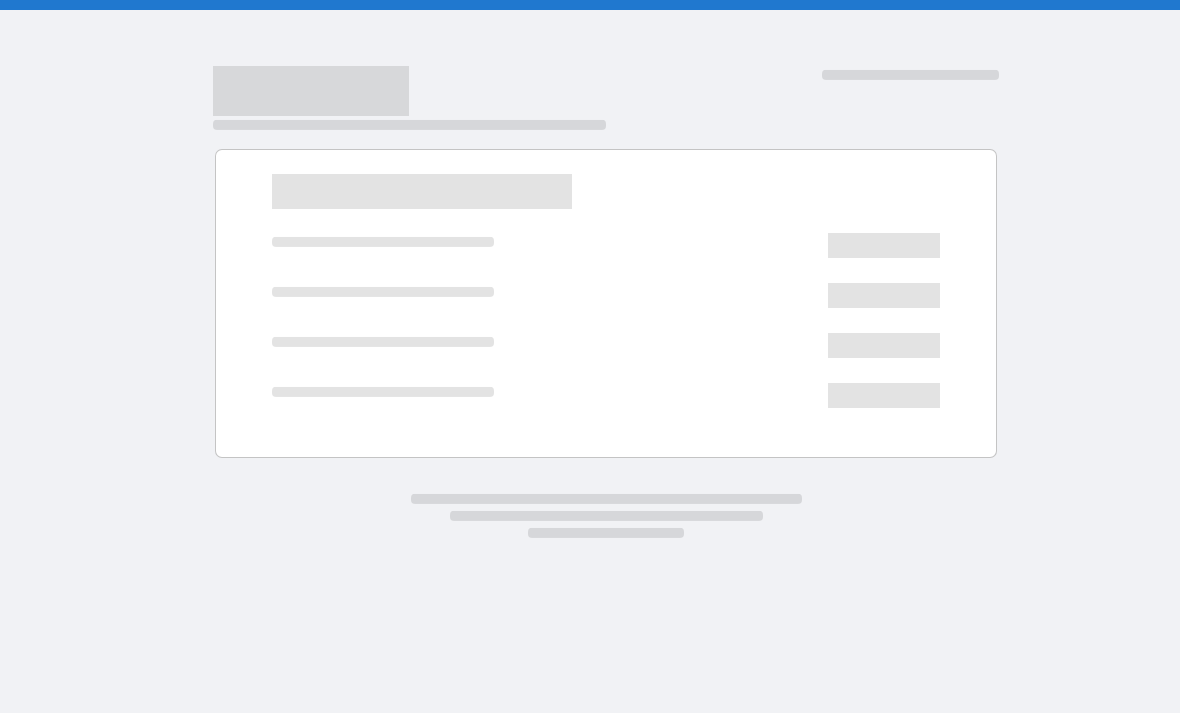 scroll, scrollTop: 0, scrollLeft: 0, axis: both 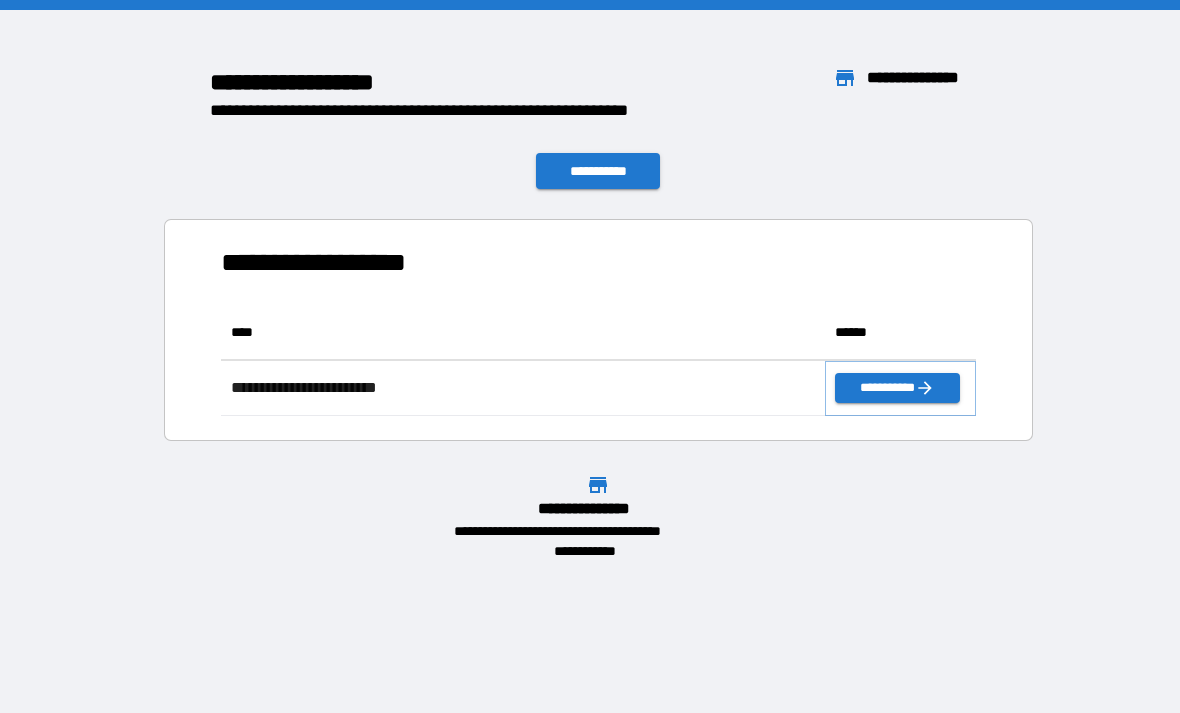 click on "**********" at bounding box center [897, 388] 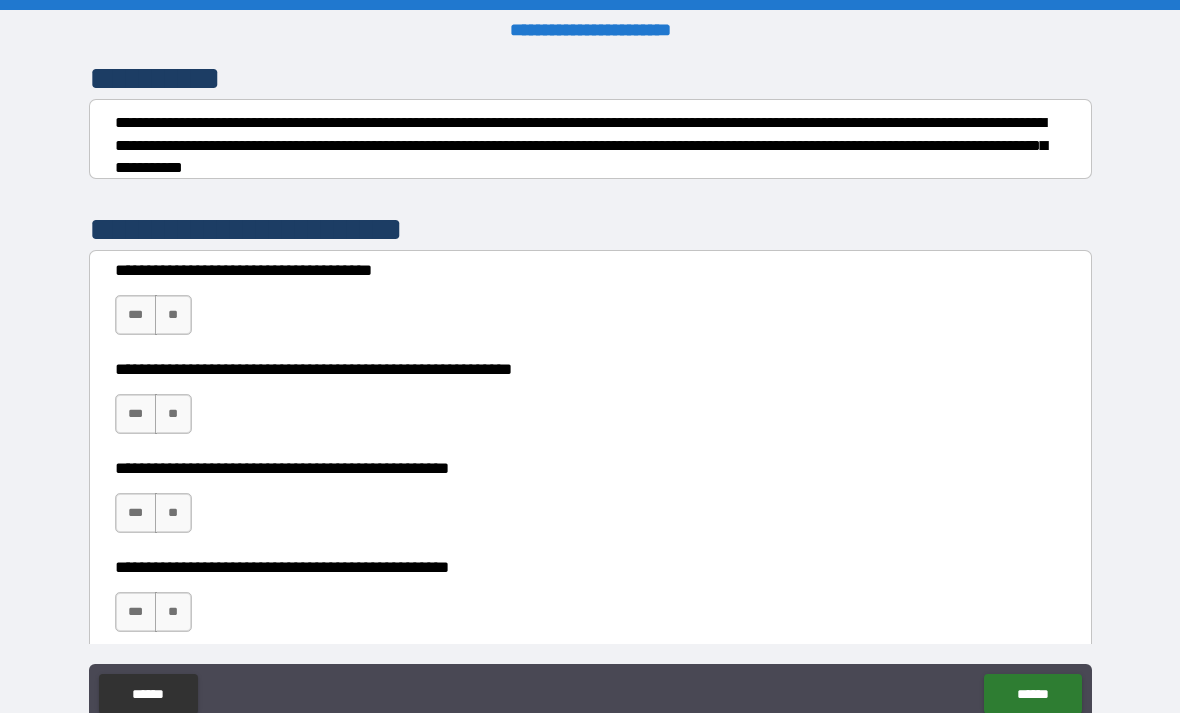 scroll, scrollTop: 267, scrollLeft: 0, axis: vertical 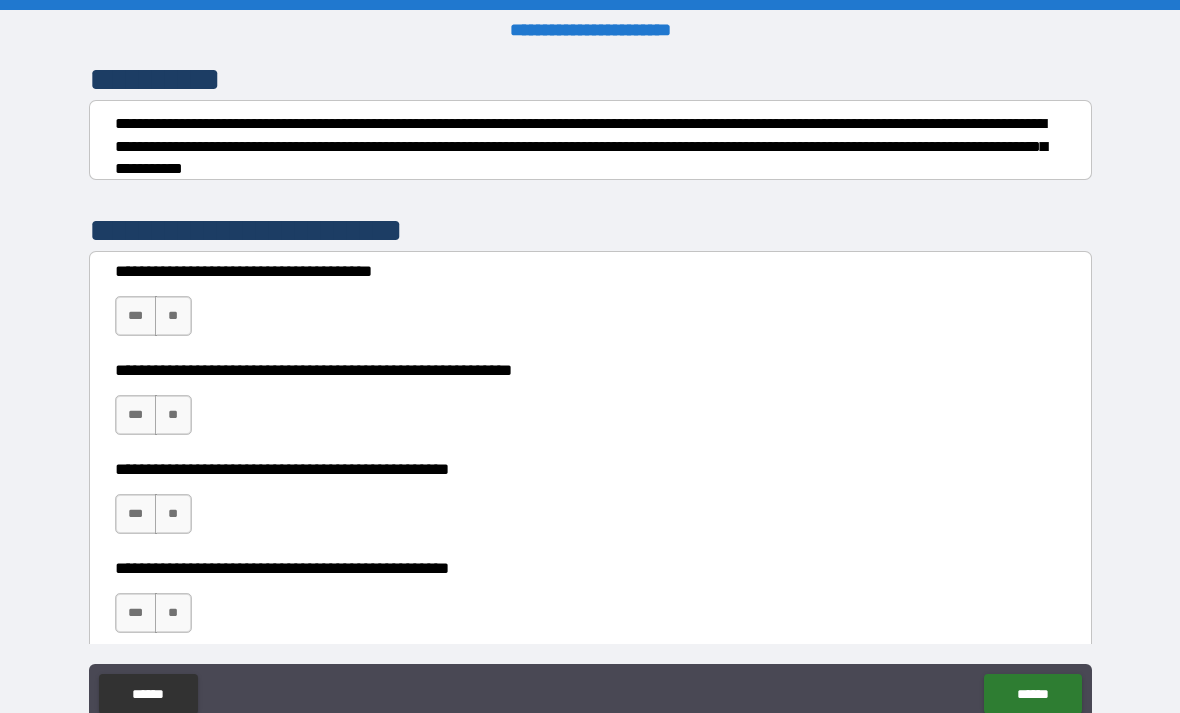 click on "**" at bounding box center (173, 316) 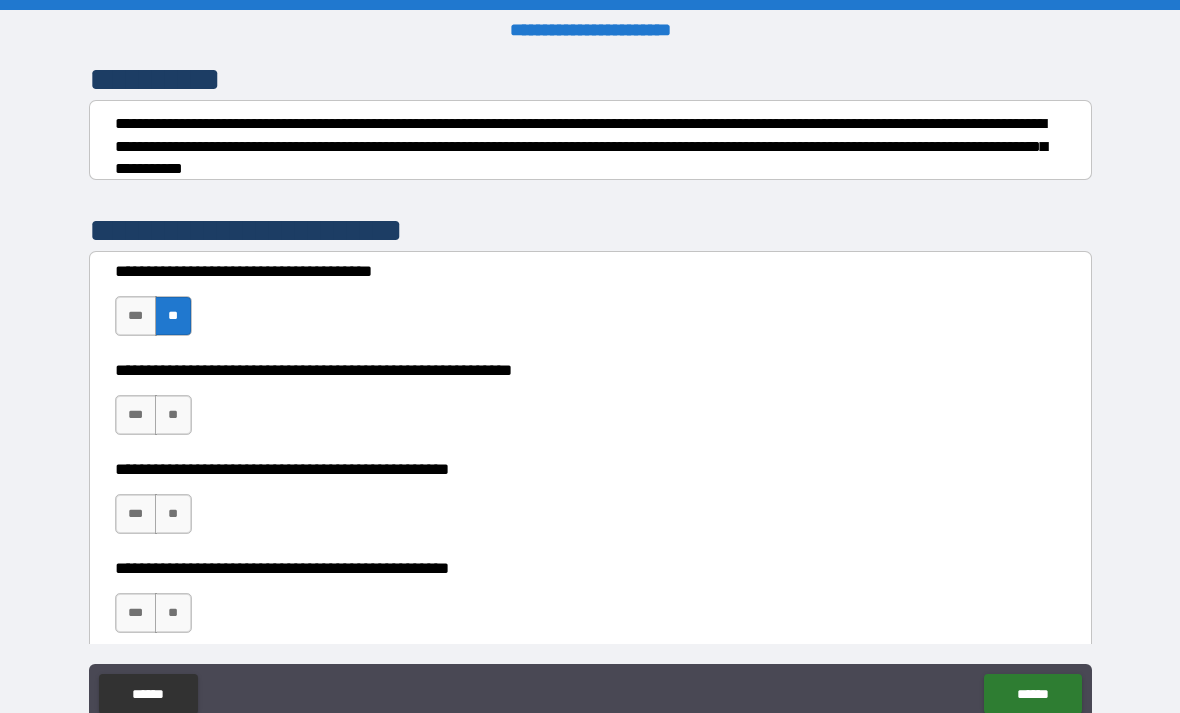 click on "**" at bounding box center (173, 415) 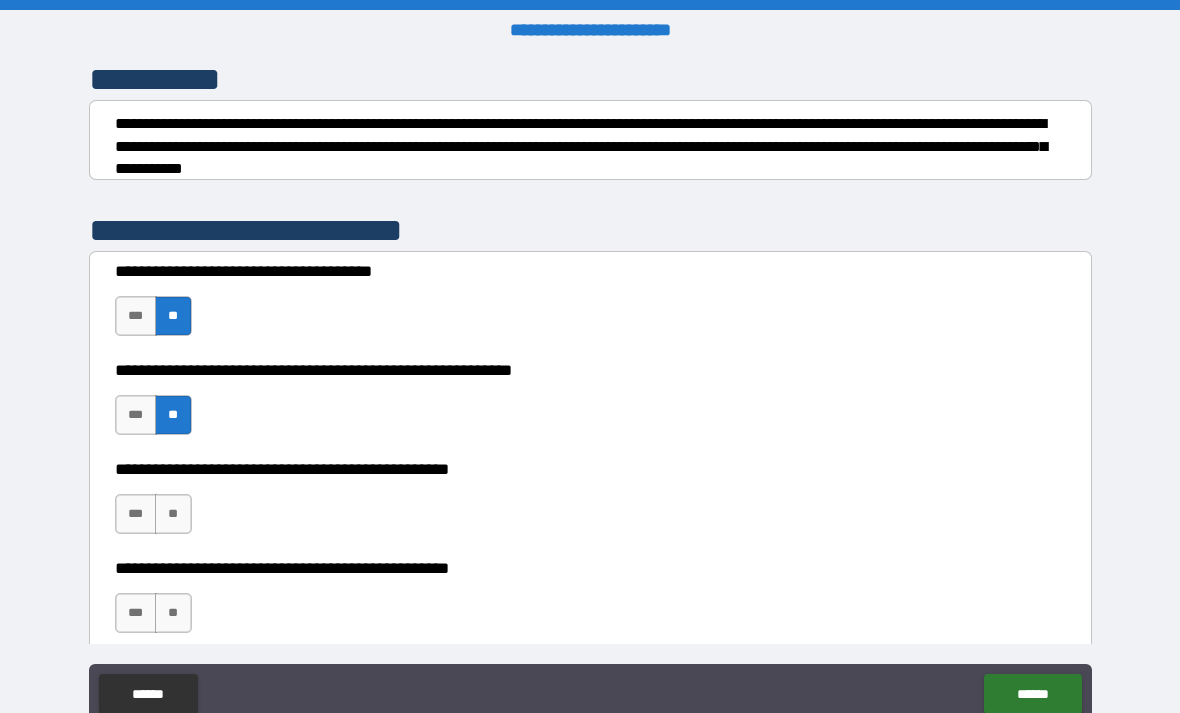 click on "**" at bounding box center (173, 514) 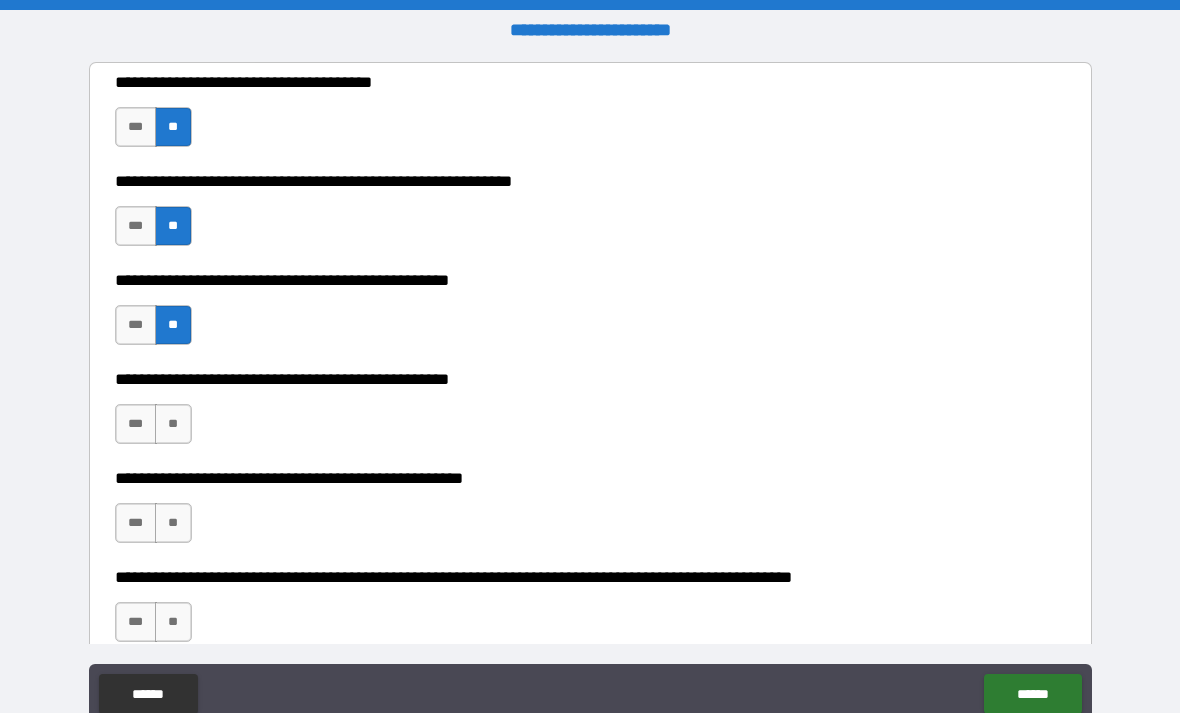 scroll, scrollTop: 462, scrollLeft: 0, axis: vertical 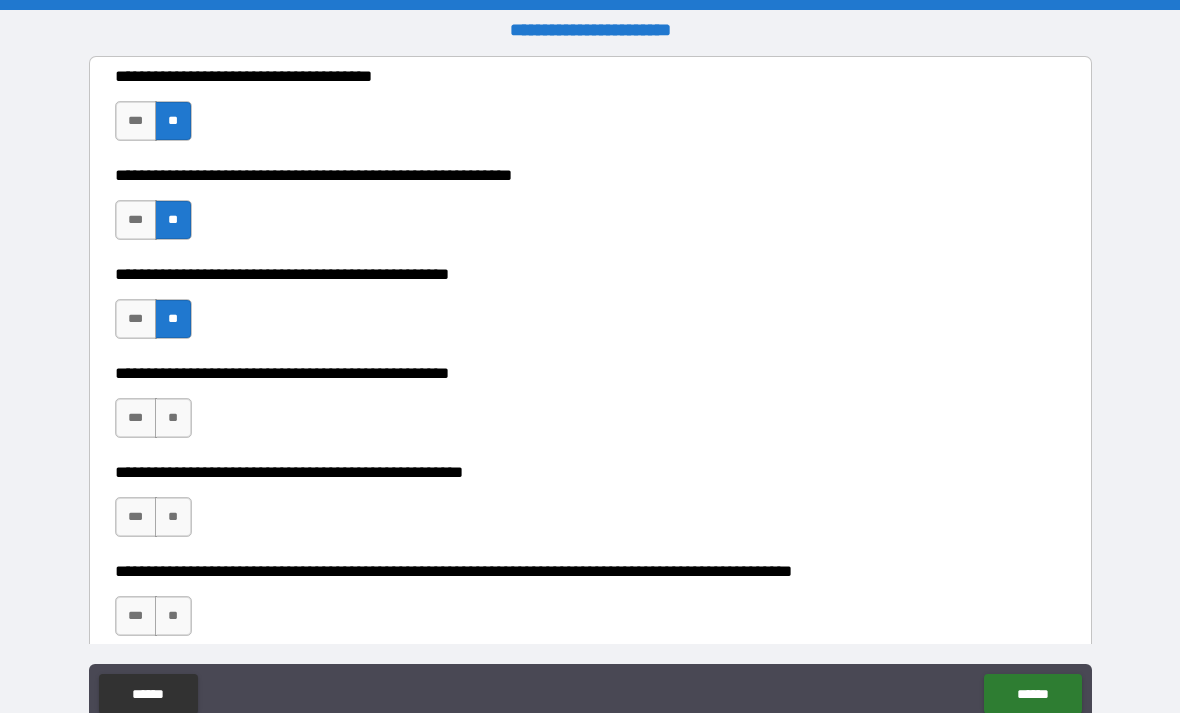 click on "***" at bounding box center [136, 418] 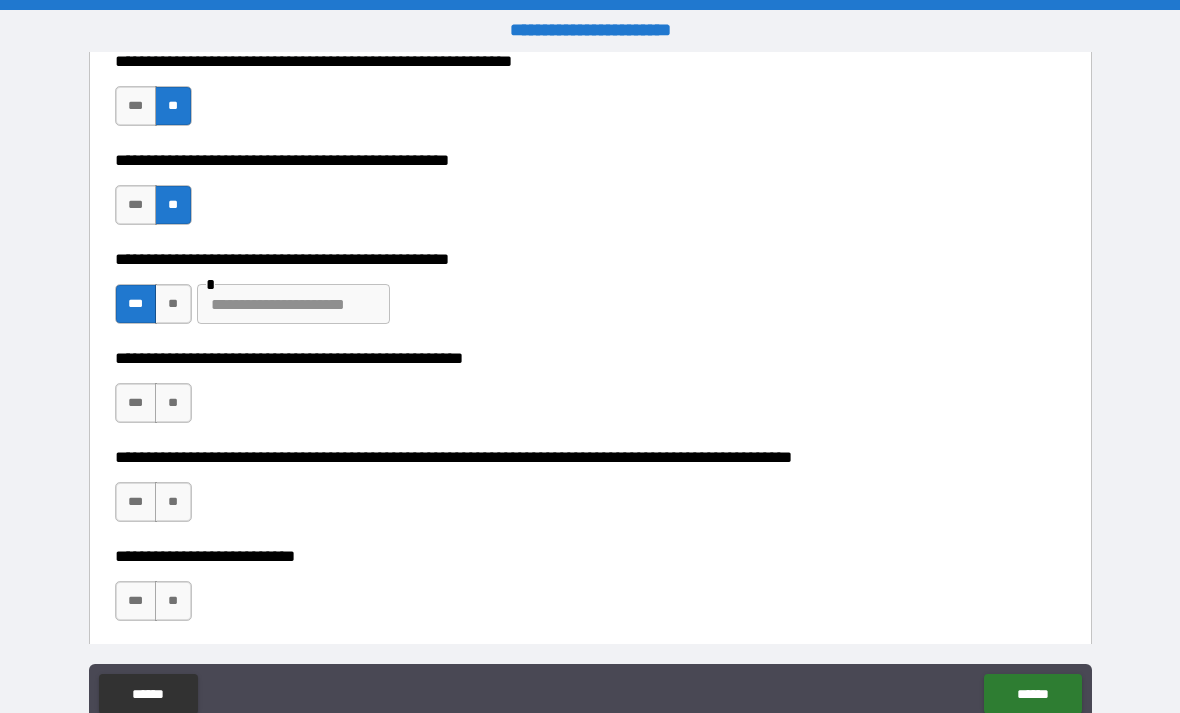 scroll, scrollTop: 578, scrollLeft: 0, axis: vertical 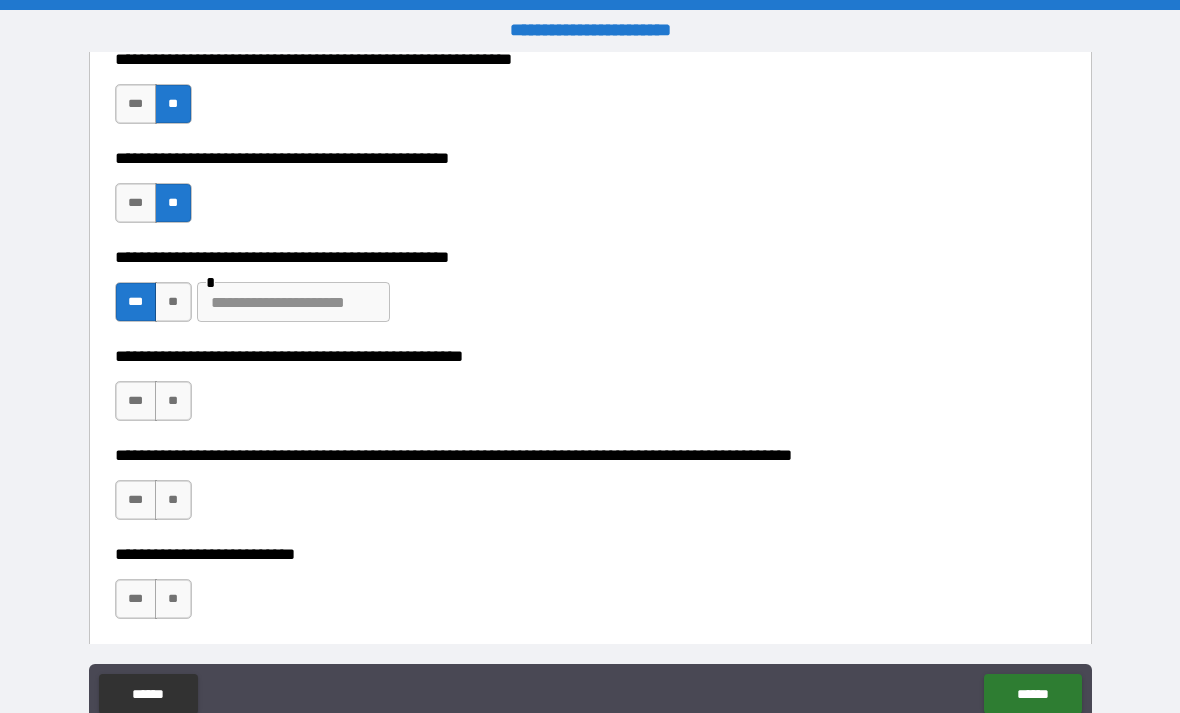click at bounding box center [293, 302] 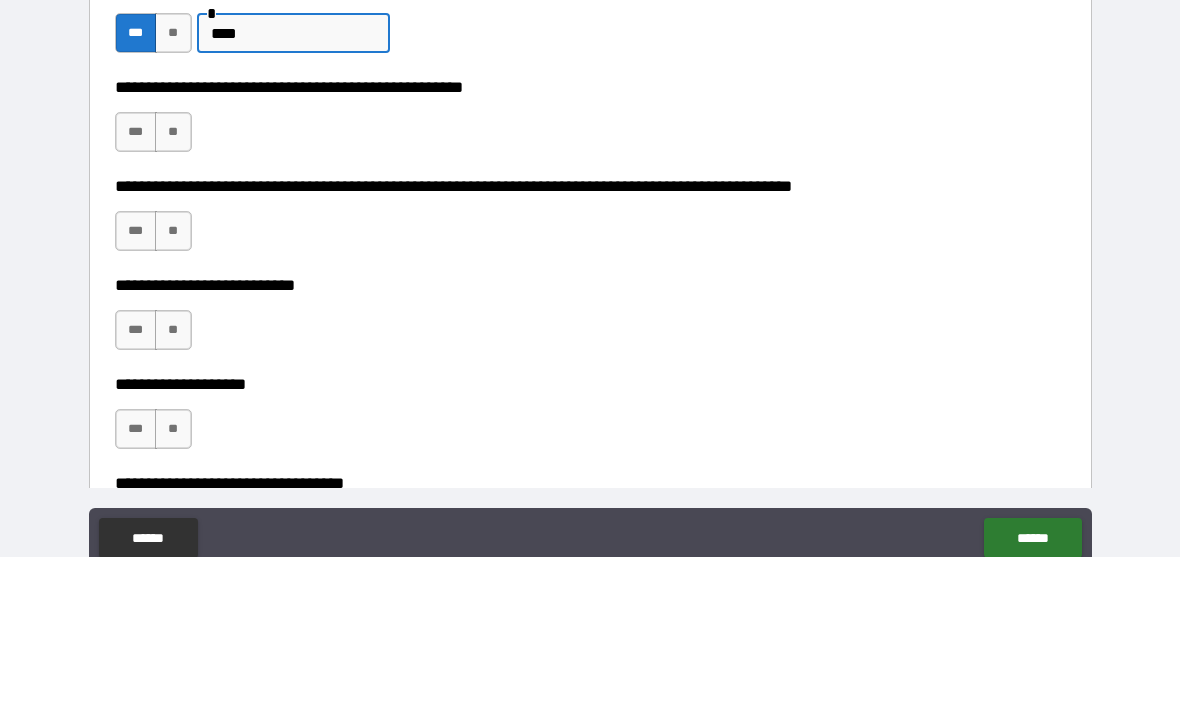 scroll, scrollTop: 710, scrollLeft: 0, axis: vertical 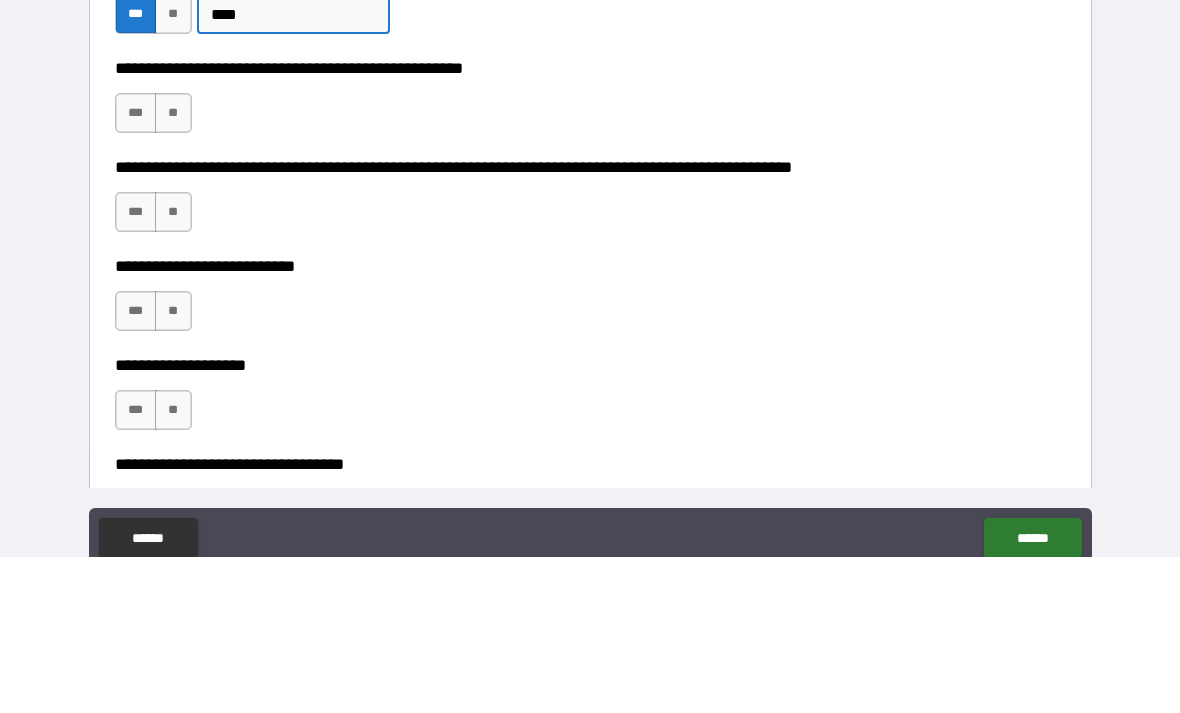 type on "****" 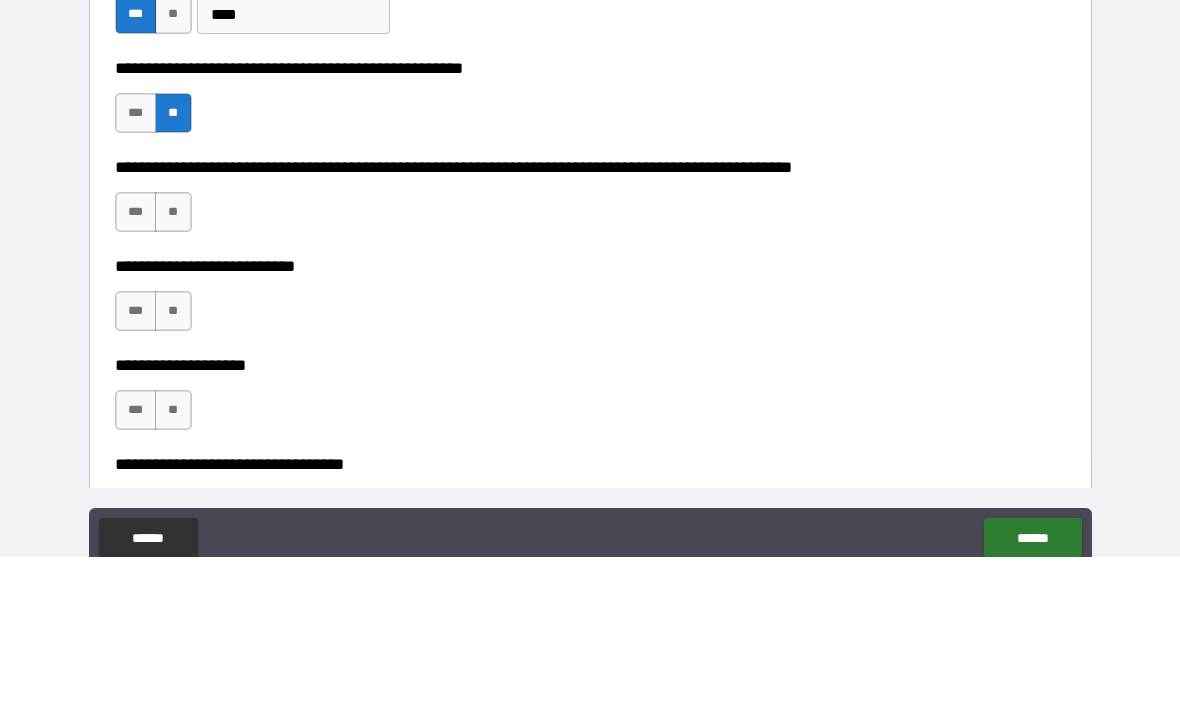 scroll, scrollTop: 64, scrollLeft: 0, axis: vertical 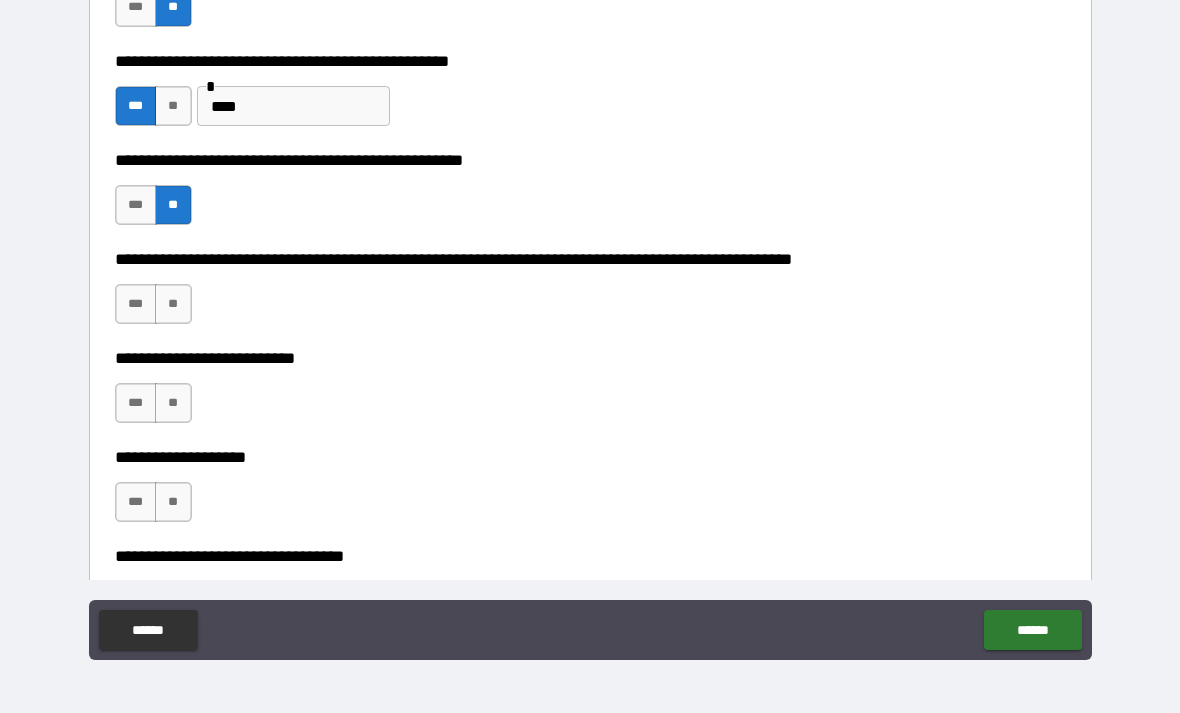 click on "**" at bounding box center [173, 304] 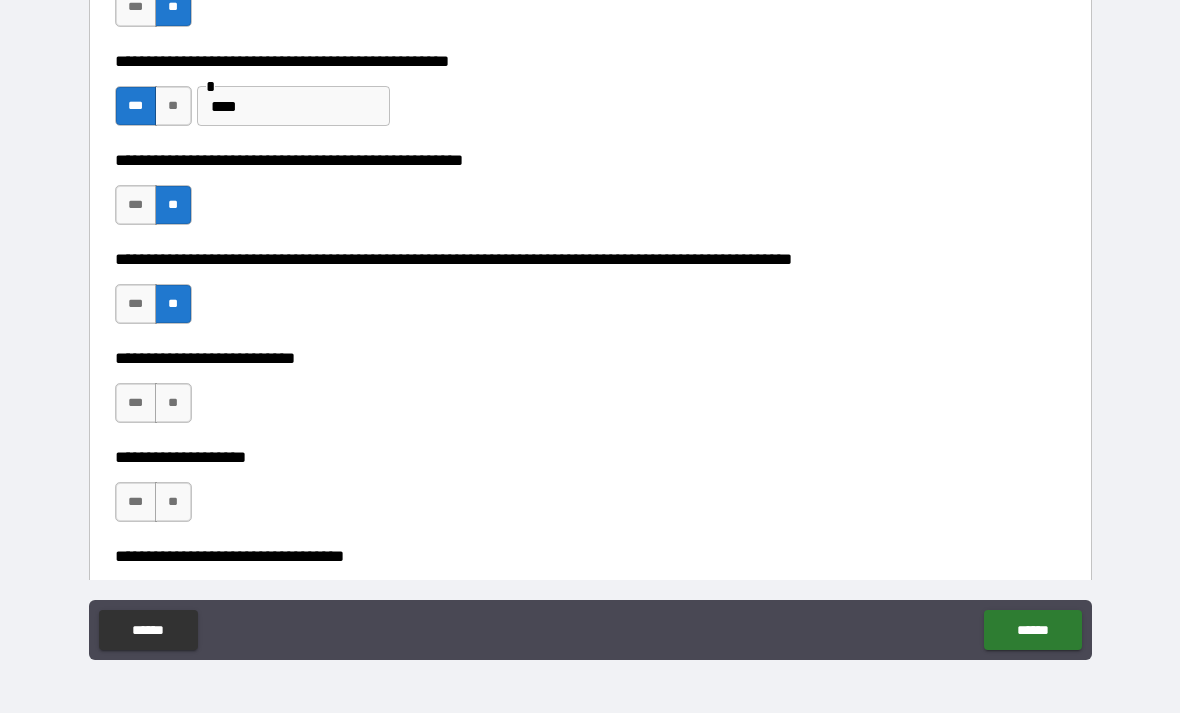 click on "**" at bounding box center (173, 403) 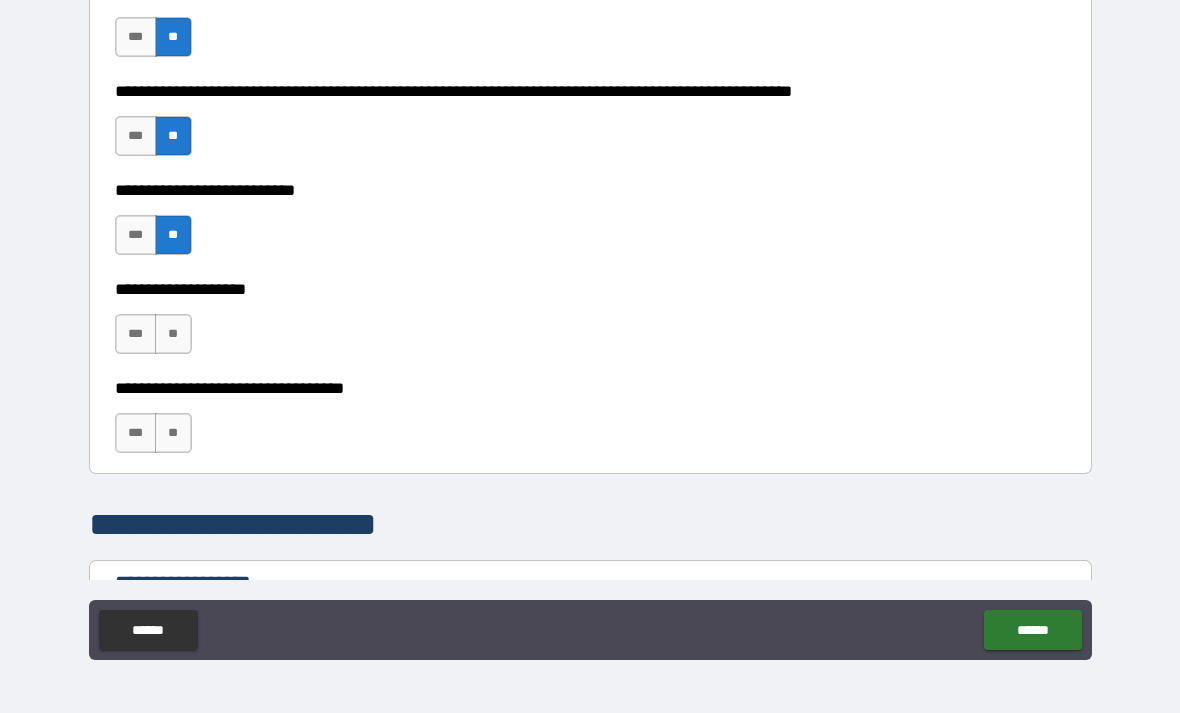 scroll, scrollTop: 894, scrollLeft: 0, axis: vertical 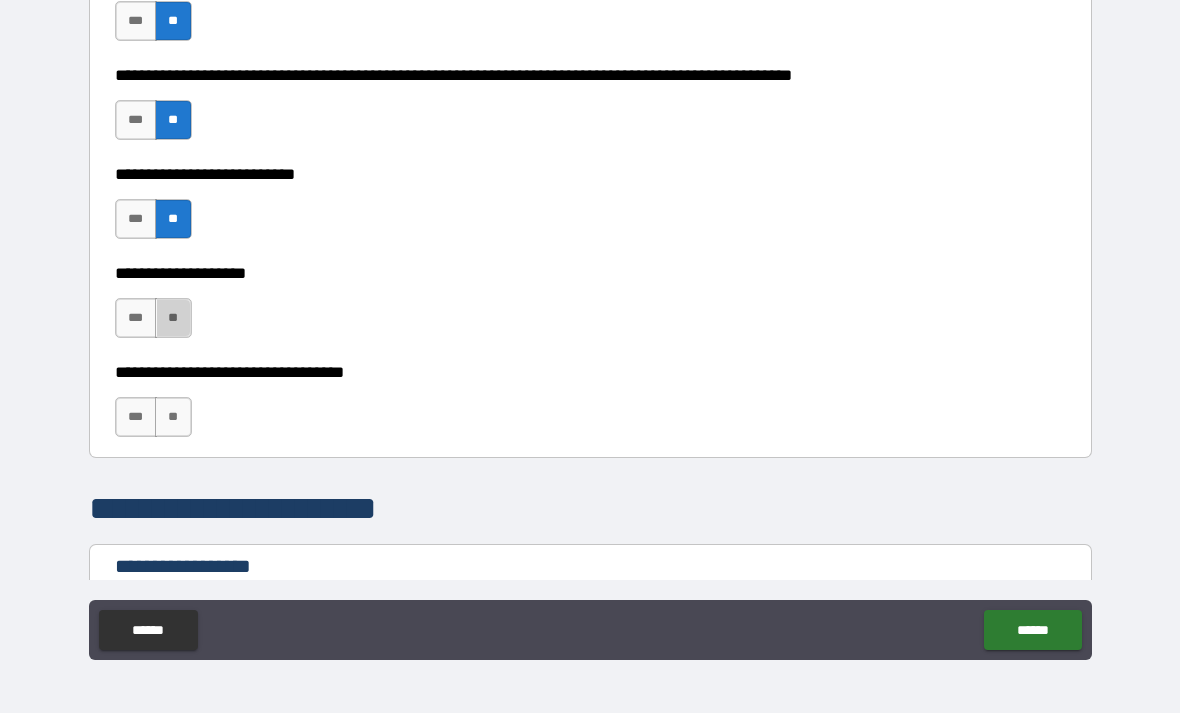 click on "**" at bounding box center (173, 318) 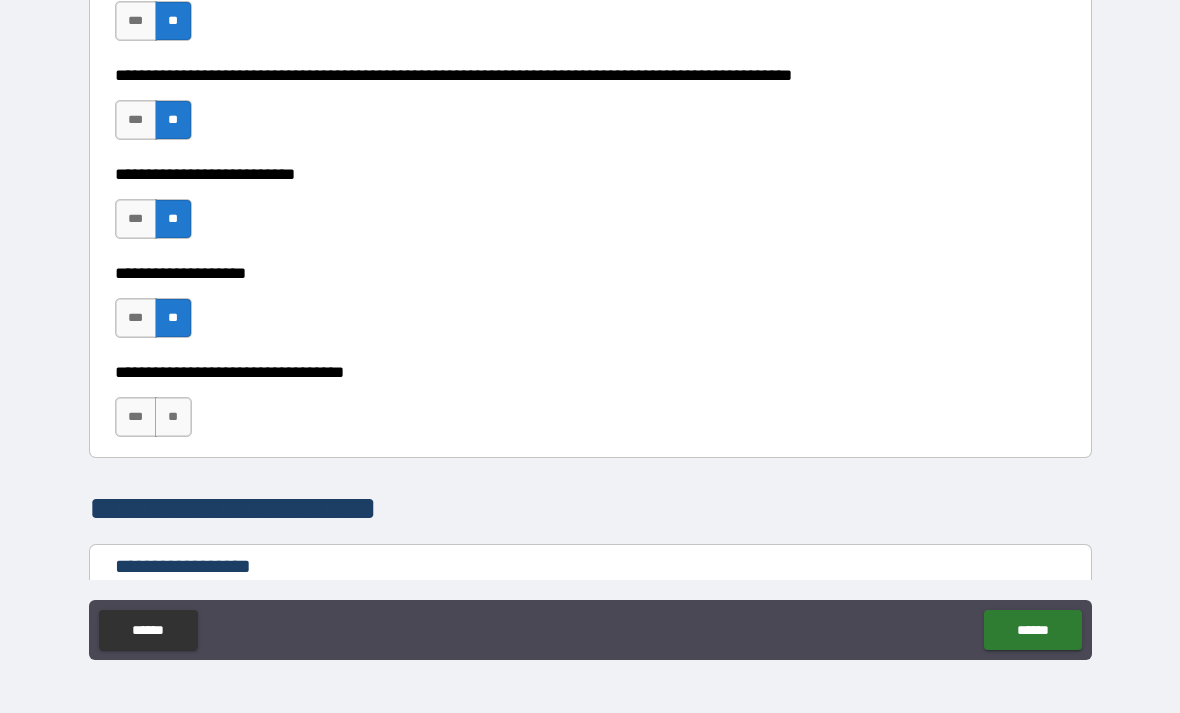 click on "**" at bounding box center (173, 417) 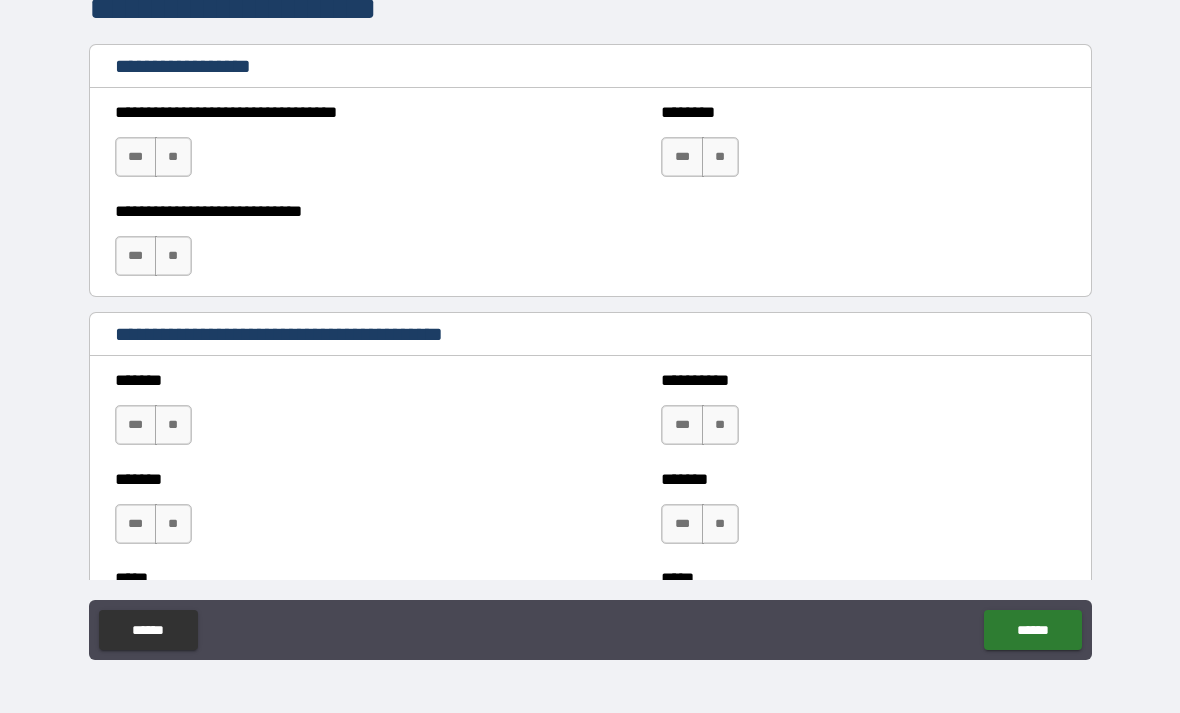 scroll, scrollTop: 1377, scrollLeft: 0, axis: vertical 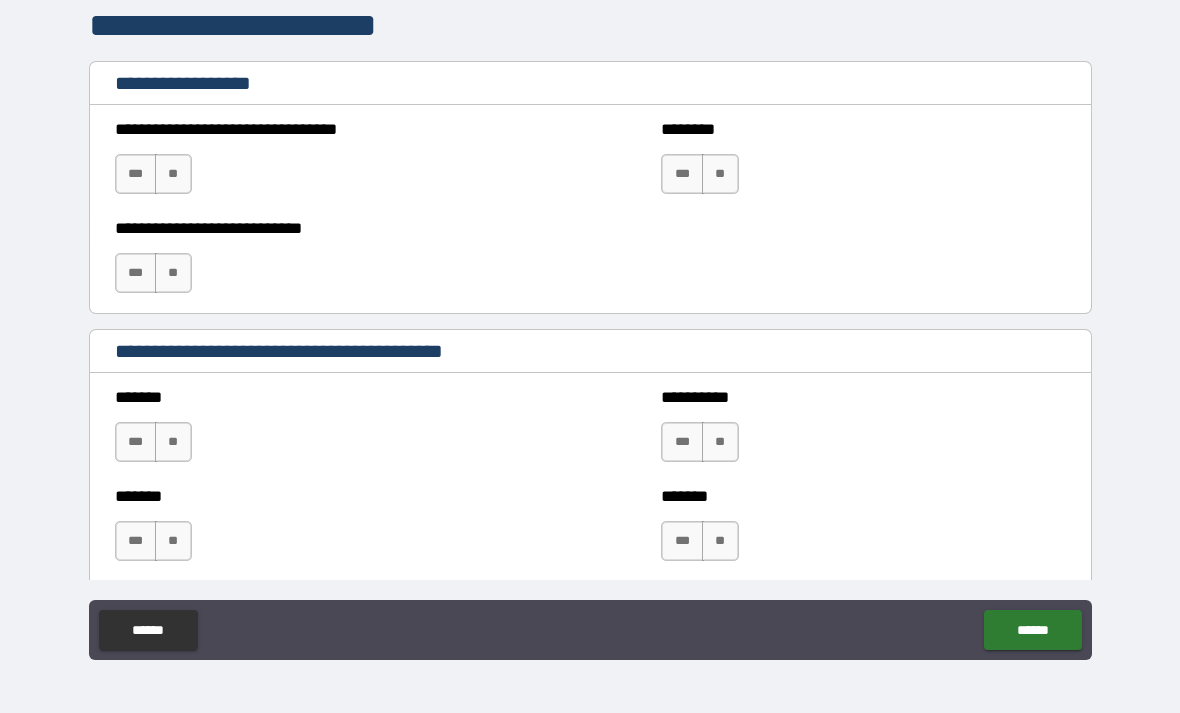 click on "**" at bounding box center [173, 174] 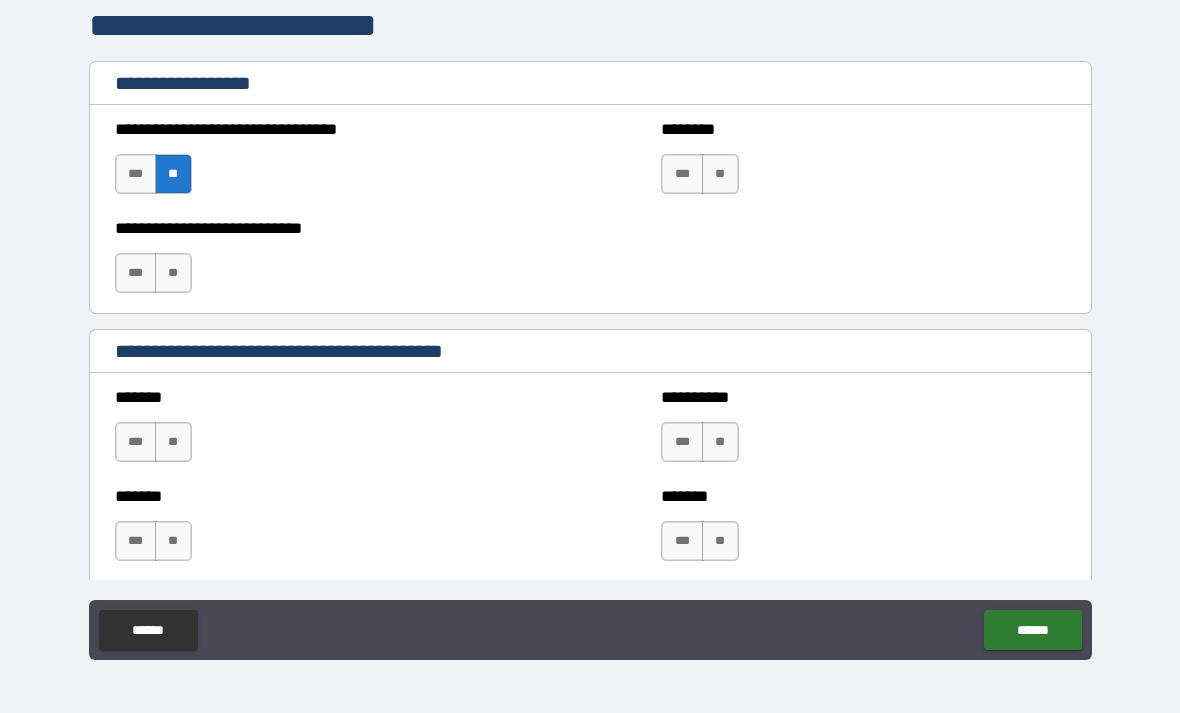 click on "**" at bounding box center [173, 174] 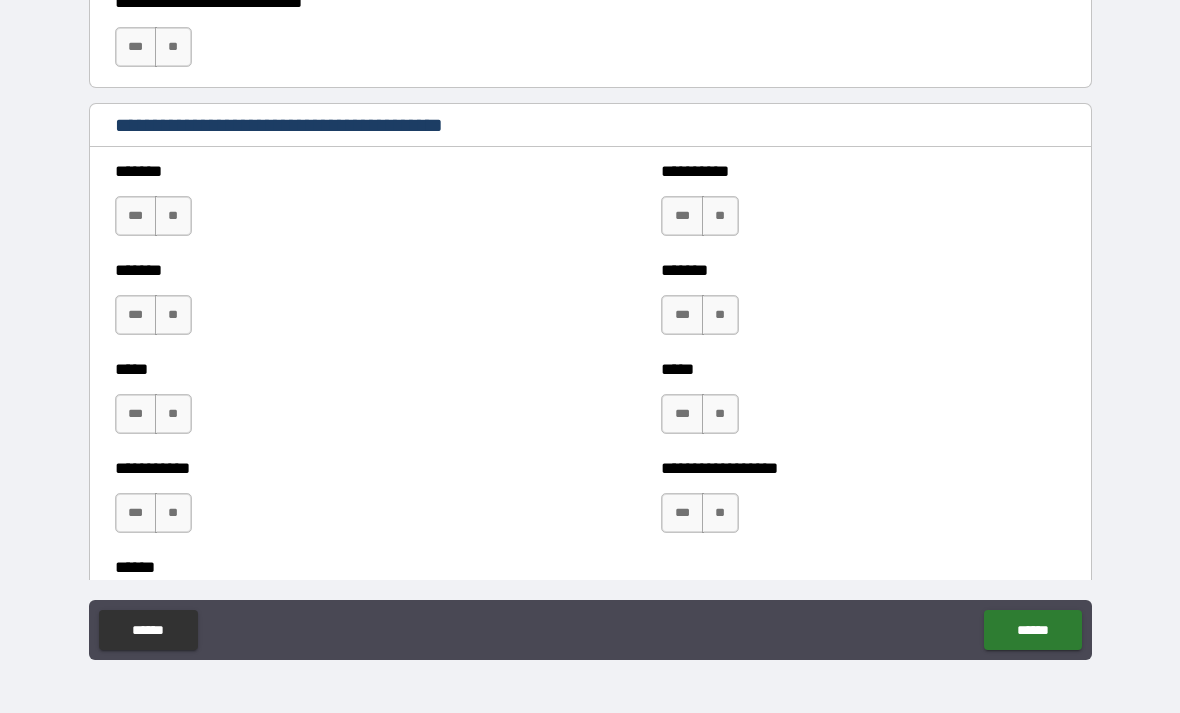 scroll, scrollTop: 1607, scrollLeft: 0, axis: vertical 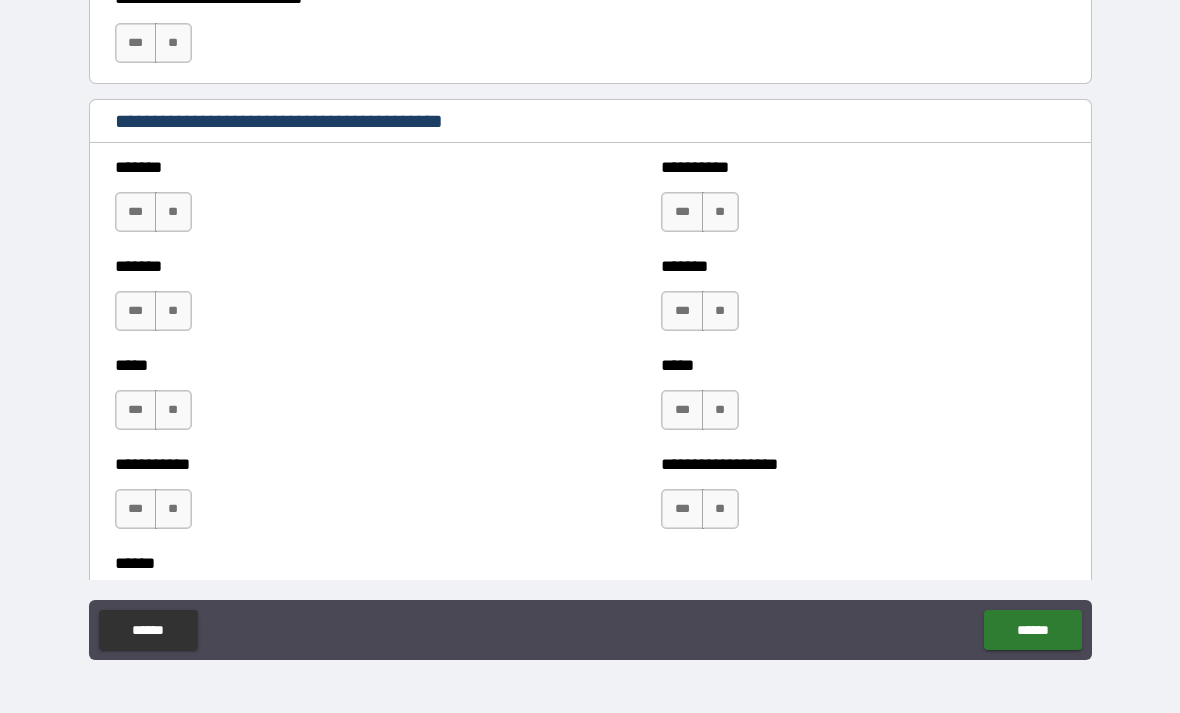 click on "**" at bounding box center (173, 212) 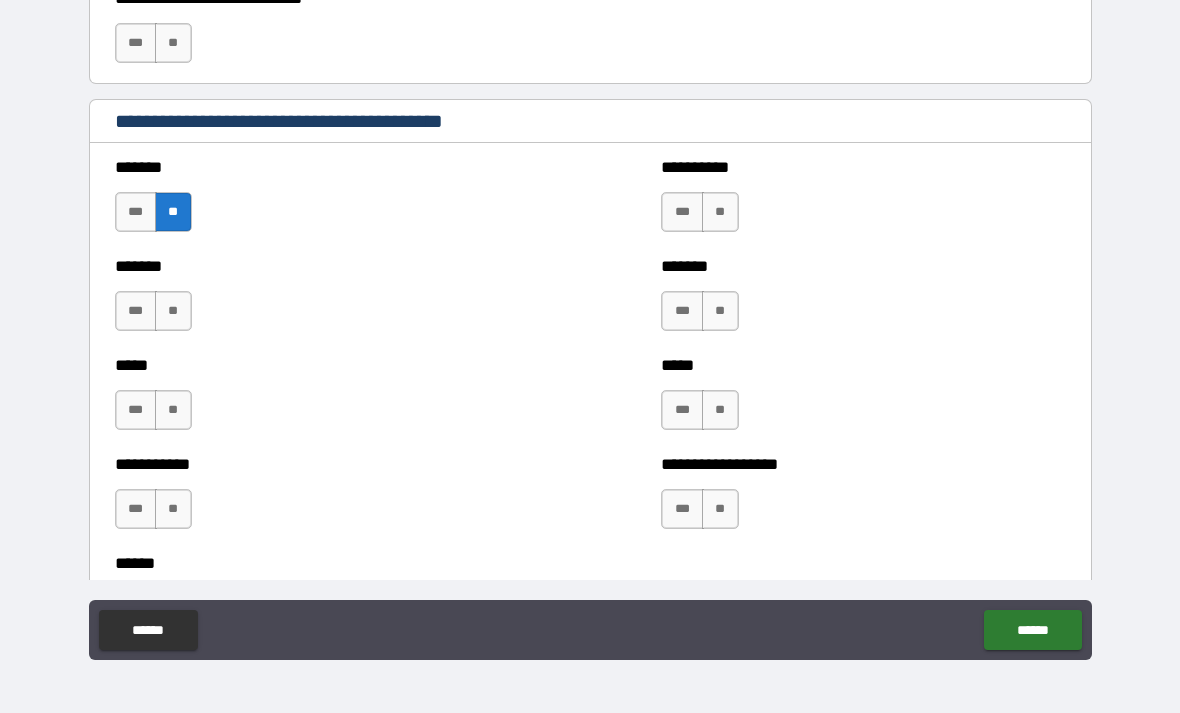 click on "**" at bounding box center [173, 311] 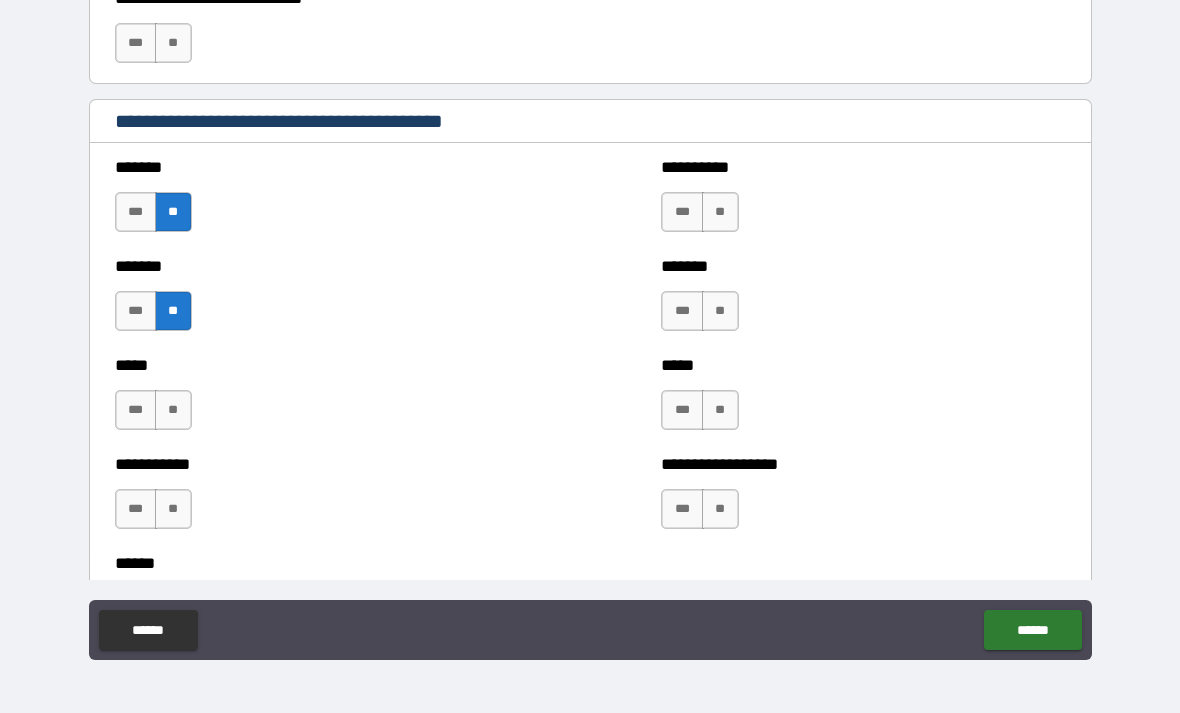 click on "**" at bounding box center (173, 410) 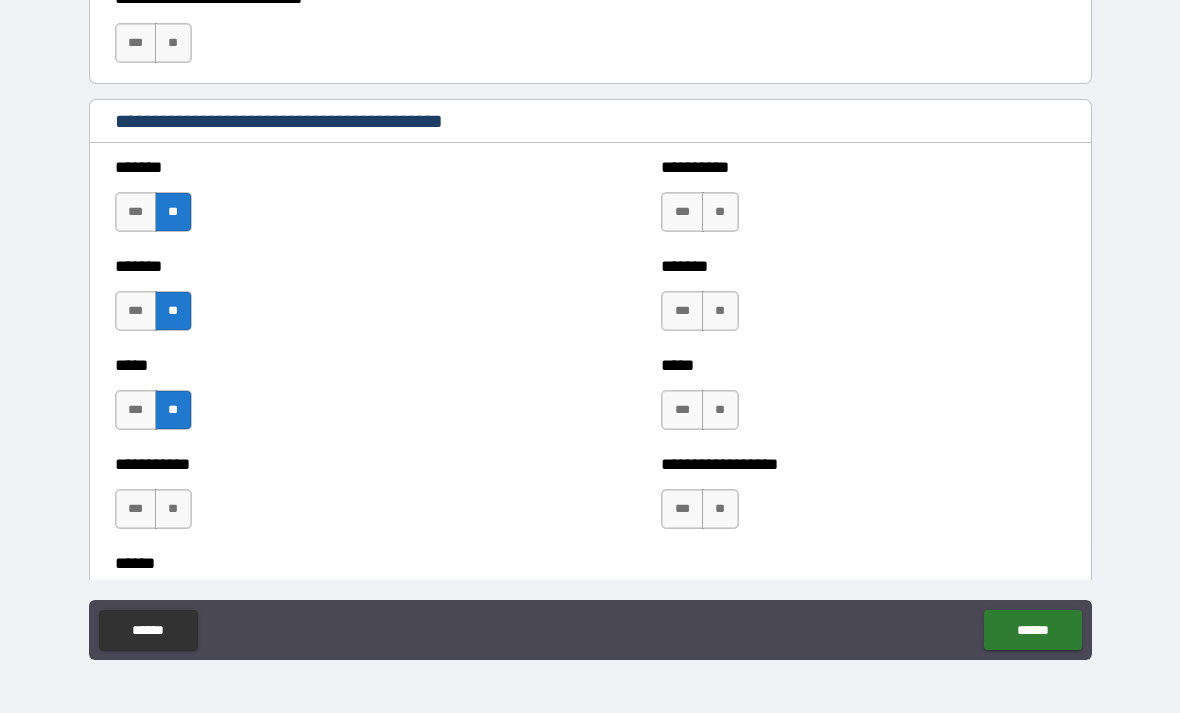 click on "**" at bounding box center [173, 509] 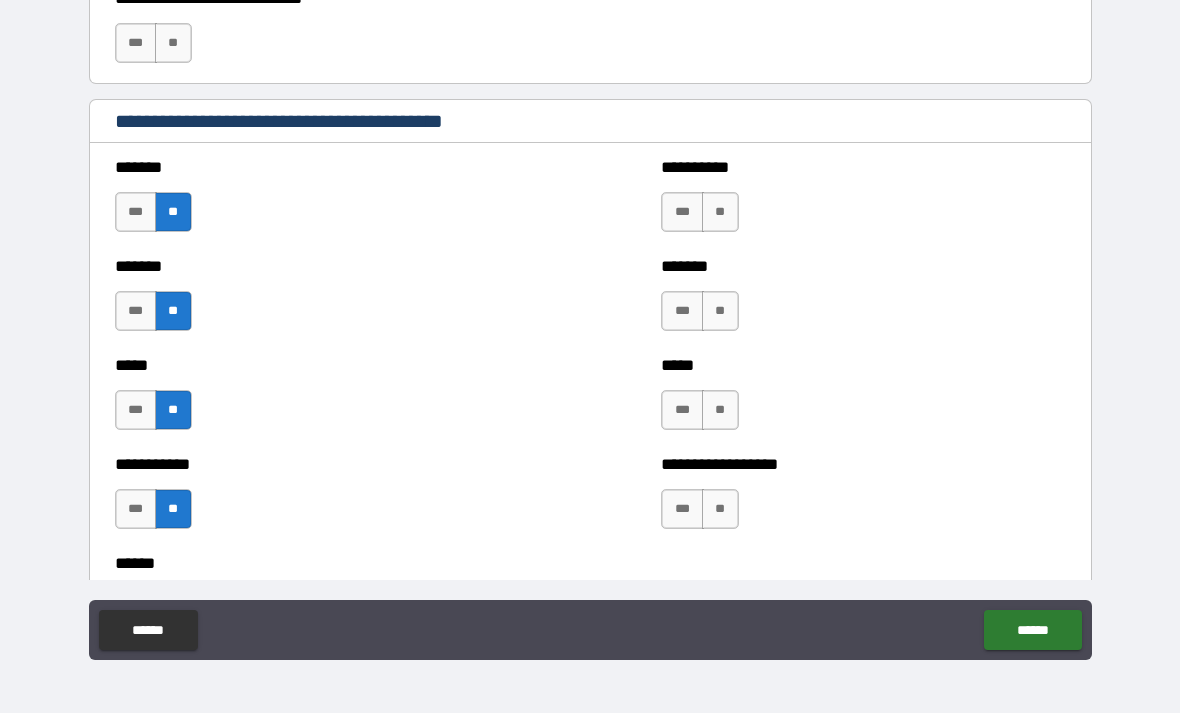 click on "**" at bounding box center (720, 212) 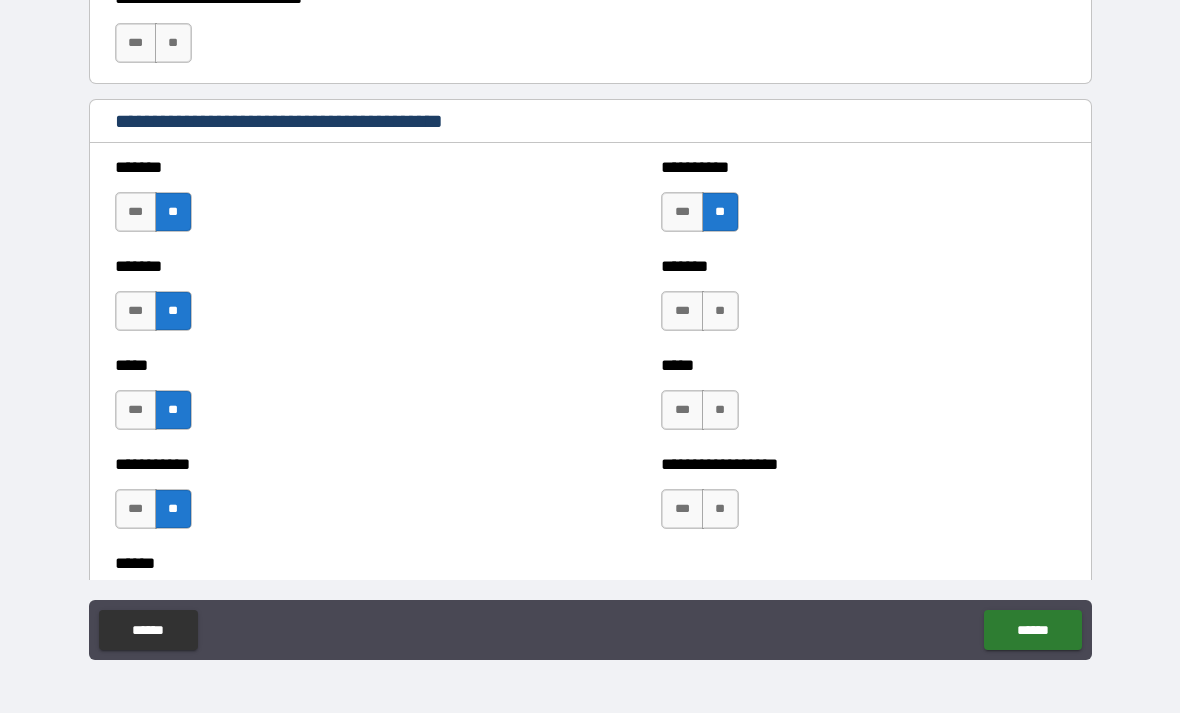 click on "**" at bounding box center [720, 311] 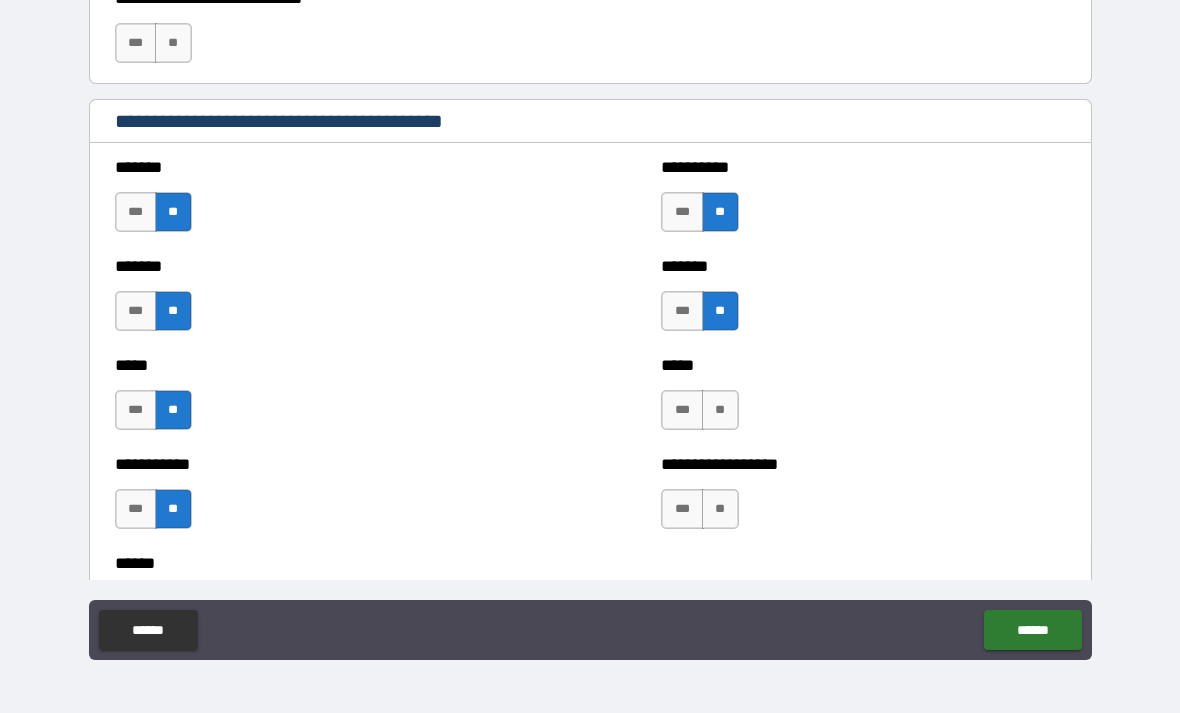 click on "**" at bounding box center [720, 410] 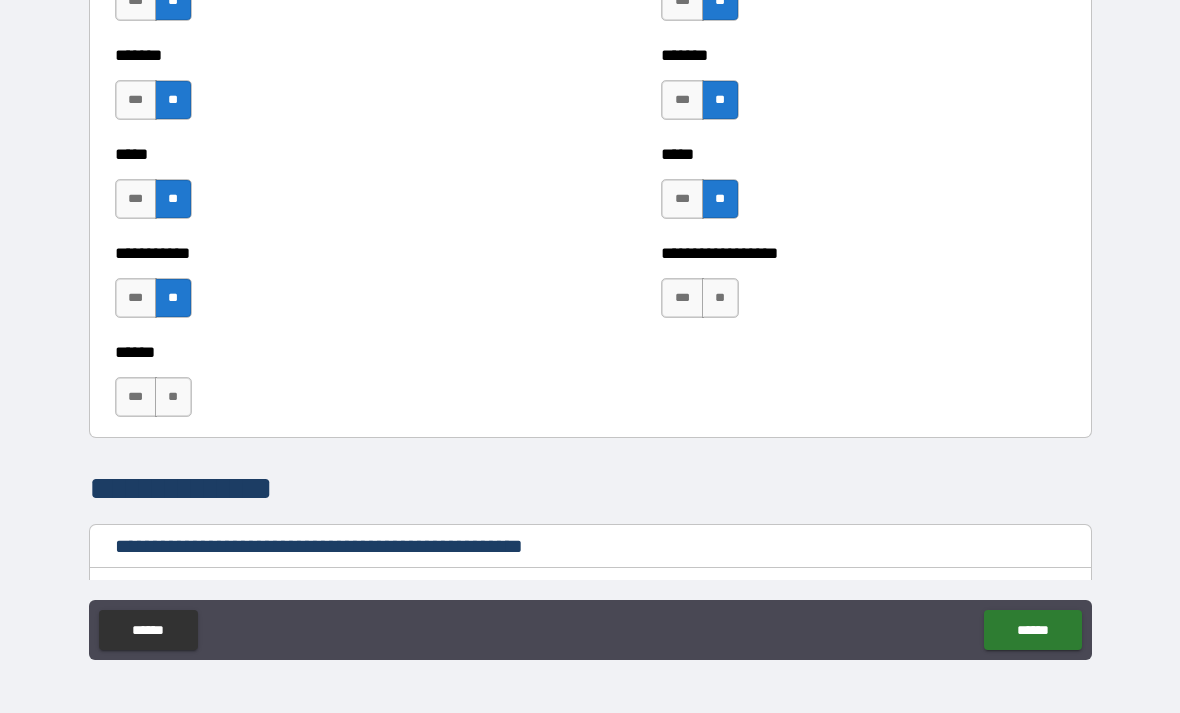 scroll, scrollTop: 1819, scrollLeft: 0, axis: vertical 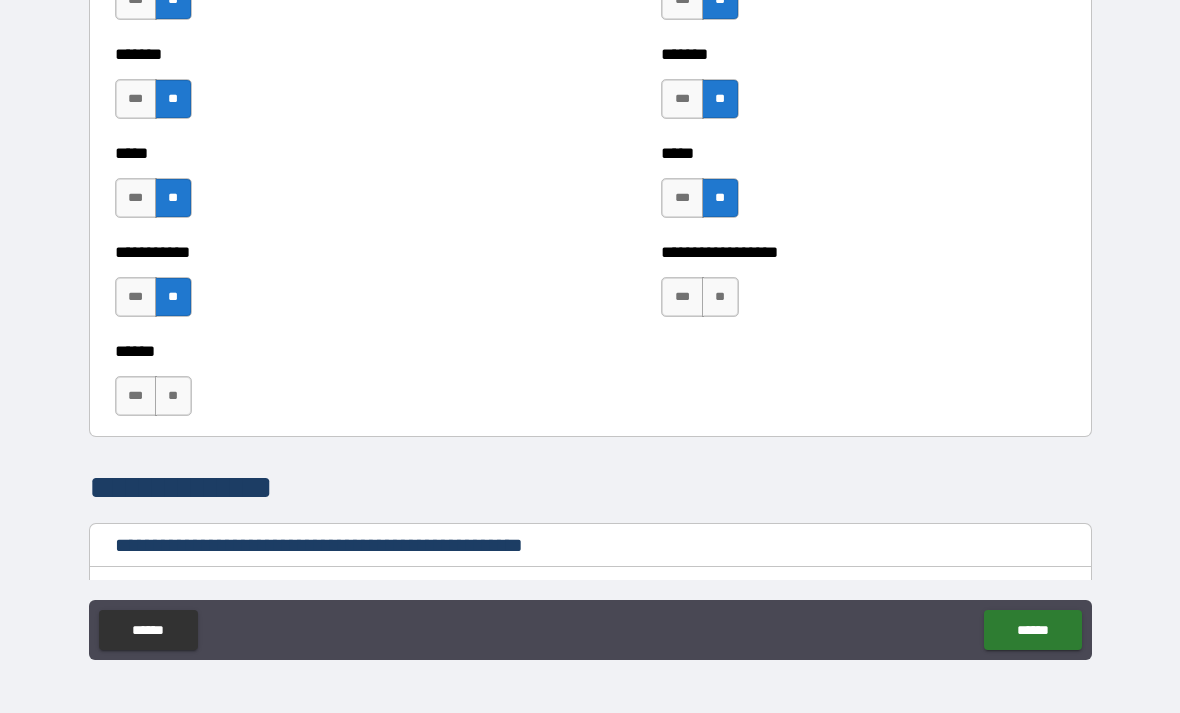 click on "**" at bounding box center [720, 297] 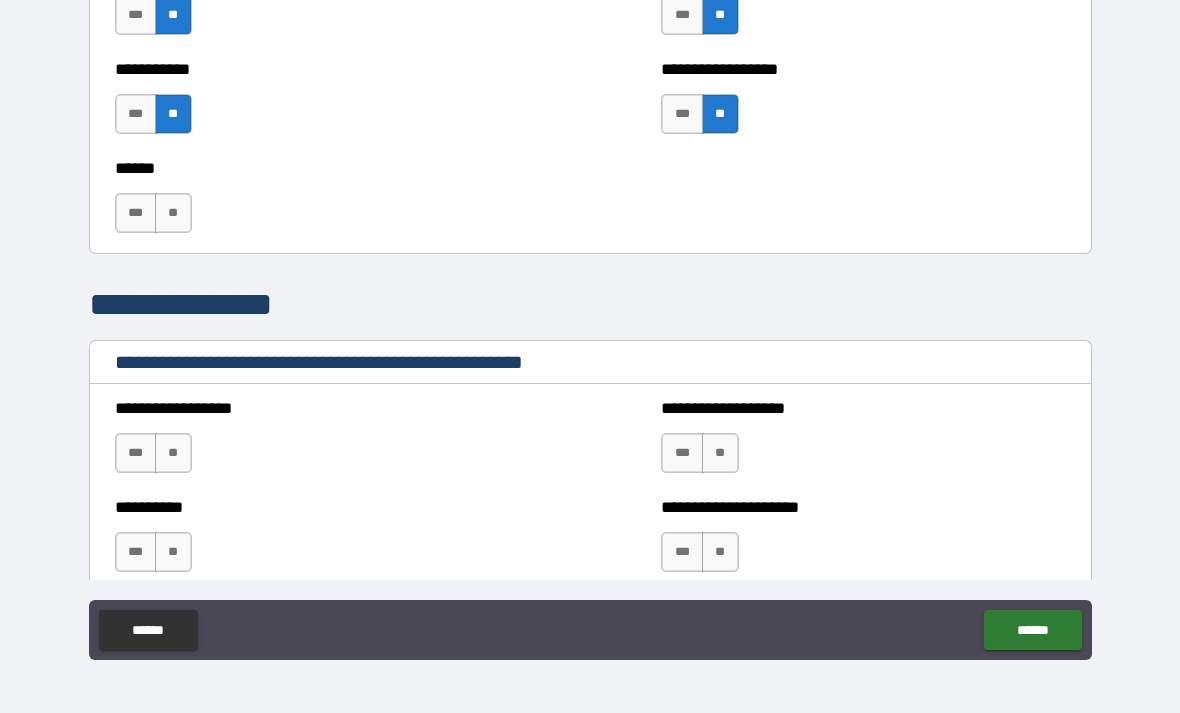 scroll, scrollTop: 2007, scrollLeft: 0, axis: vertical 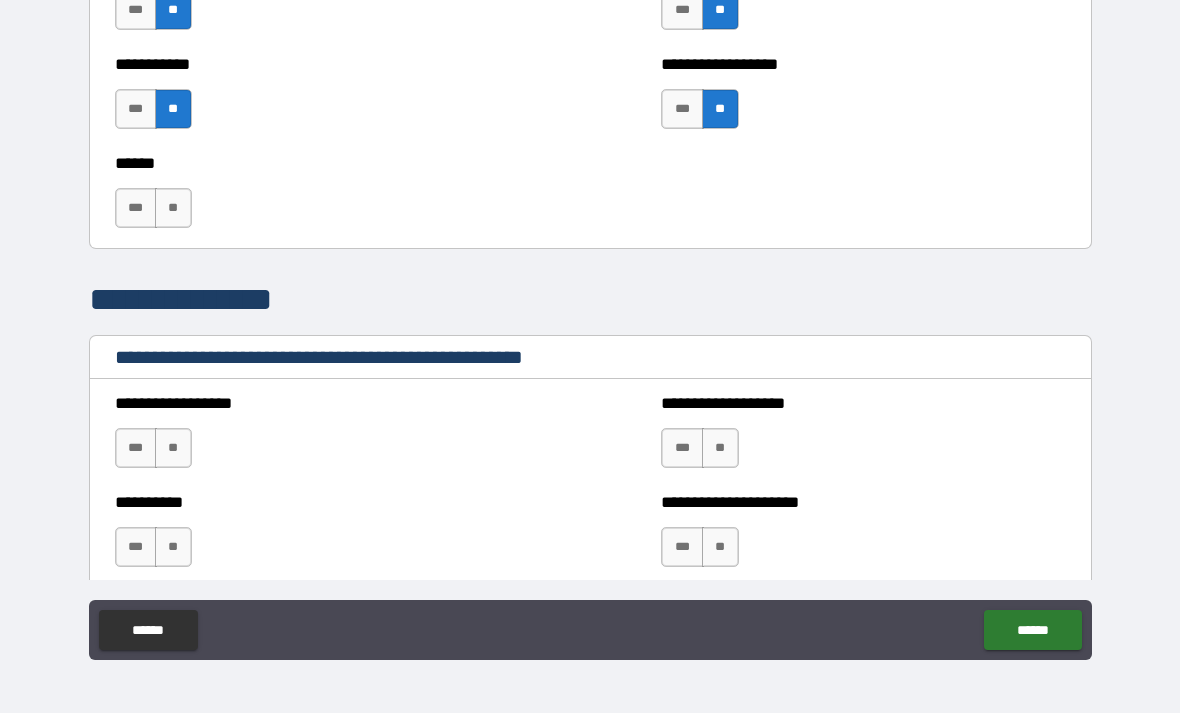 click on "**" at bounding box center (173, 208) 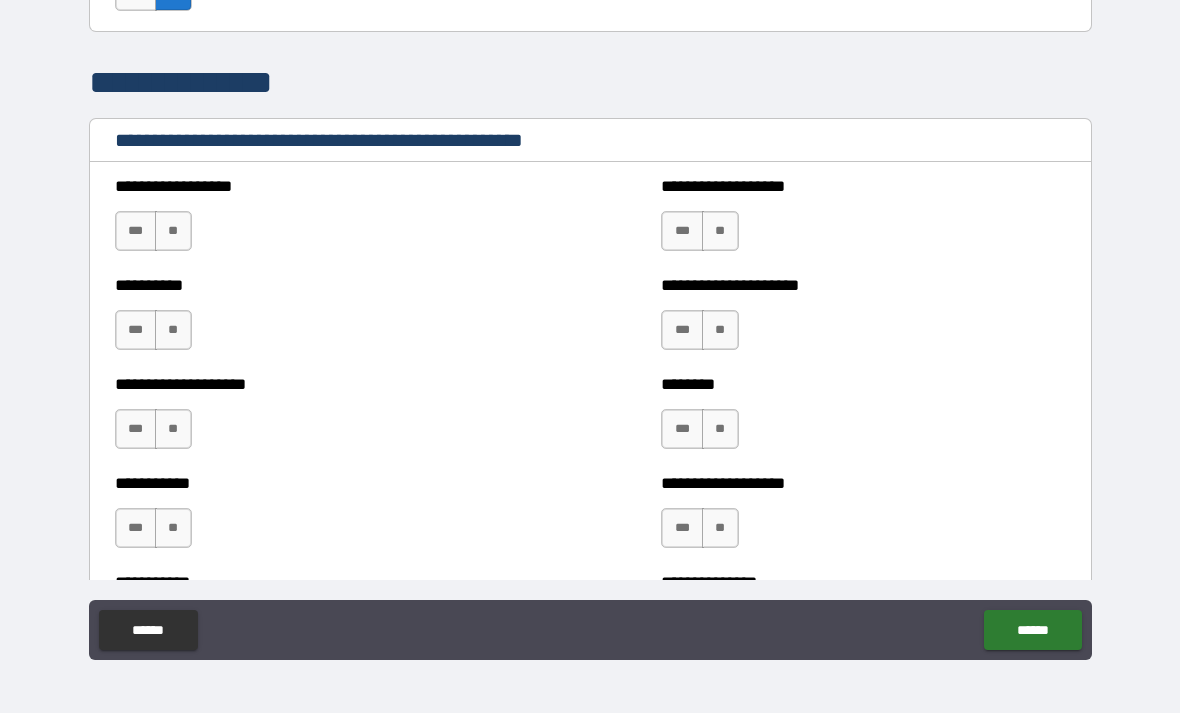 scroll, scrollTop: 2274, scrollLeft: 0, axis: vertical 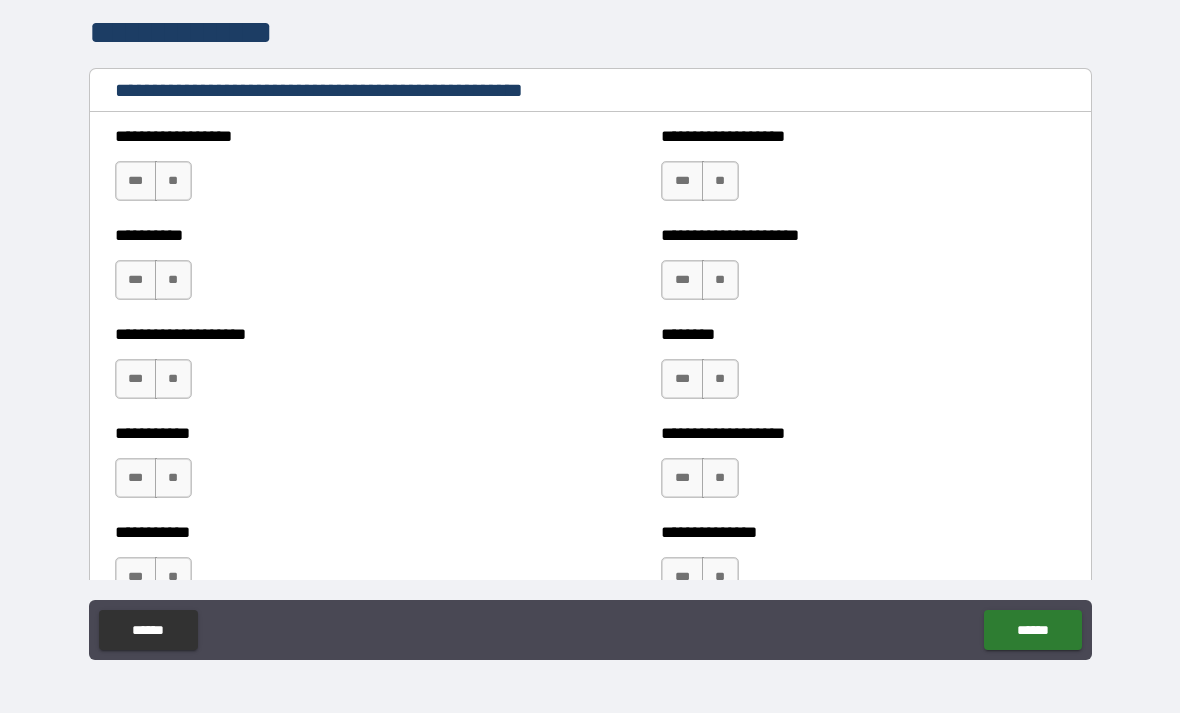 click on "**" at bounding box center [173, 181] 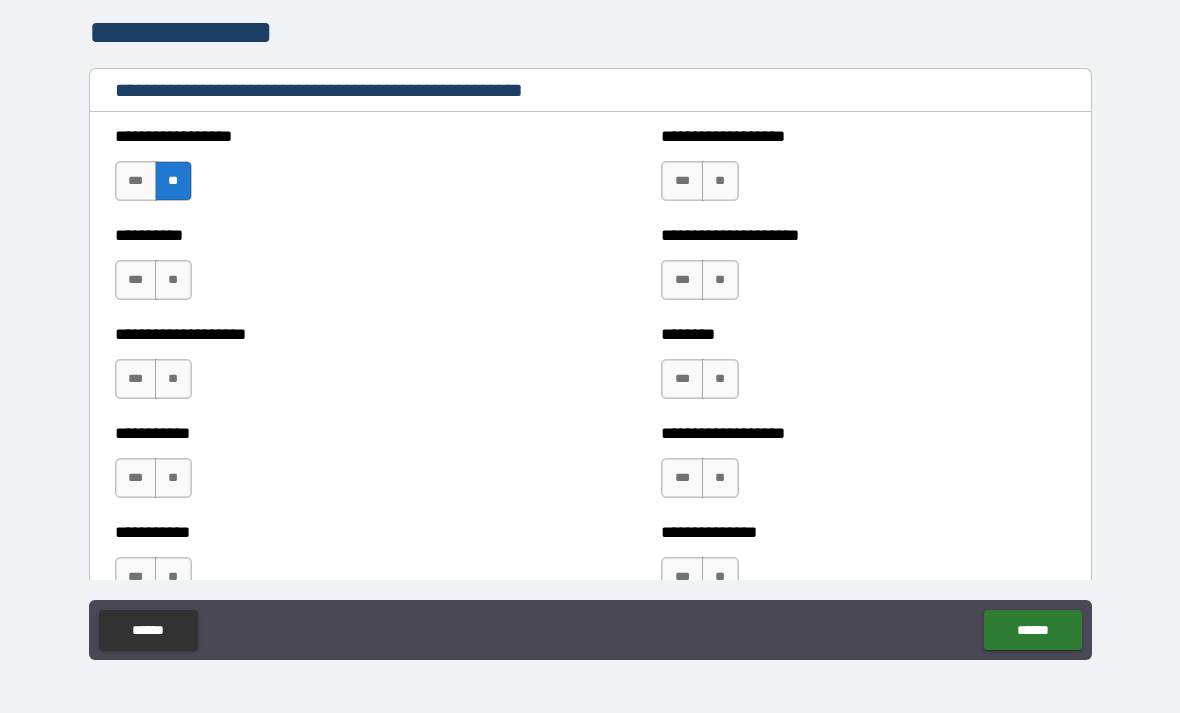 click on "**" at bounding box center [173, 280] 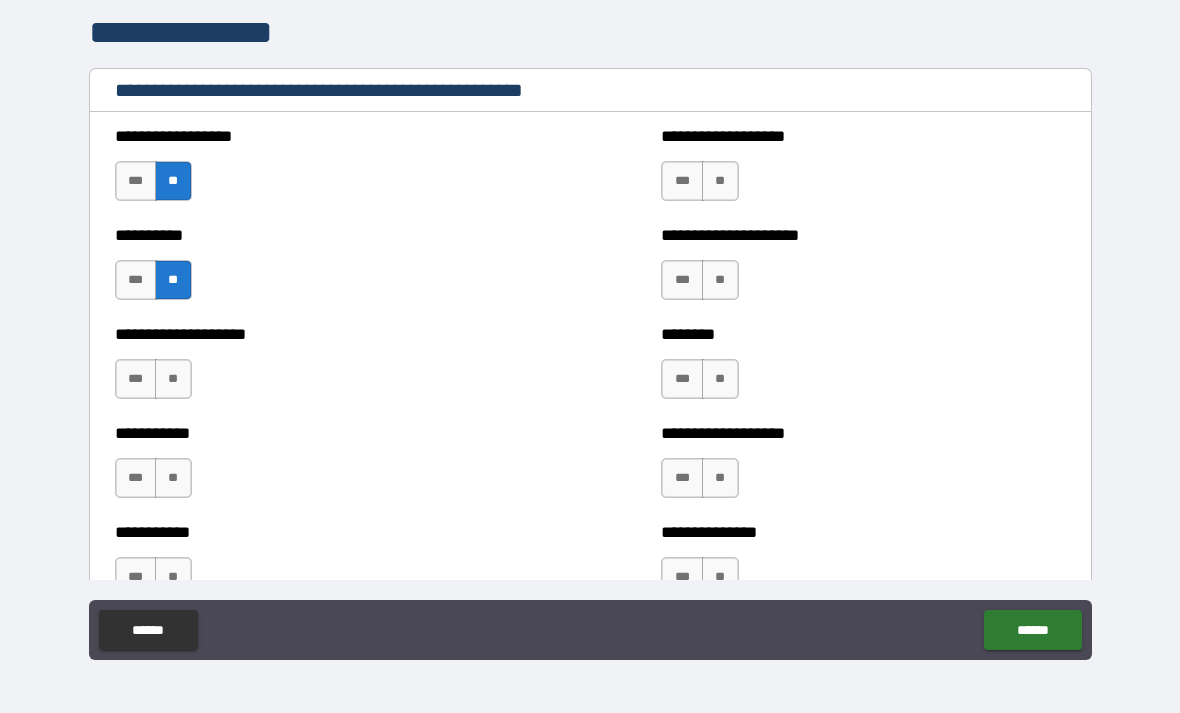 click on "**" at bounding box center (173, 379) 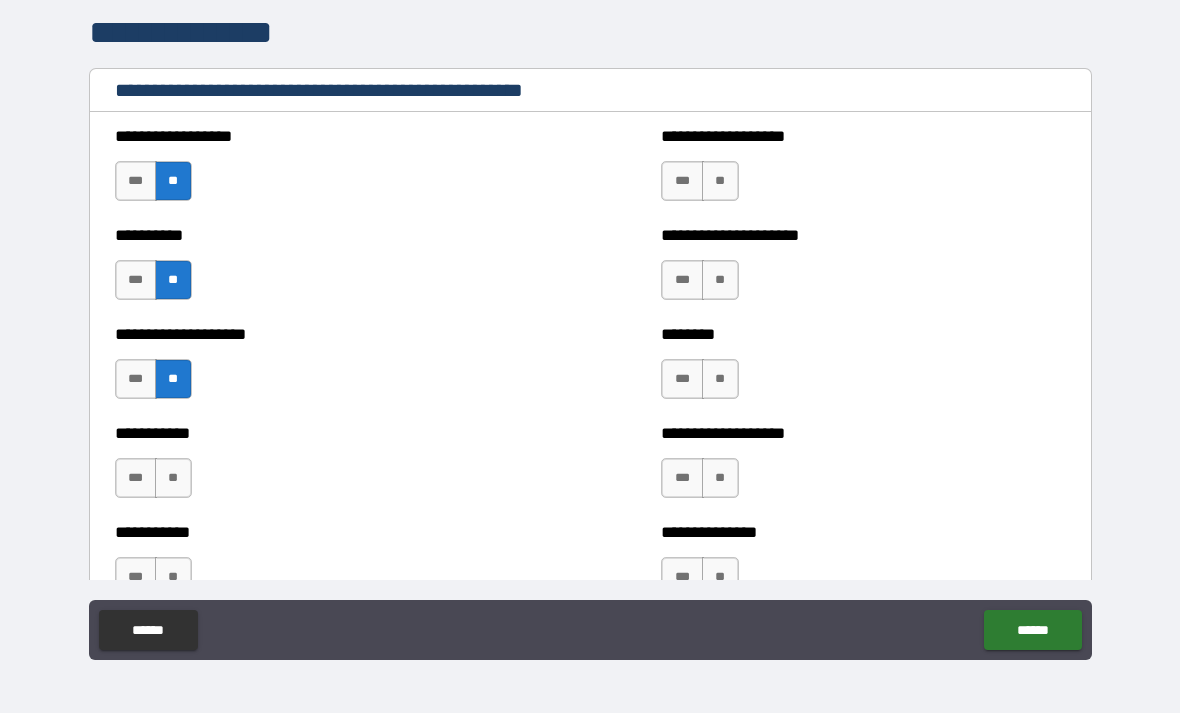 click on "**" at bounding box center (173, 478) 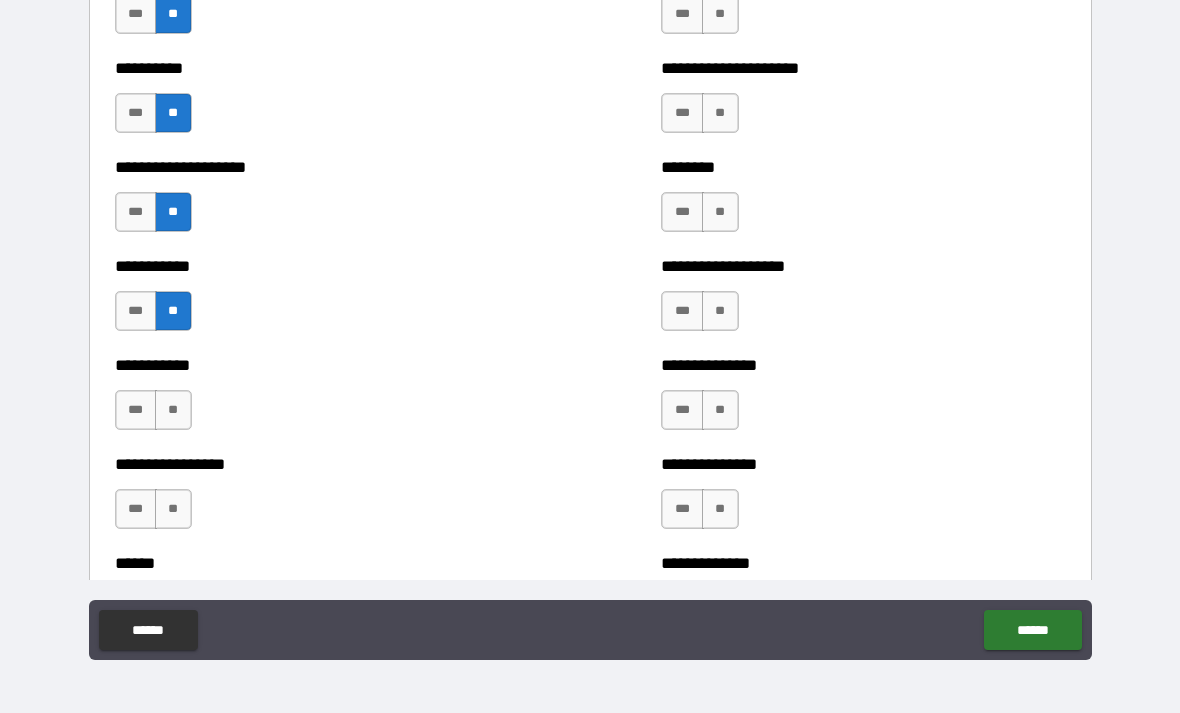 scroll, scrollTop: 2449, scrollLeft: 0, axis: vertical 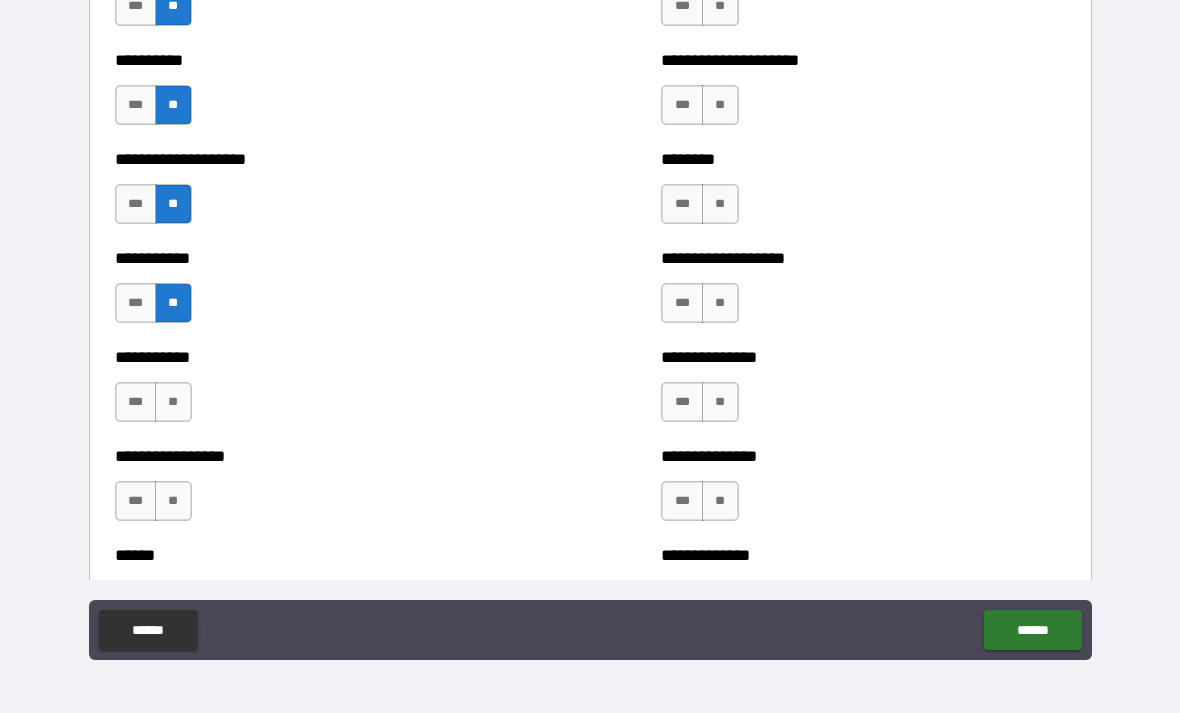 click on "**" at bounding box center [173, 402] 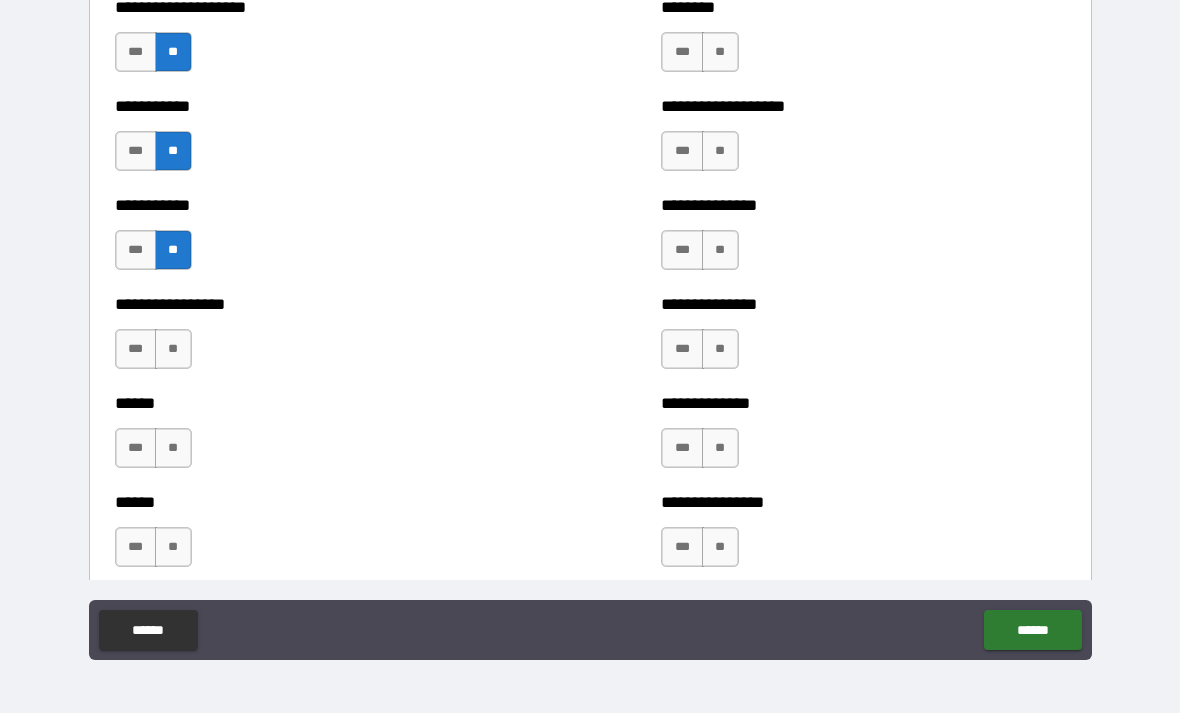 scroll, scrollTop: 2602, scrollLeft: 0, axis: vertical 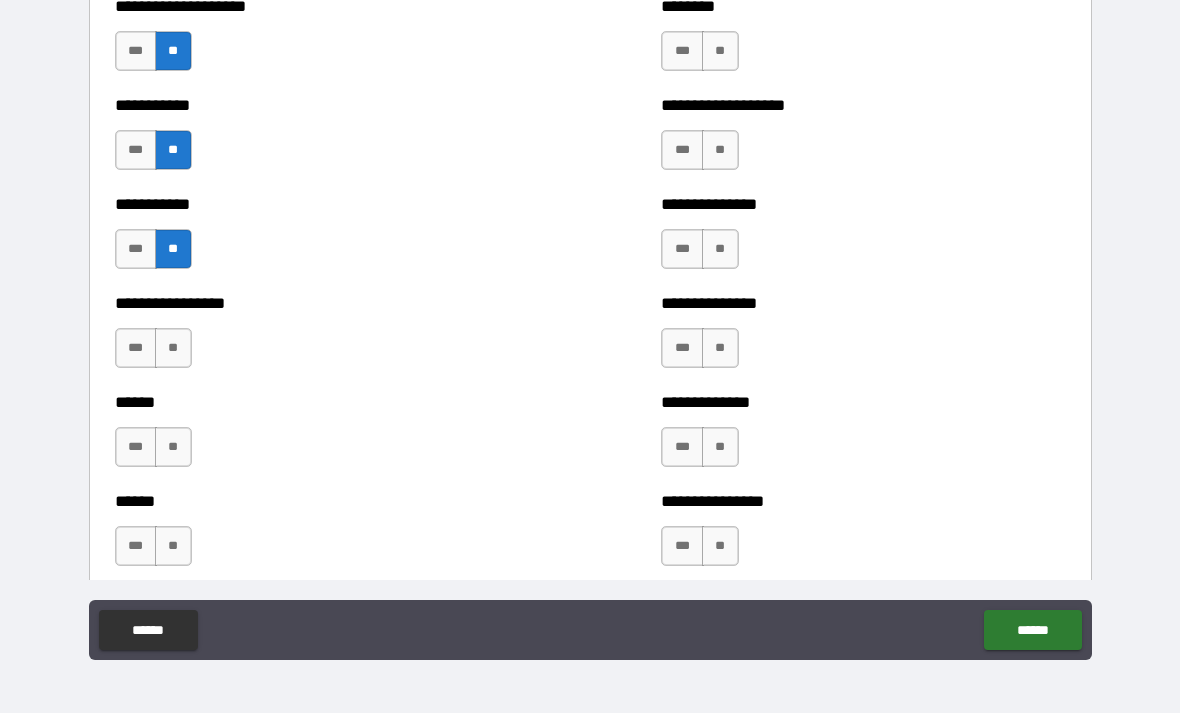 click on "**" at bounding box center (173, 348) 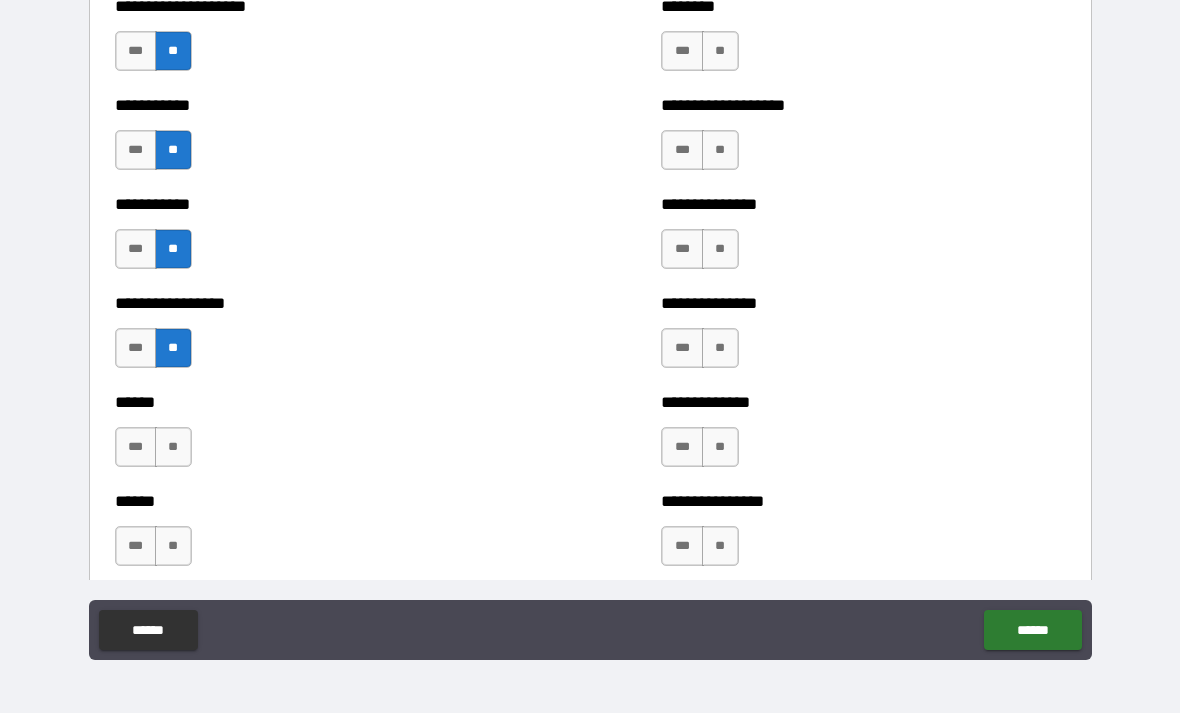 click on "**" at bounding box center (173, 447) 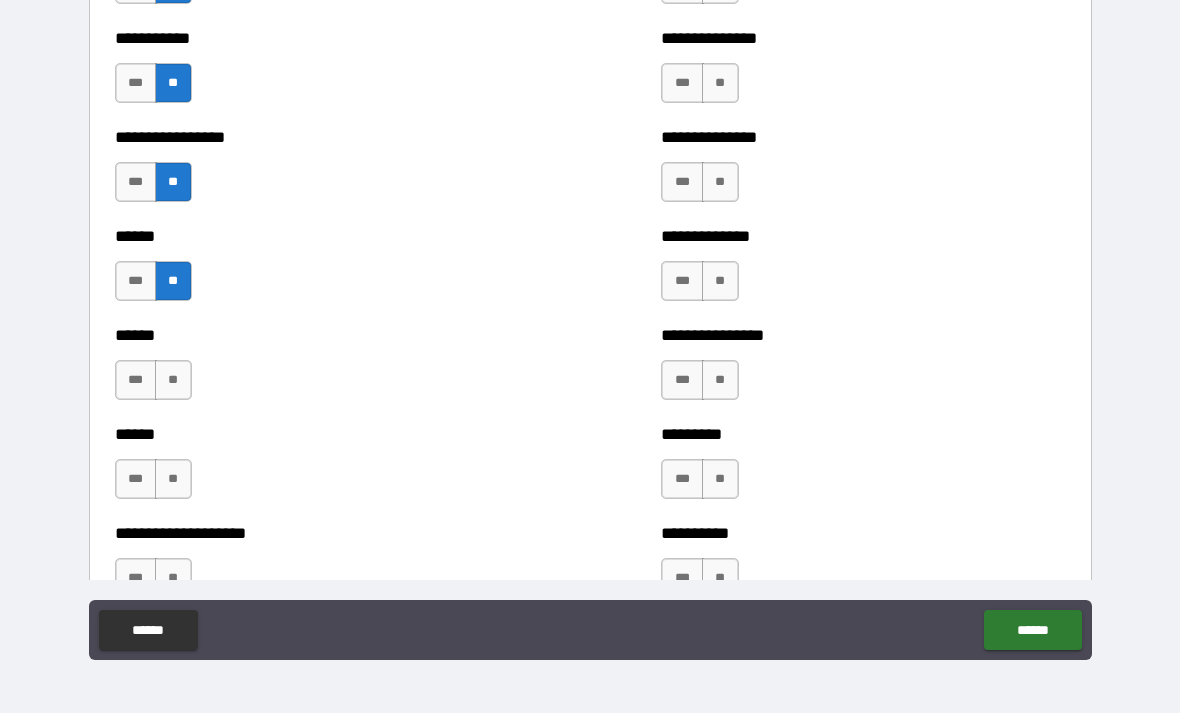 scroll, scrollTop: 2780, scrollLeft: 0, axis: vertical 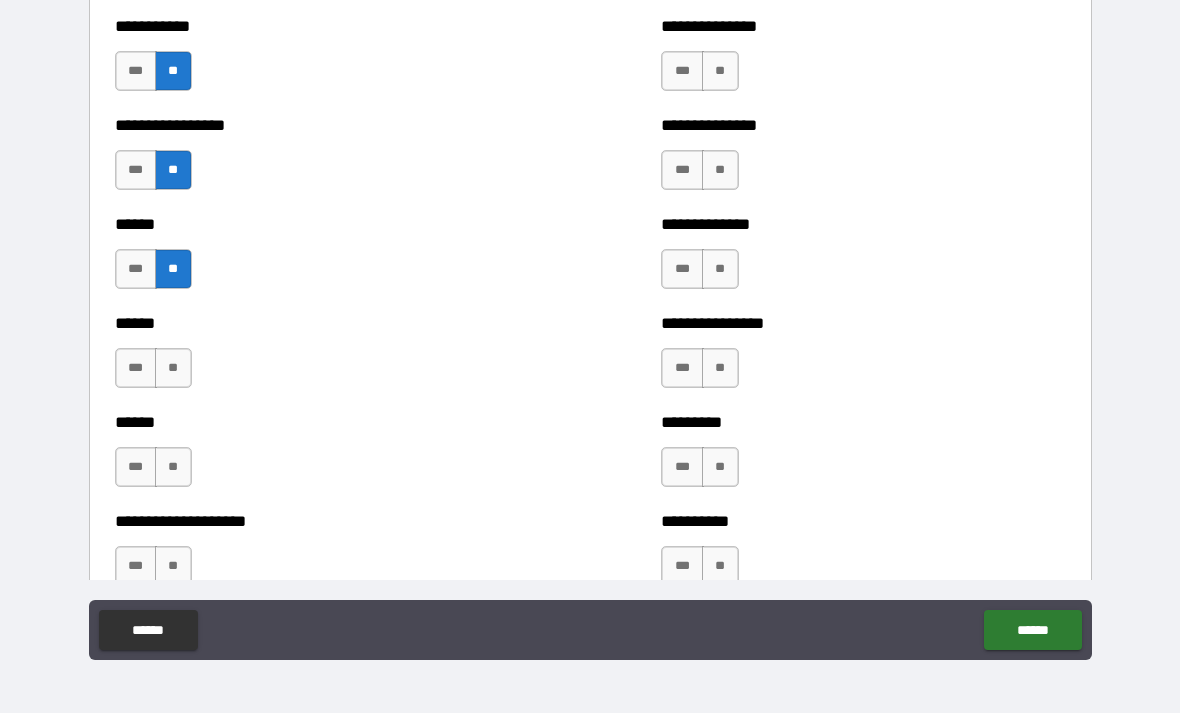 click on "**" at bounding box center (173, 368) 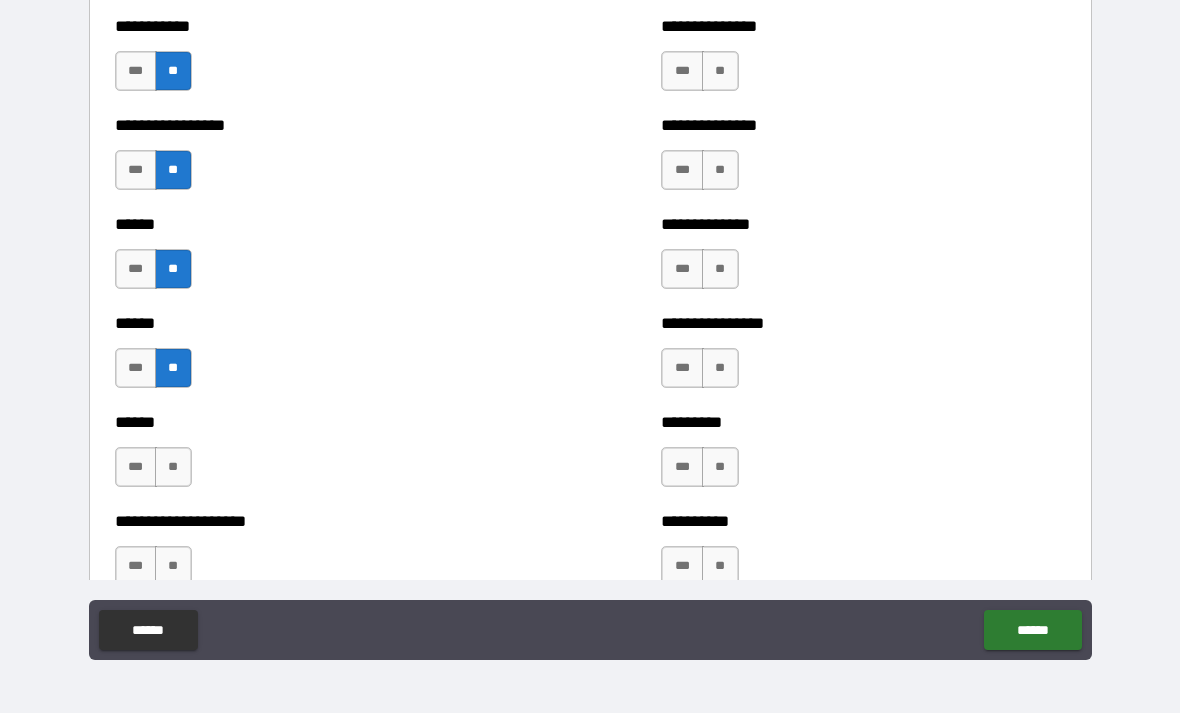 click on "**" at bounding box center (173, 467) 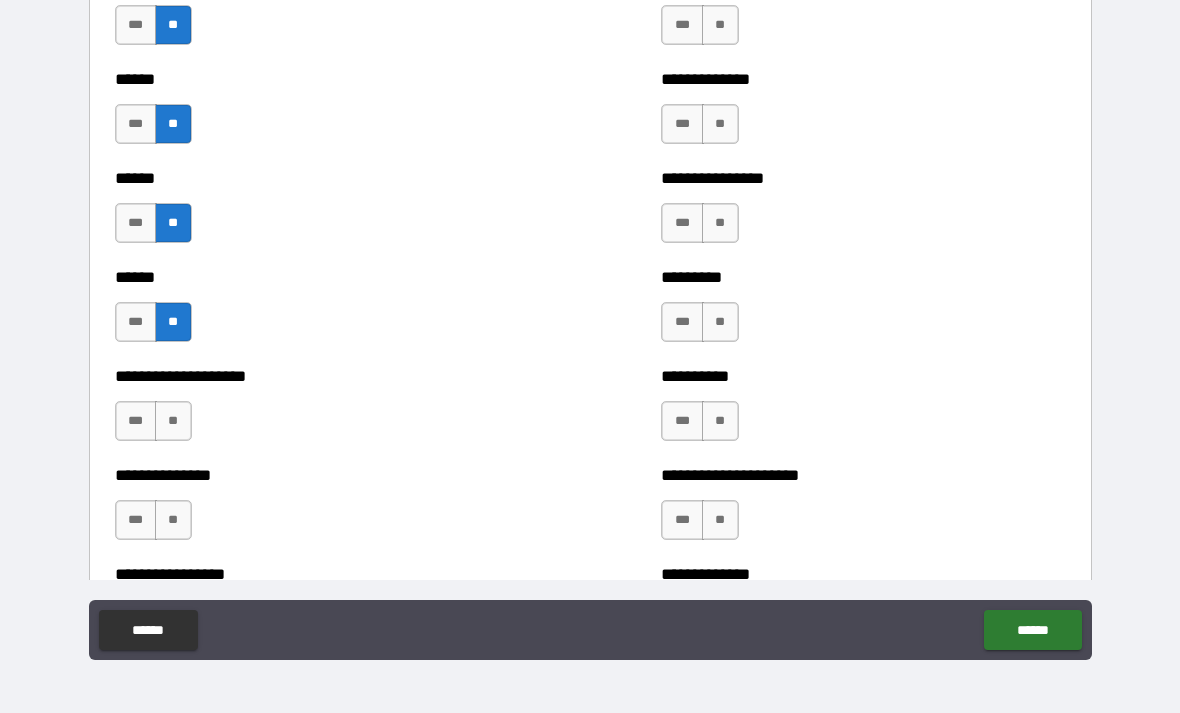 scroll, scrollTop: 2936, scrollLeft: 0, axis: vertical 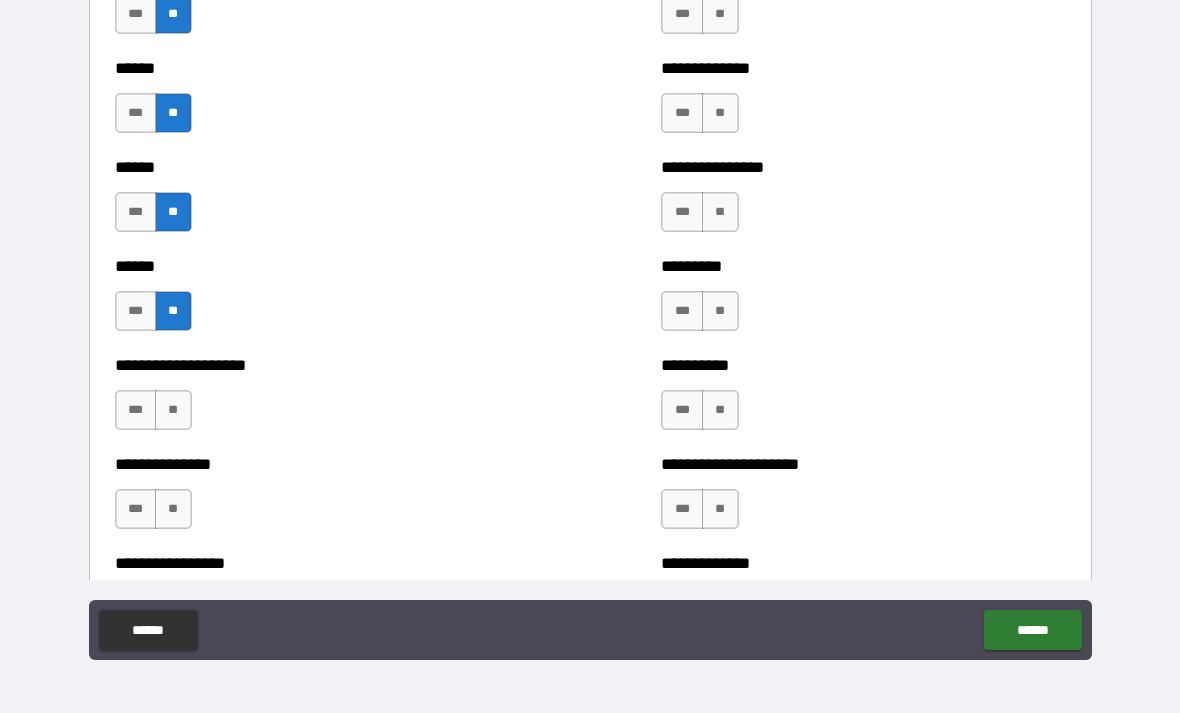 click on "**" at bounding box center [173, 410] 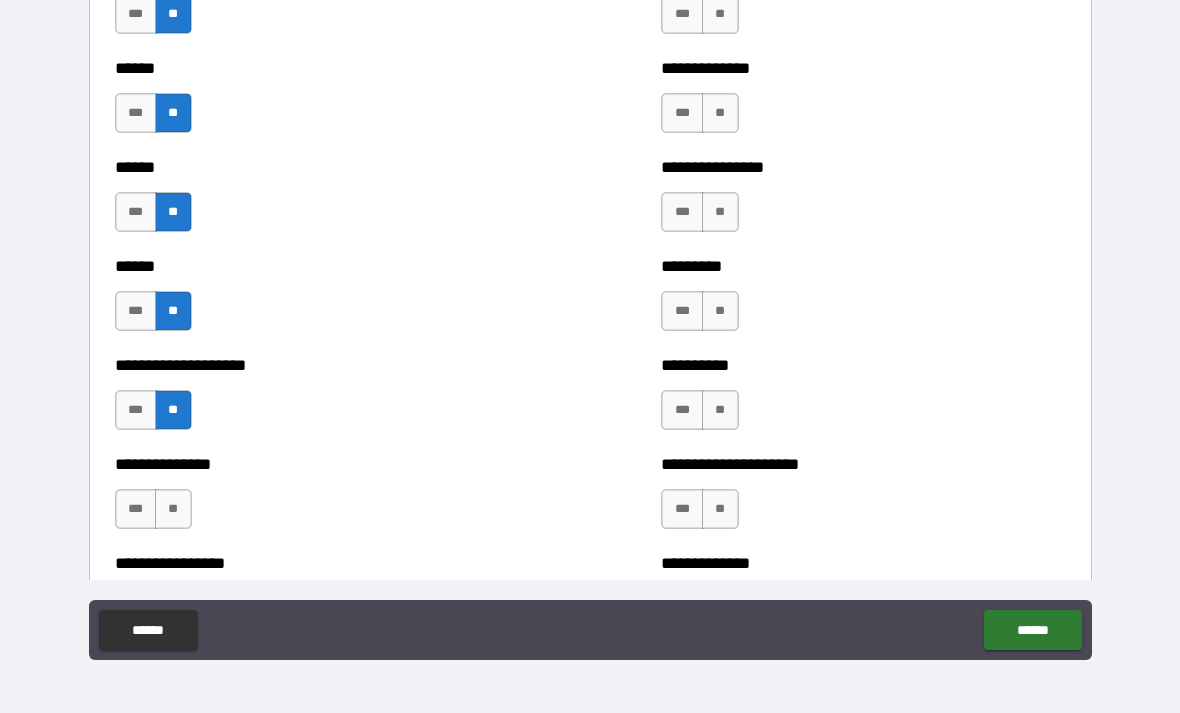 click on "**" at bounding box center [173, 509] 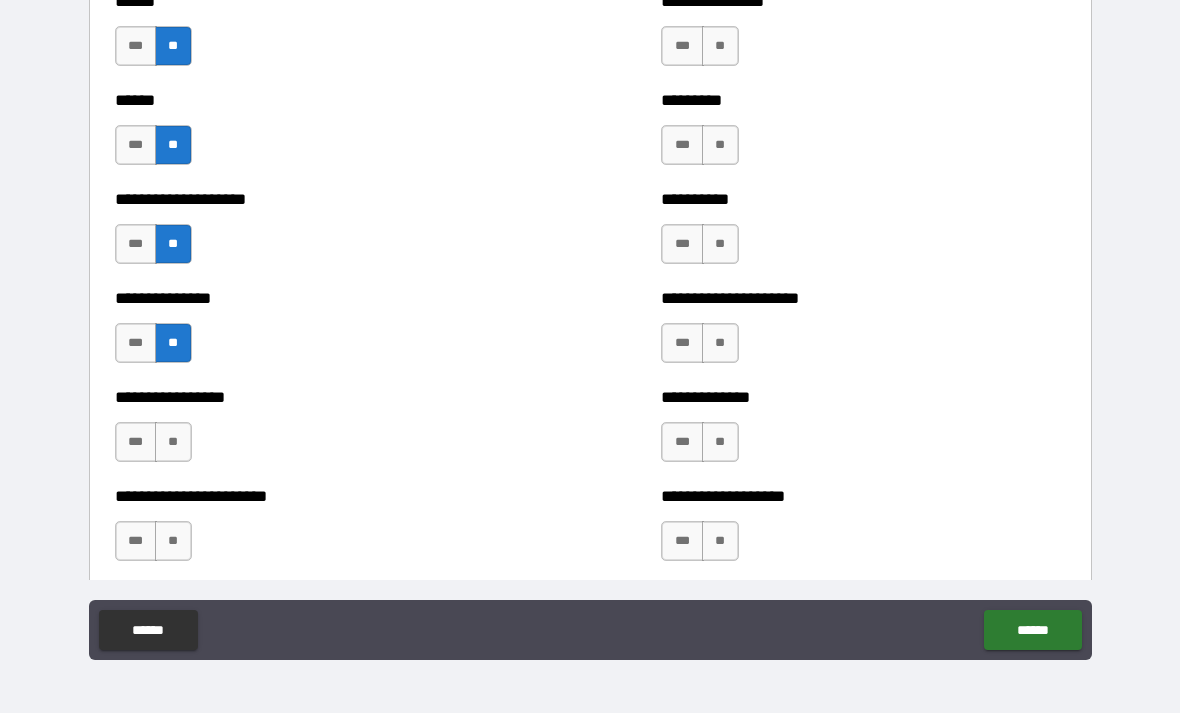 scroll, scrollTop: 3107, scrollLeft: 0, axis: vertical 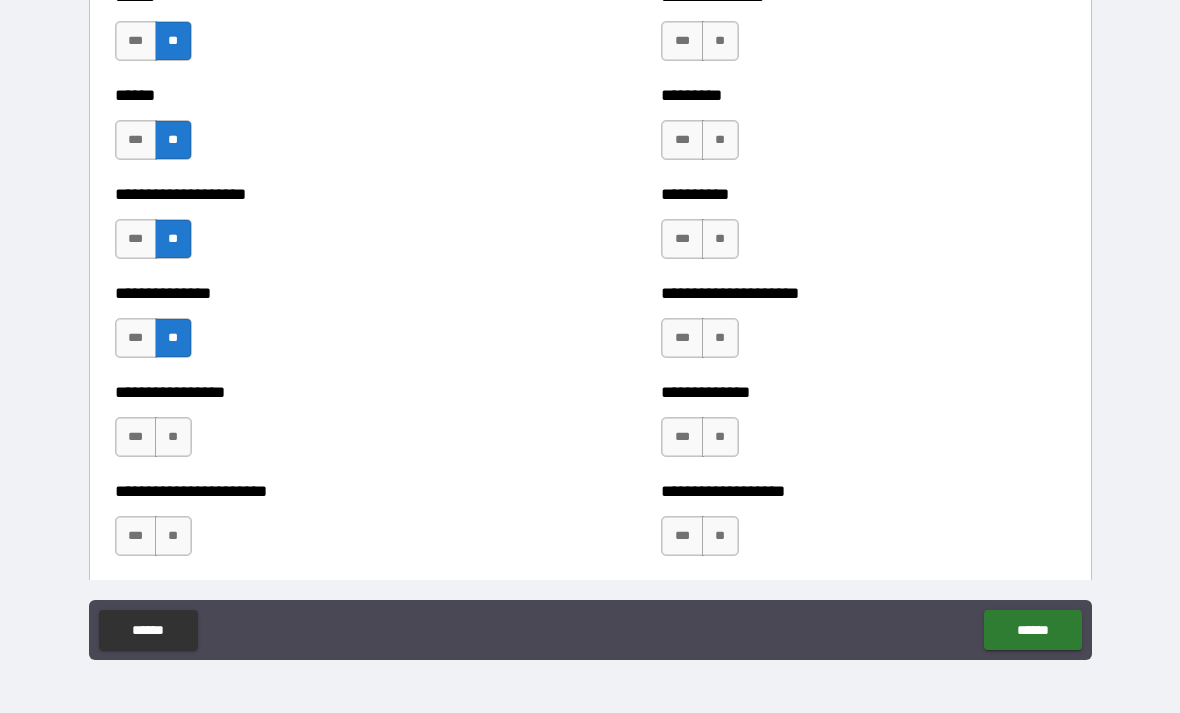 click on "**" at bounding box center (173, 437) 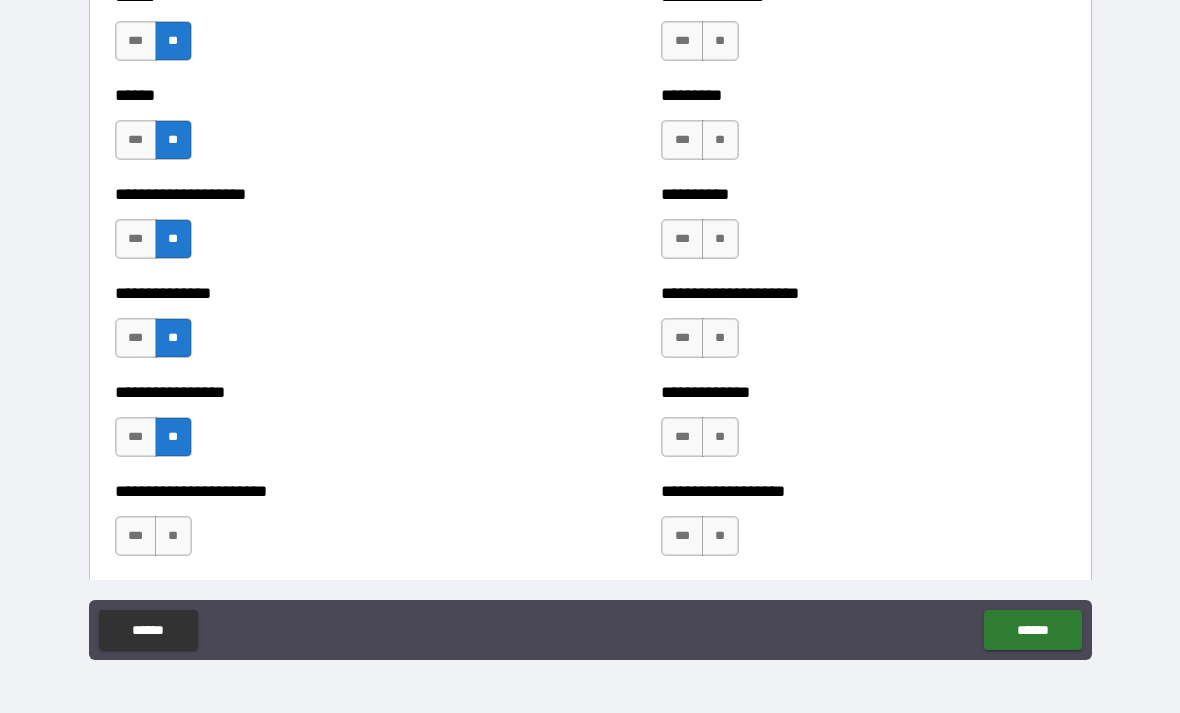 click on "**" at bounding box center (173, 536) 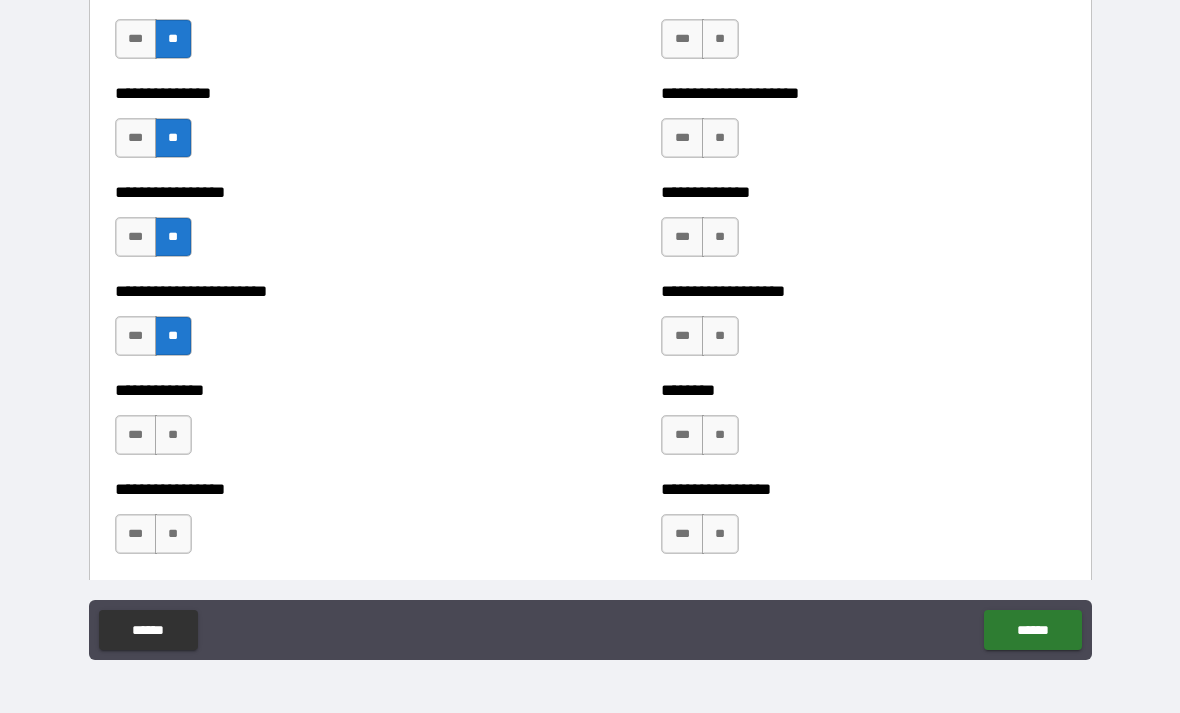 scroll, scrollTop: 3310, scrollLeft: 0, axis: vertical 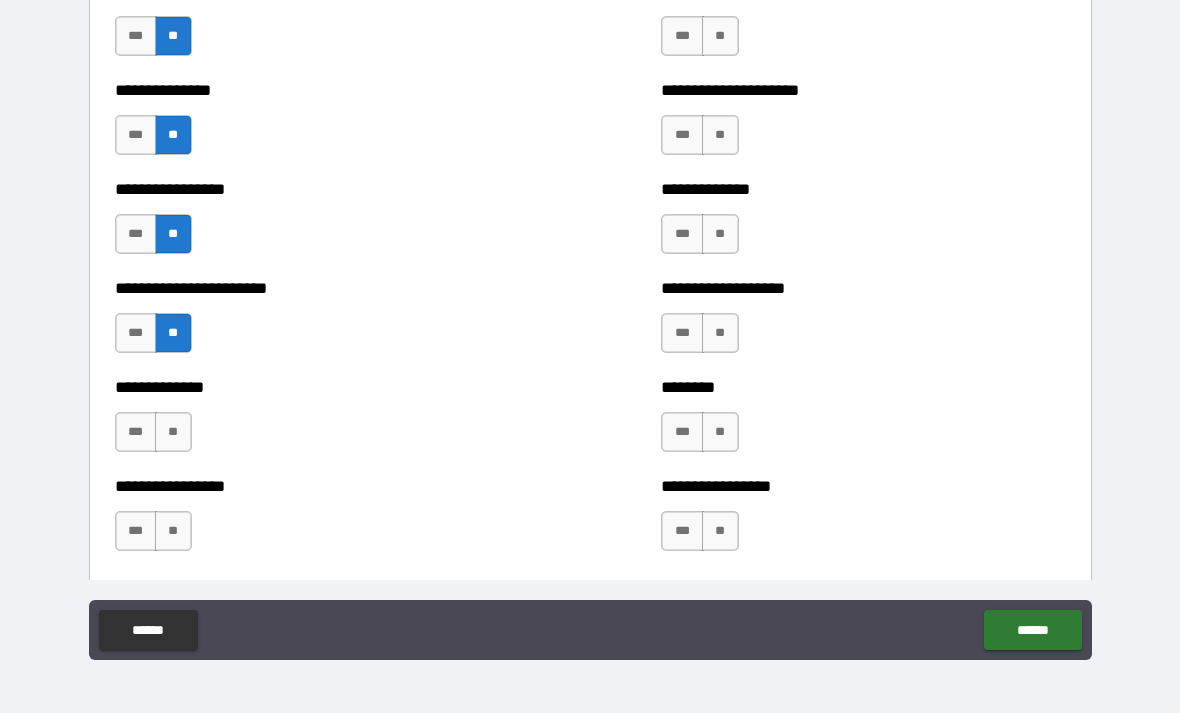 click on "**" at bounding box center [173, 432] 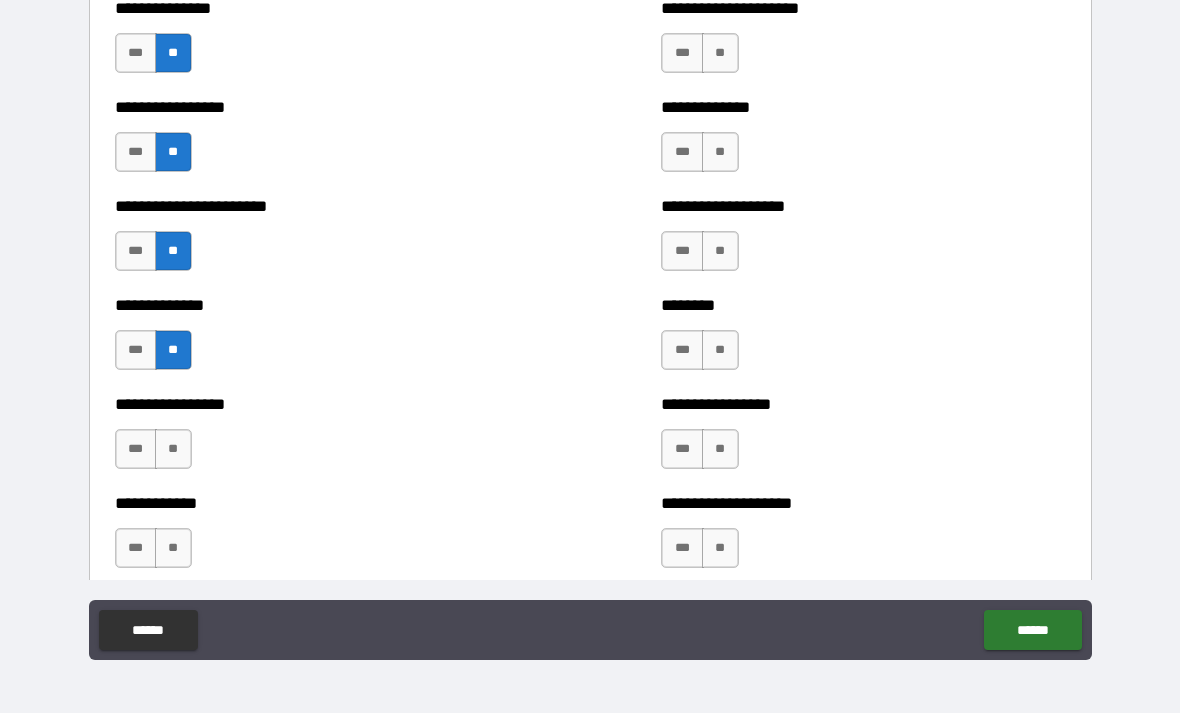 scroll, scrollTop: 3495, scrollLeft: 0, axis: vertical 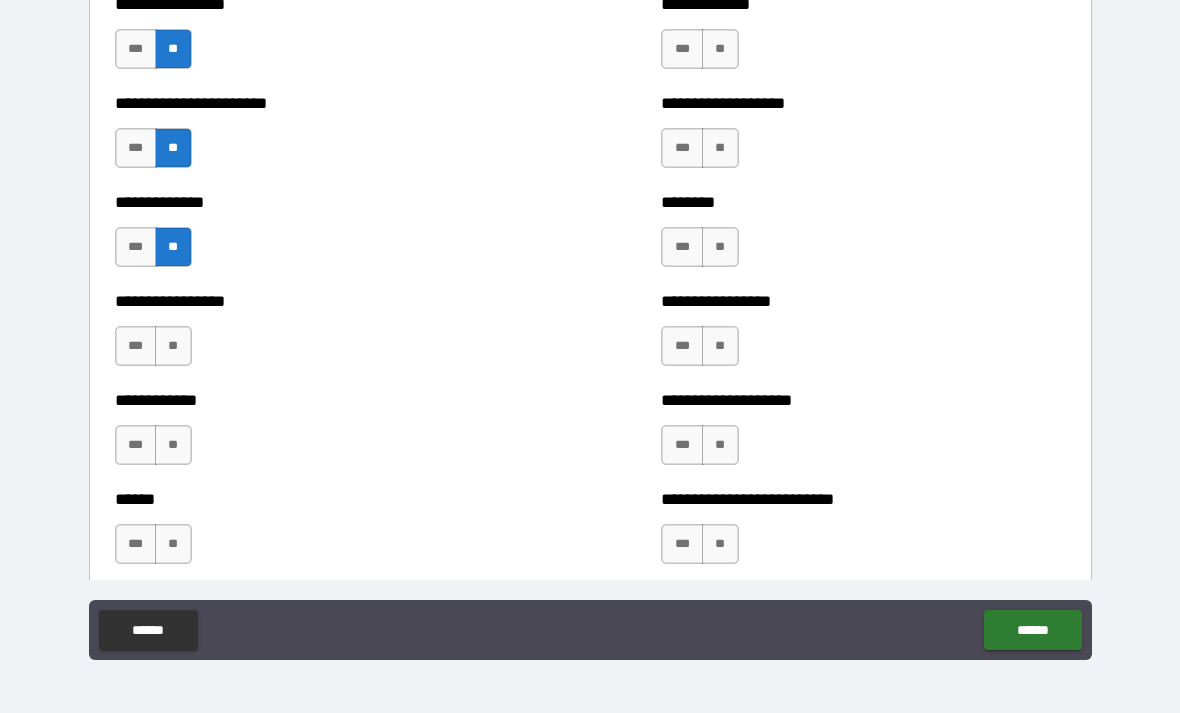 click on "**" at bounding box center [173, 346] 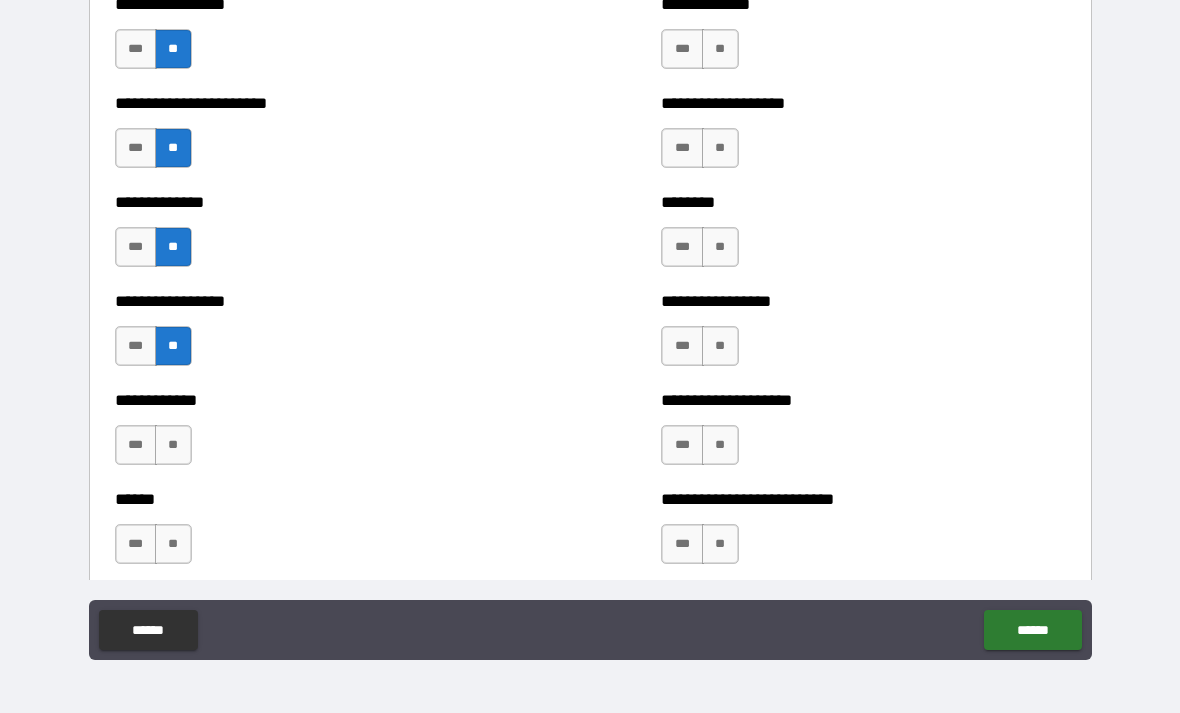 click on "**" at bounding box center (173, 445) 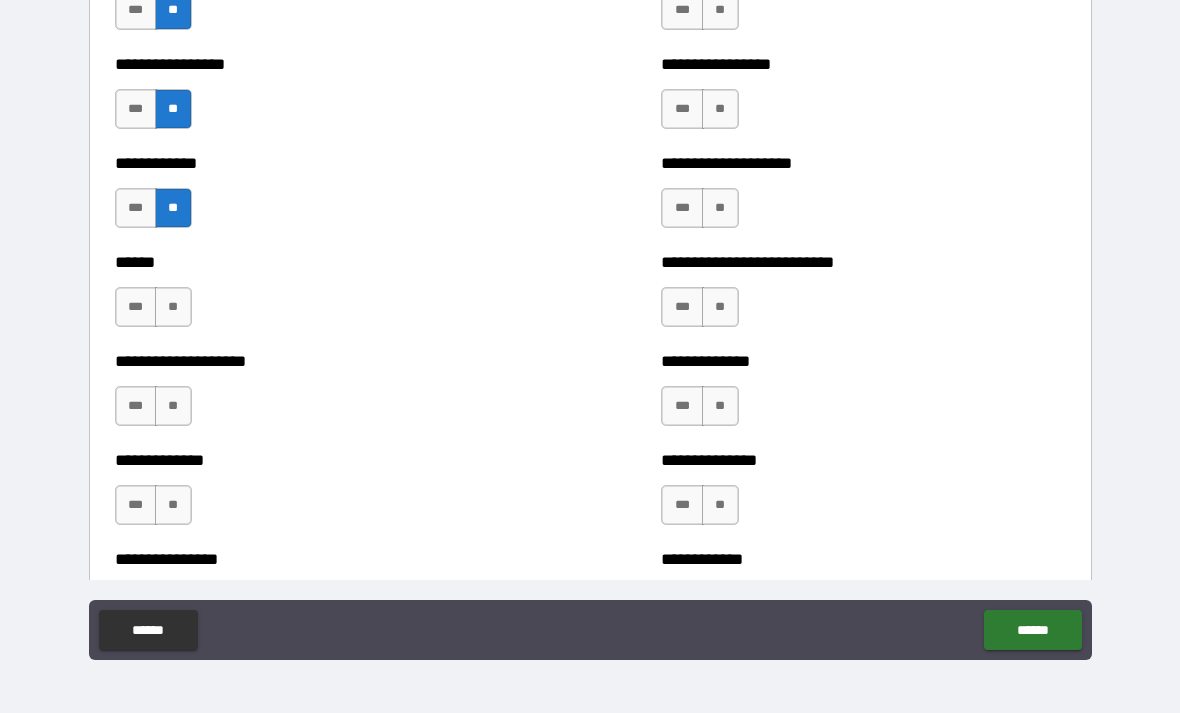 scroll, scrollTop: 3741, scrollLeft: 0, axis: vertical 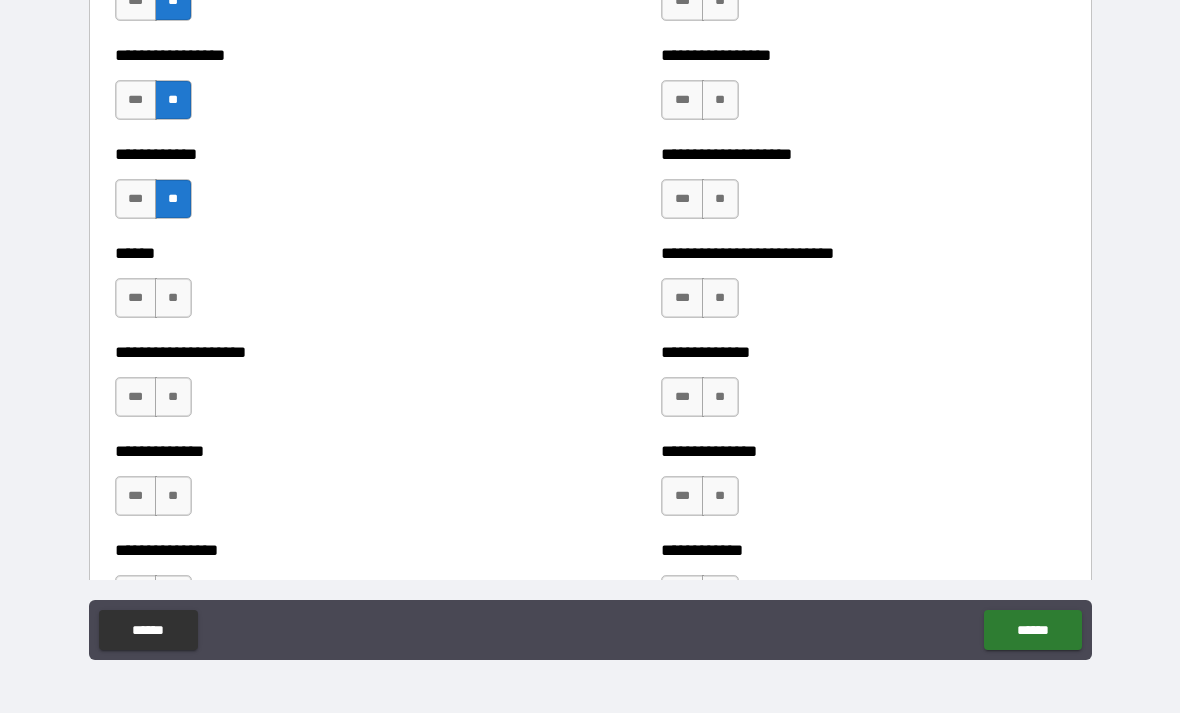 click on "**" at bounding box center (173, 298) 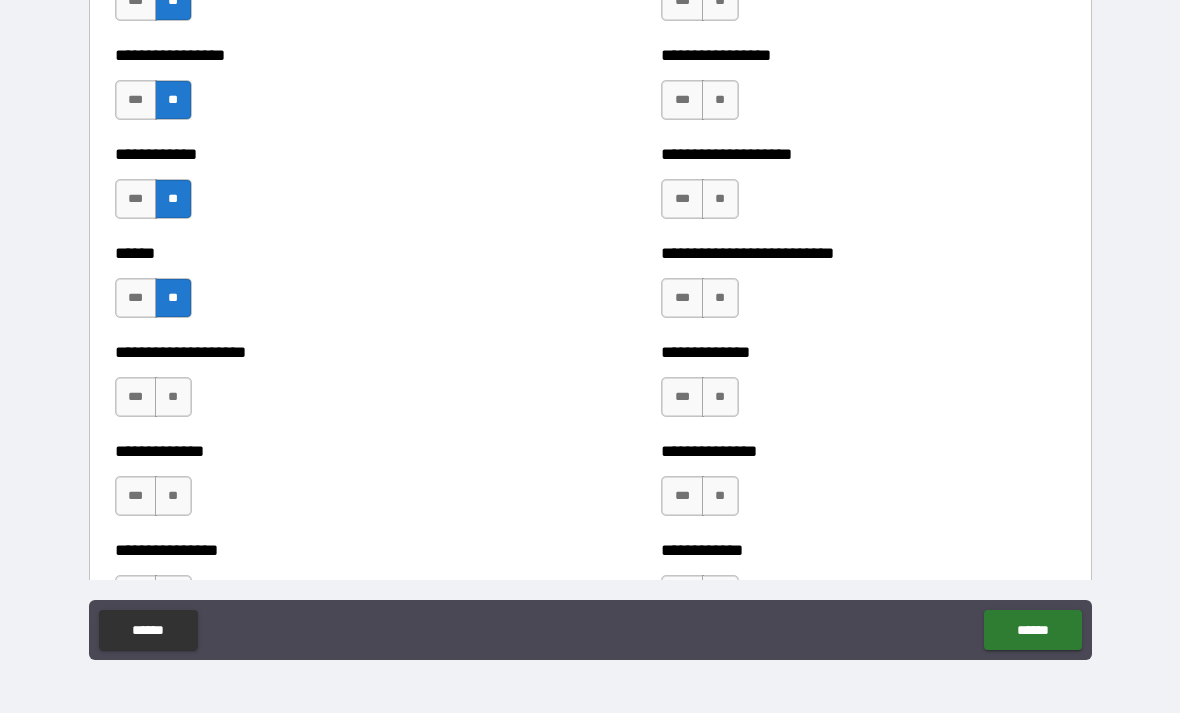 click on "**" at bounding box center [173, 397] 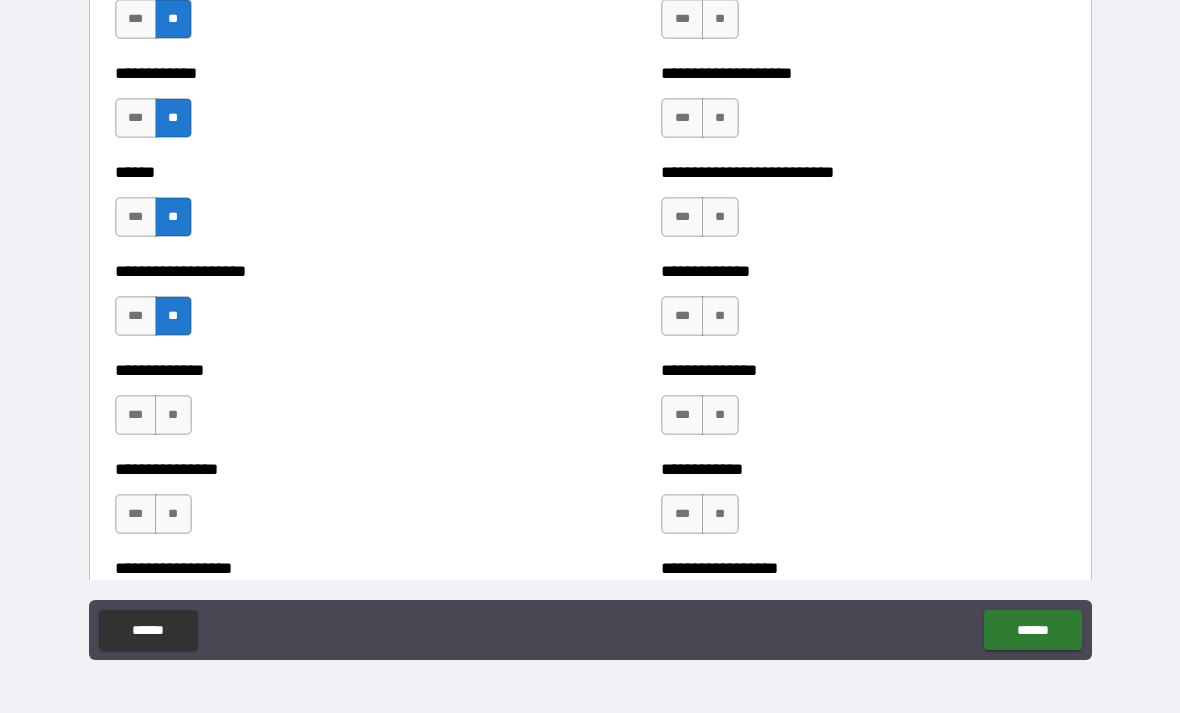 scroll, scrollTop: 3826, scrollLeft: 0, axis: vertical 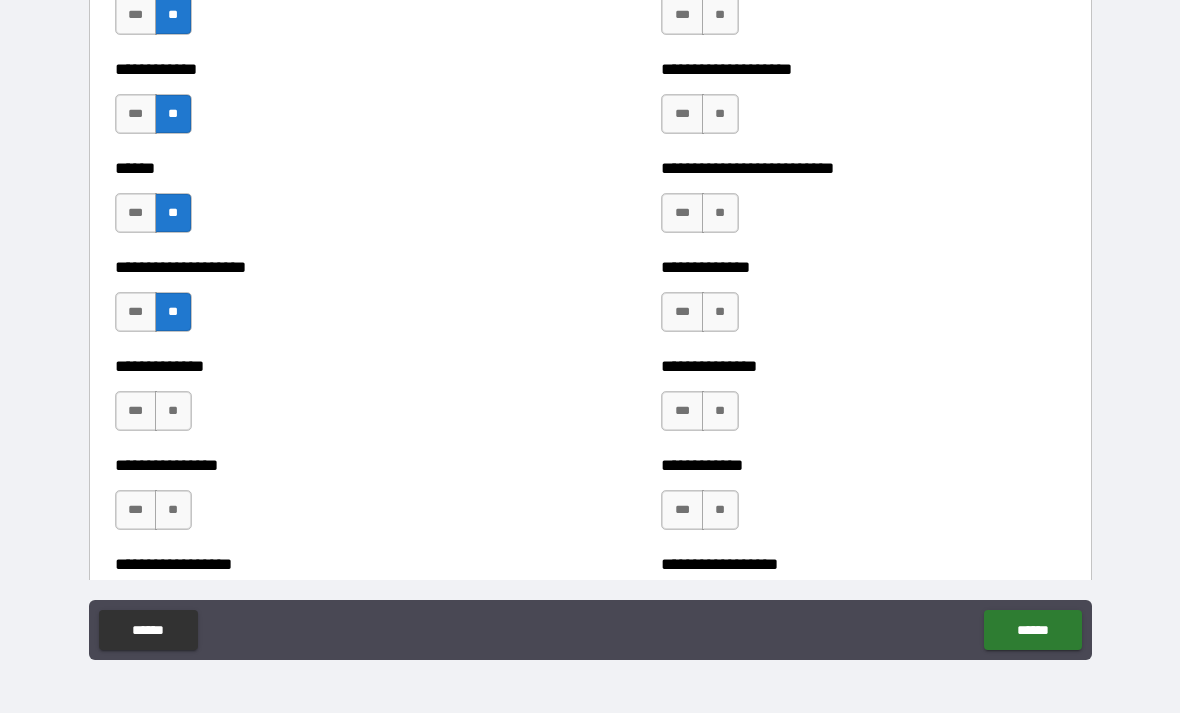 click on "**" at bounding box center [173, 411] 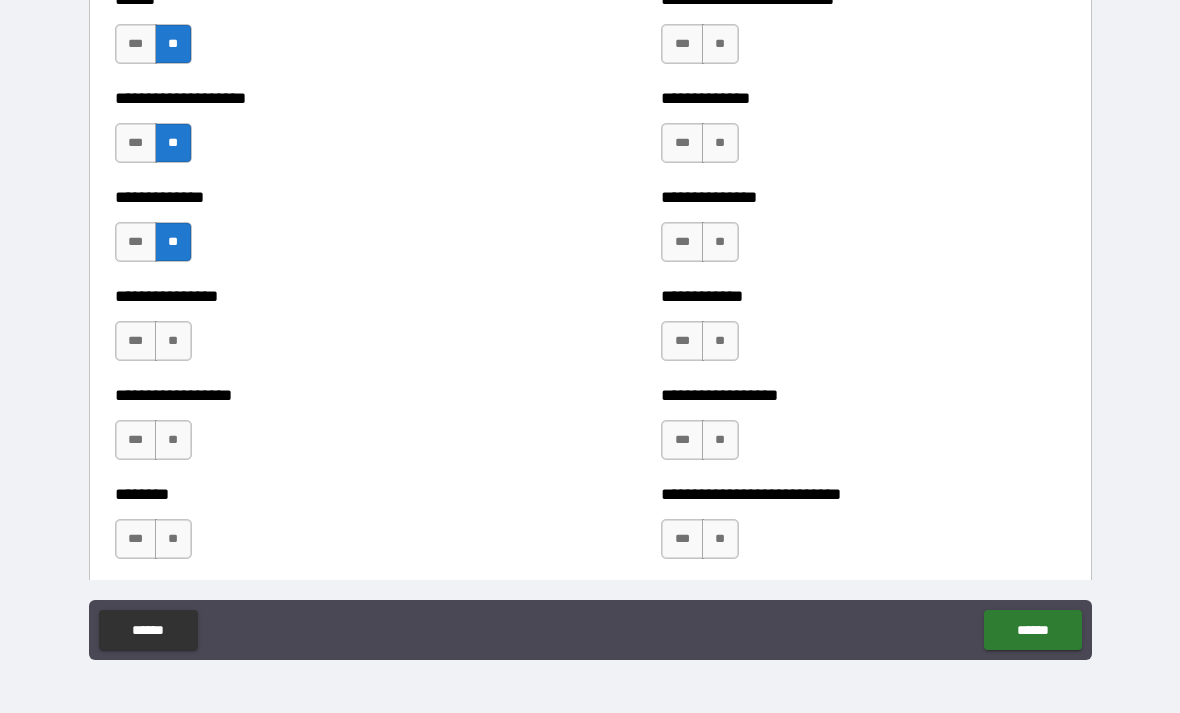 scroll, scrollTop: 4024, scrollLeft: 0, axis: vertical 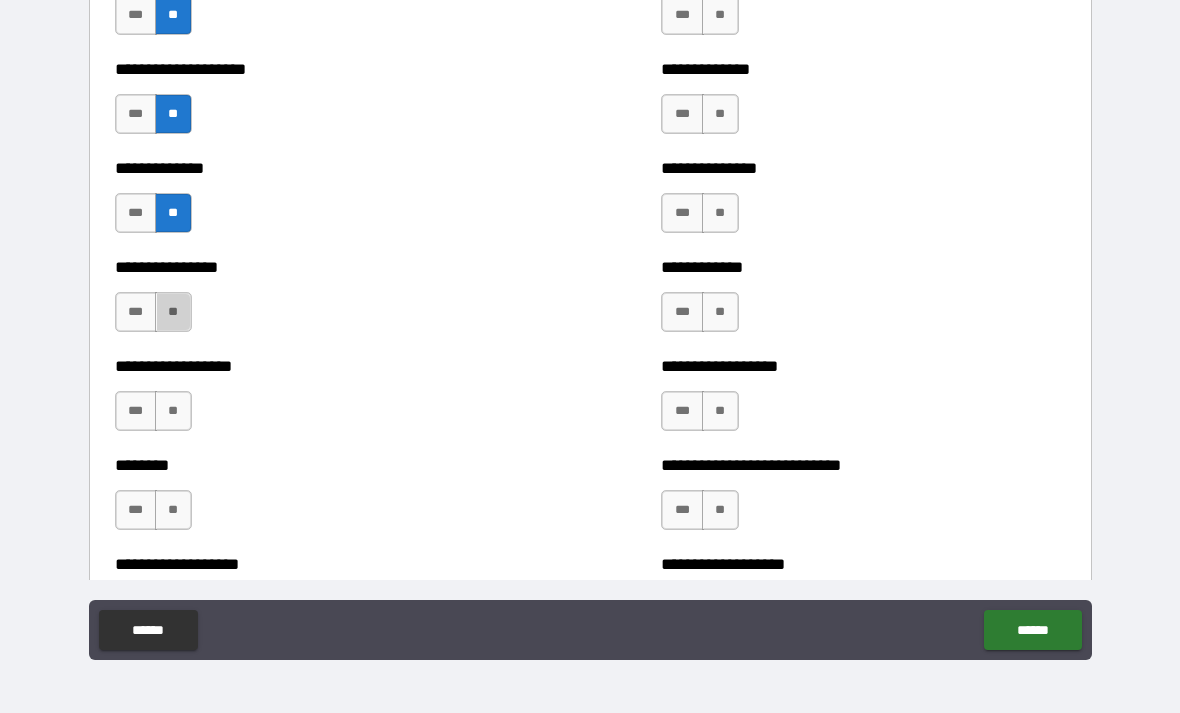 click on "**" at bounding box center [173, 312] 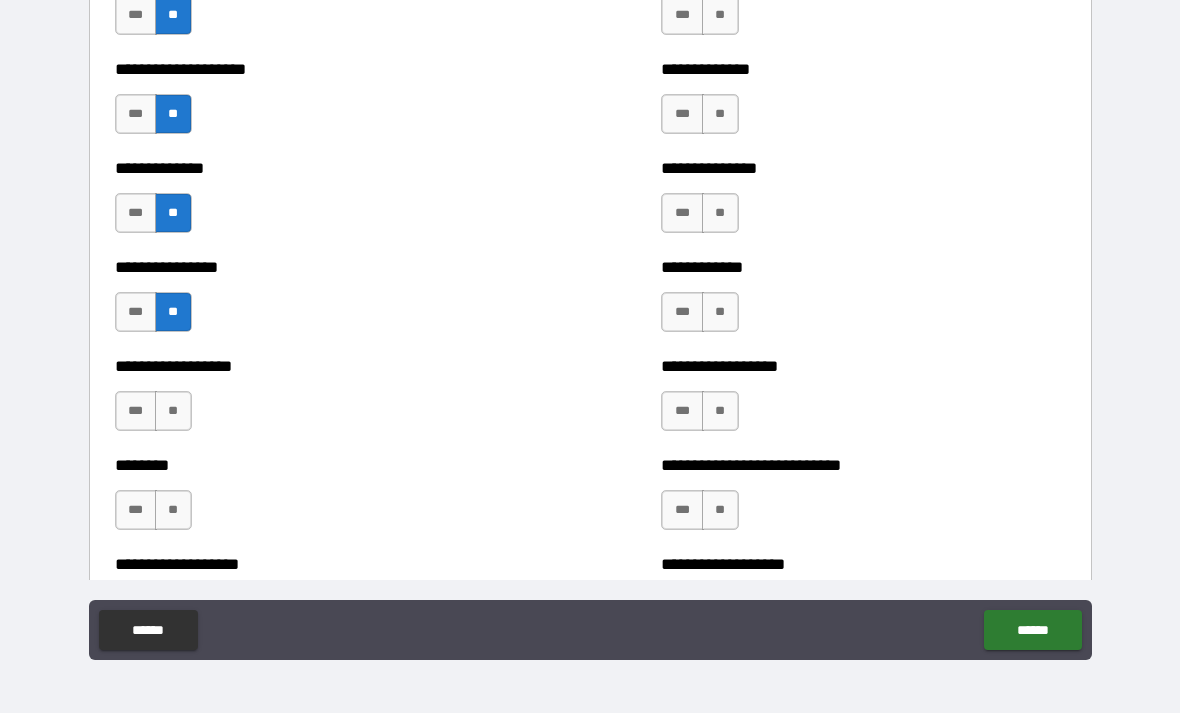 click on "**" at bounding box center (173, 411) 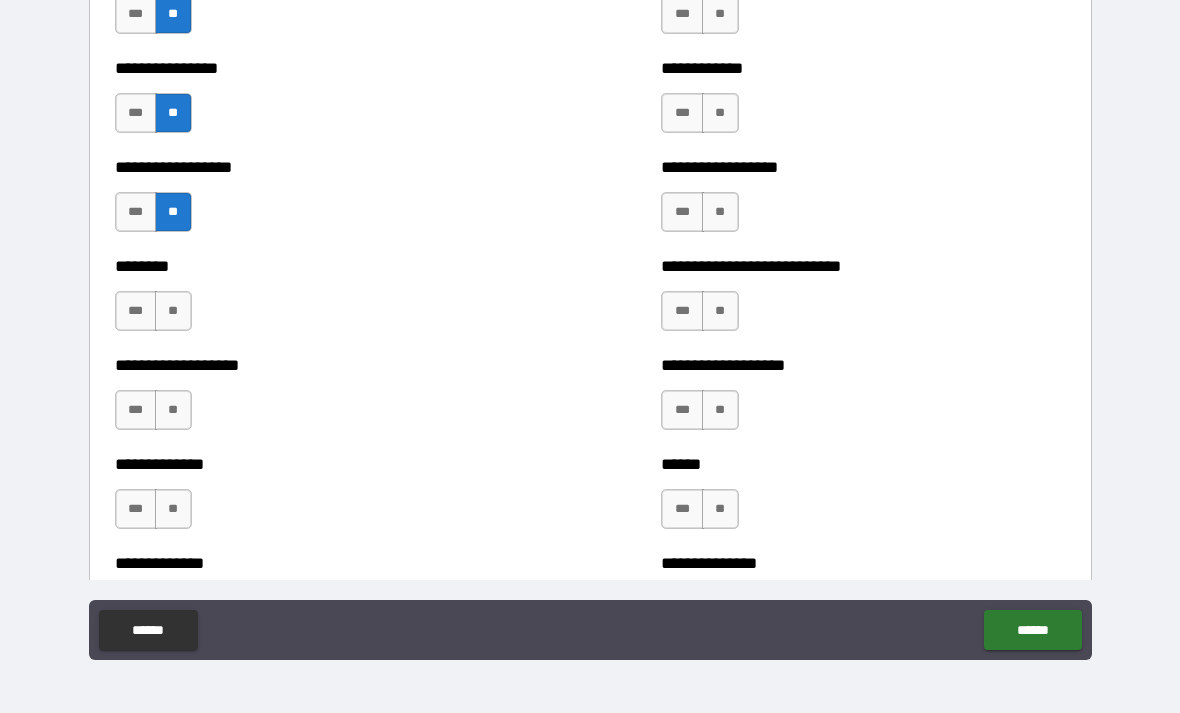 scroll, scrollTop: 4226, scrollLeft: 0, axis: vertical 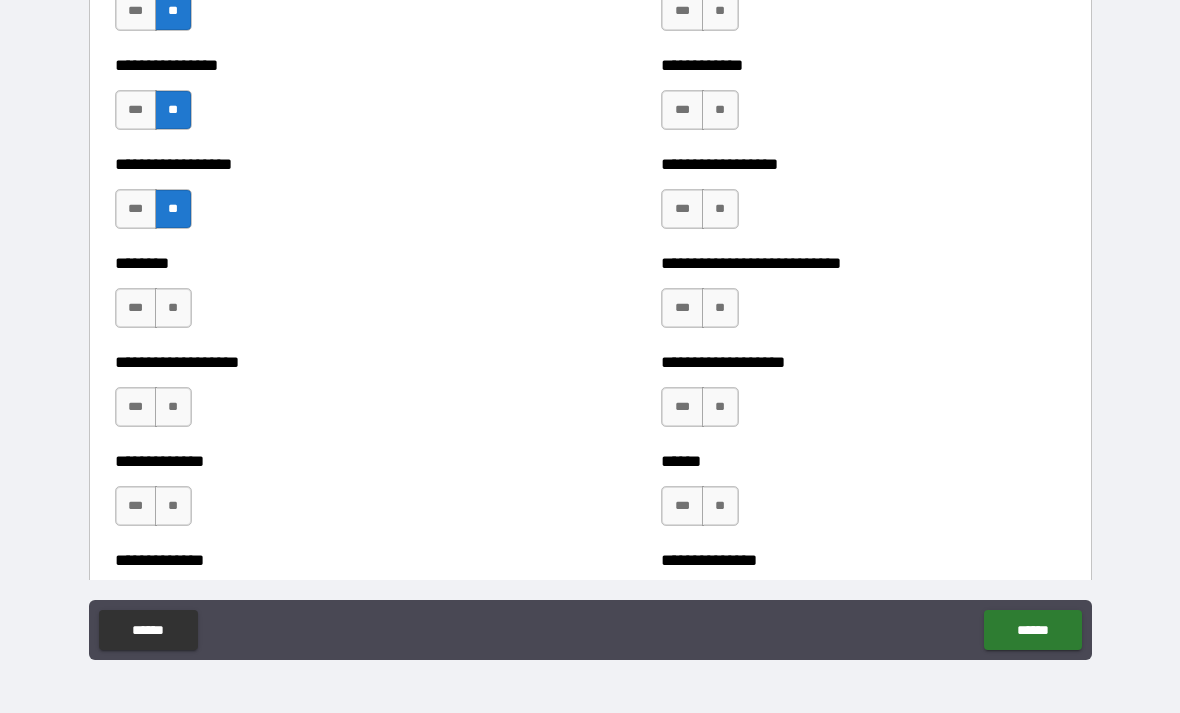 click on "**" at bounding box center (173, 308) 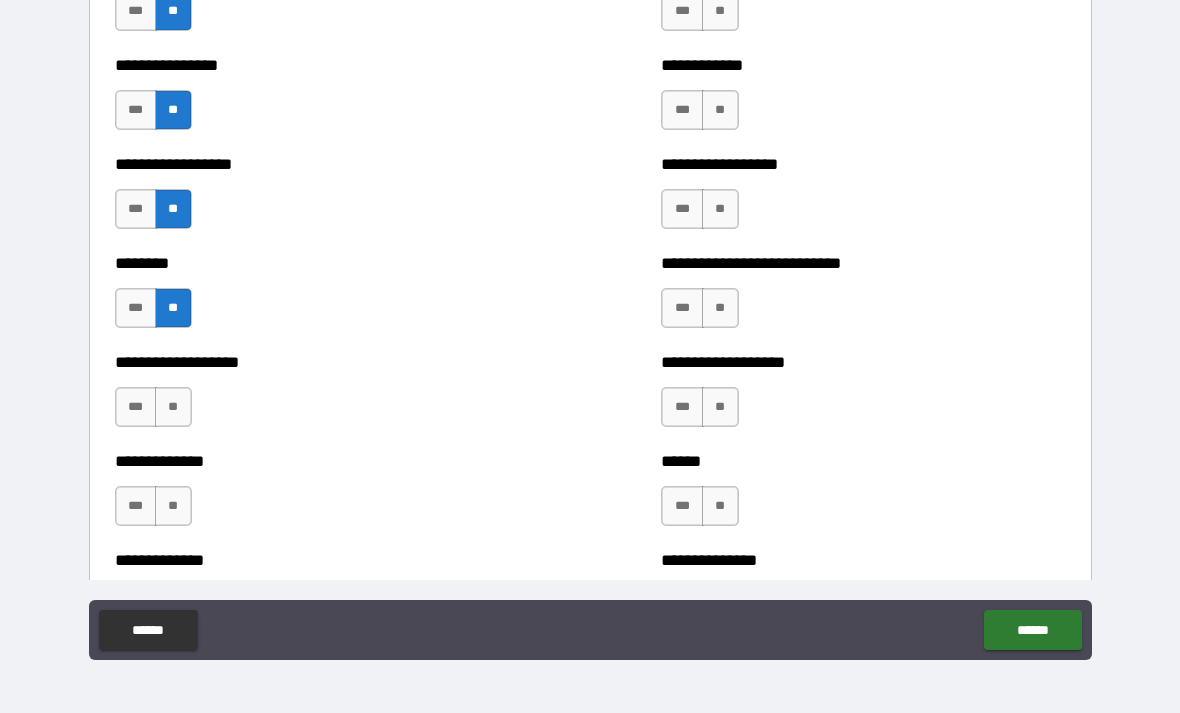 click on "**" at bounding box center [173, 407] 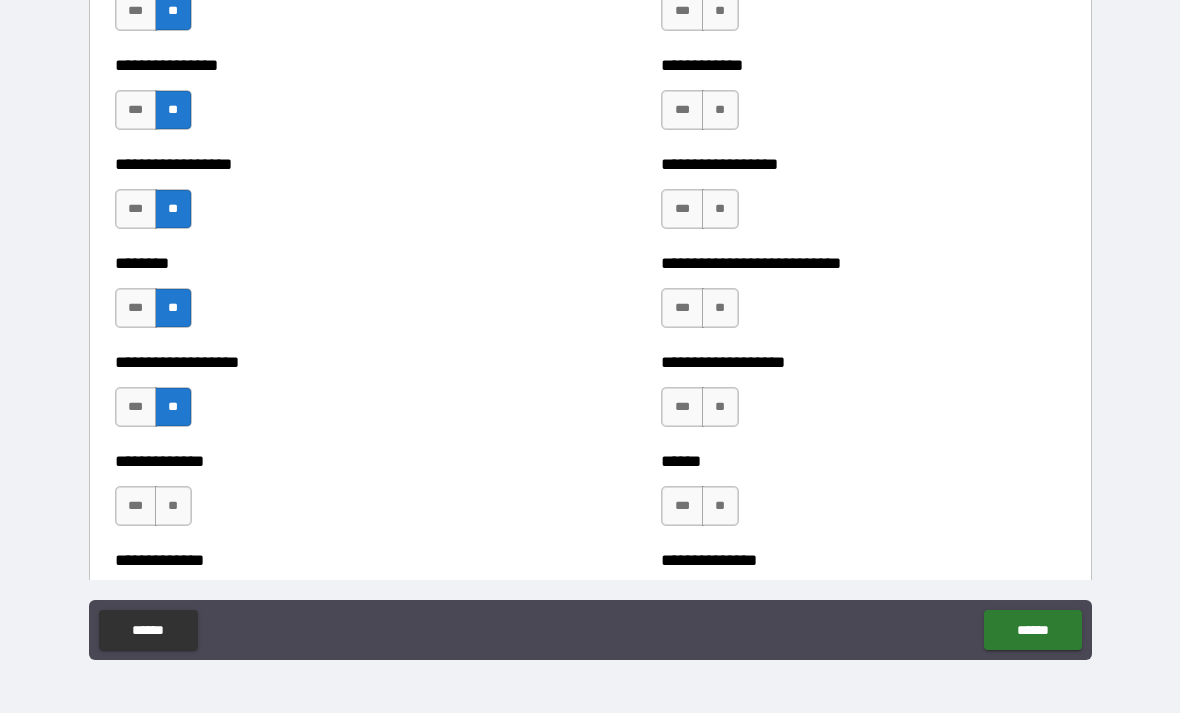 click on "**" at bounding box center (173, 506) 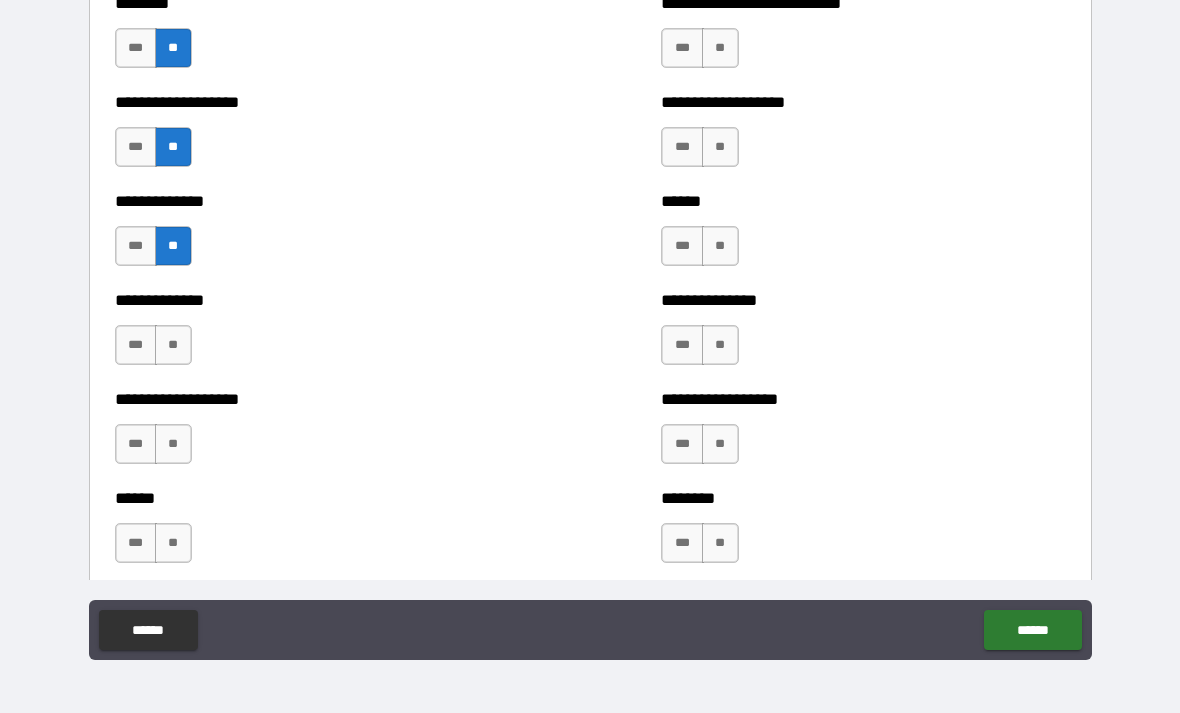scroll, scrollTop: 4502, scrollLeft: 0, axis: vertical 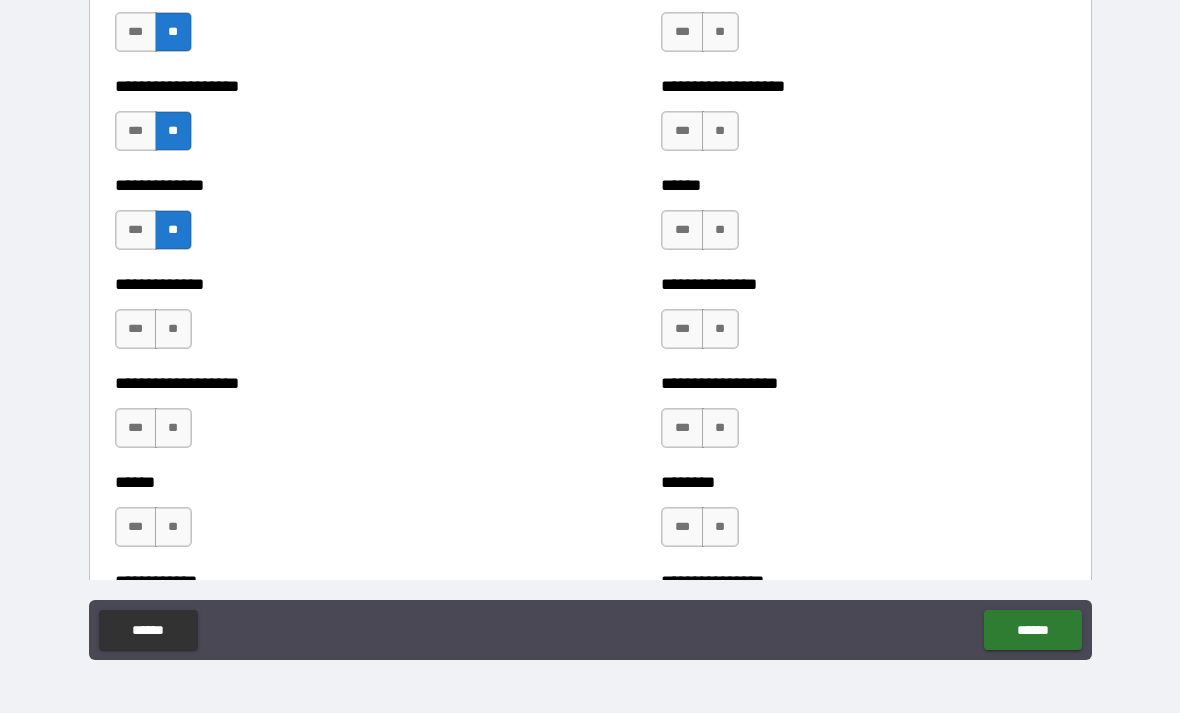 click on "**" at bounding box center [173, 329] 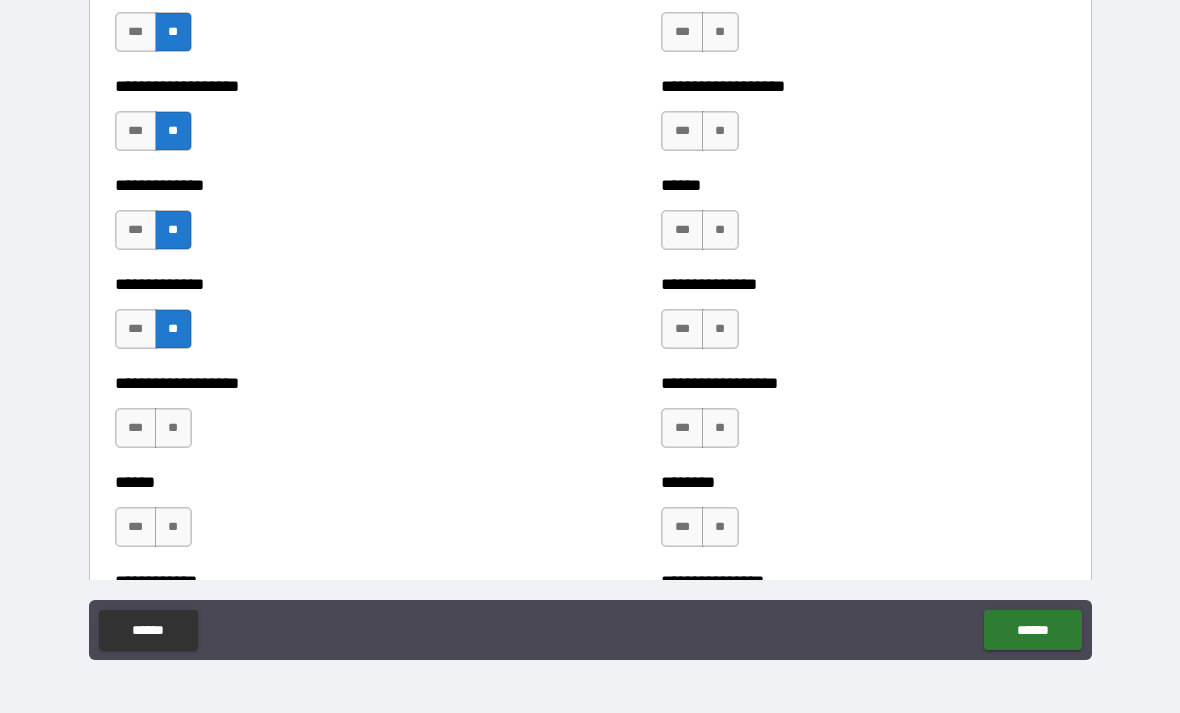 click on "**" at bounding box center [173, 428] 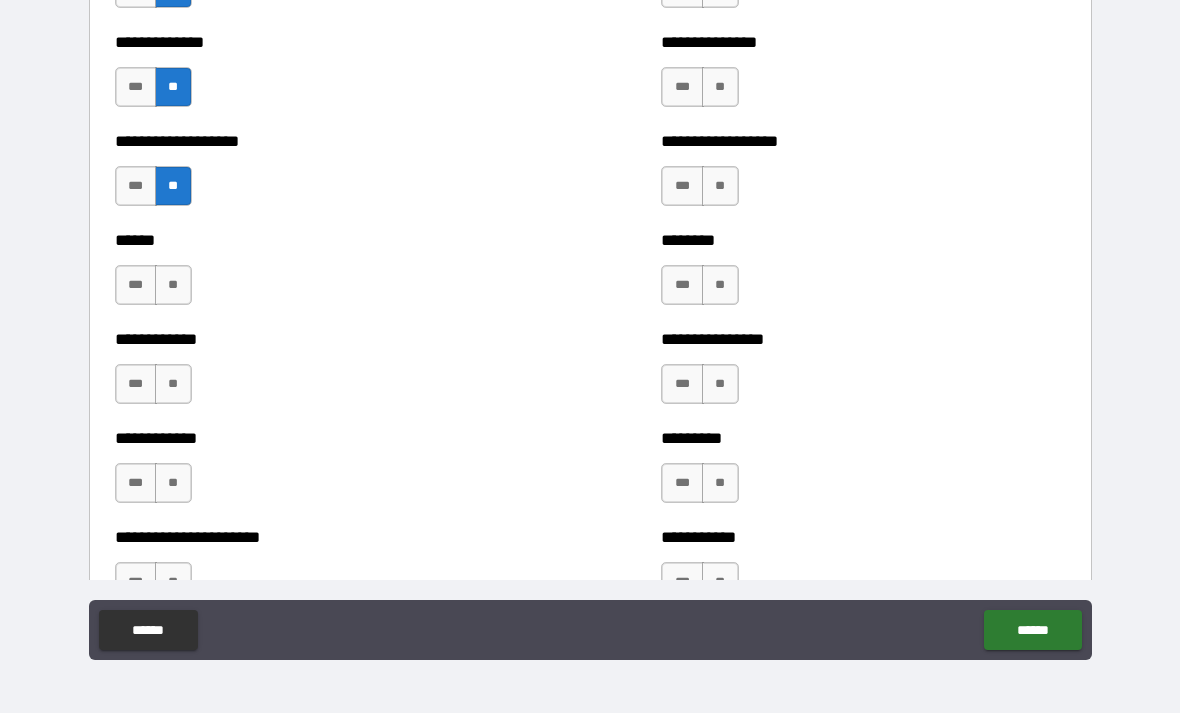 scroll, scrollTop: 4751, scrollLeft: 0, axis: vertical 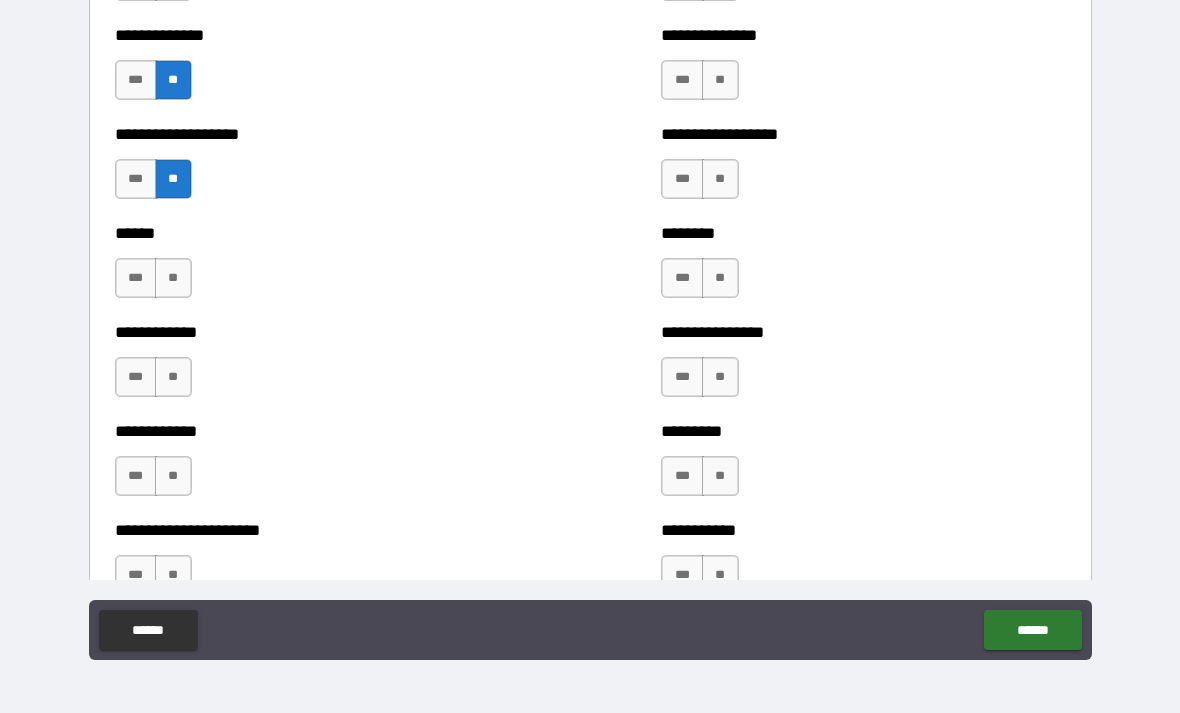 click on "****** *** **" at bounding box center [317, 268] 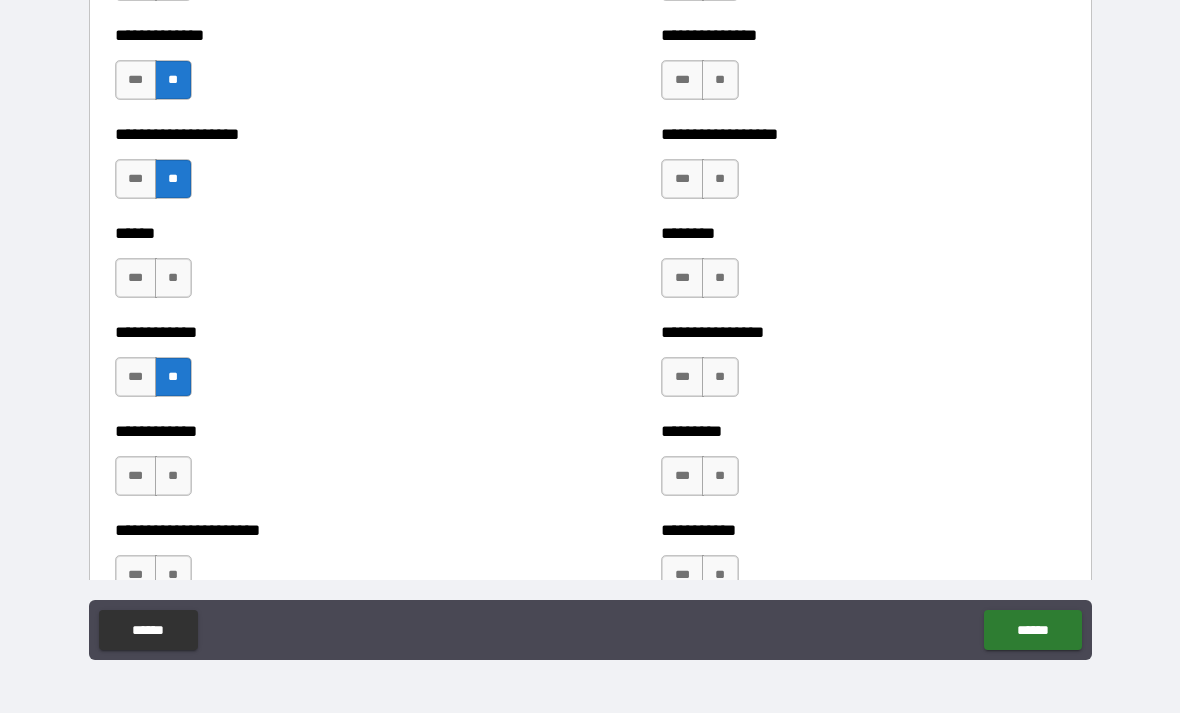 click on "*** **" at bounding box center (156, 481) 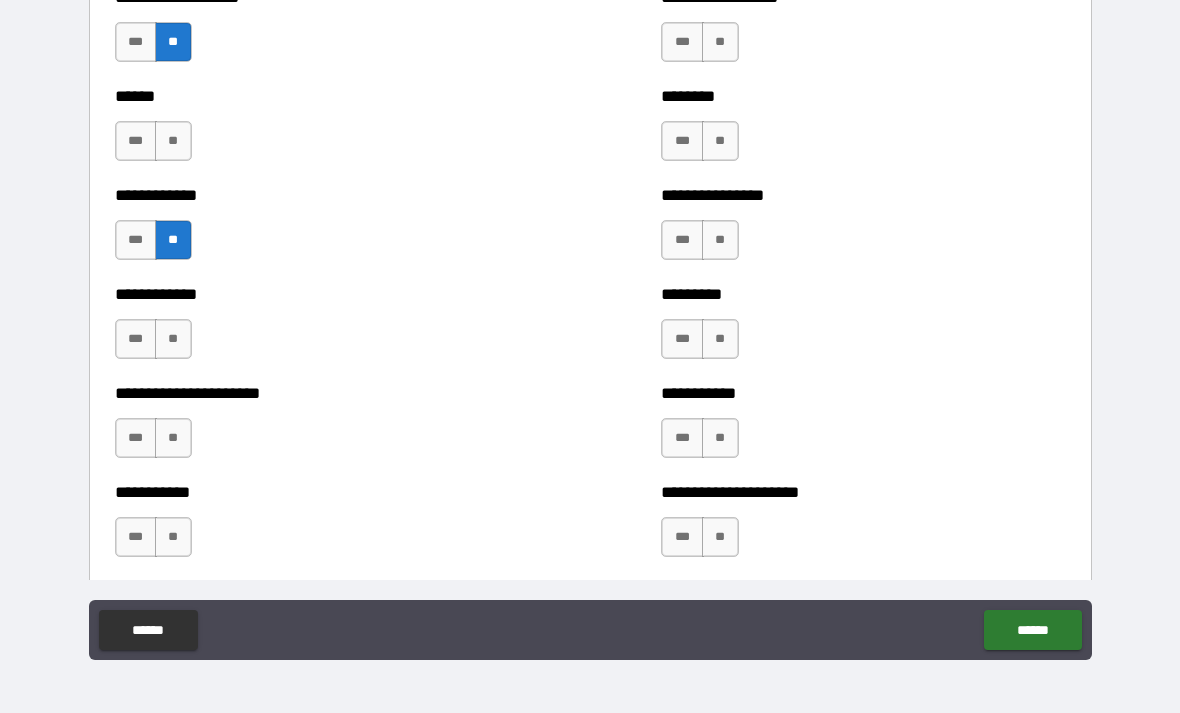 scroll, scrollTop: 4894, scrollLeft: 0, axis: vertical 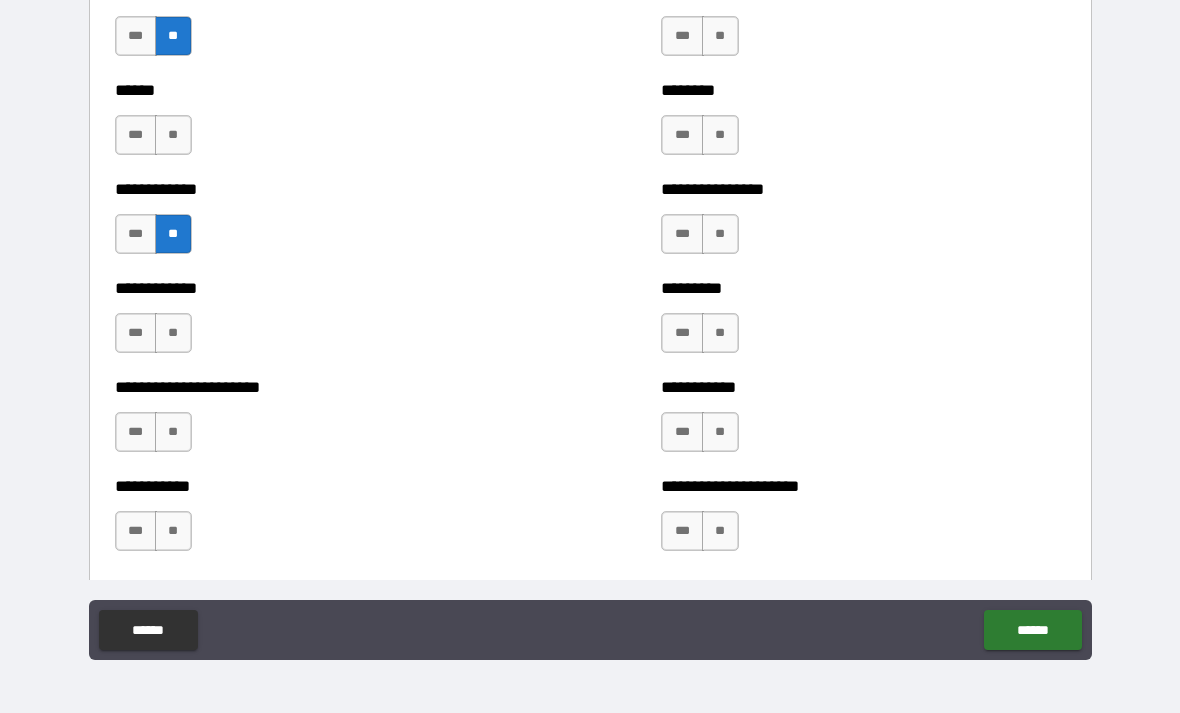 click on "**" at bounding box center (173, 333) 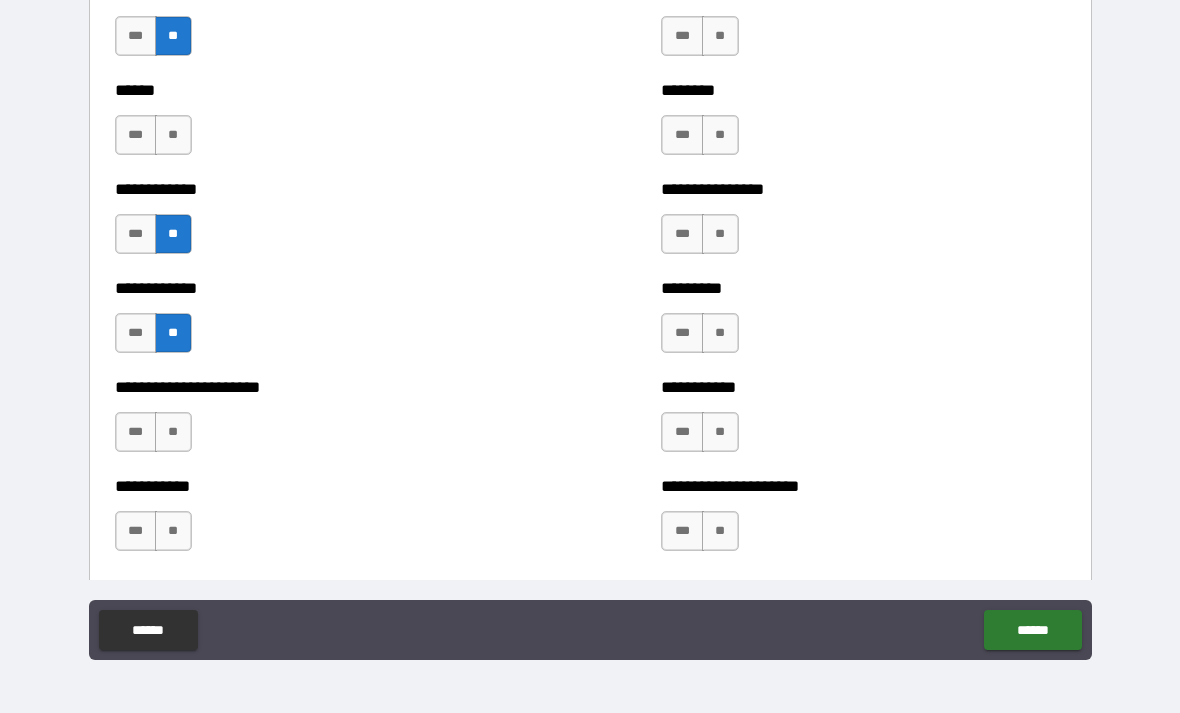 click on "**" at bounding box center [173, 432] 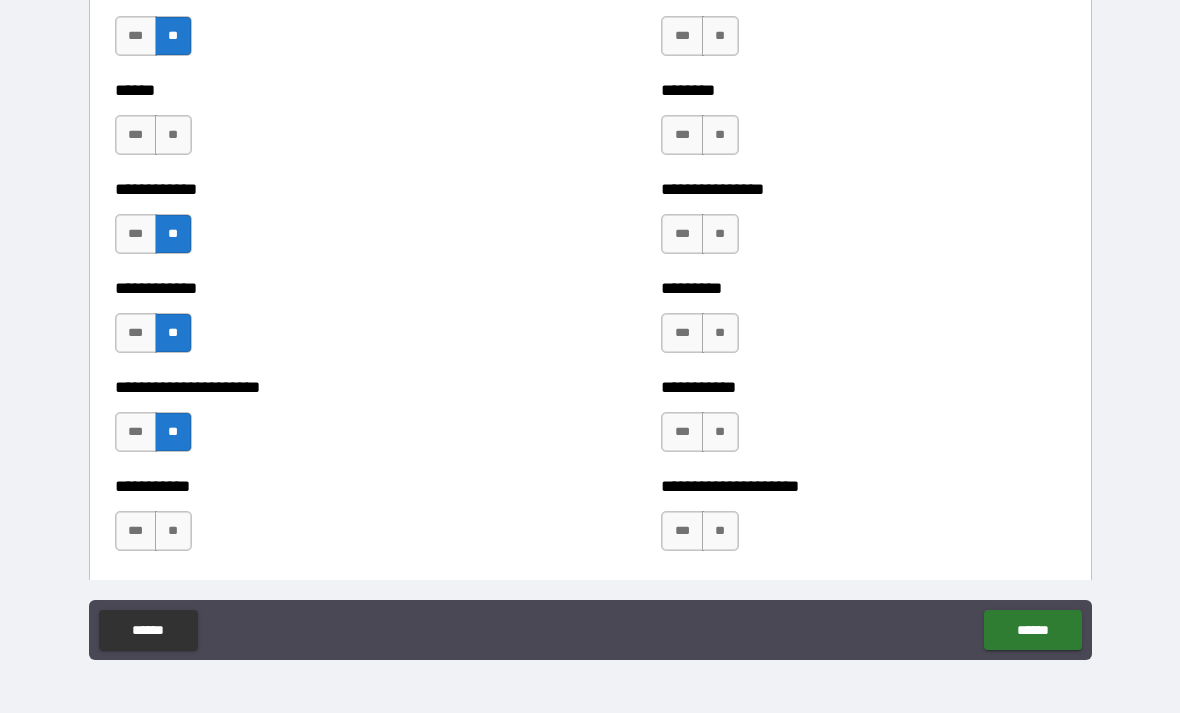click on "**" at bounding box center (173, 531) 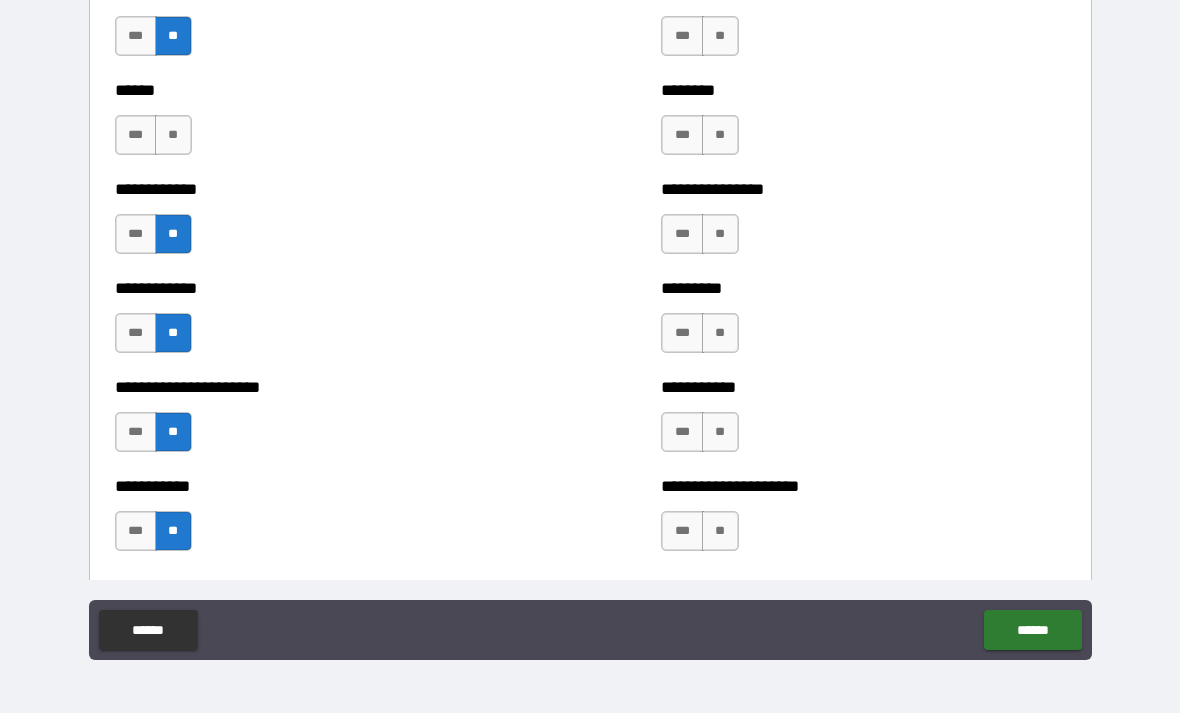 click on "**" at bounding box center [173, 135] 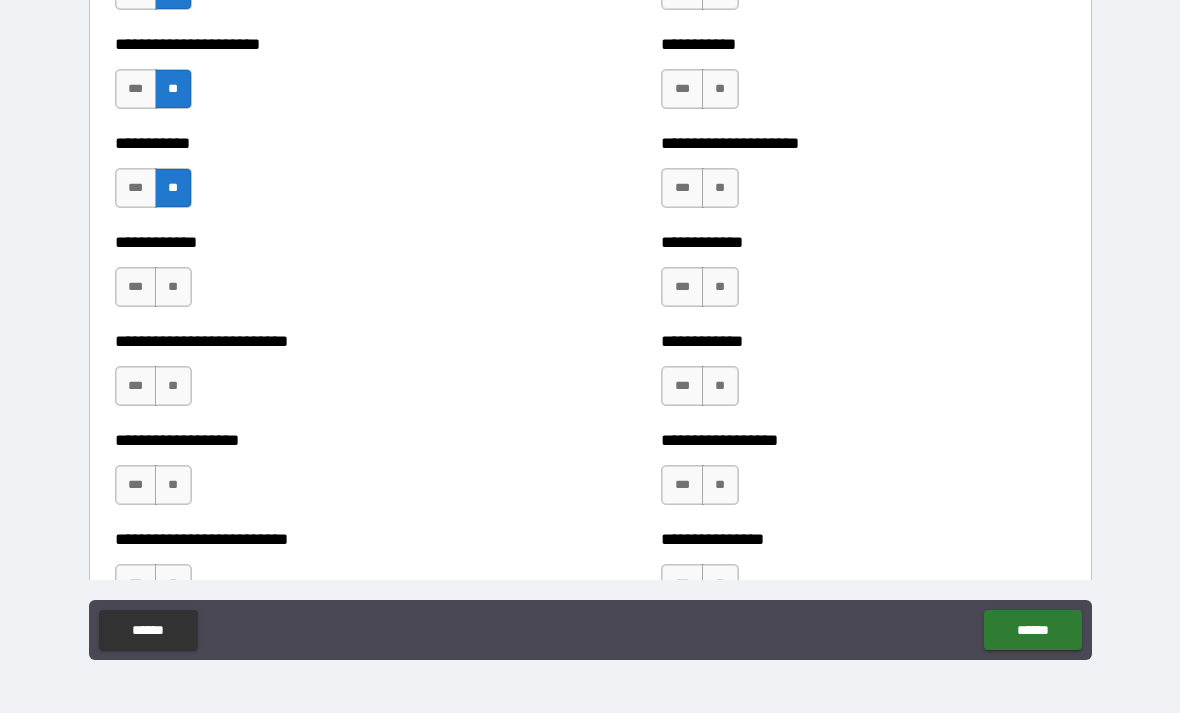 scroll, scrollTop: 5239, scrollLeft: 0, axis: vertical 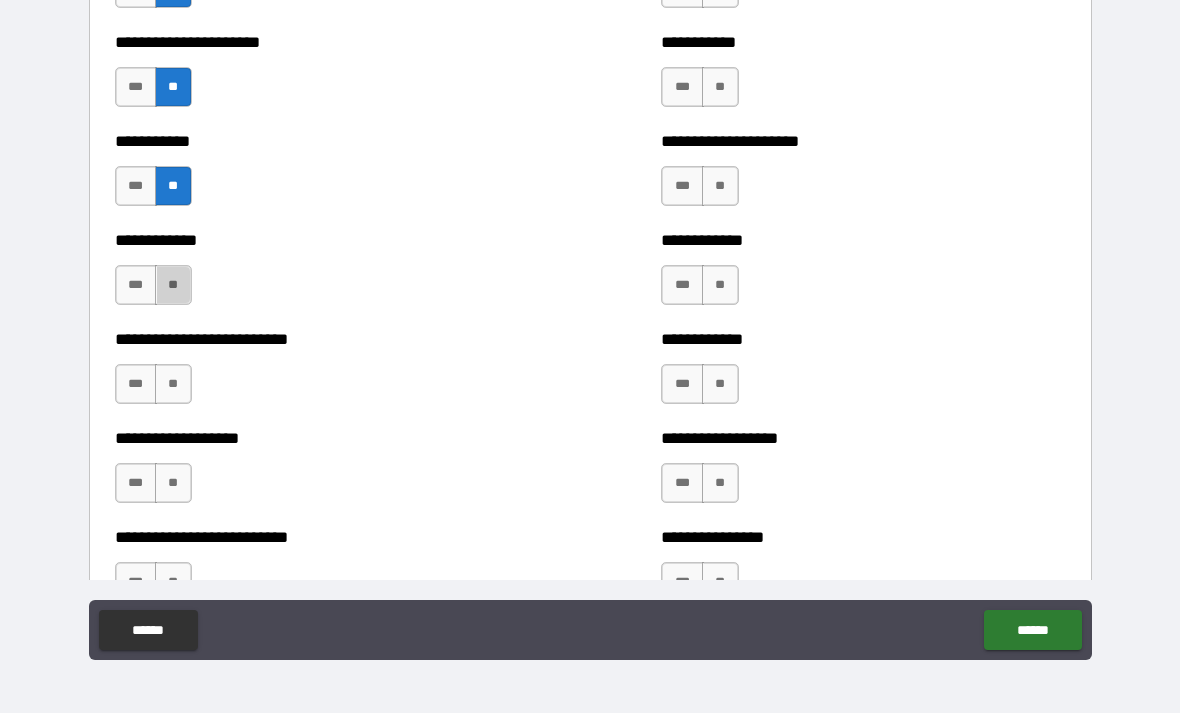 click on "**" at bounding box center (173, 285) 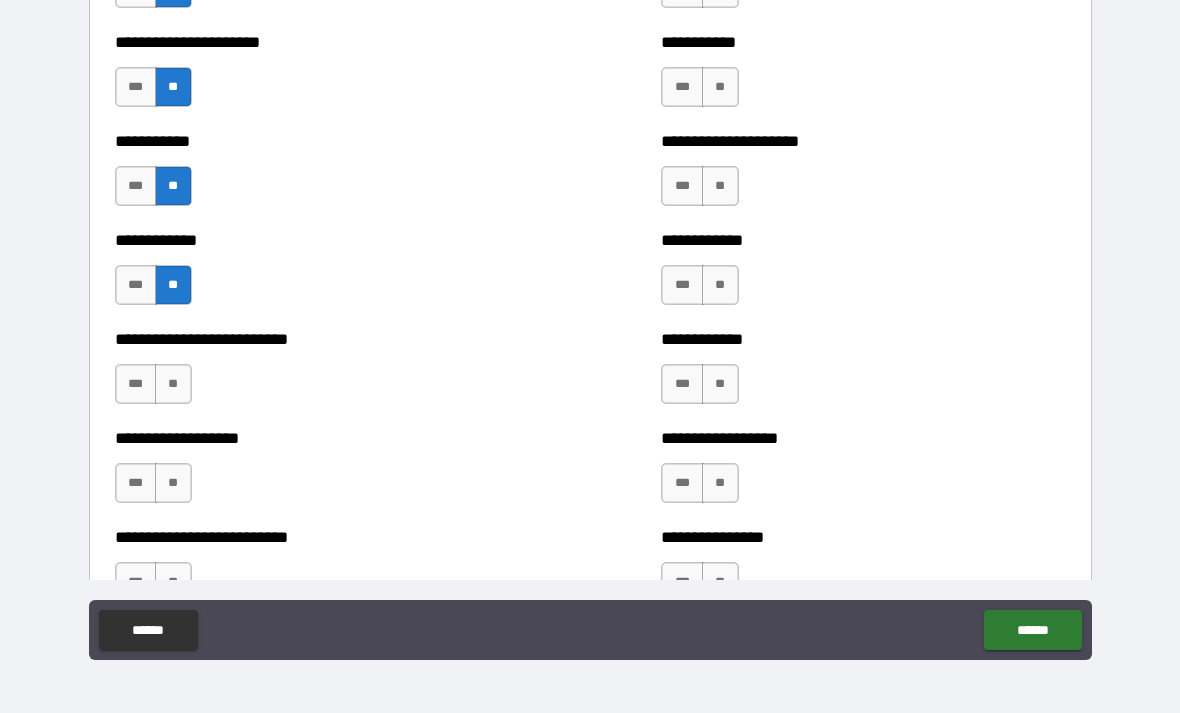 click on "**" at bounding box center [173, 384] 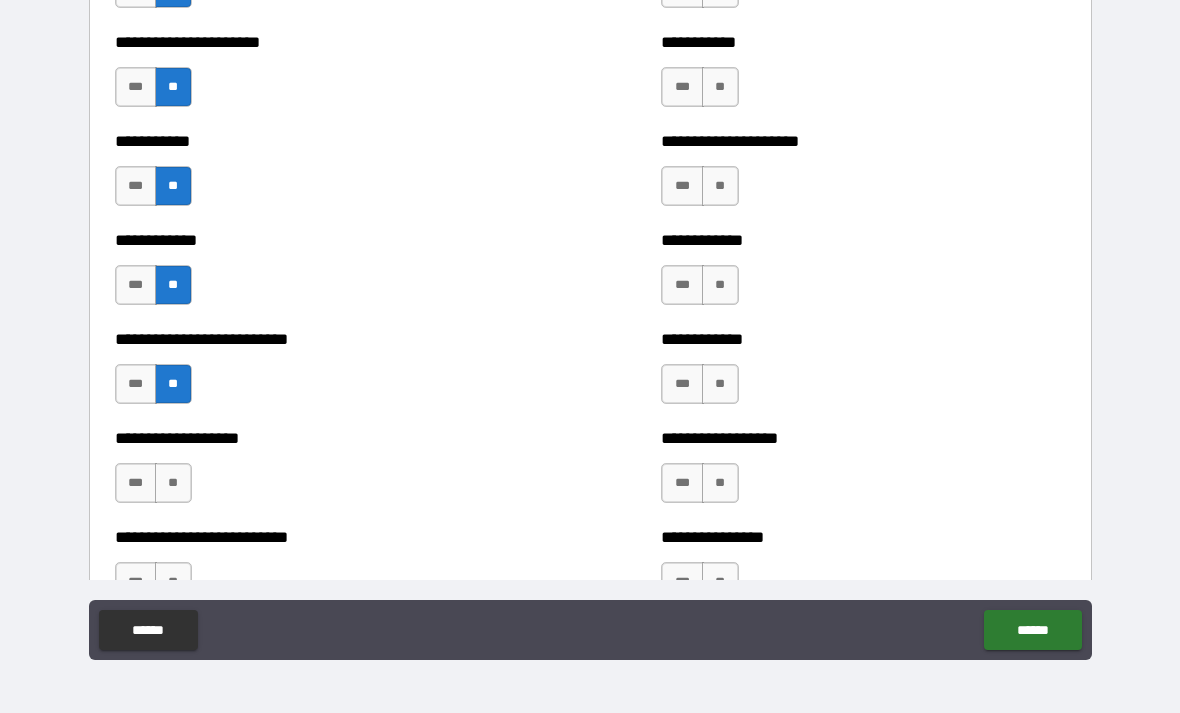 click on "**" at bounding box center (173, 483) 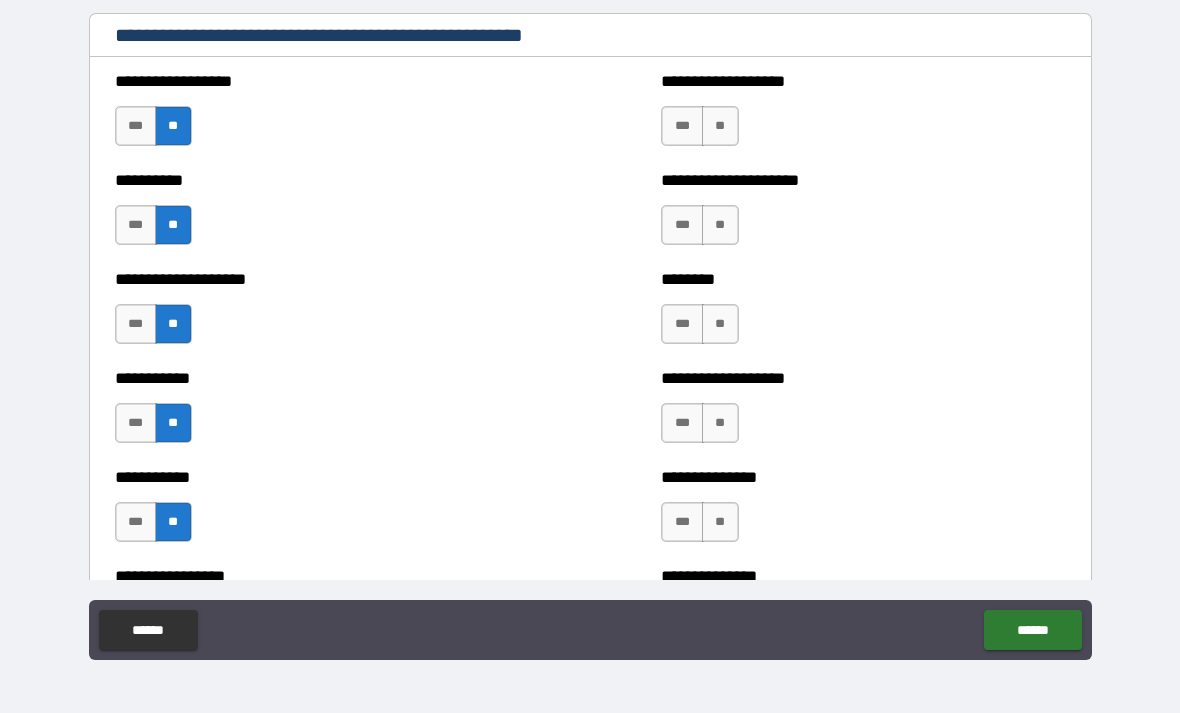 scroll, scrollTop: 2330, scrollLeft: 0, axis: vertical 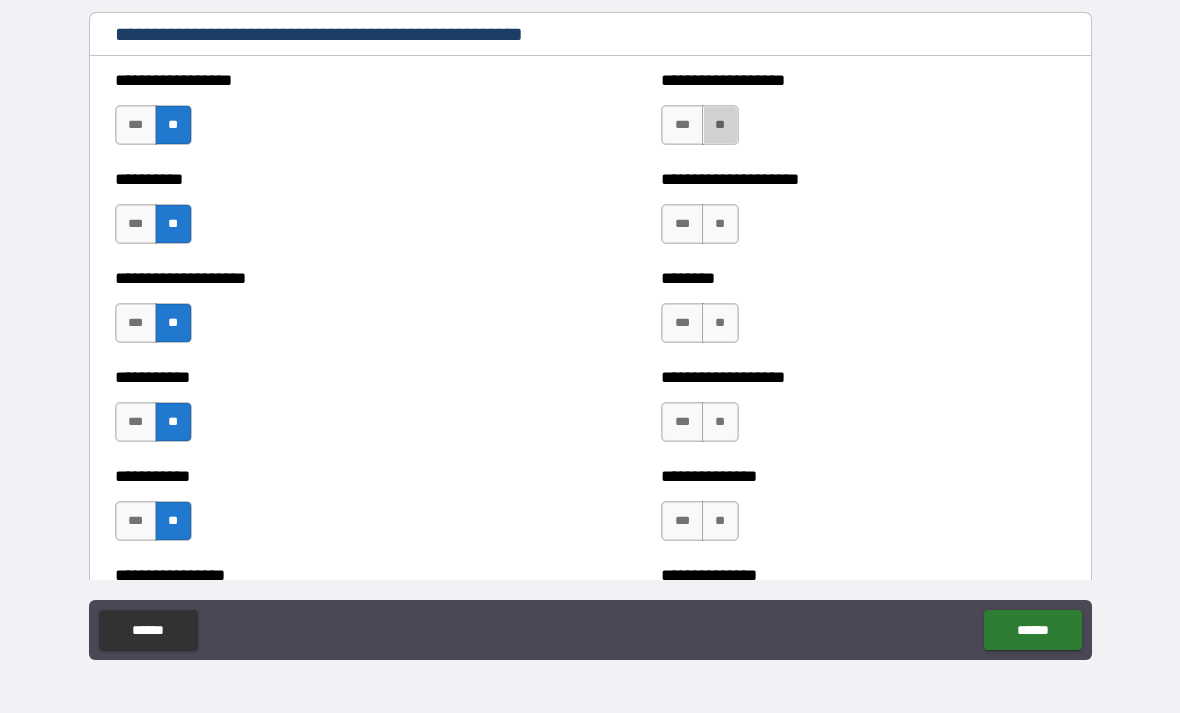 click on "**" at bounding box center [720, 125] 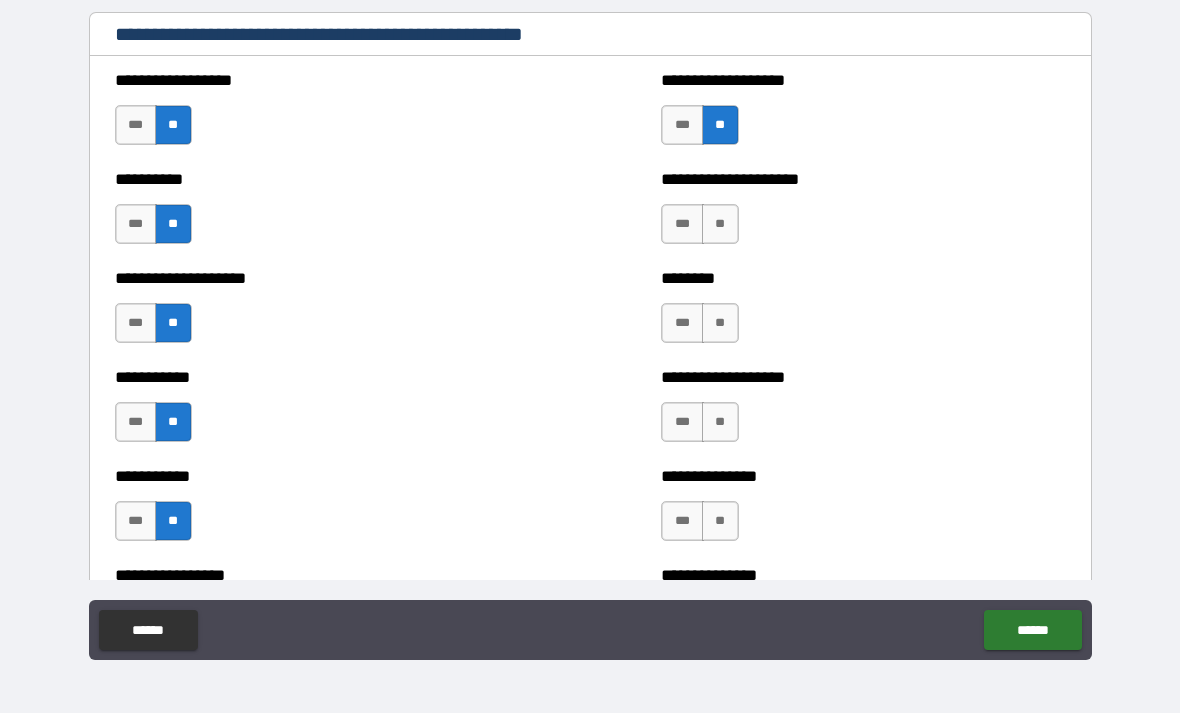 click on "**" at bounding box center [720, 224] 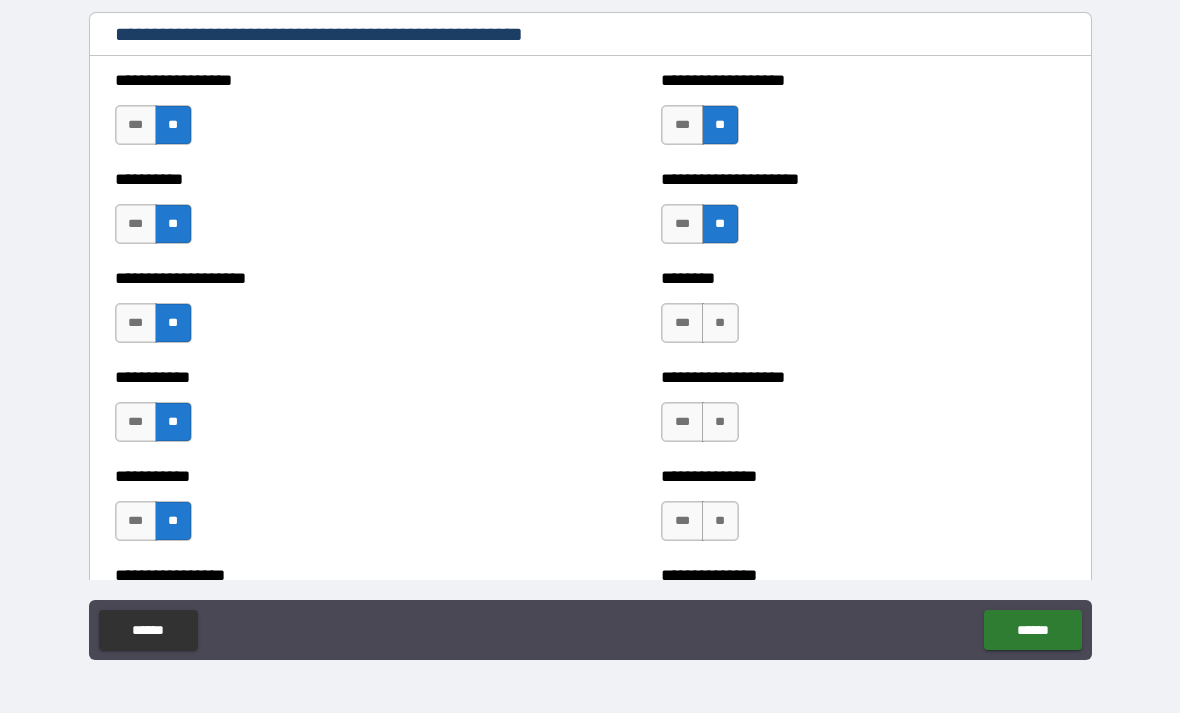 click on "**" at bounding box center [720, 323] 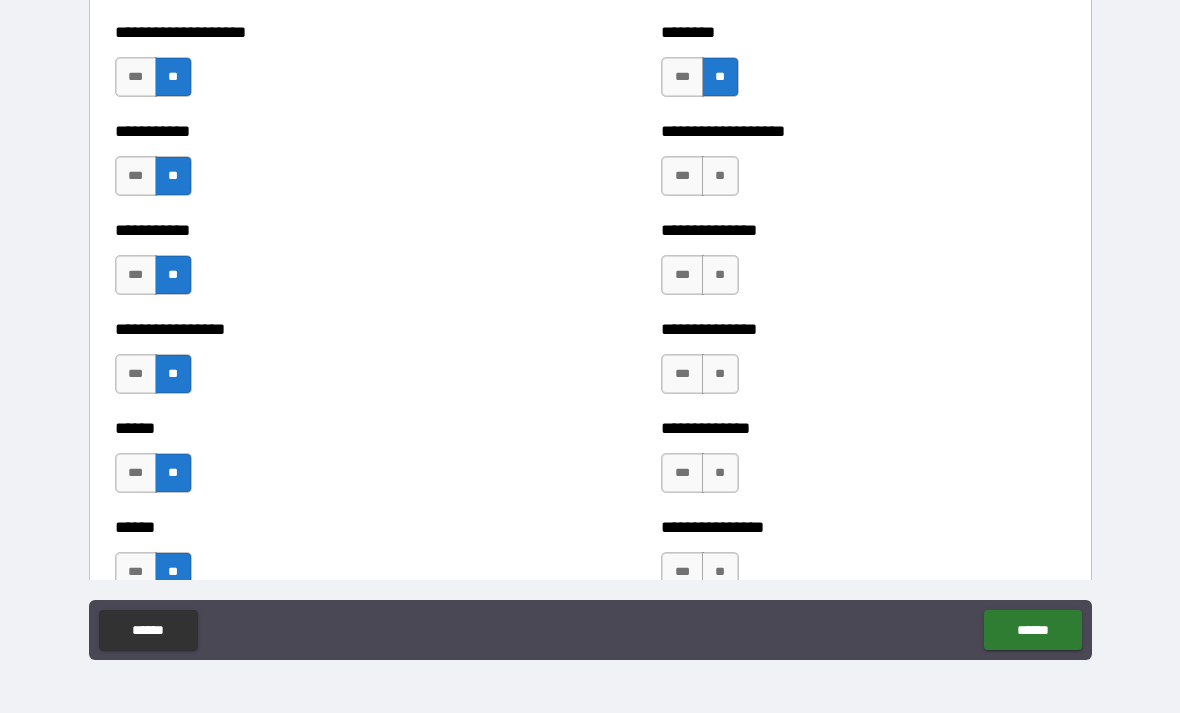 scroll, scrollTop: 2593, scrollLeft: 0, axis: vertical 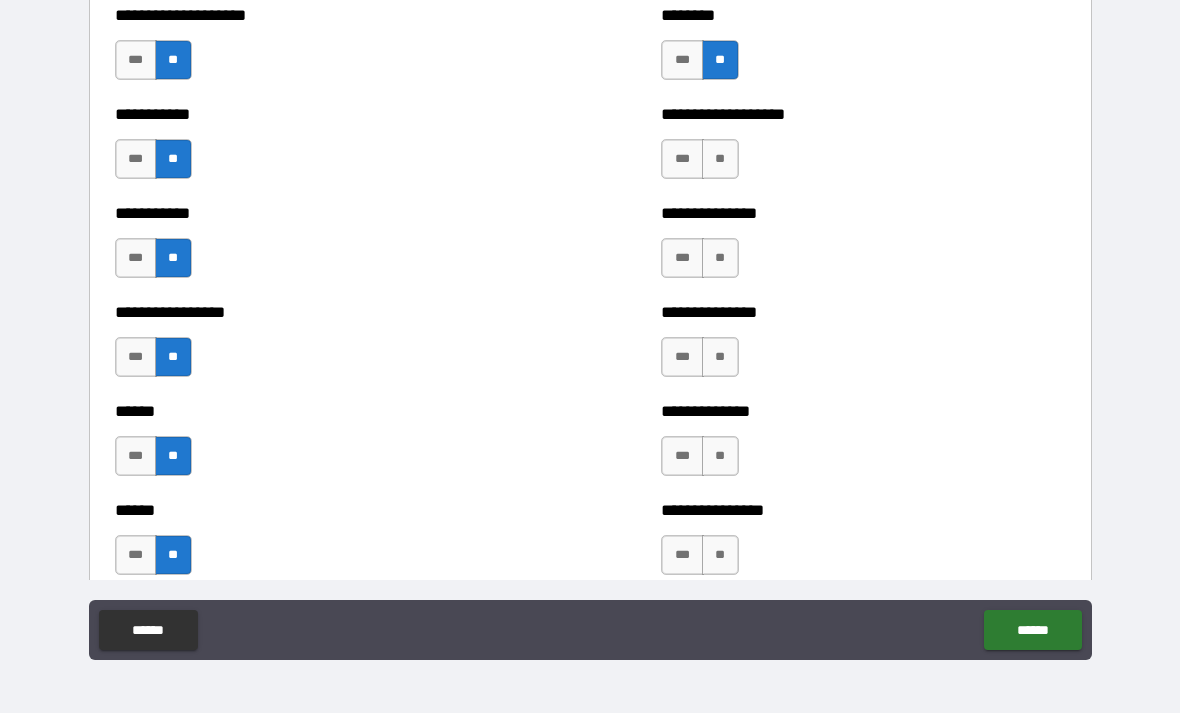 click on "**" at bounding box center [720, 159] 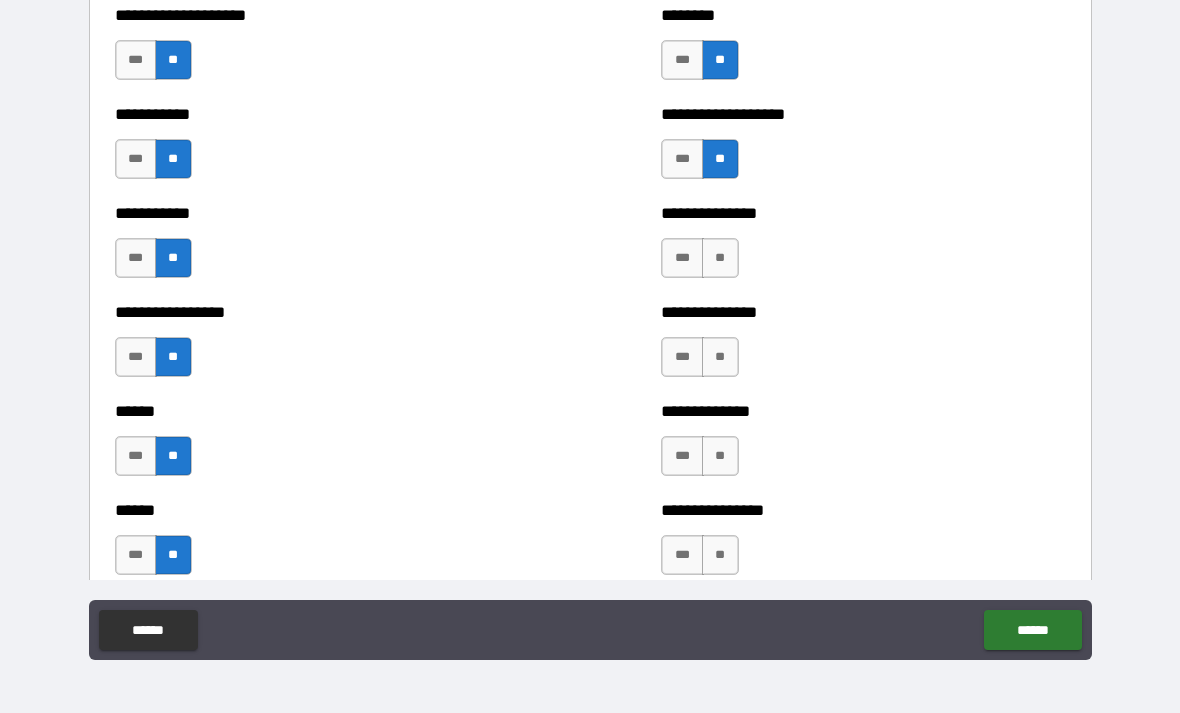 click on "**" at bounding box center (720, 258) 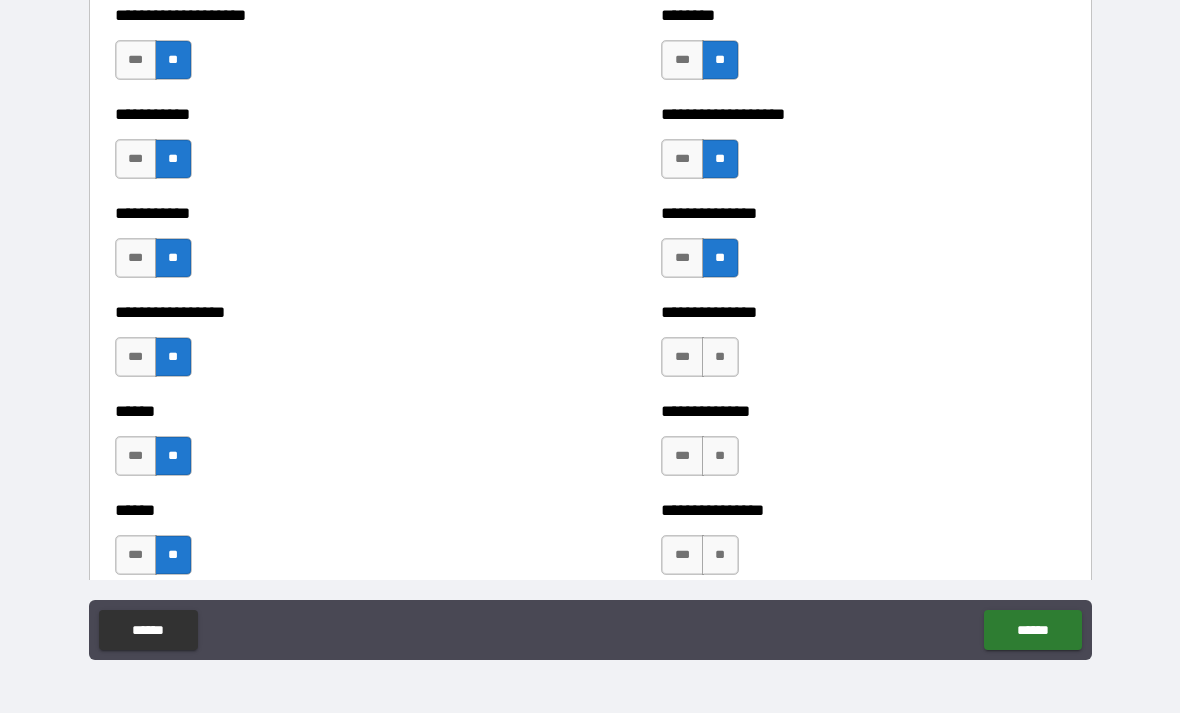 click on "**" at bounding box center (720, 357) 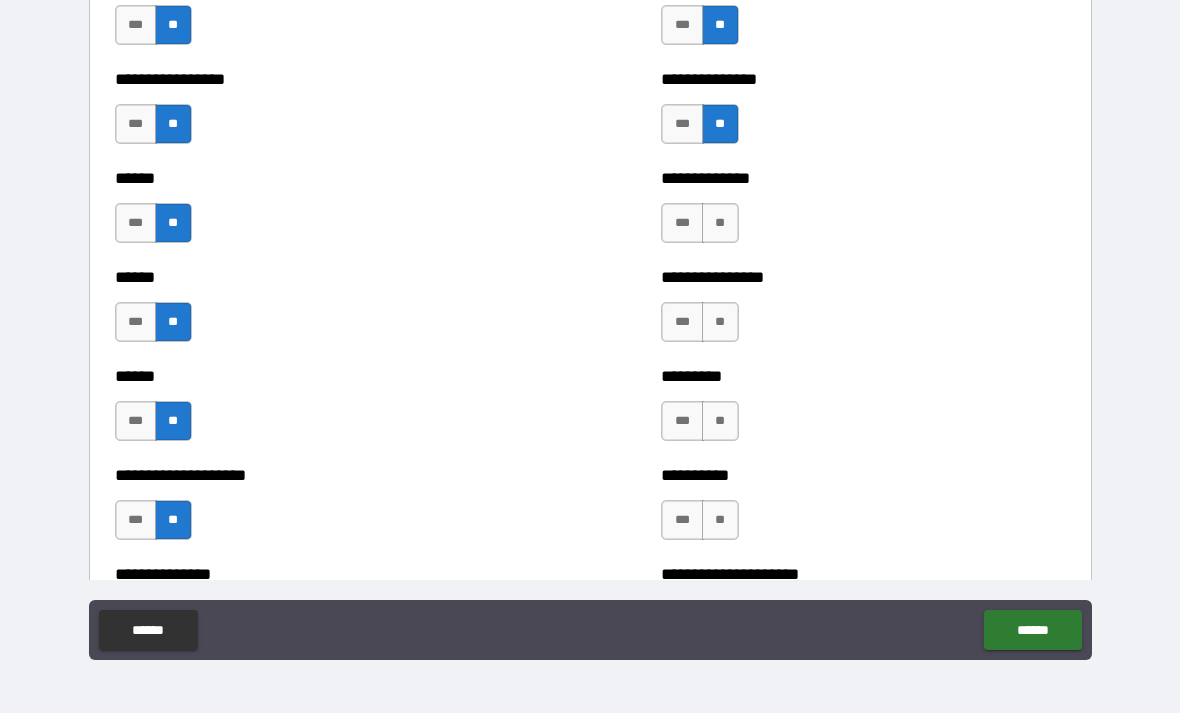 scroll, scrollTop: 2835, scrollLeft: 0, axis: vertical 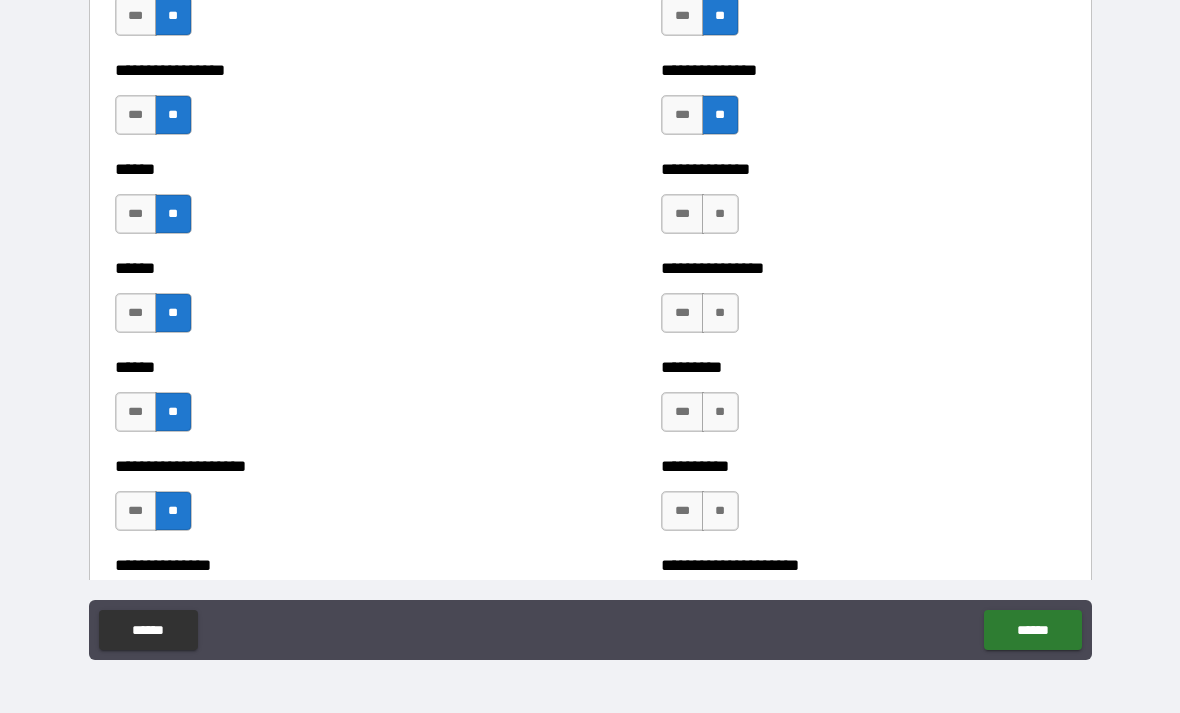 click on "**" at bounding box center (720, 214) 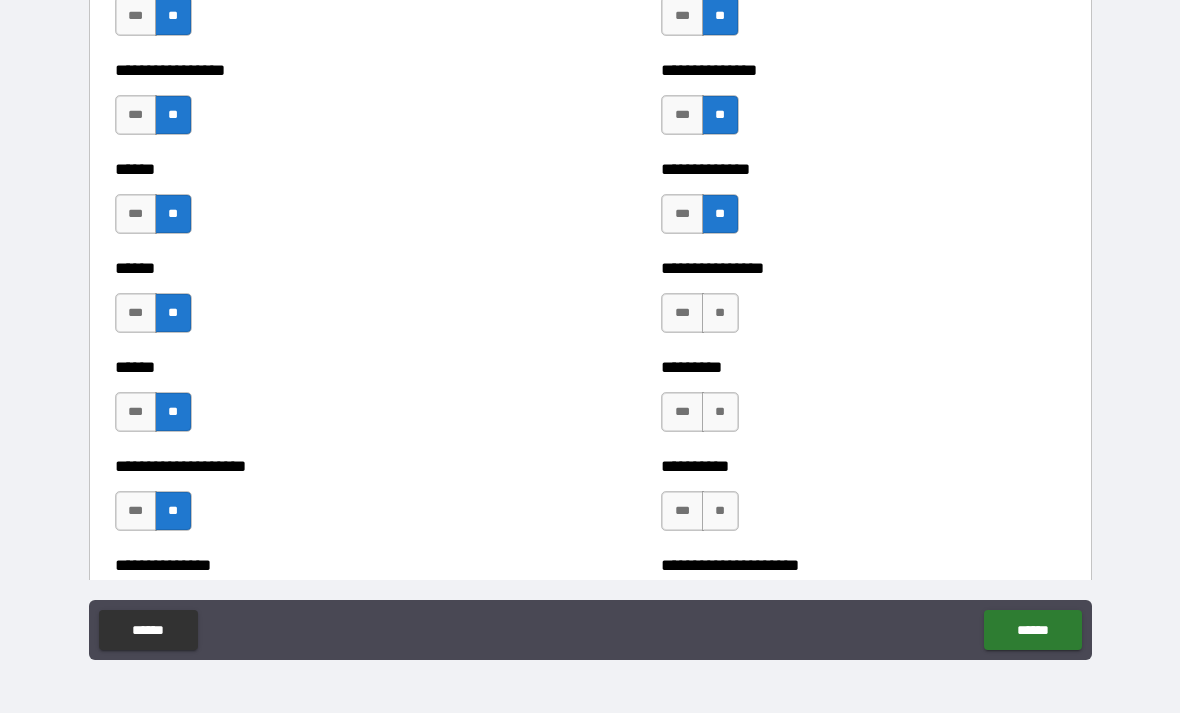 click on "**********" at bounding box center [863, 303] 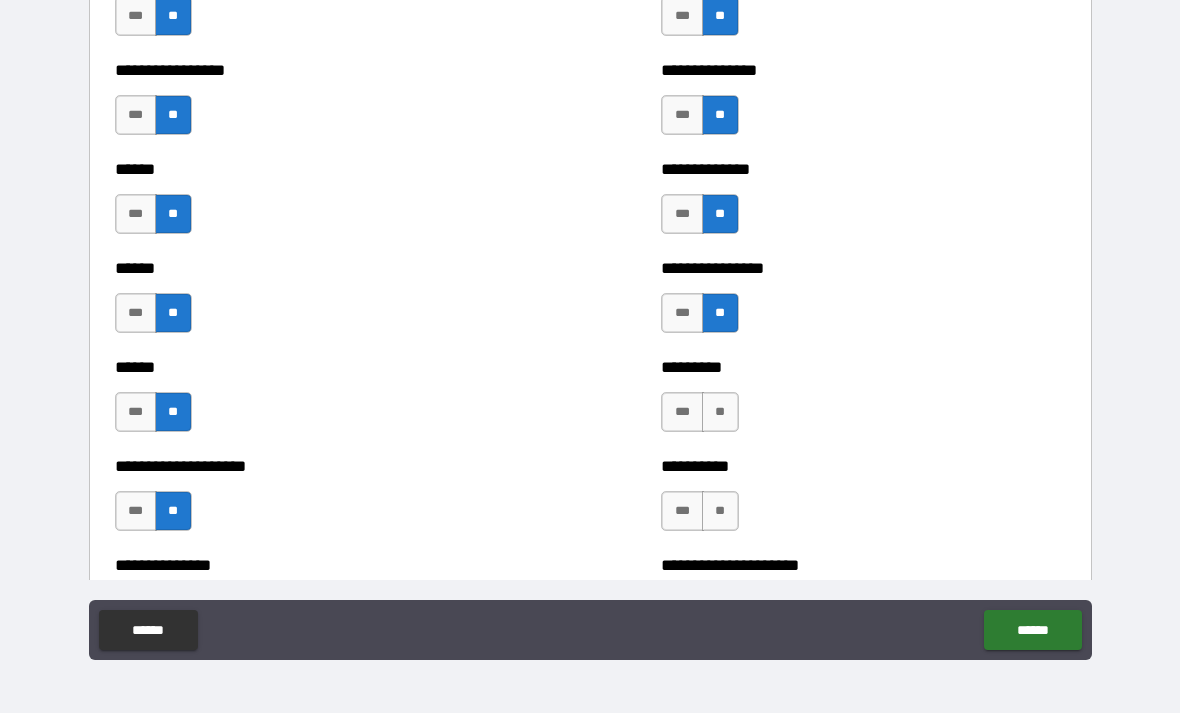 click on "**" at bounding box center (720, 412) 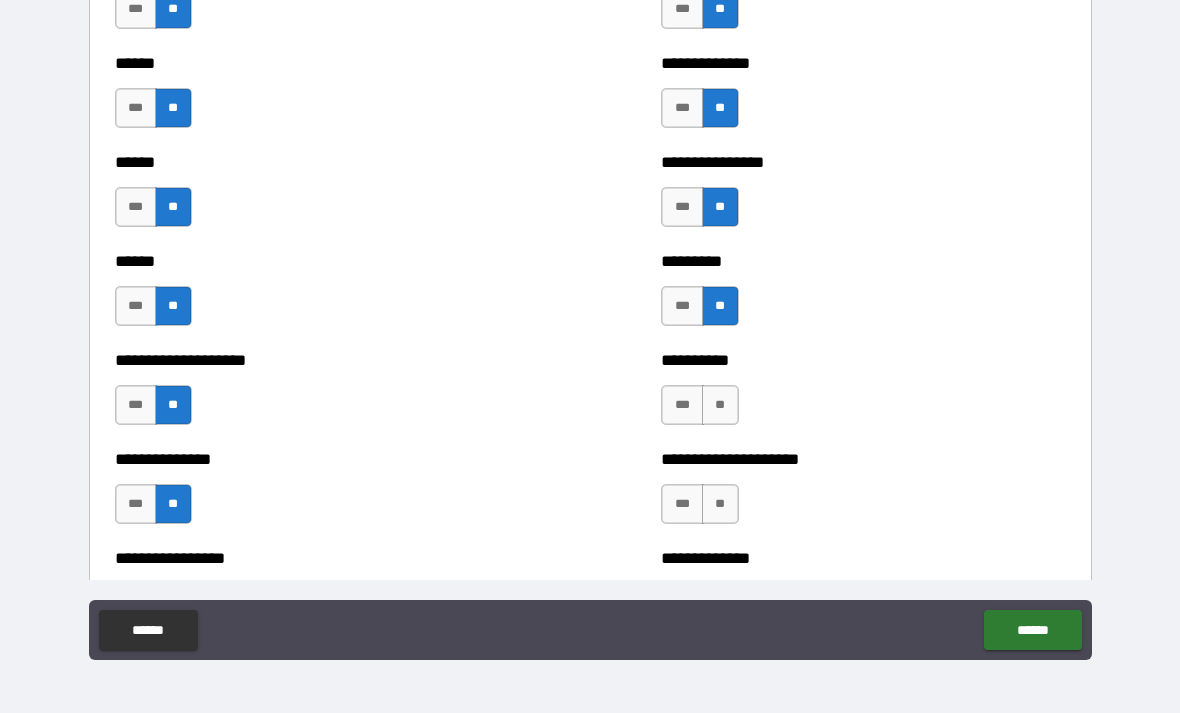 scroll, scrollTop: 3022, scrollLeft: 0, axis: vertical 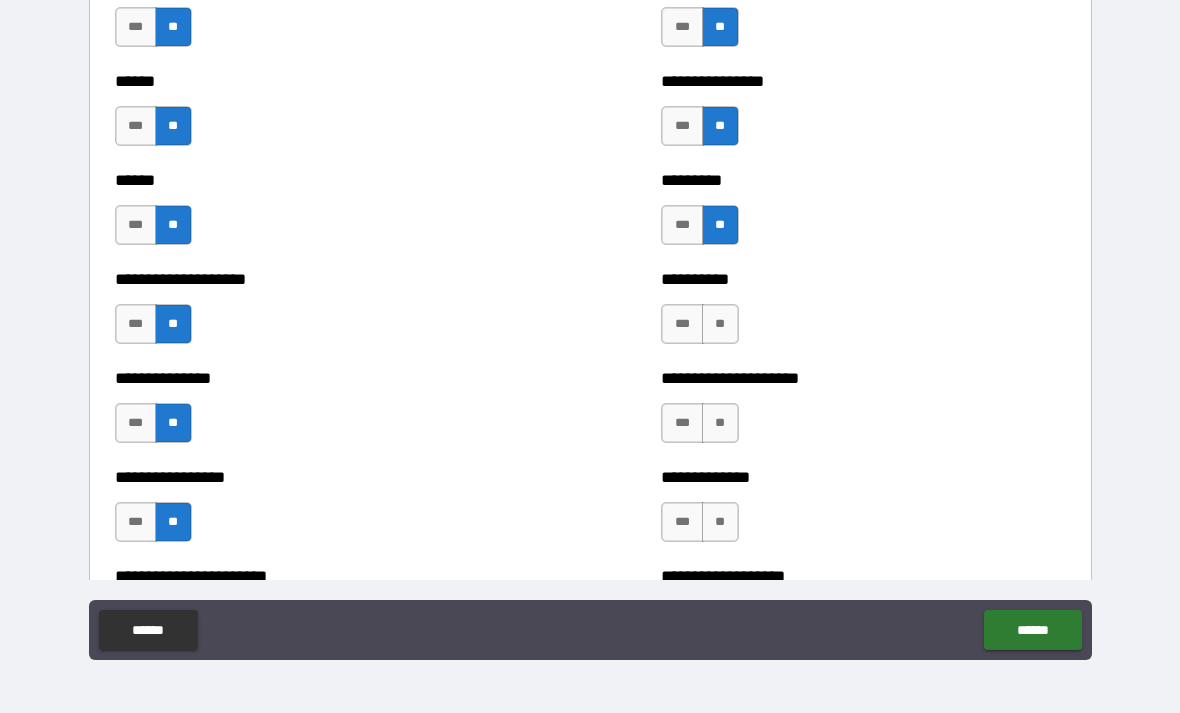 click on "**" at bounding box center (720, 324) 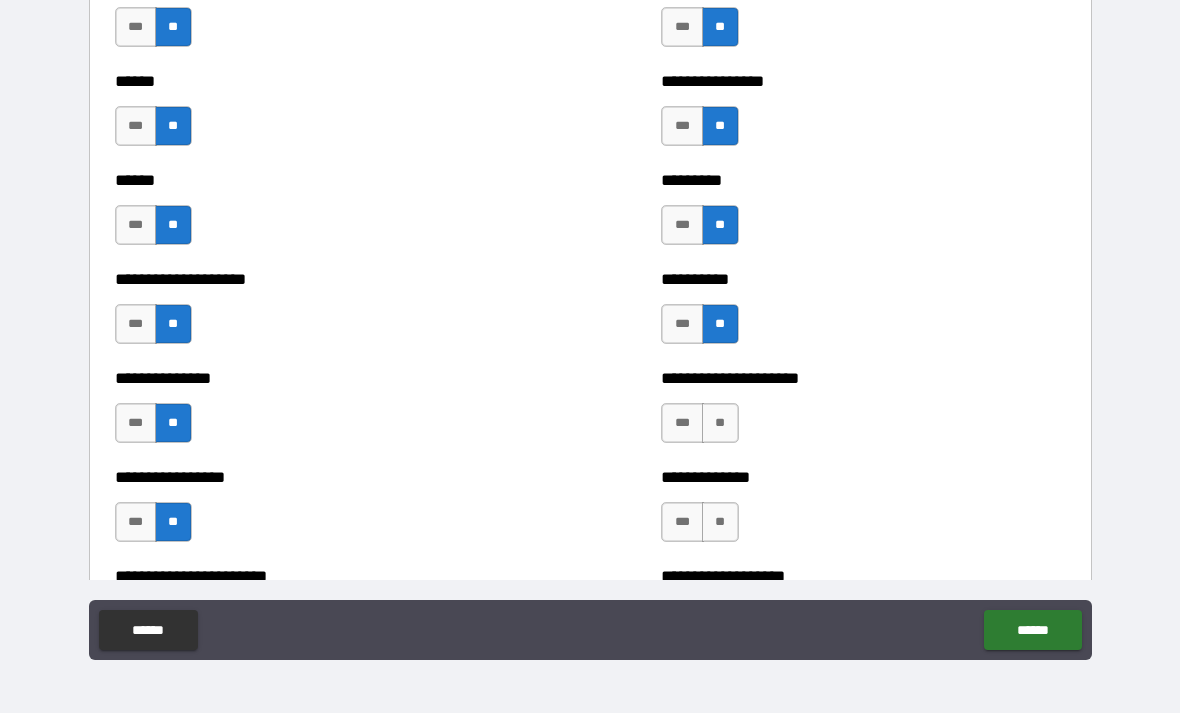 click on "**" at bounding box center [720, 423] 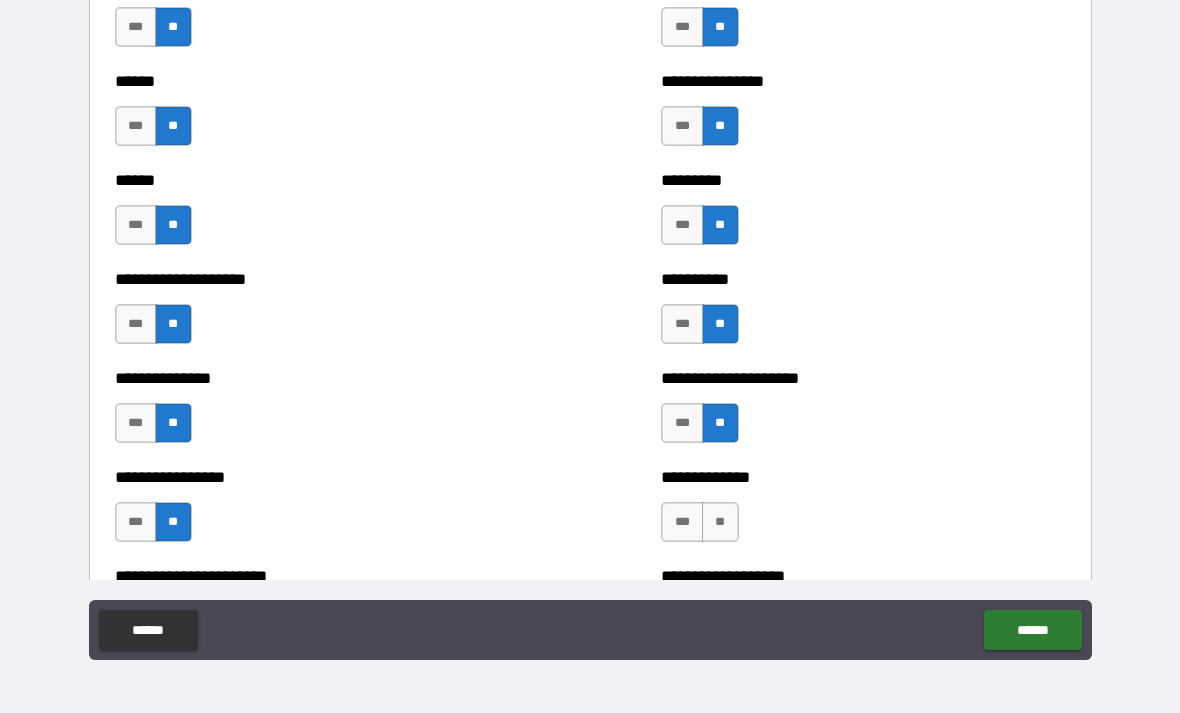 click on "**" at bounding box center [720, 522] 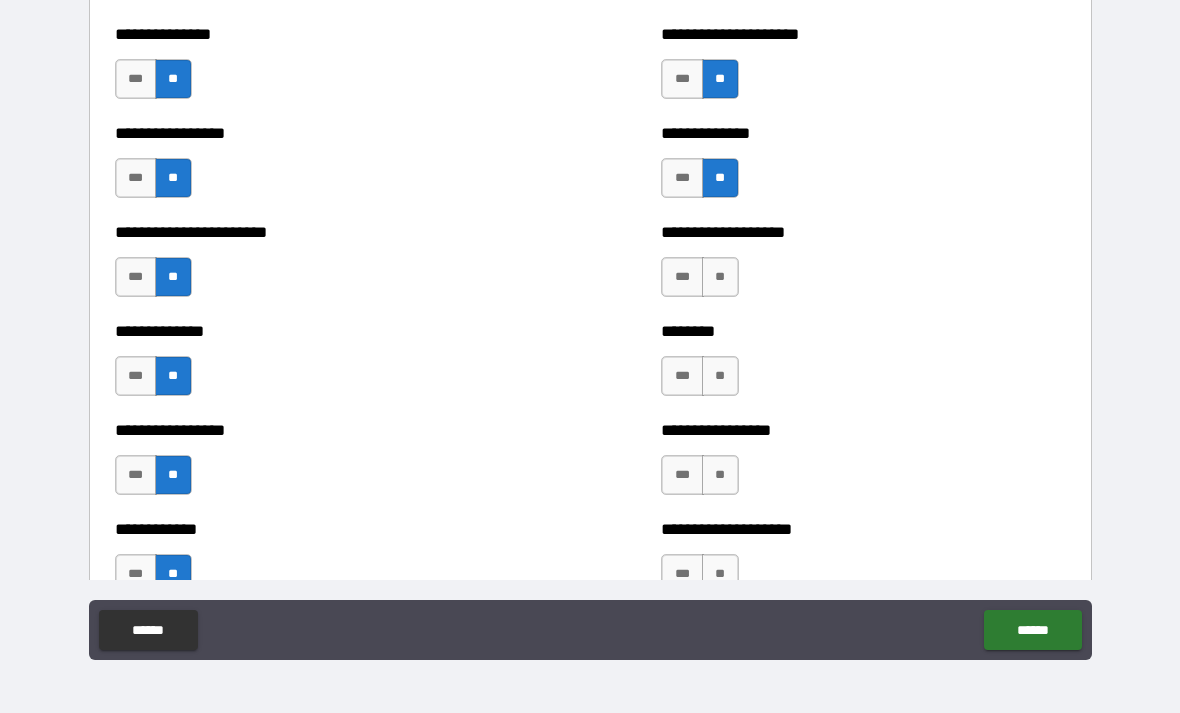 scroll, scrollTop: 3369, scrollLeft: 0, axis: vertical 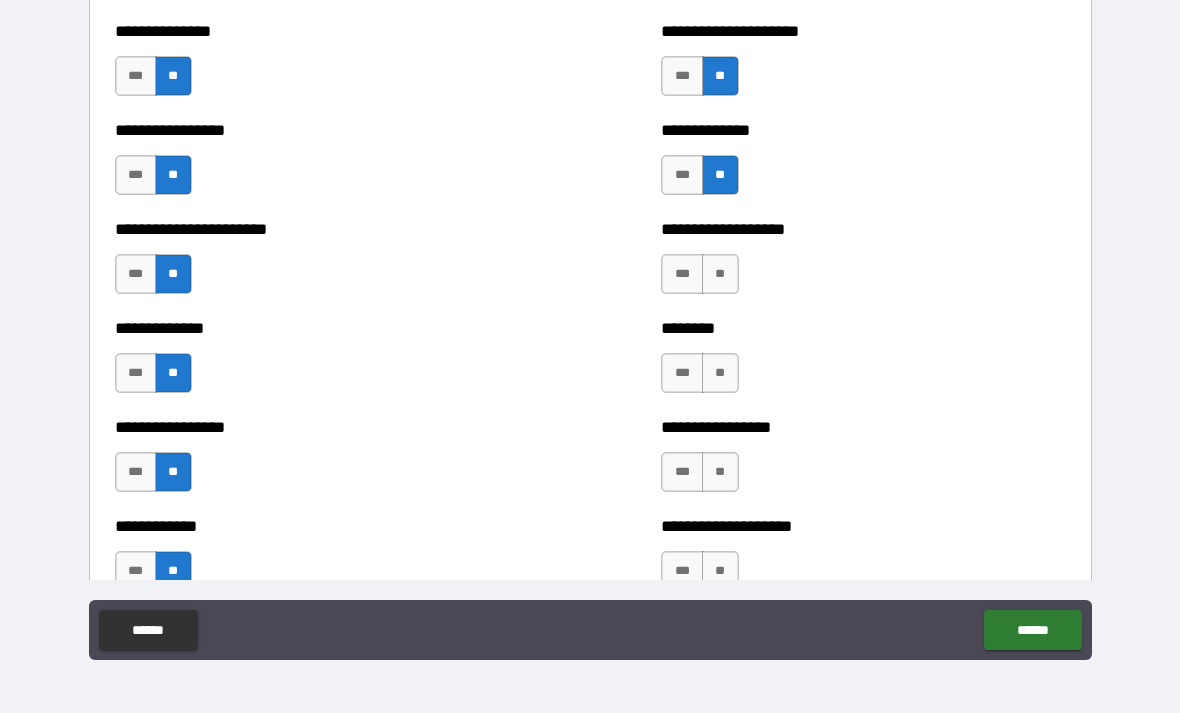 click on "**" at bounding box center [720, 274] 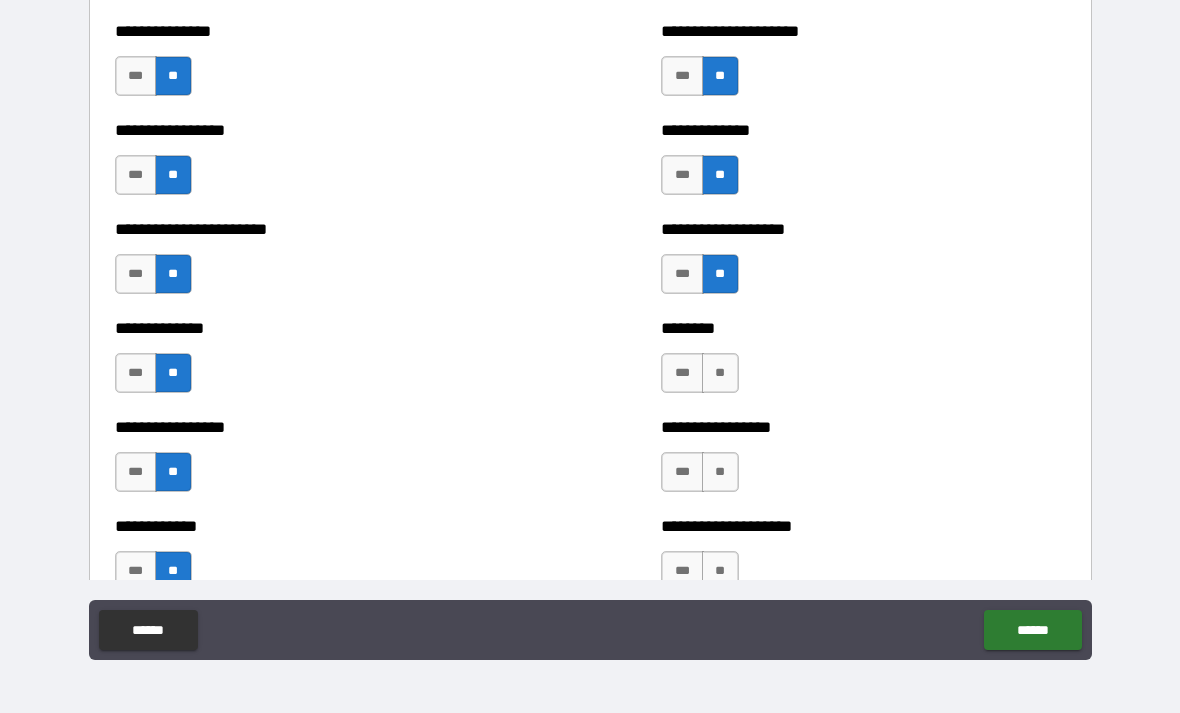 click on "**" at bounding box center (720, 373) 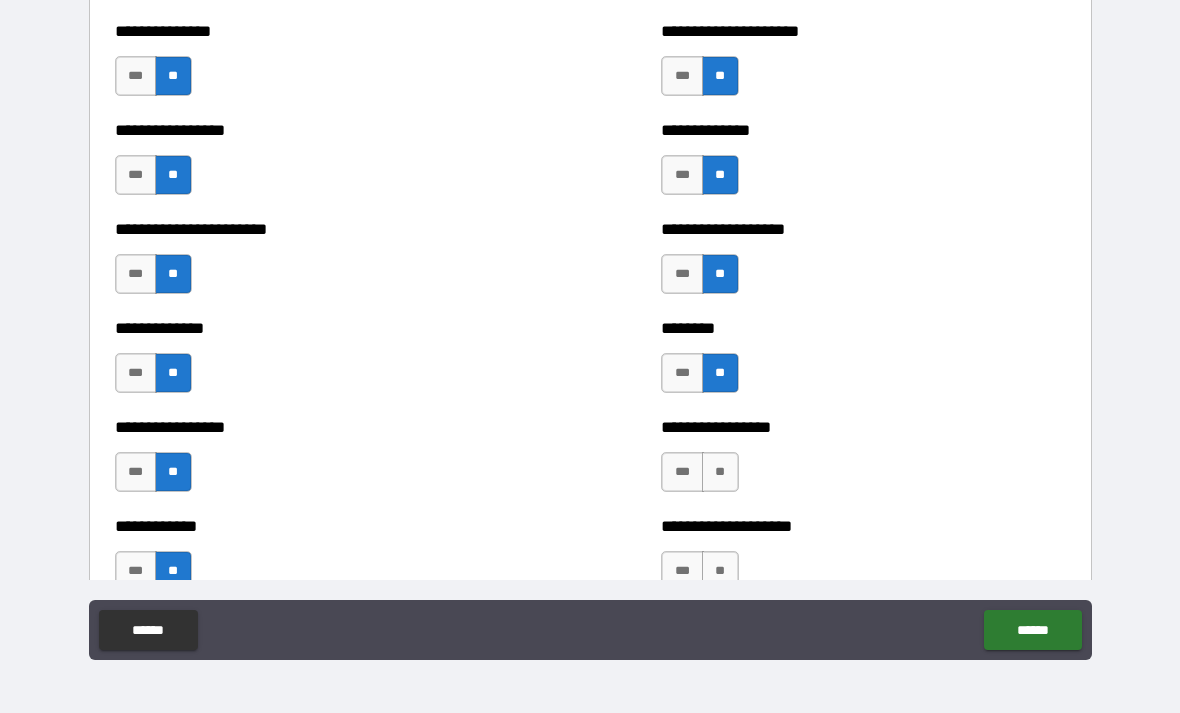 click on "**" at bounding box center (720, 472) 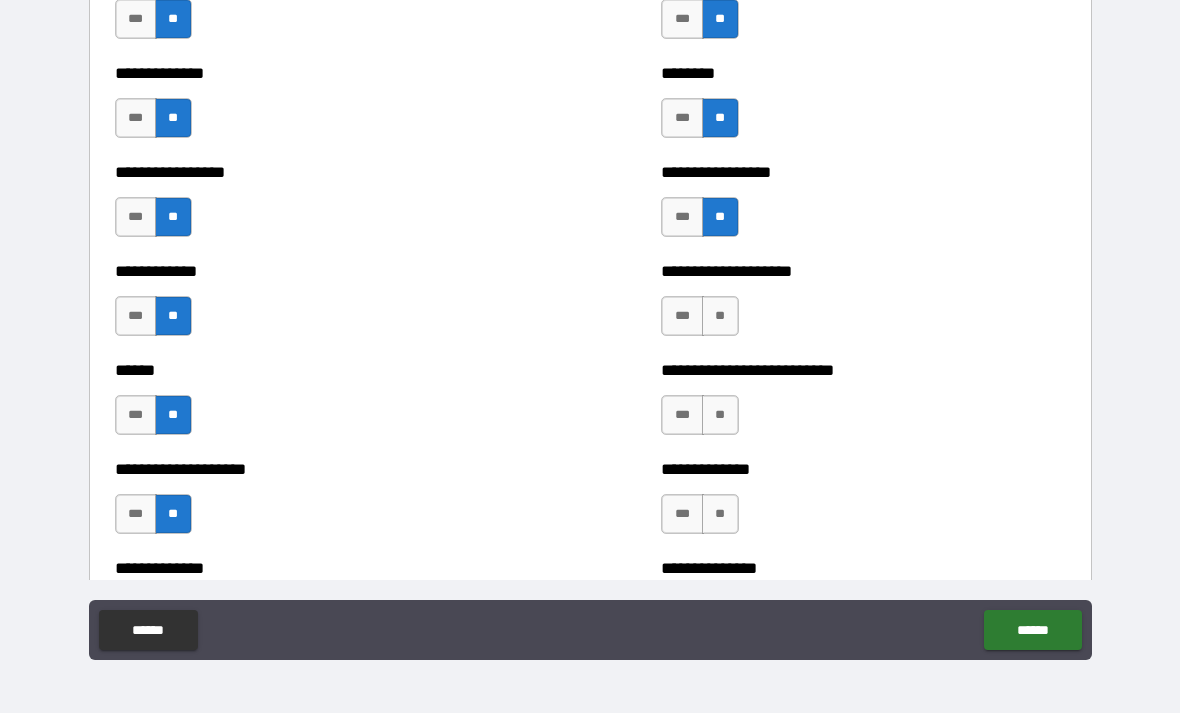 scroll, scrollTop: 3628, scrollLeft: 0, axis: vertical 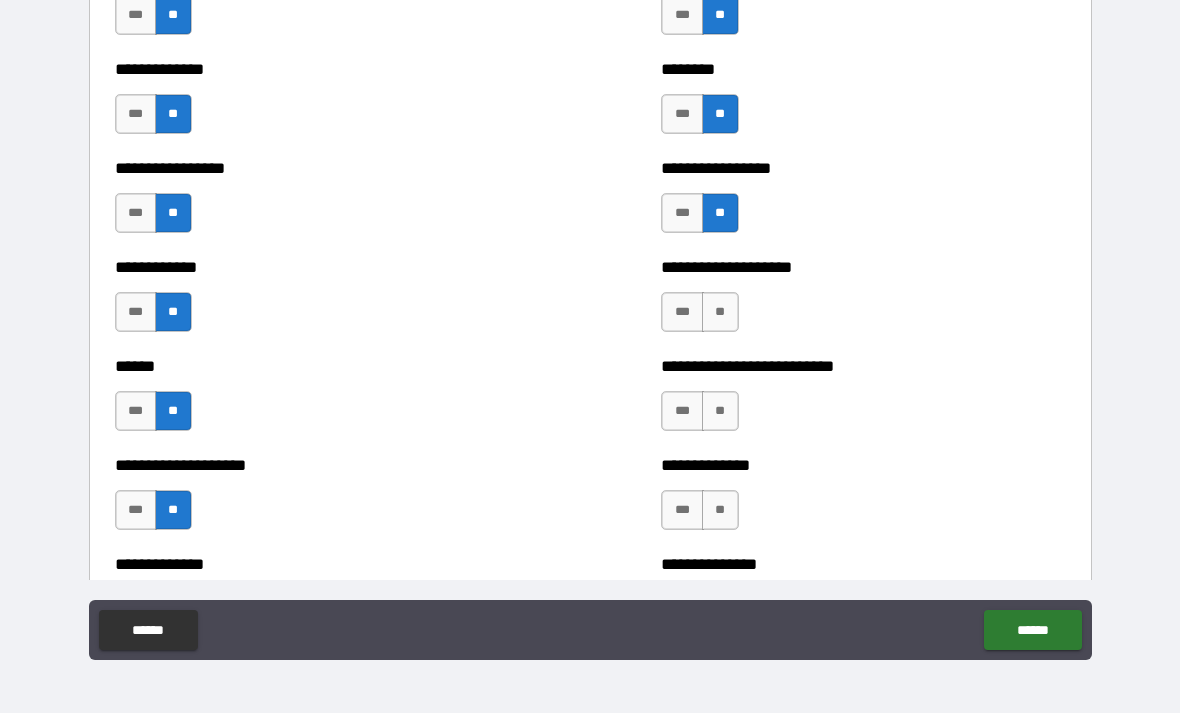 click on "**" at bounding box center (720, 312) 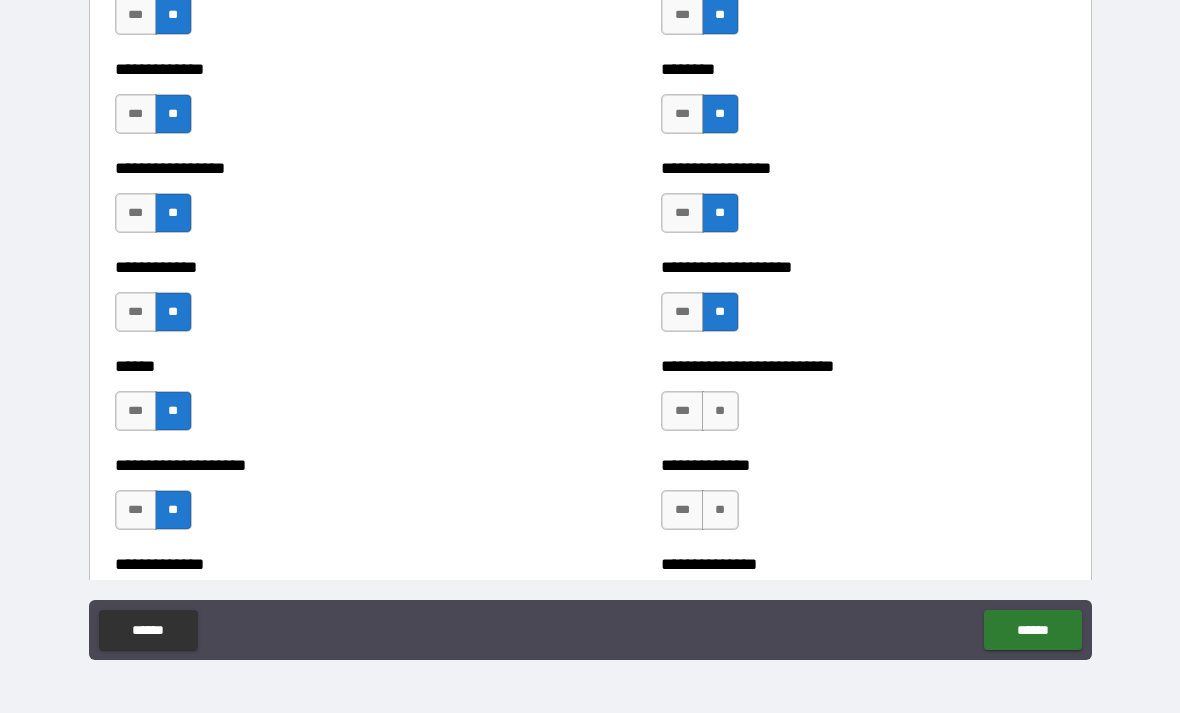 click on "**" at bounding box center (720, 411) 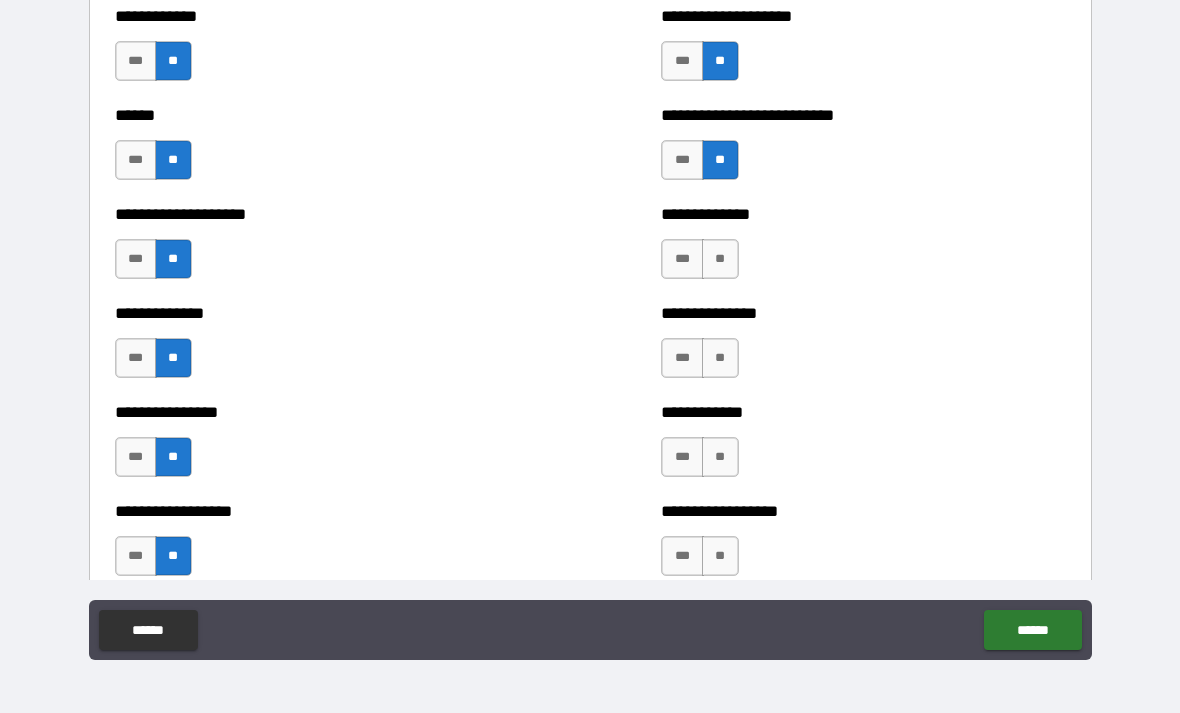scroll, scrollTop: 3895, scrollLeft: 0, axis: vertical 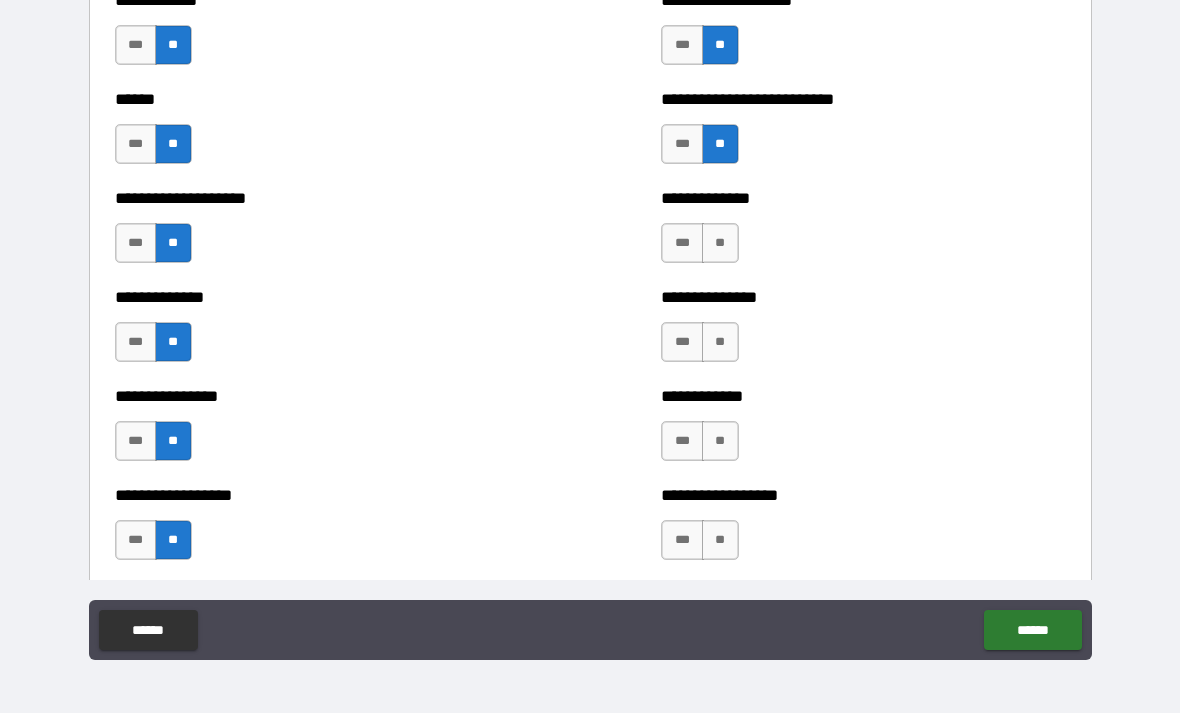 click on "**" at bounding box center (720, 243) 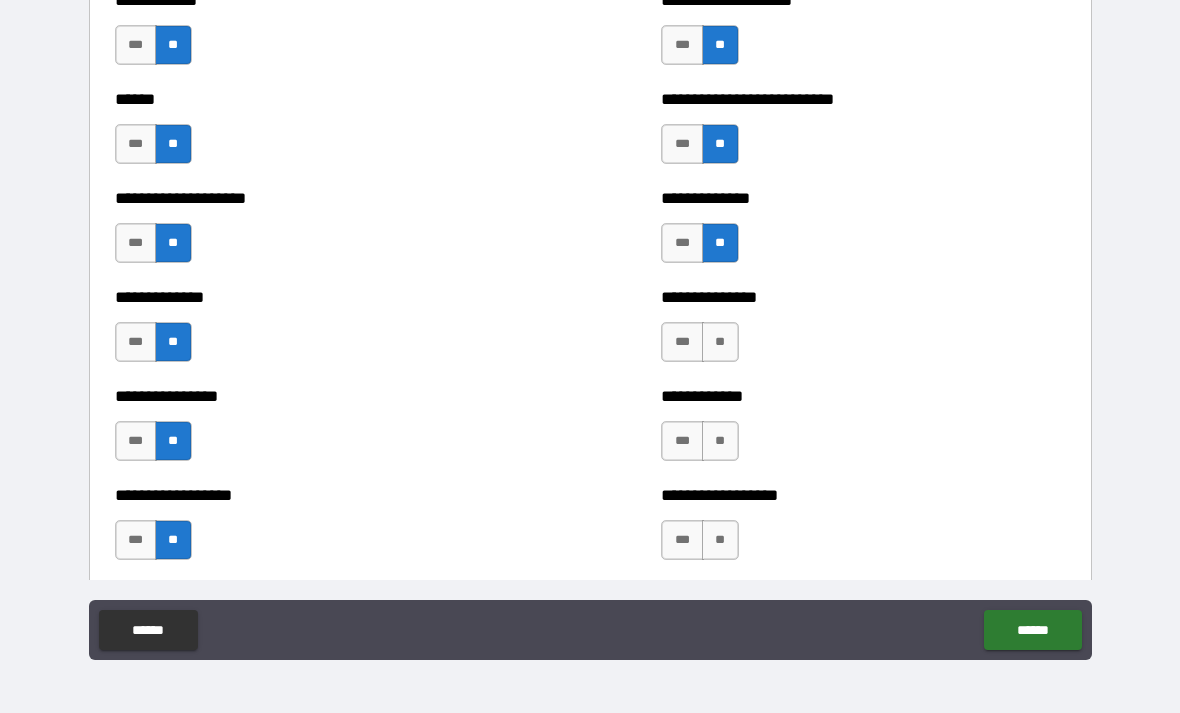 click on "**" at bounding box center [720, 342] 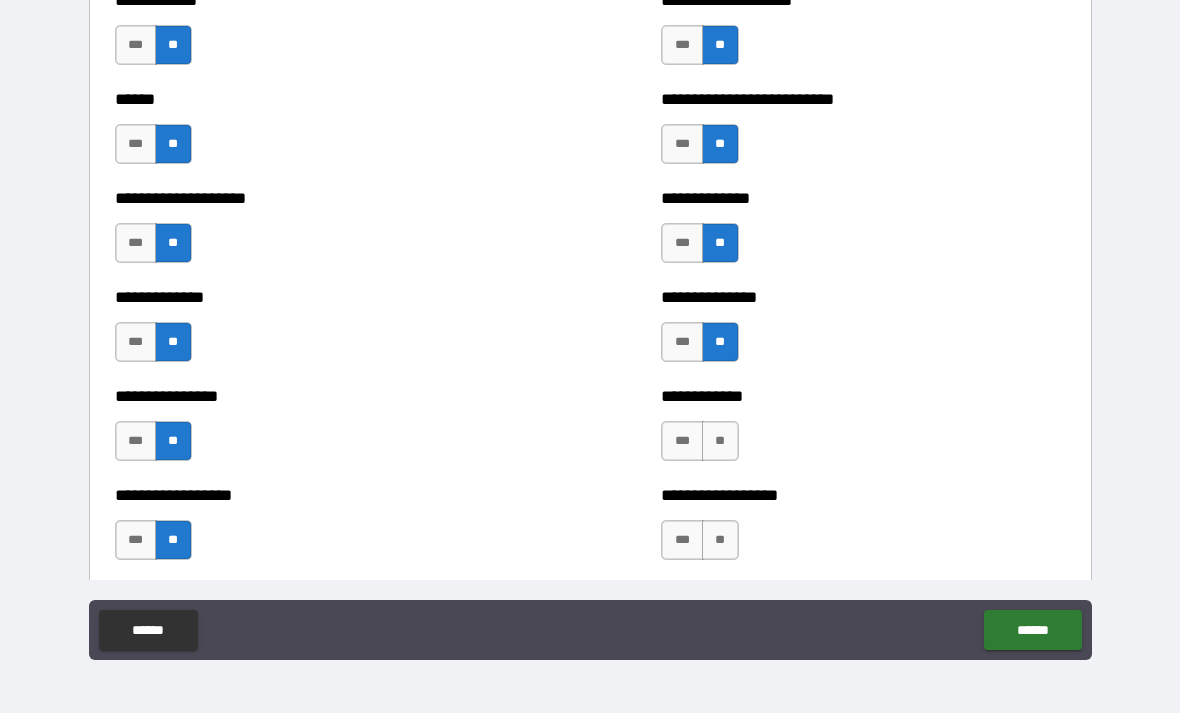 click on "**" at bounding box center (720, 441) 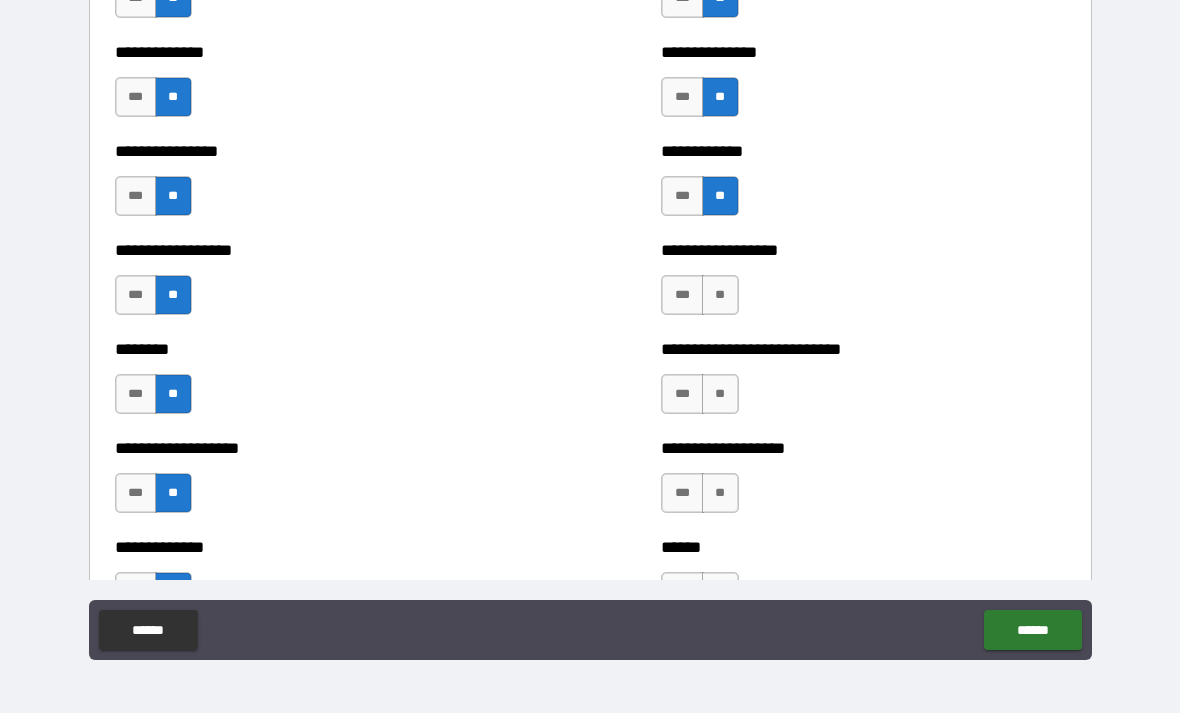 scroll, scrollTop: 4154, scrollLeft: 0, axis: vertical 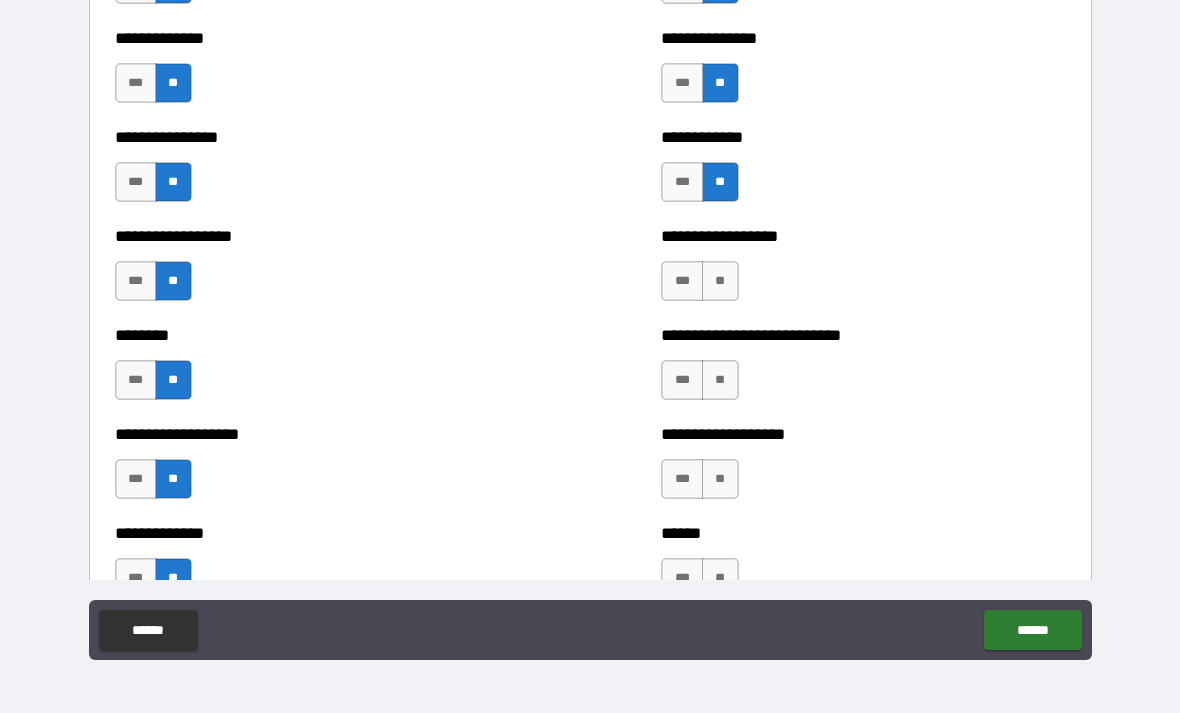 click on "**" at bounding box center (720, 281) 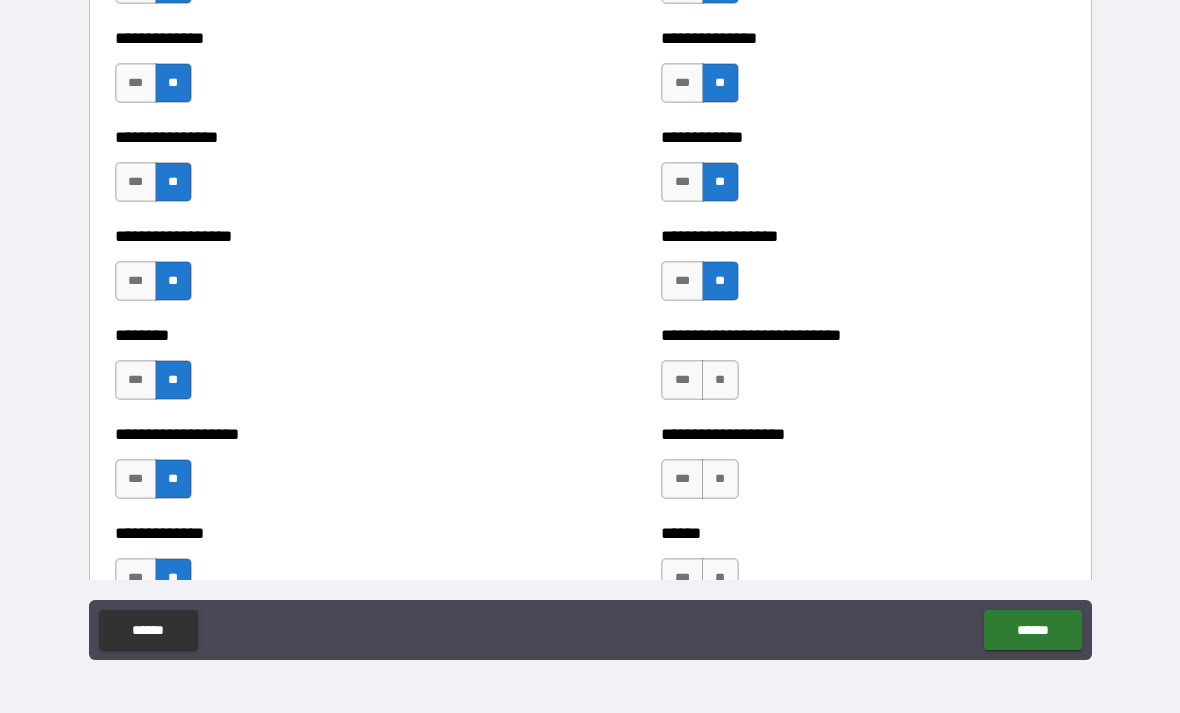 click on "**" at bounding box center [720, 380] 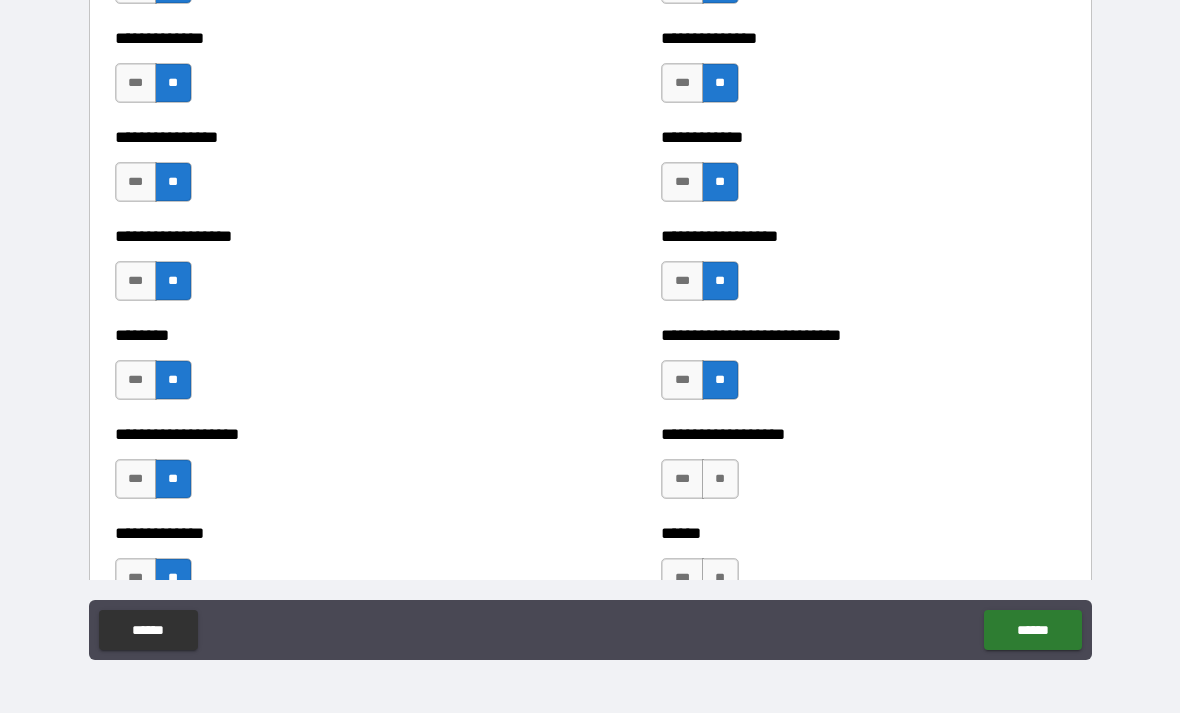 click on "**" at bounding box center (720, 479) 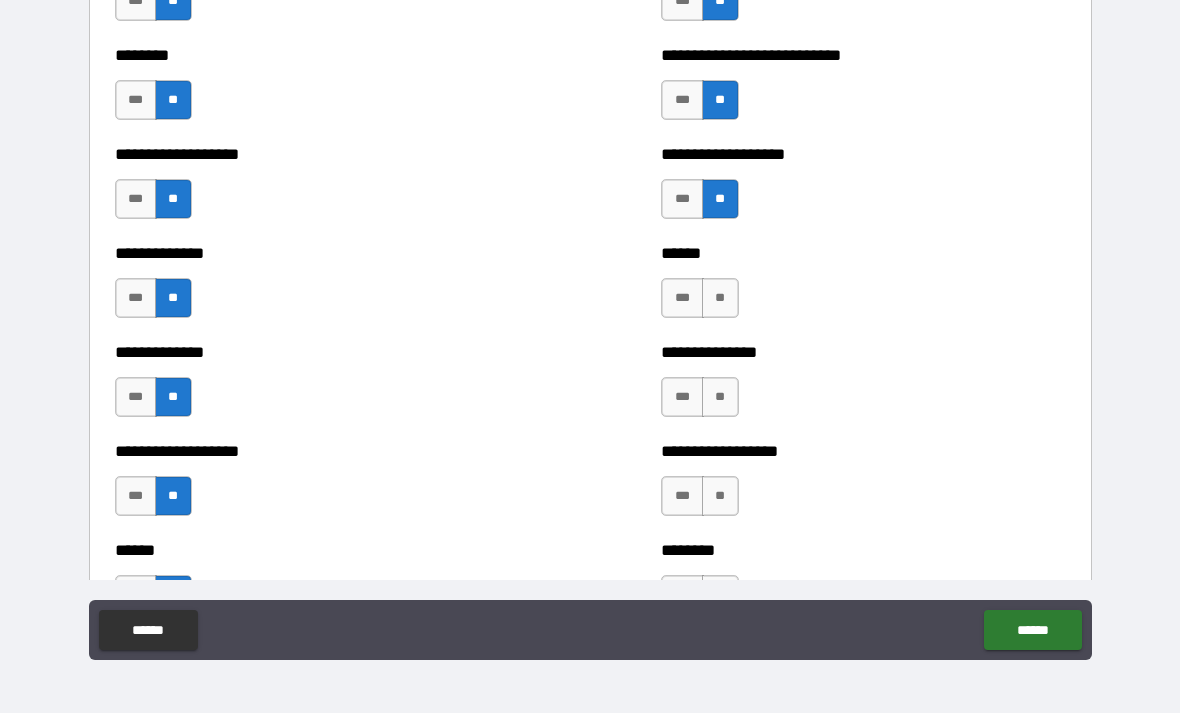 scroll, scrollTop: 4447, scrollLeft: 0, axis: vertical 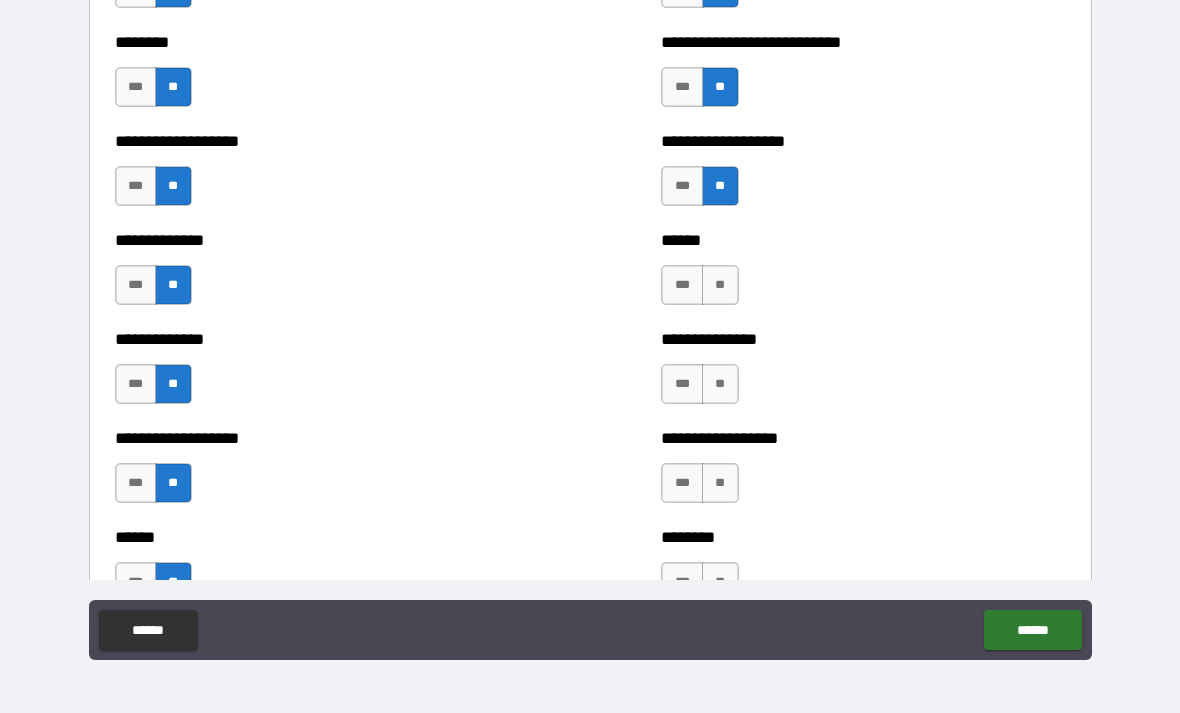 click on "**" at bounding box center (720, 285) 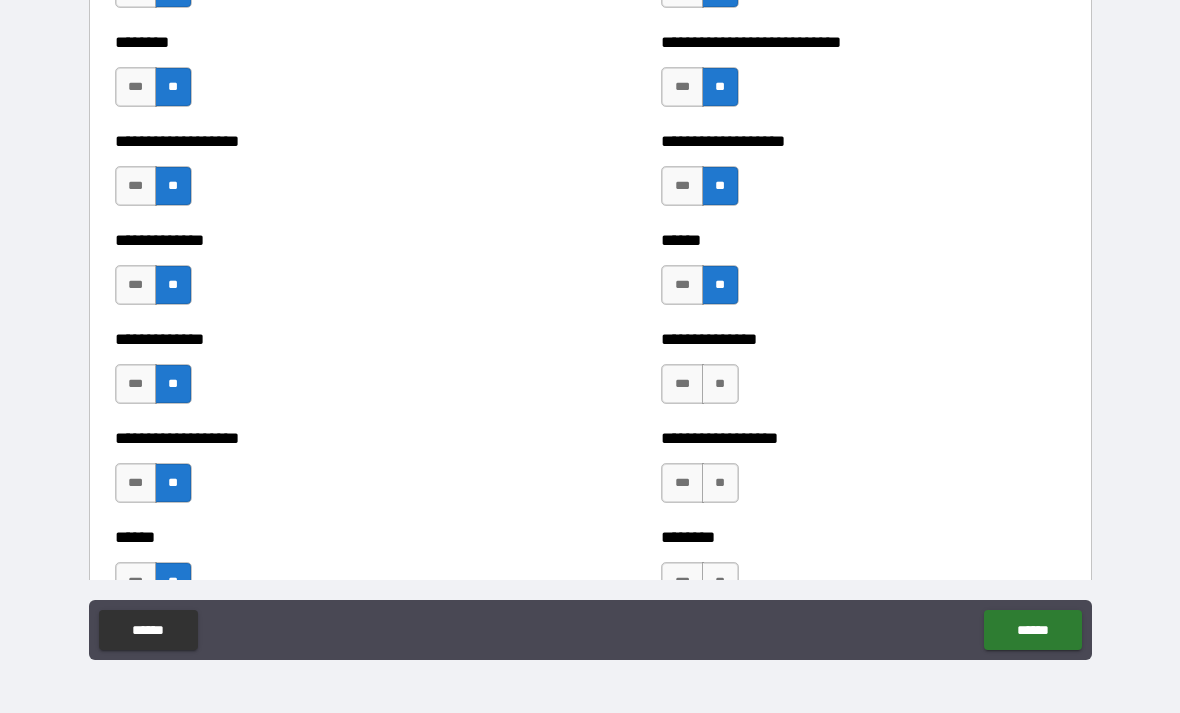 click on "**" at bounding box center (720, 384) 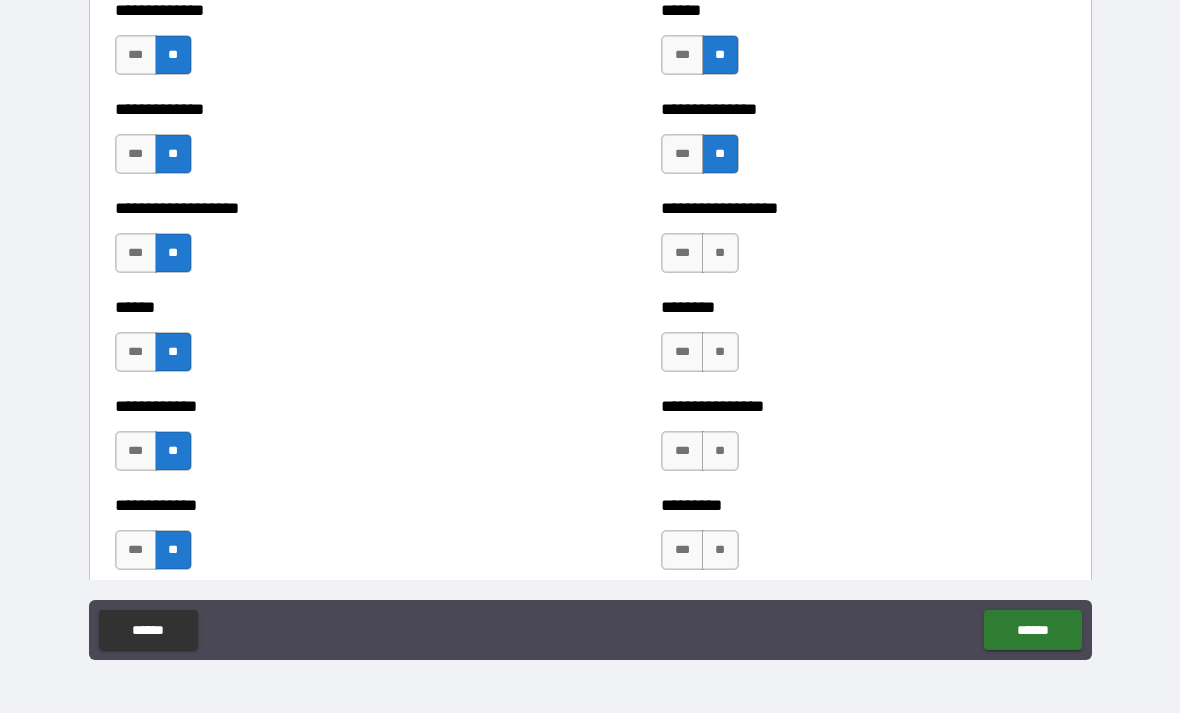 scroll, scrollTop: 4690, scrollLeft: 0, axis: vertical 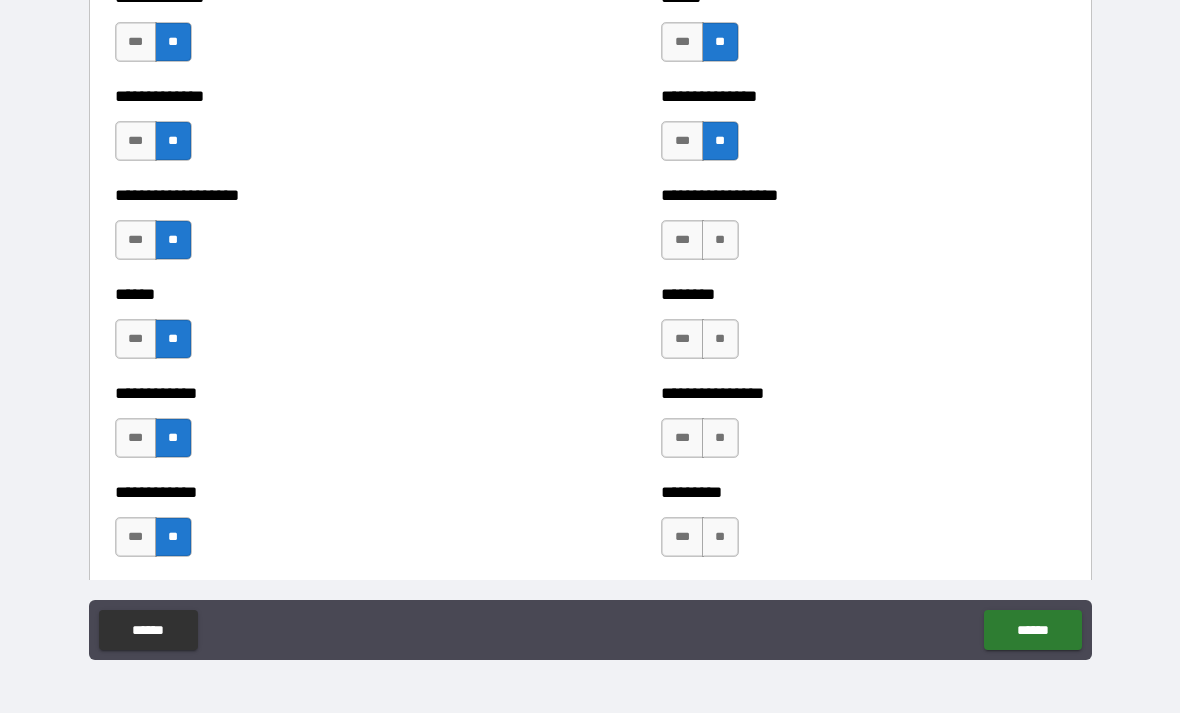 click on "**" at bounding box center [720, 240] 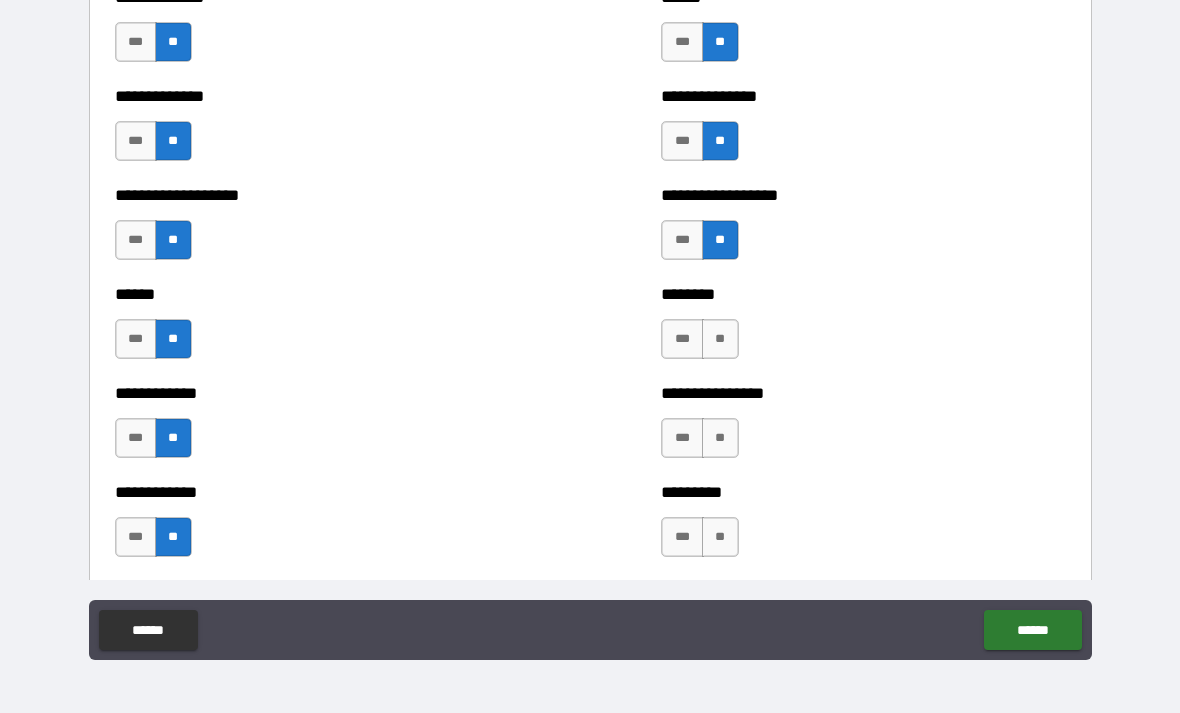 click on "**" at bounding box center (720, 339) 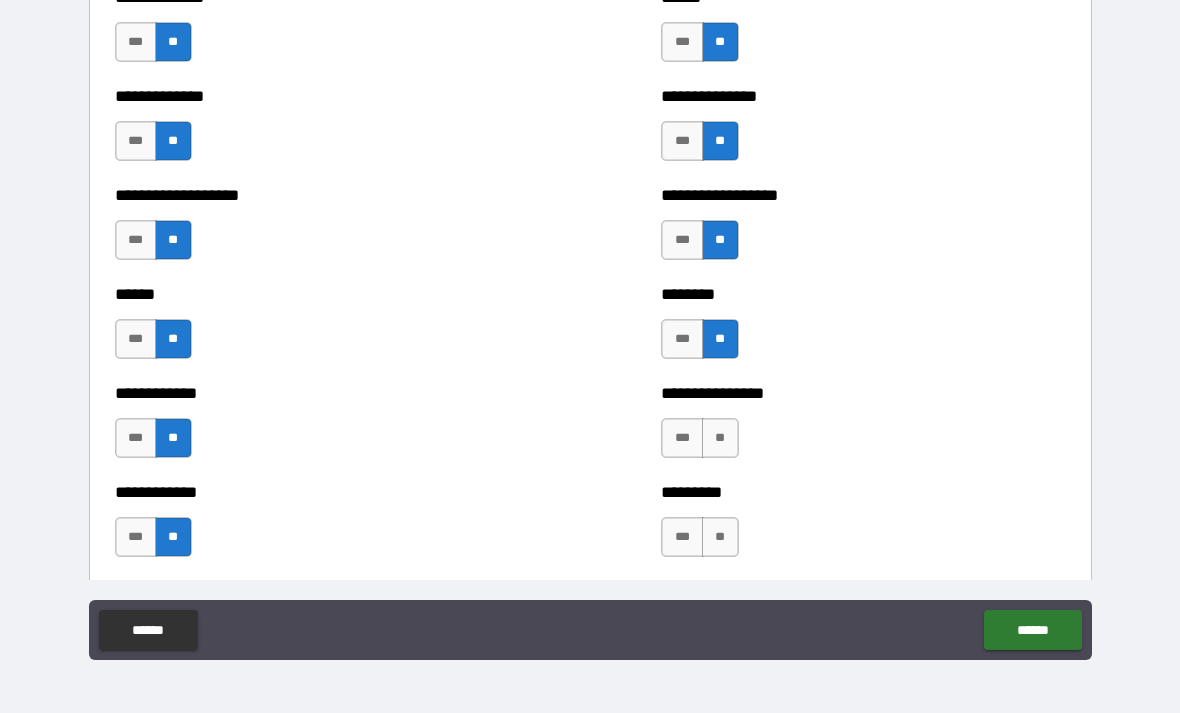 click on "**" at bounding box center [720, 438] 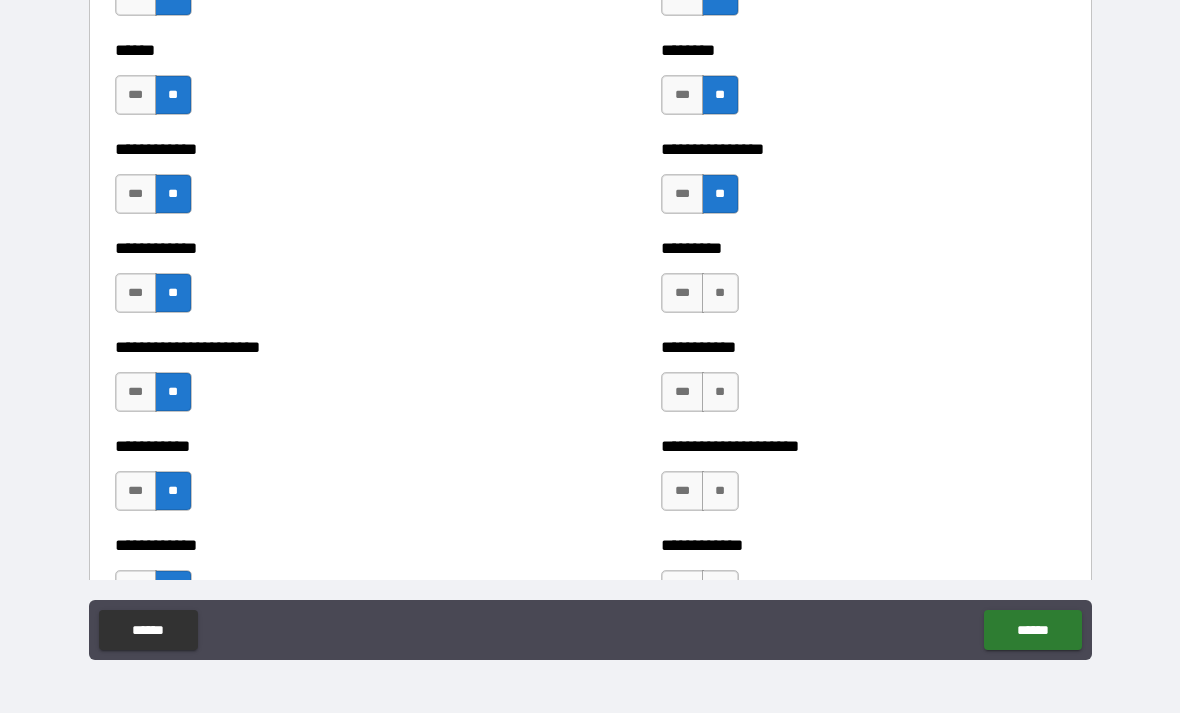 scroll, scrollTop: 4982, scrollLeft: 0, axis: vertical 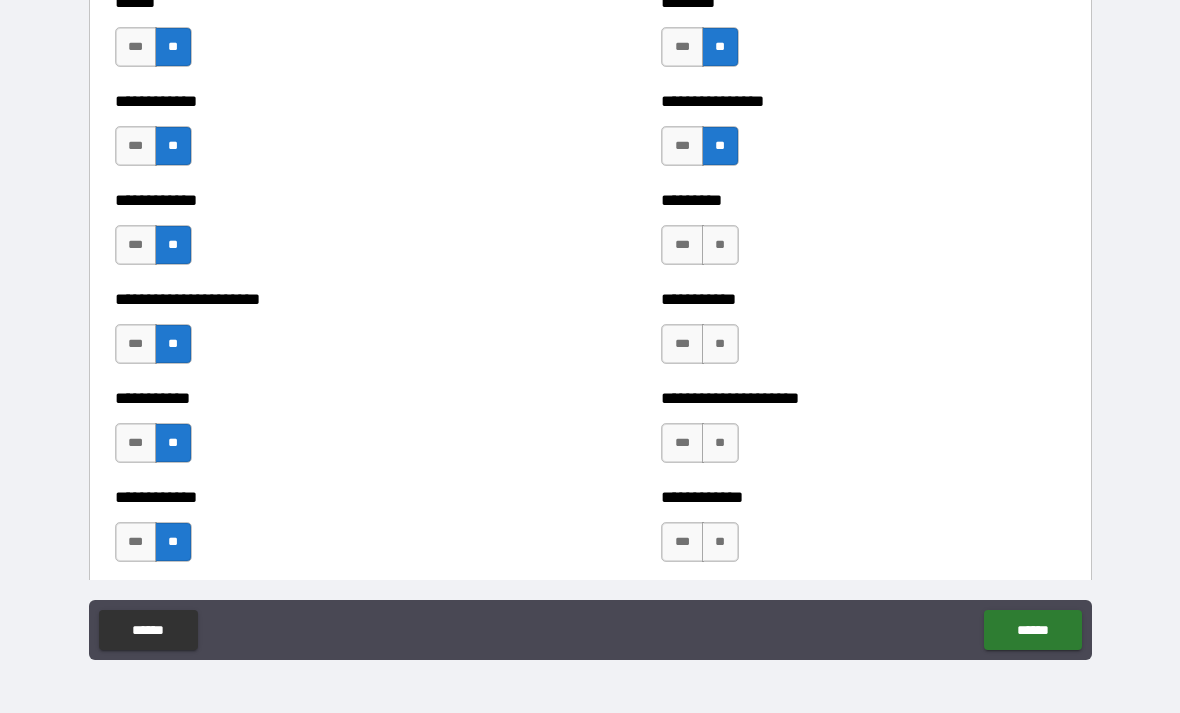 click on "**" at bounding box center (720, 245) 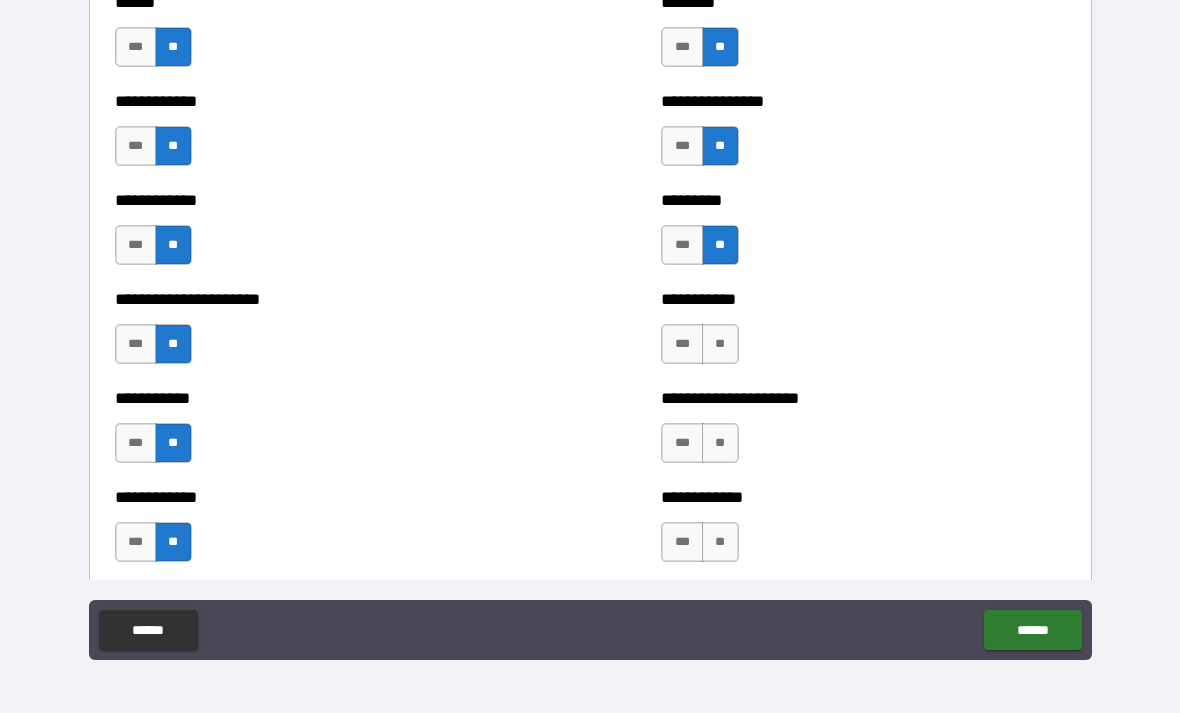 click on "**" at bounding box center (720, 344) 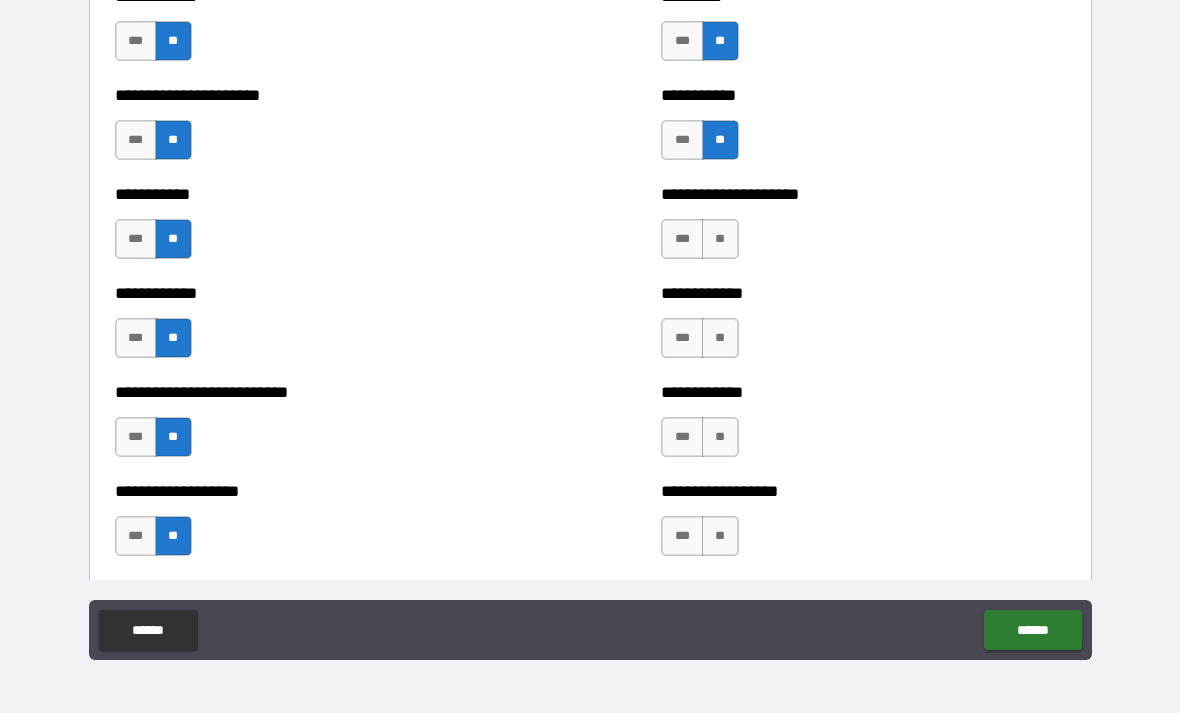 scroll, scrollTop: 5194, scrollLeft: 0, axis: vertical 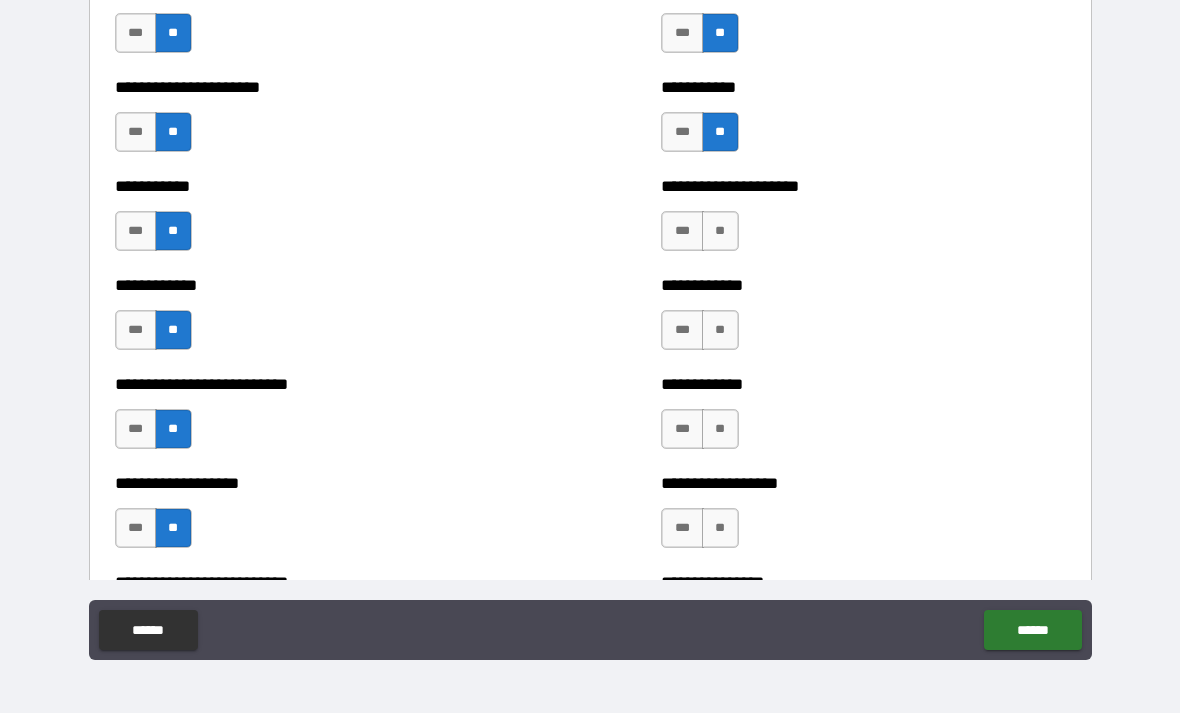 click on "**" at bounding box center [720, 231] 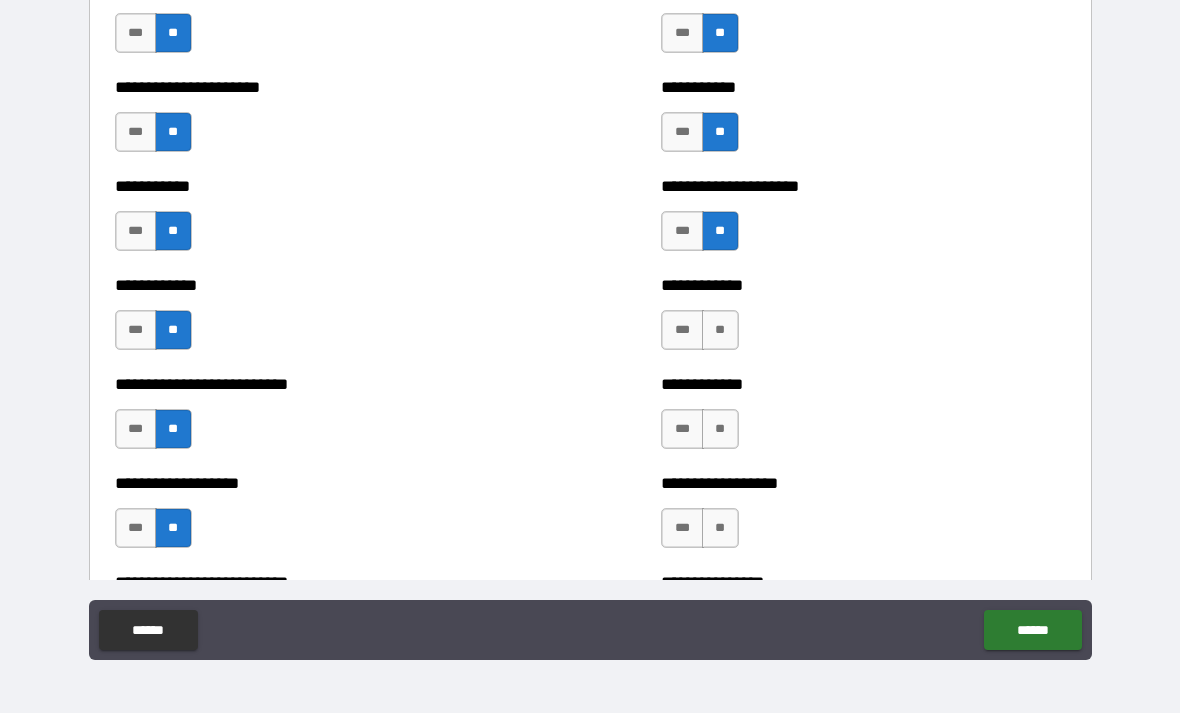 click on "**" at bounding box center [720, 330] 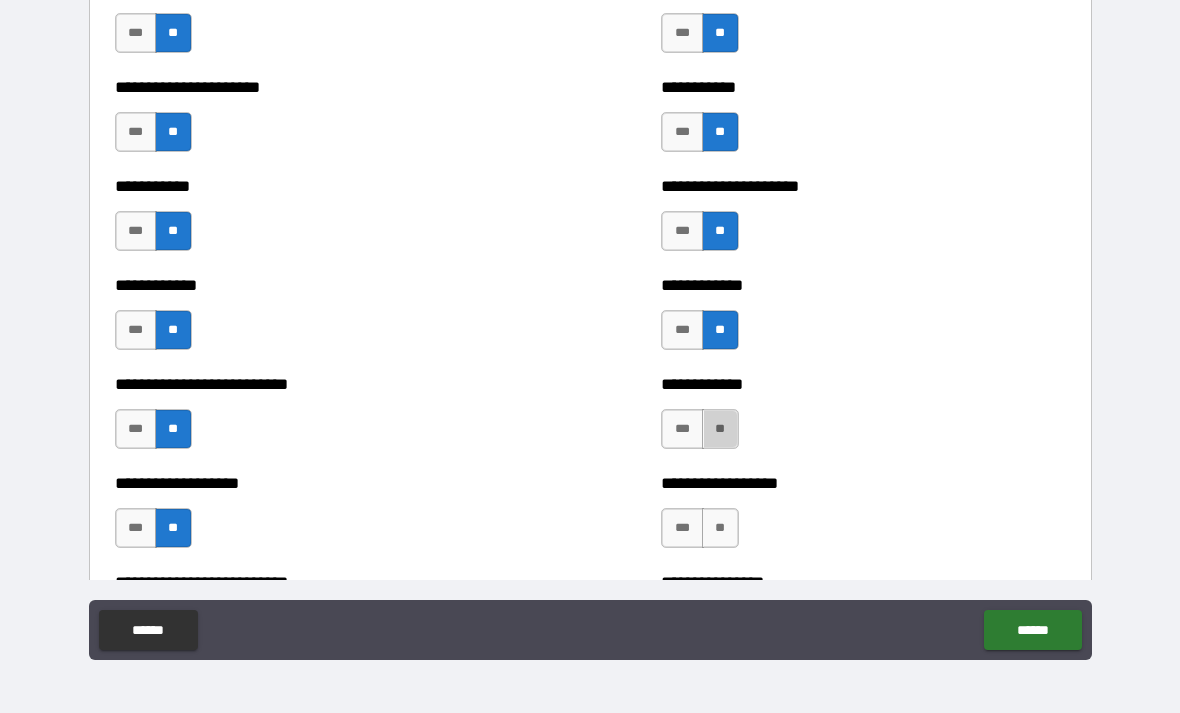 click on "**" at bounding box center (720, 429) 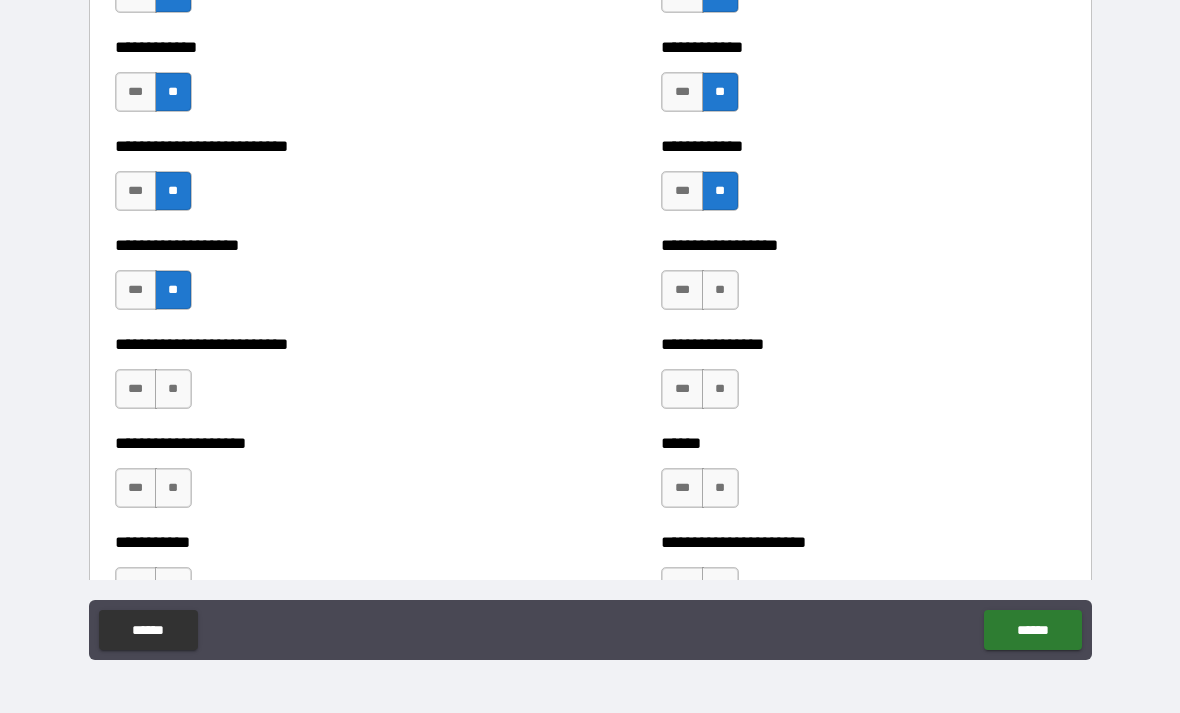 scroll, scrollTop: 5449, scrollLeft: 0, axis: vertical 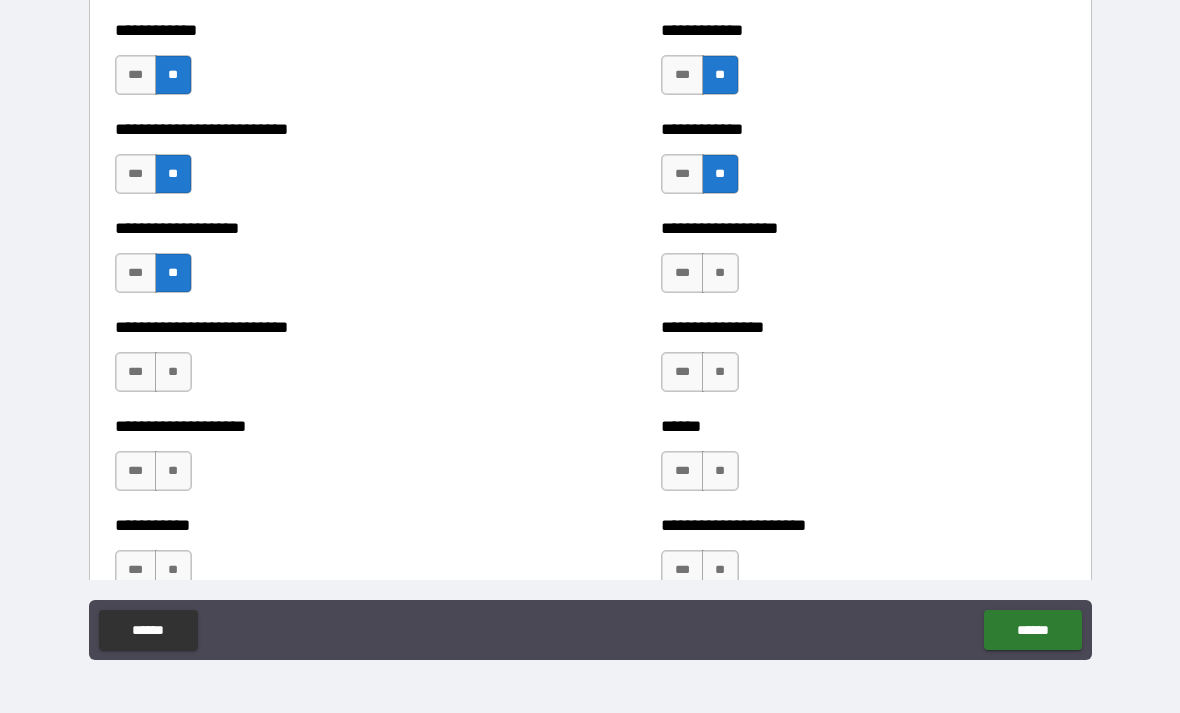 click on "**" at bounding box center (720, 273) 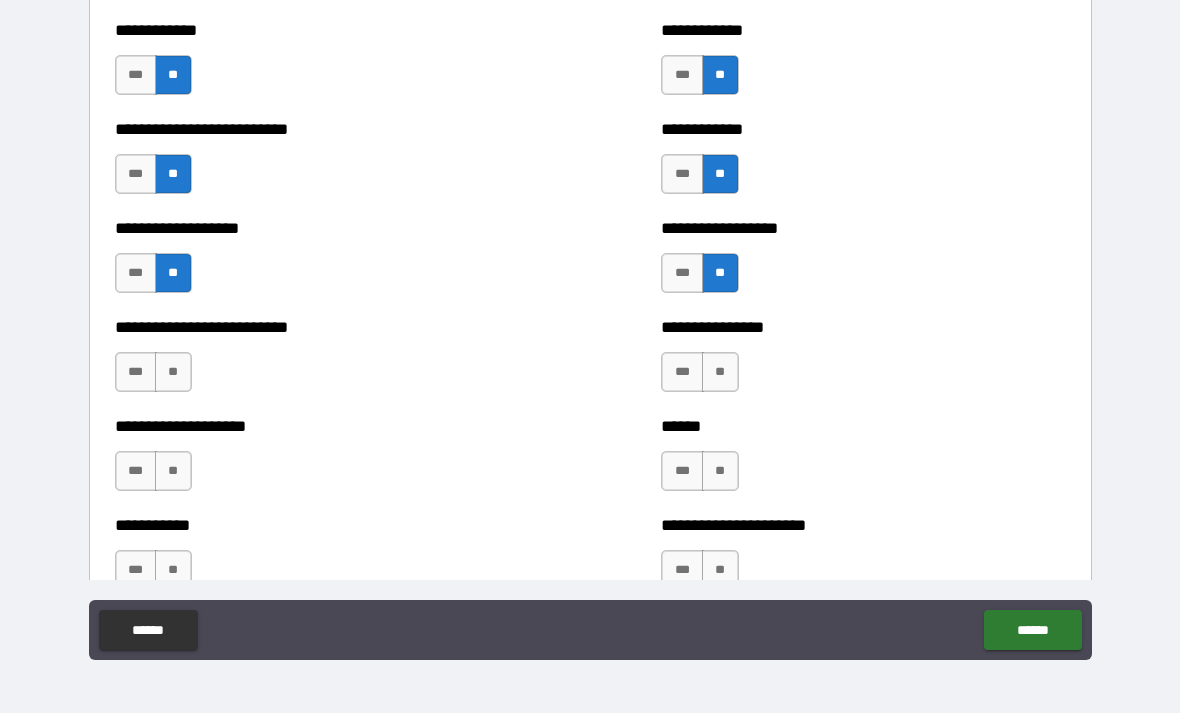 click on "**" at bounding box center (173, 372) 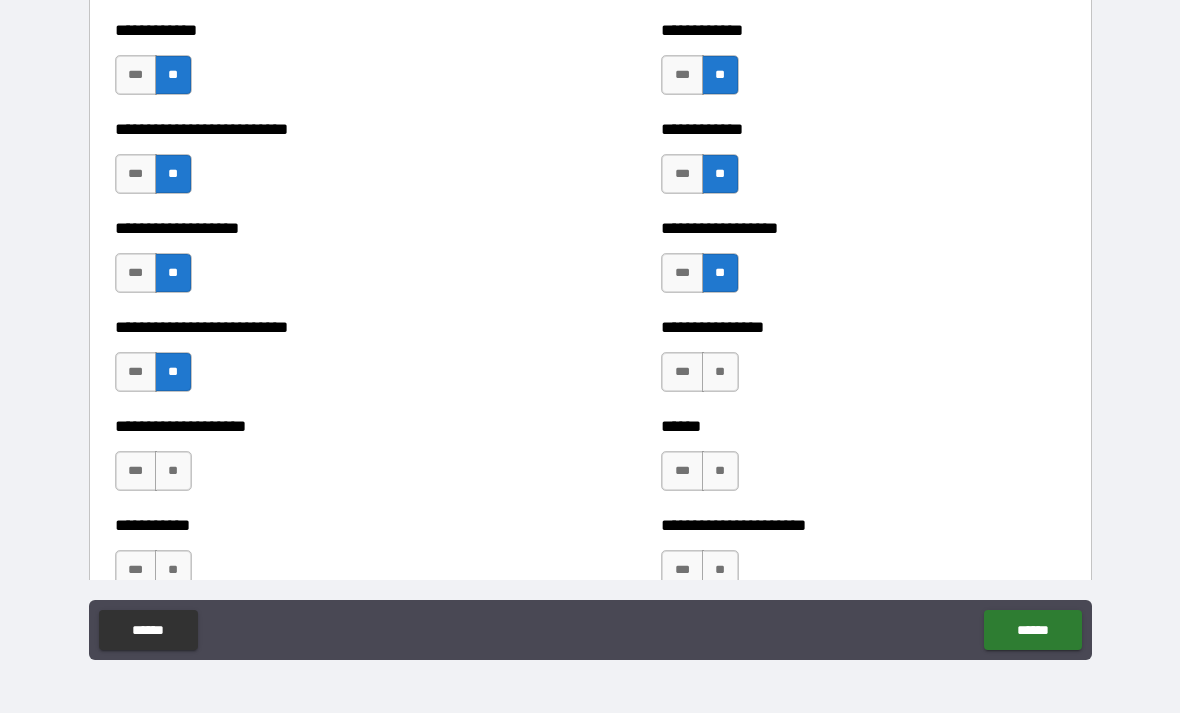 click on "**" at bounding box center [720, 372] 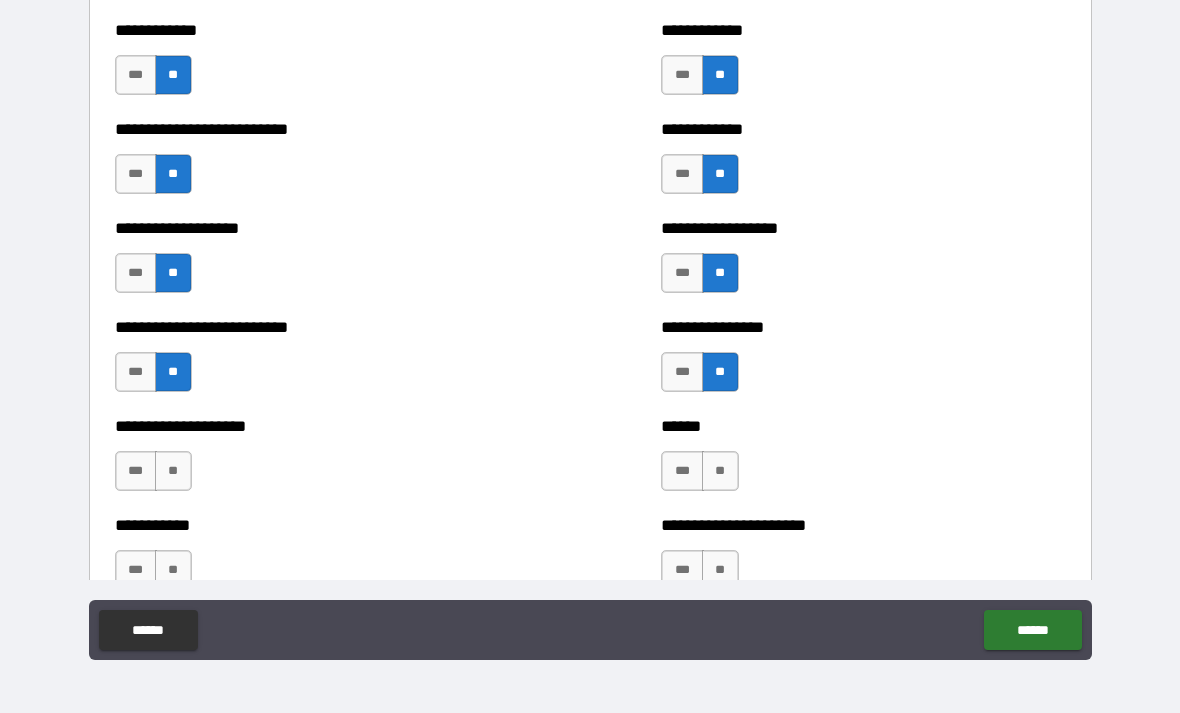 click on "**" at bounding box center (173, 471) 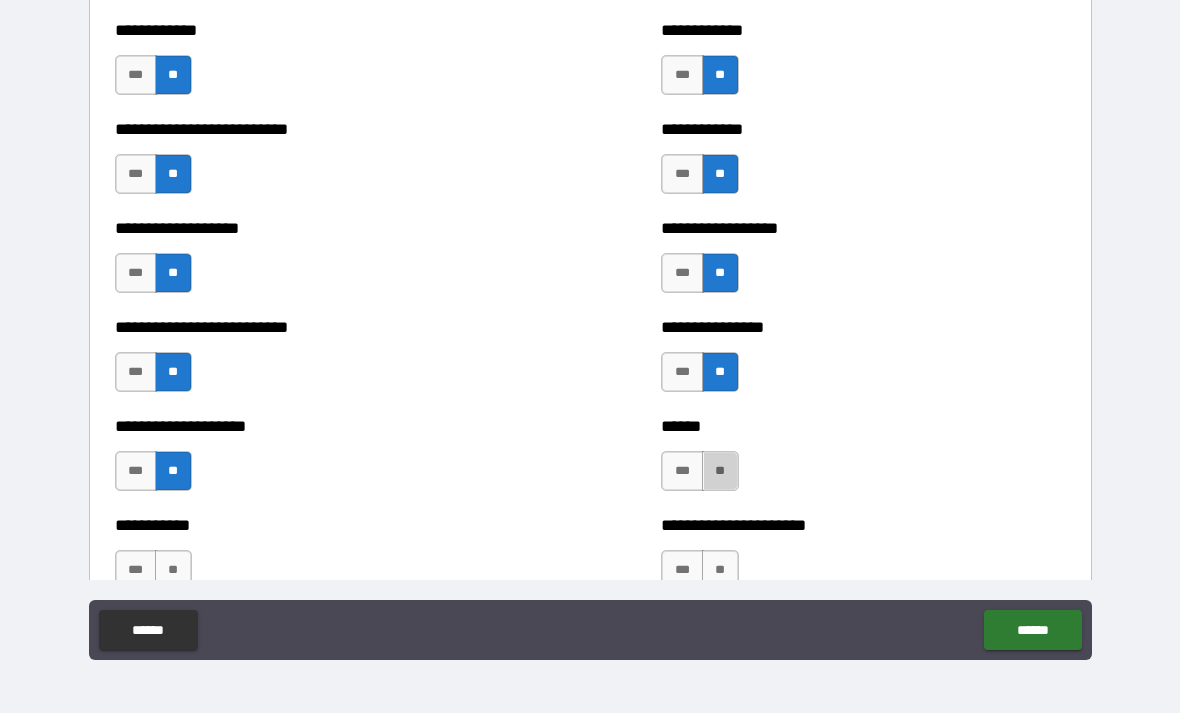 click on "**" at bounding box center [720, 471] 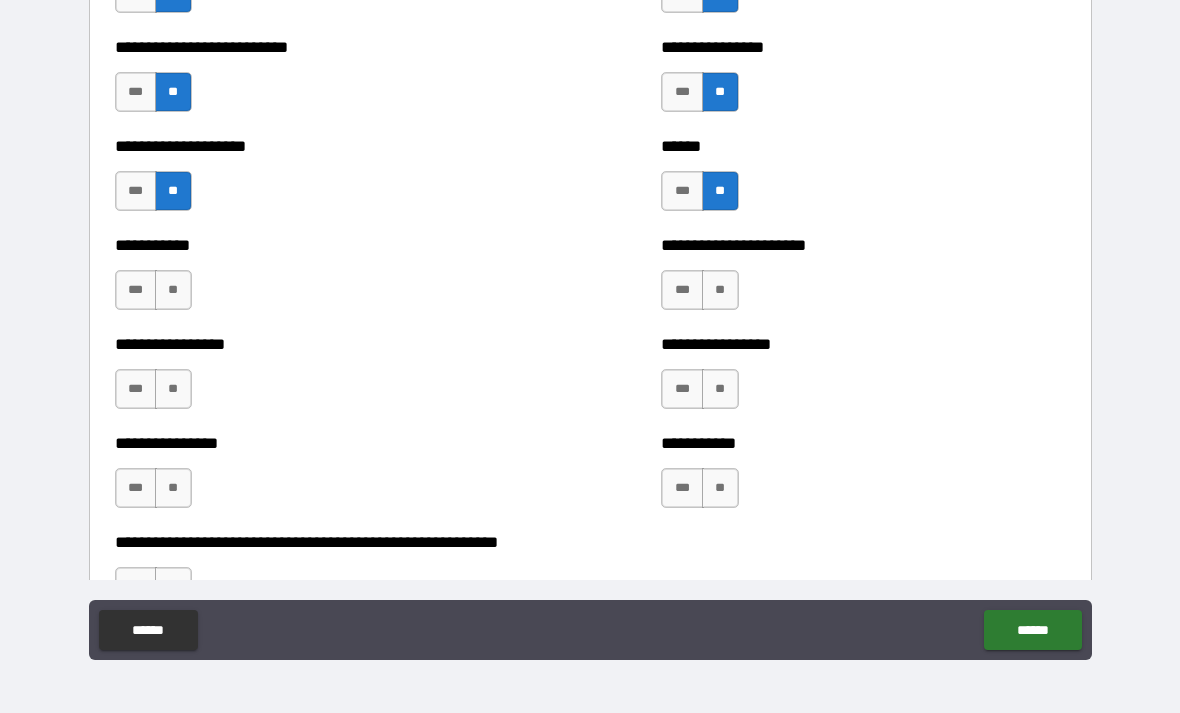 scroll, scrollTop: 5748, scrollLeft: 0, axis: vertical 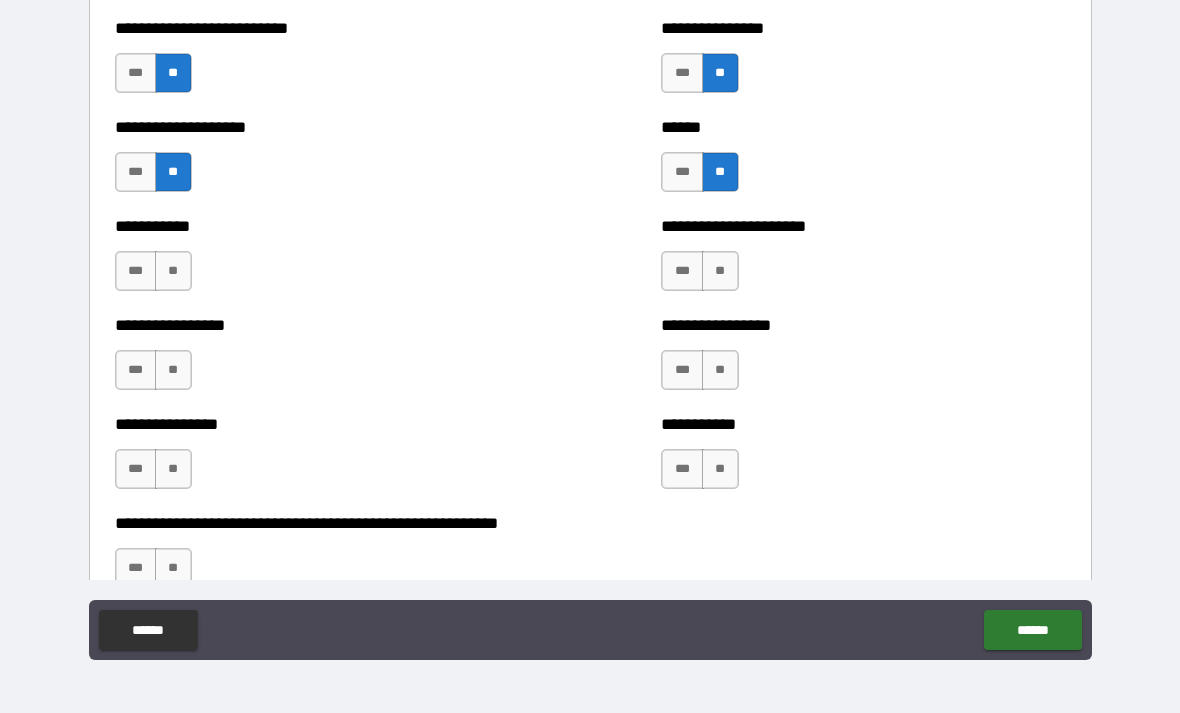 click on "**********" at bounding box center (317, 226) 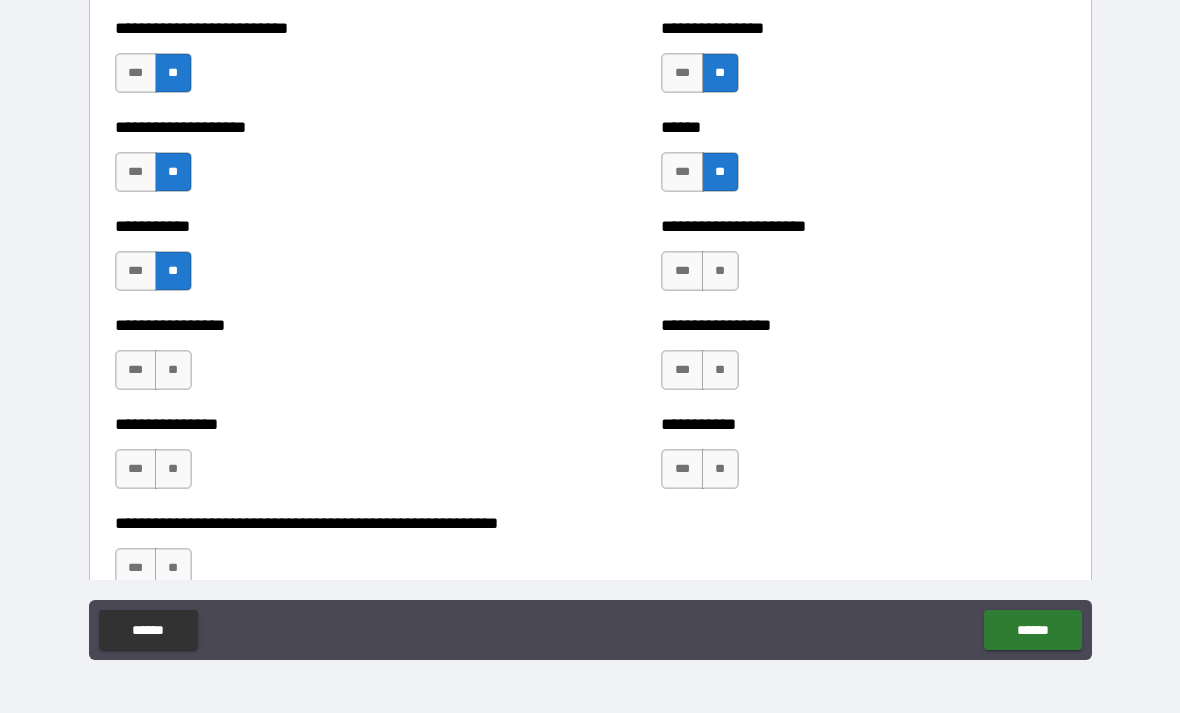 click on "**" at bounding box center [173, 370] 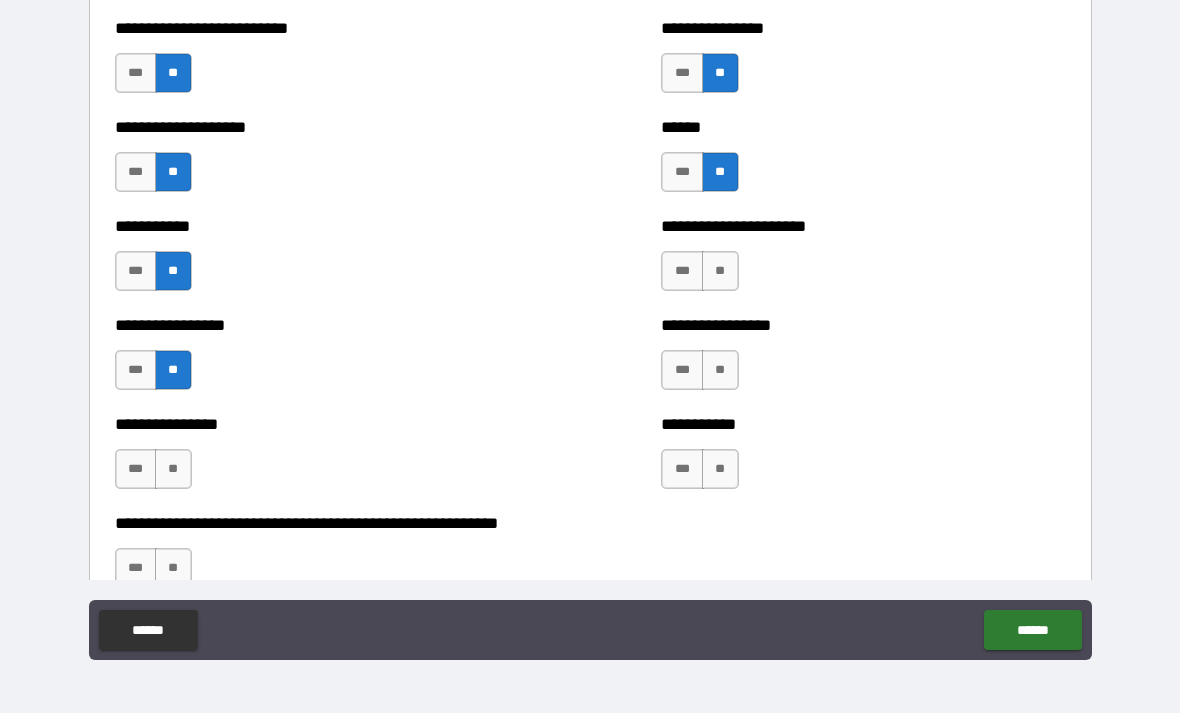 click on "**" at bounding box center [173, 469] 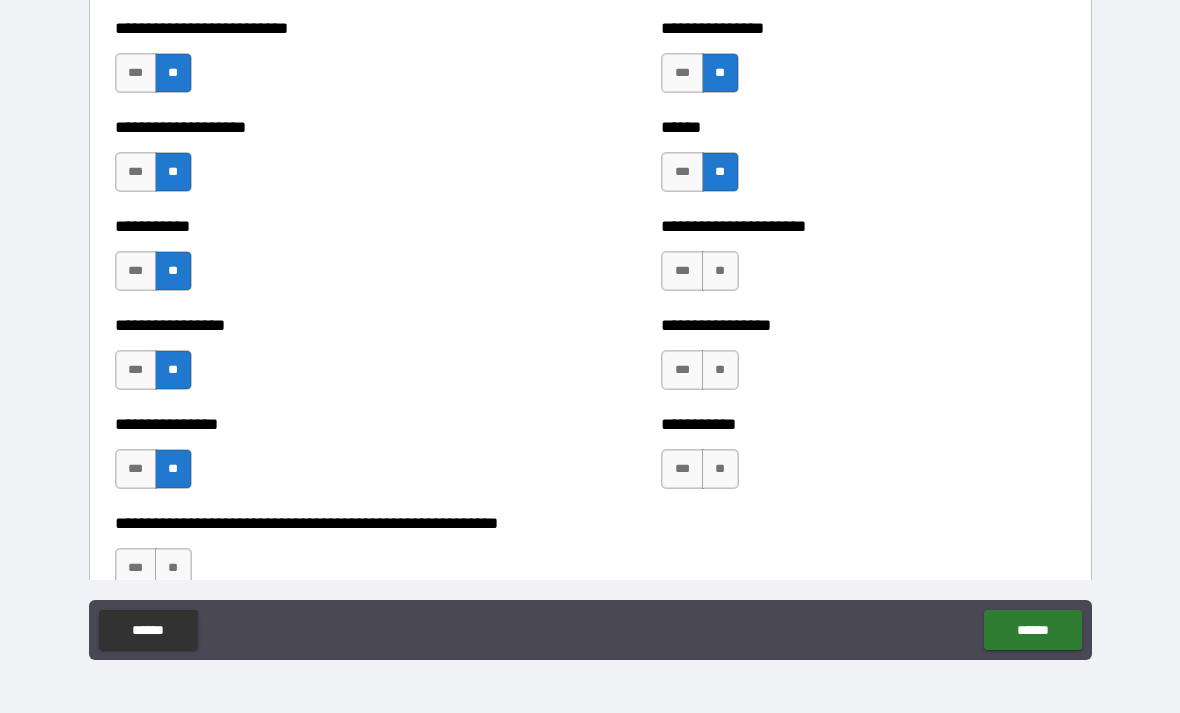 click on "**" at bounding box center [720, 271] 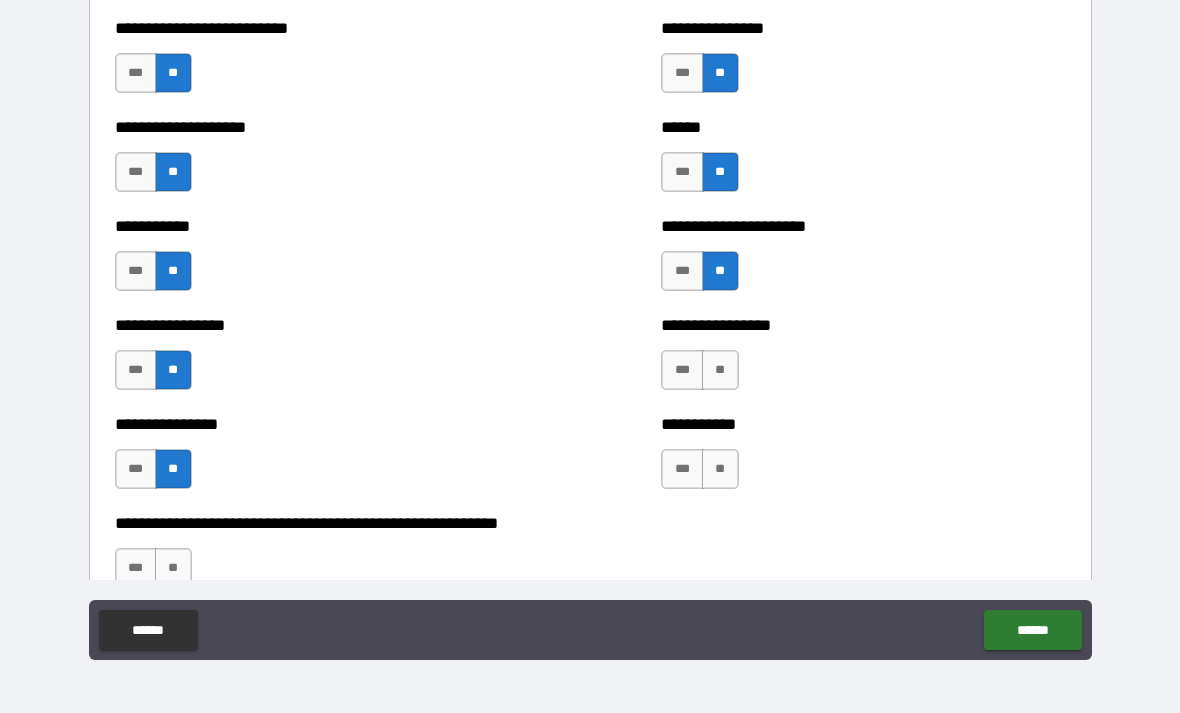 click on "**" at bounding box center [720, 370] 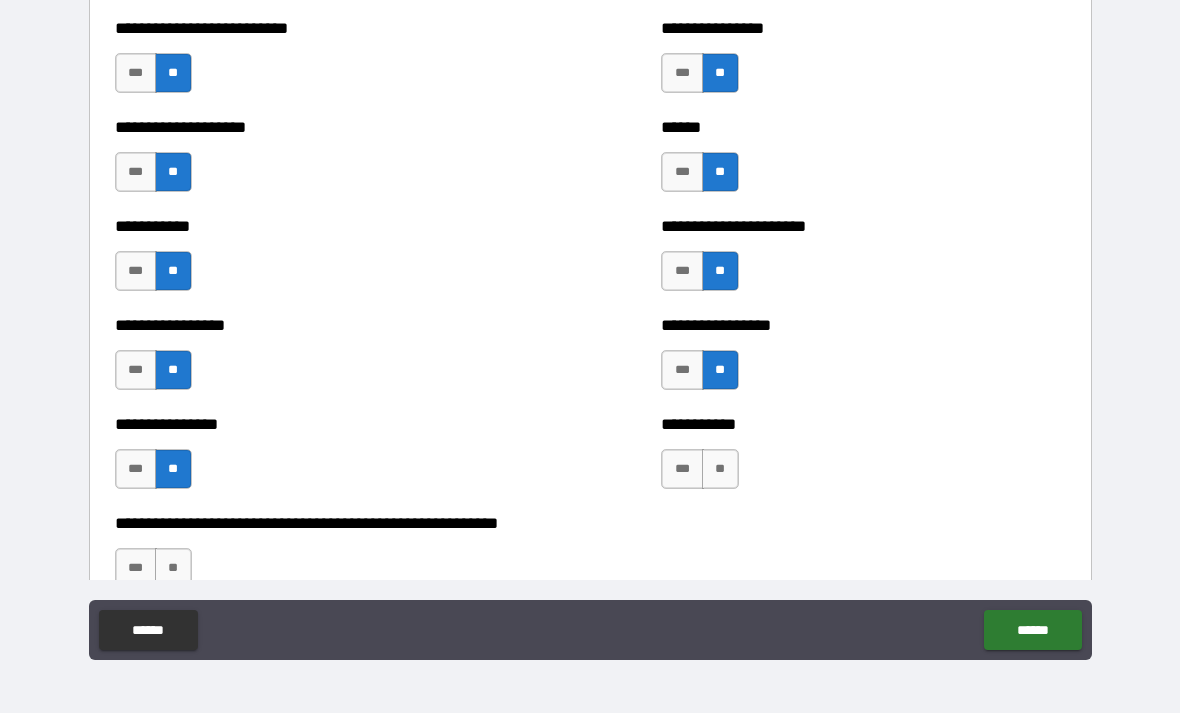click on "**" at bounding box center (720, 469) 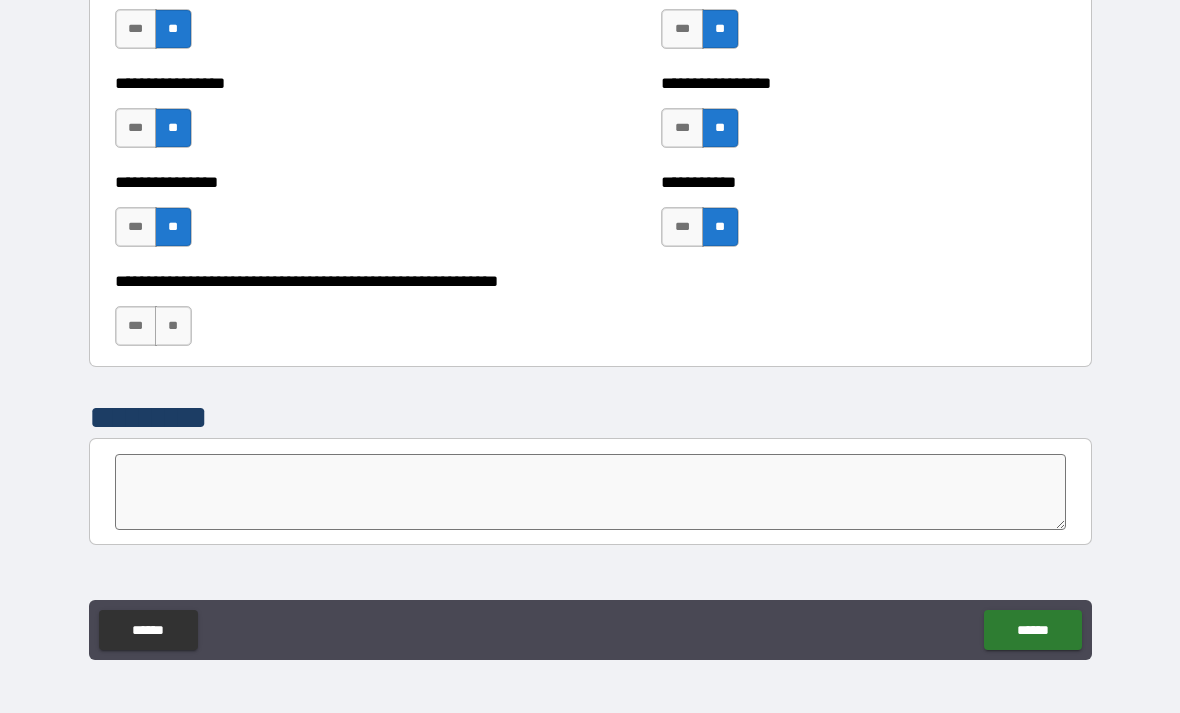 scroll, scrollTop: 5991, scrollLeft: 0, axis: vertical 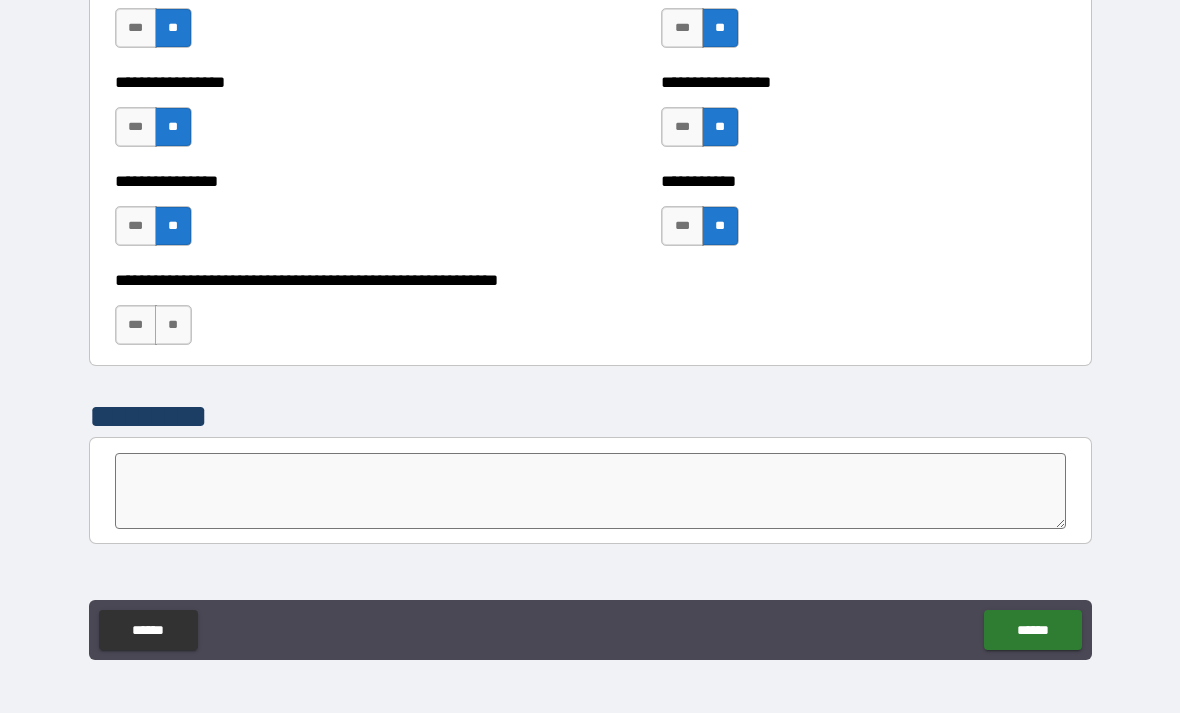 click on "**" at bounding box center [173, 325] 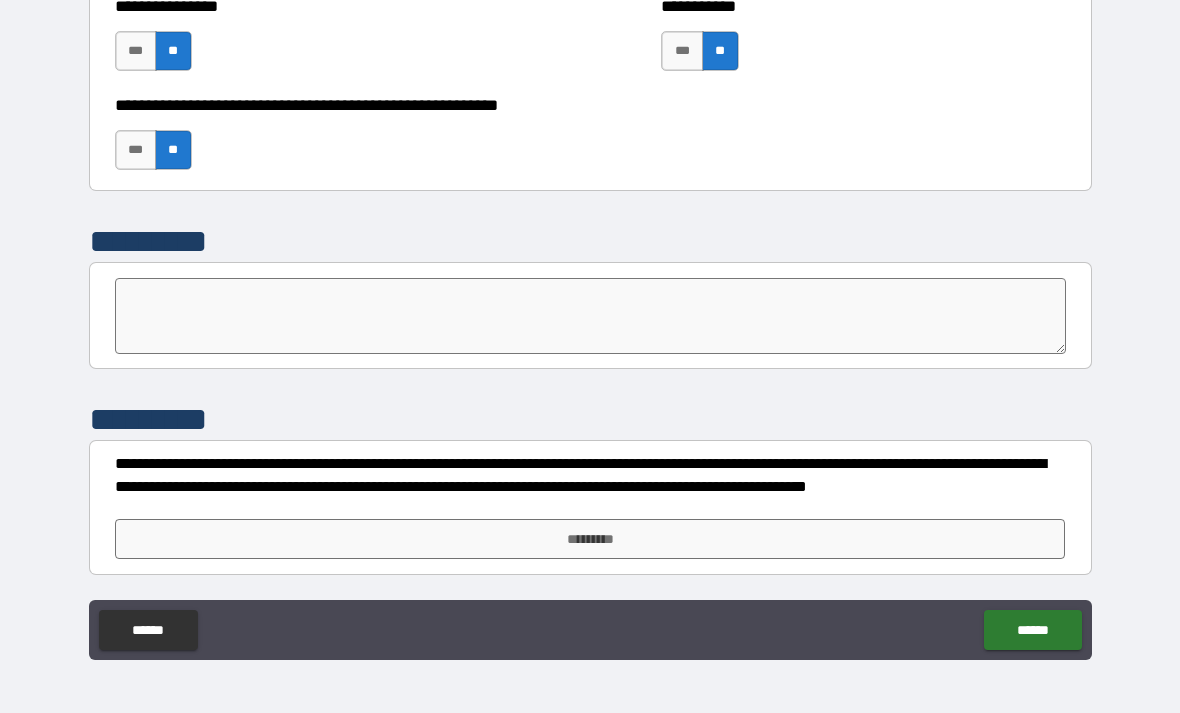 scroll, scrollTop: 6166, scrollLeft: 0, axis: vertical 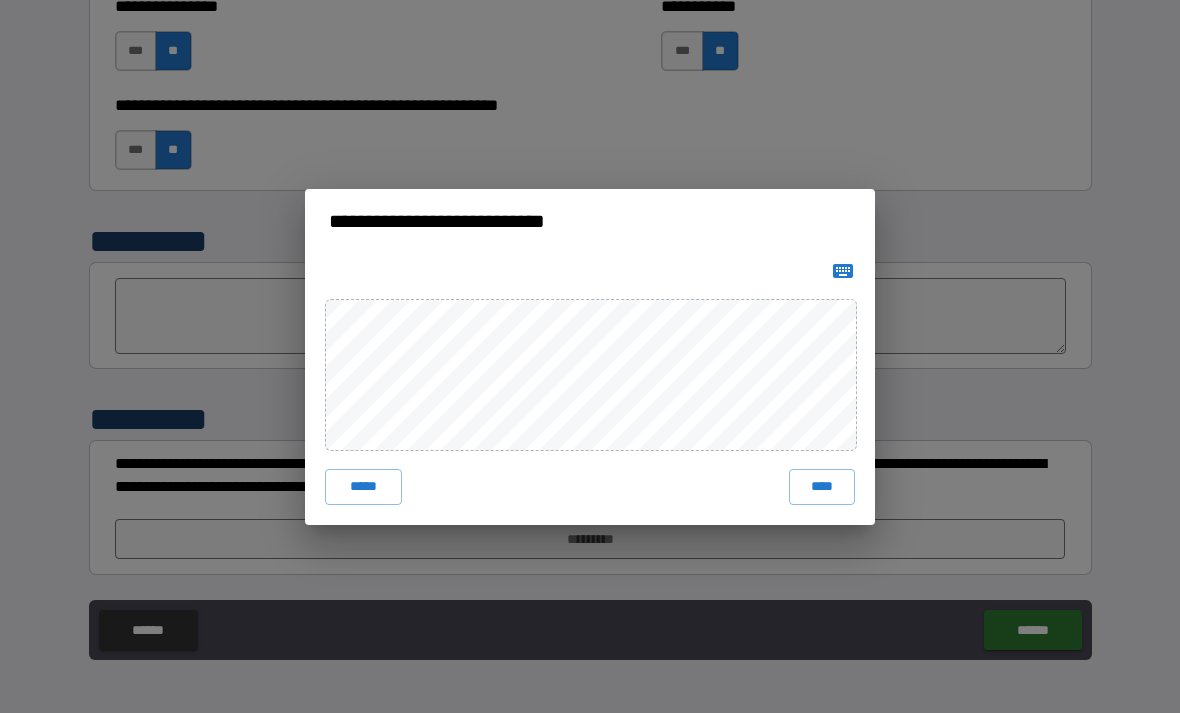 click on "*****" at bounding box center [363, 487] 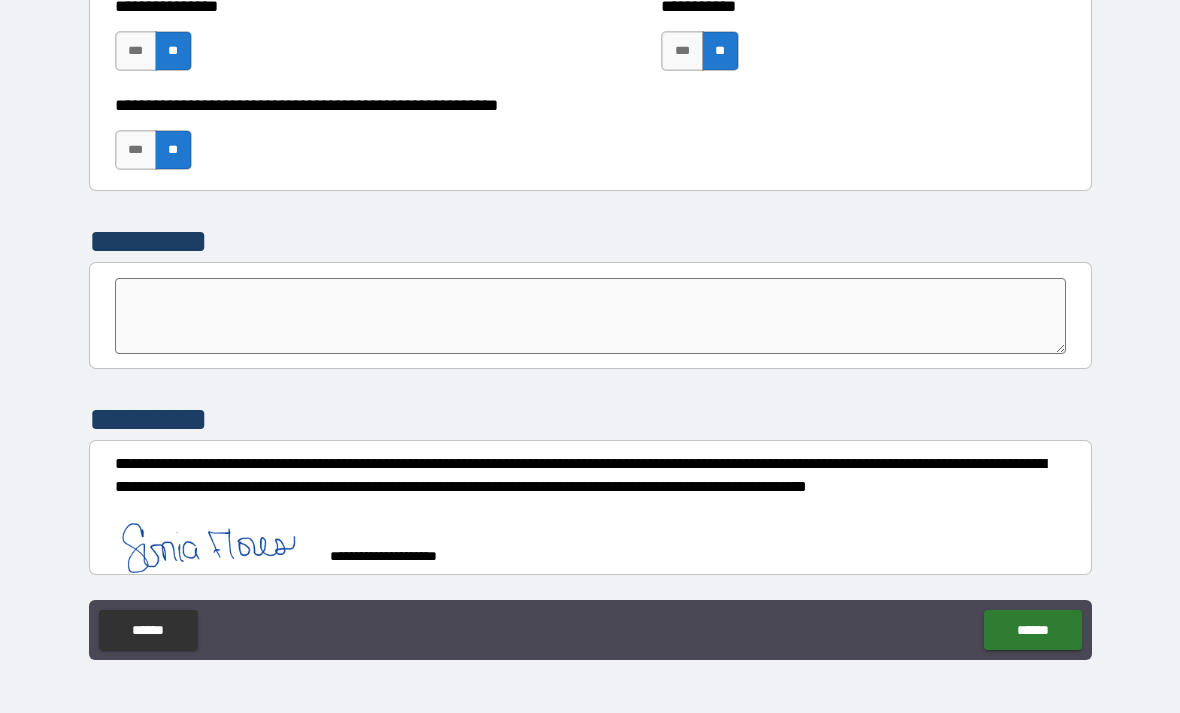 scroll, scrollTop: 6156, scrollLeft: 0, axis: vertical 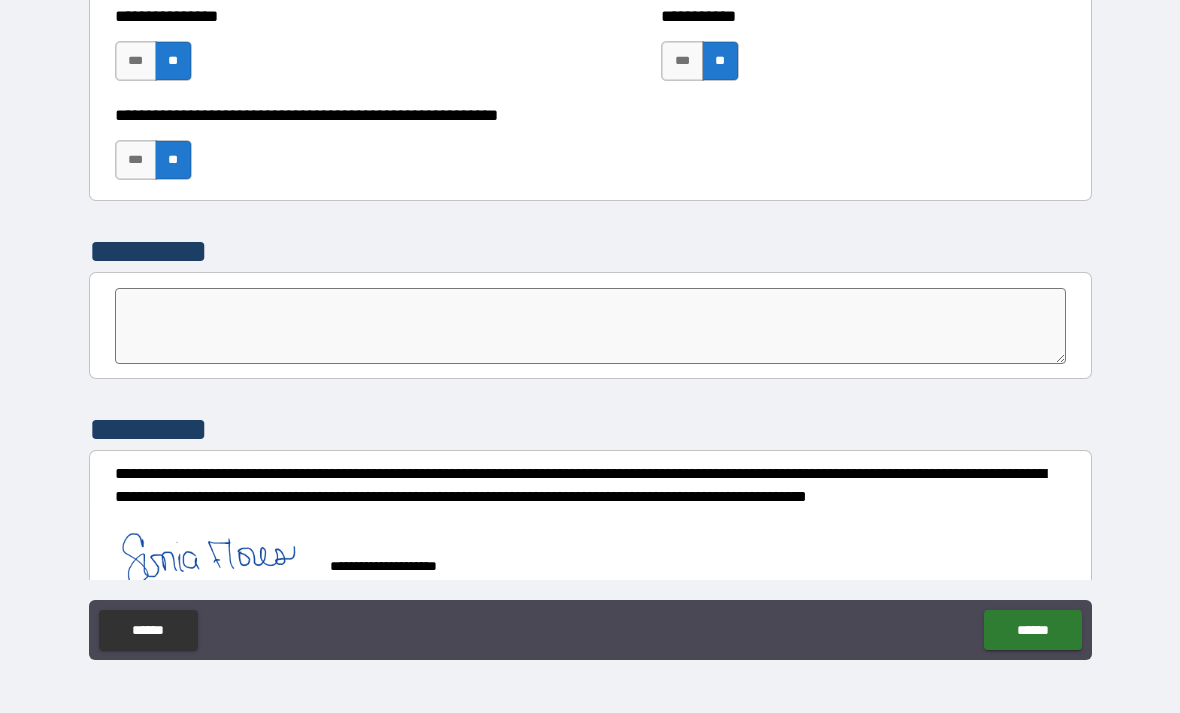 click on "******" at bounding box center [1032, 630] 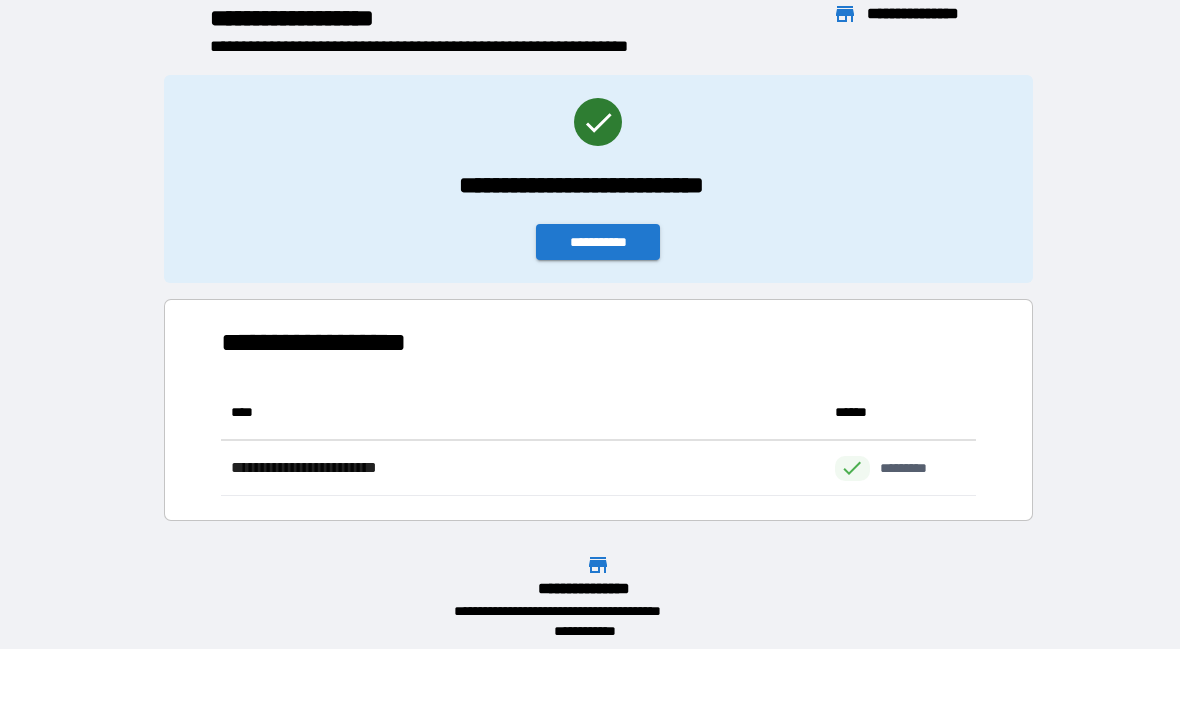 scroll, scrollTop: 111, scrollLeft: 755, axis: both 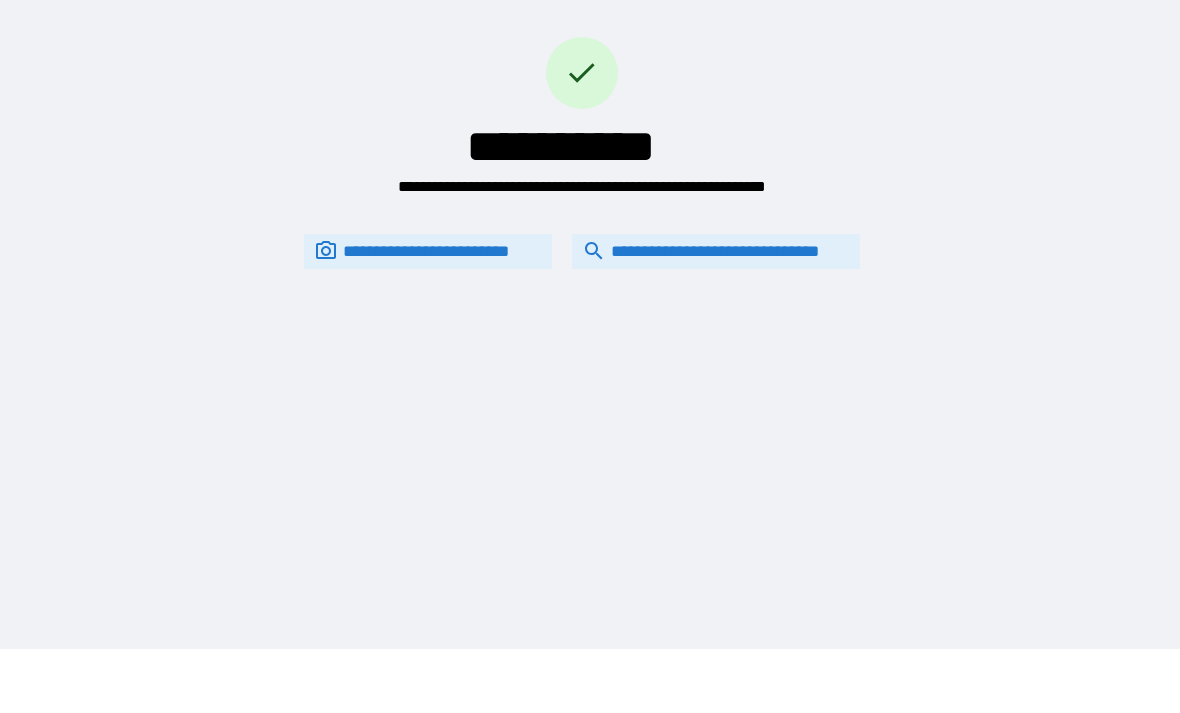 click on "**********" at bounding box center [716, 251] 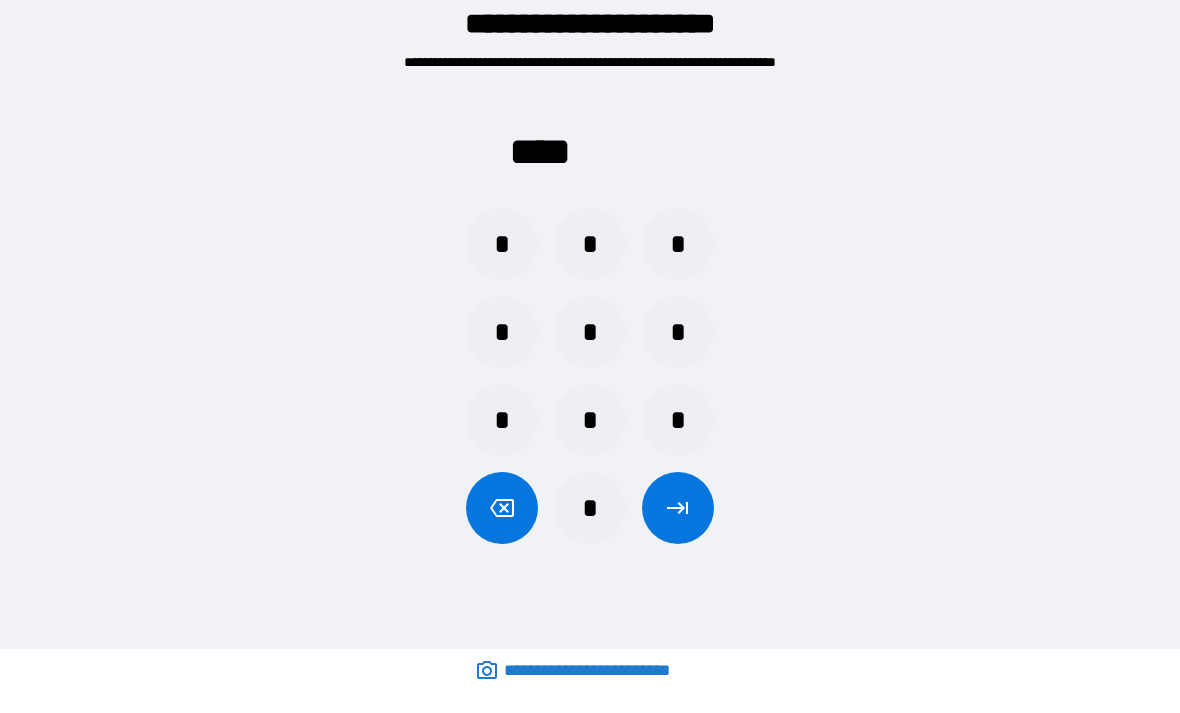 click on "*" at bounding box center (590, 244) 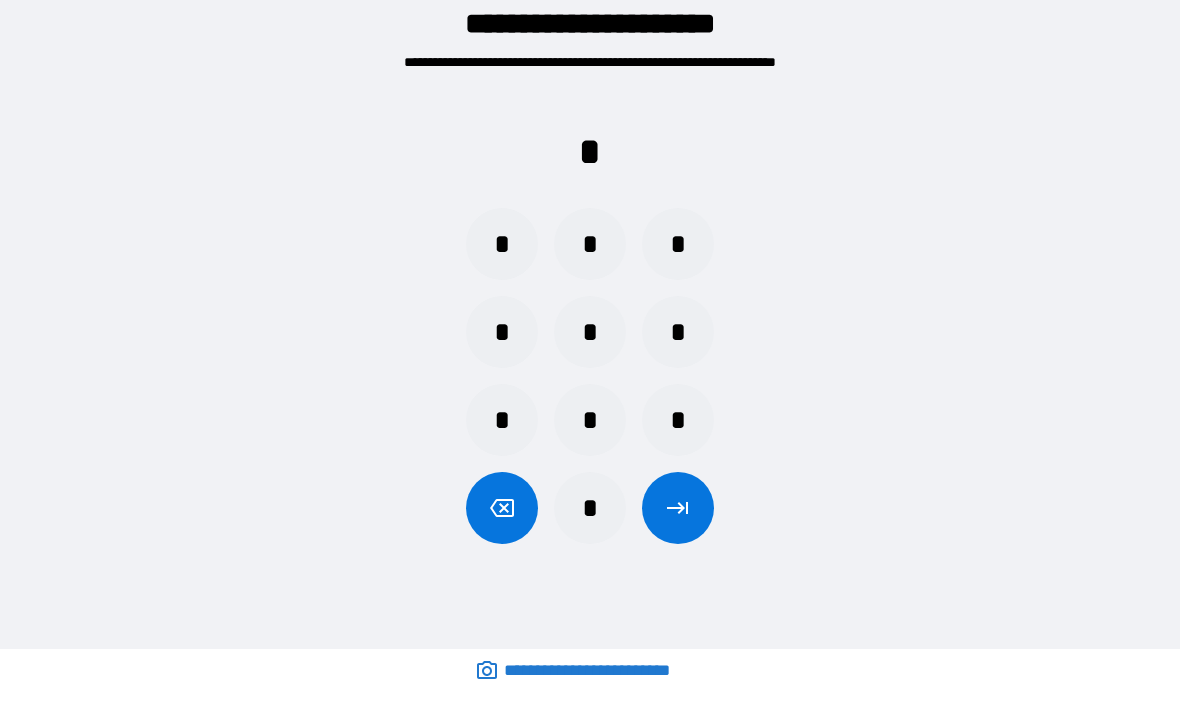 click on "*" at bounding box center (590, 332) 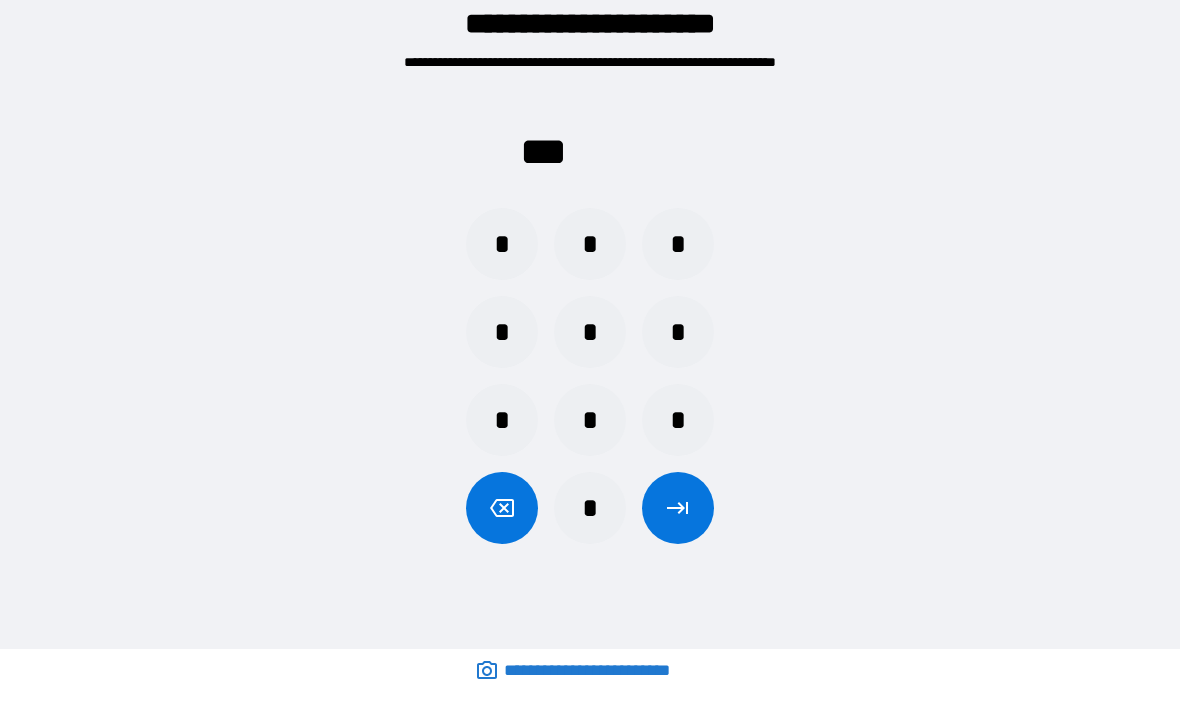 click on "*" at bounding box center (678, 420) 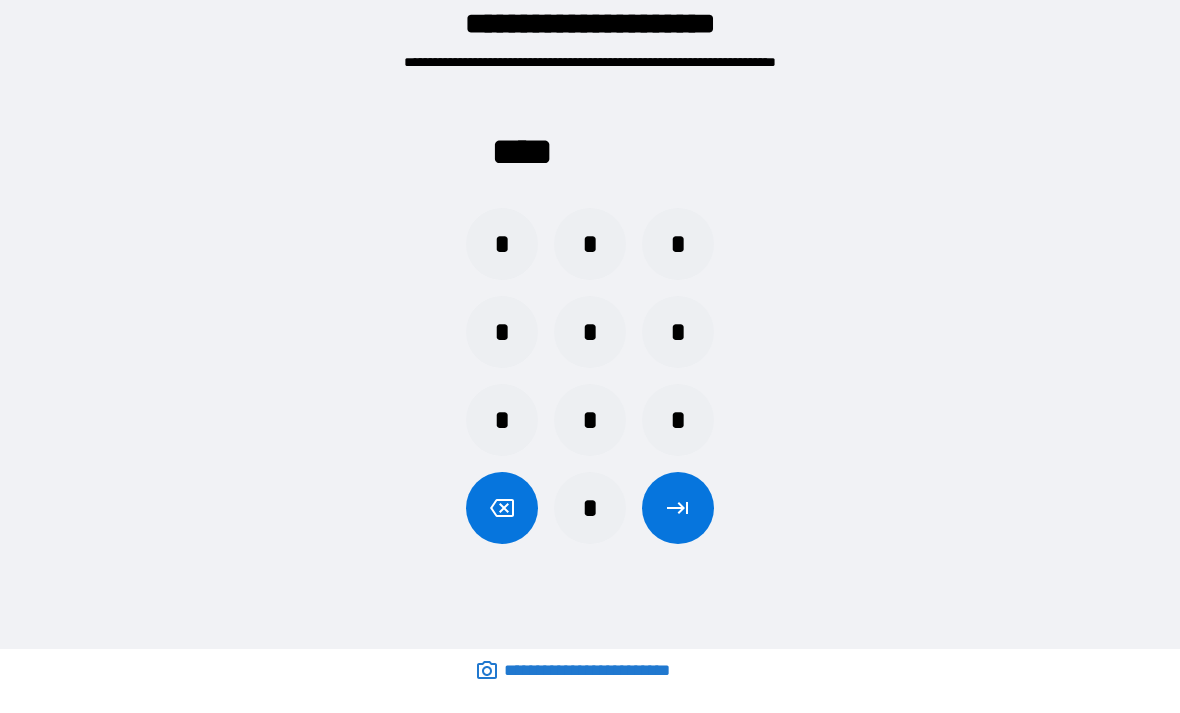click at bounding box center (678, 508) 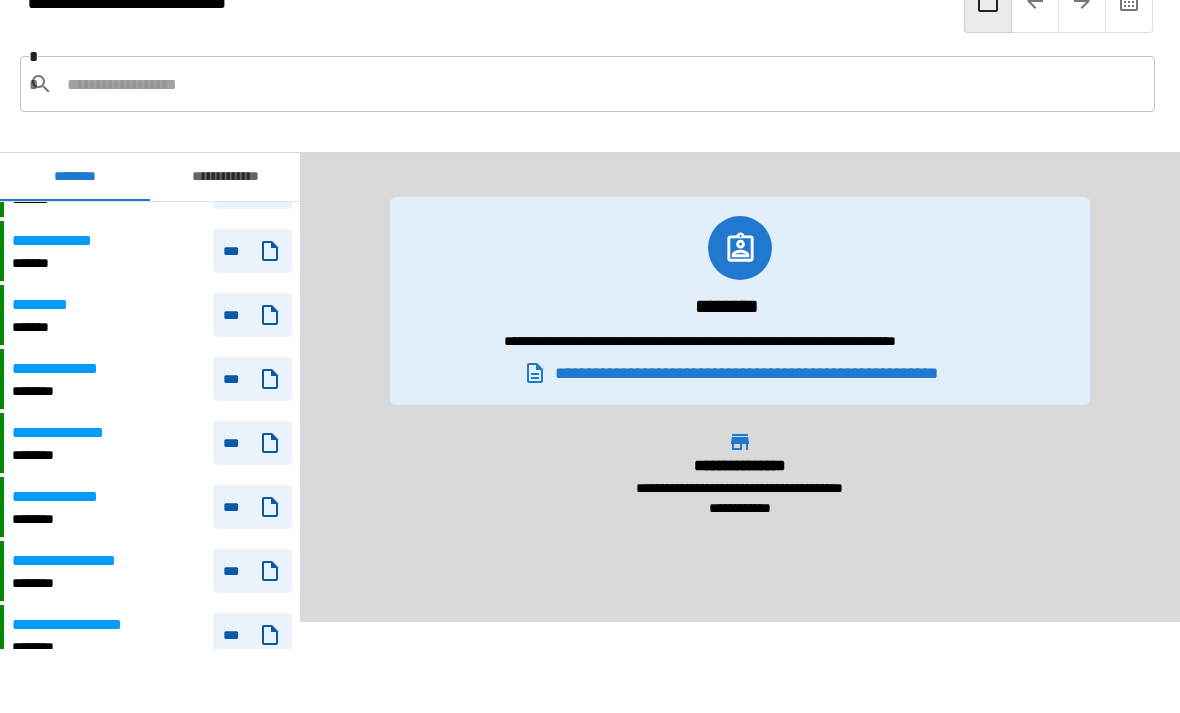 scroll, scrollTop: 594, scrollLeft: 0, axis: vertical 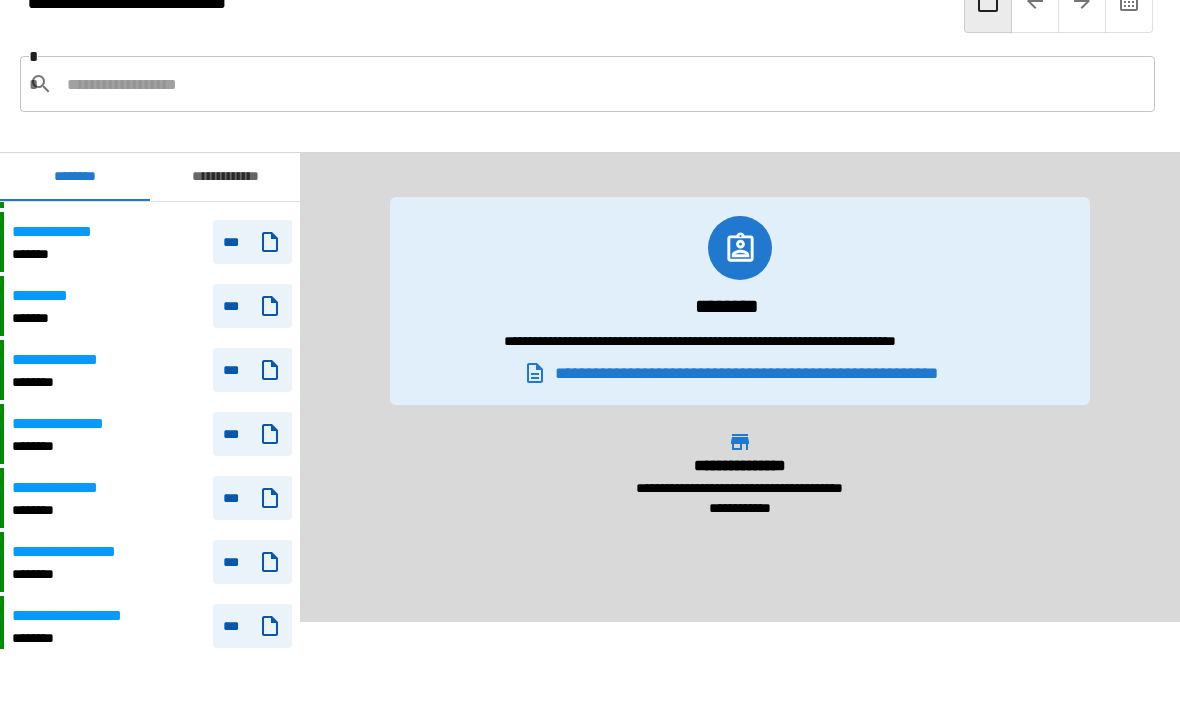 click on "***" at bounding box center [252, 370] 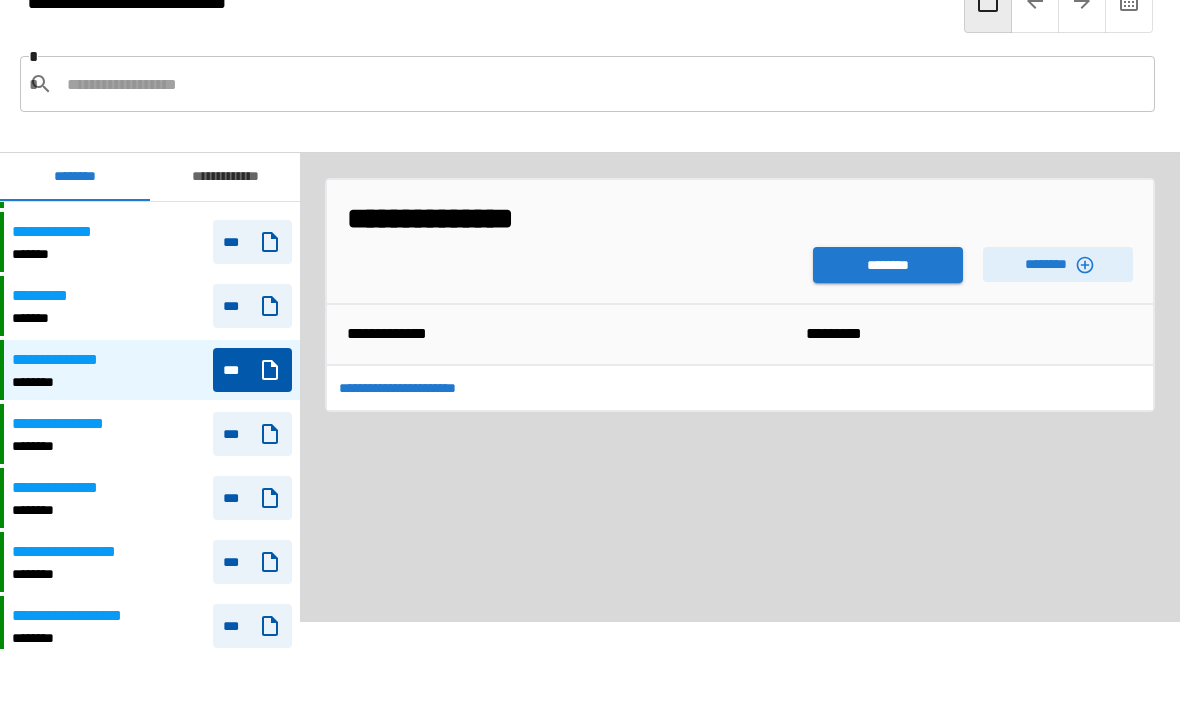 click on "********" at bounding box center [888, 265] 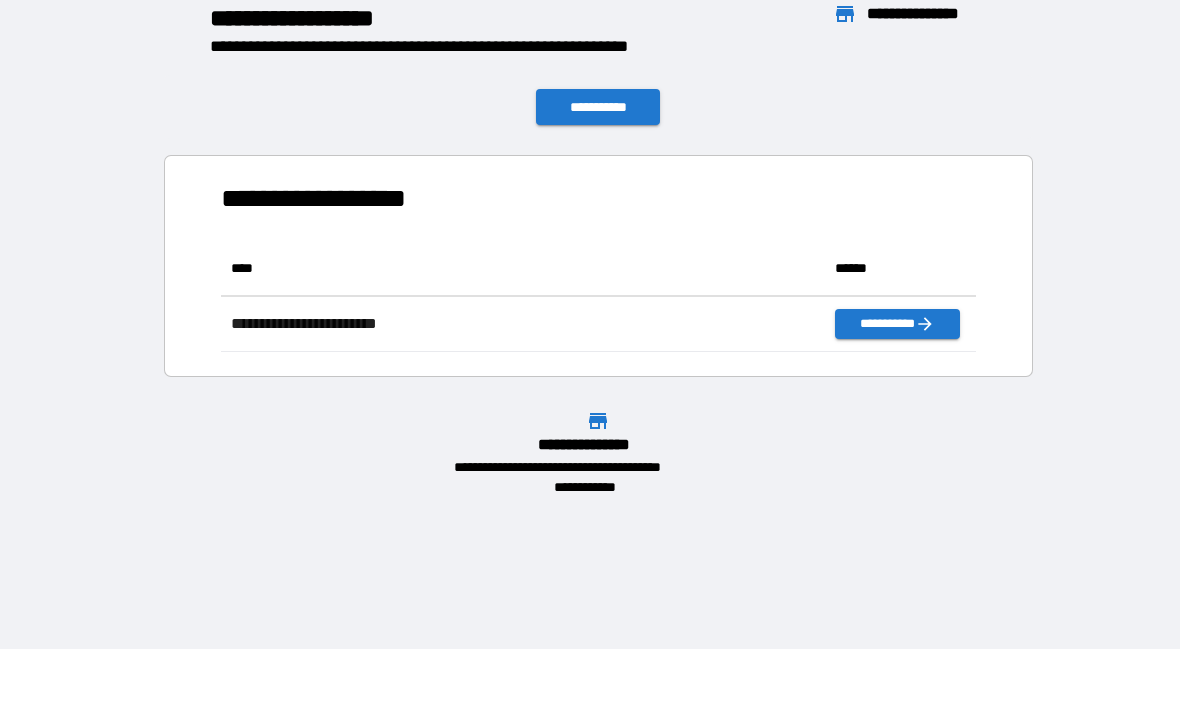 scroll, scrollTop: 1, scrollLeft: 1, axis: both 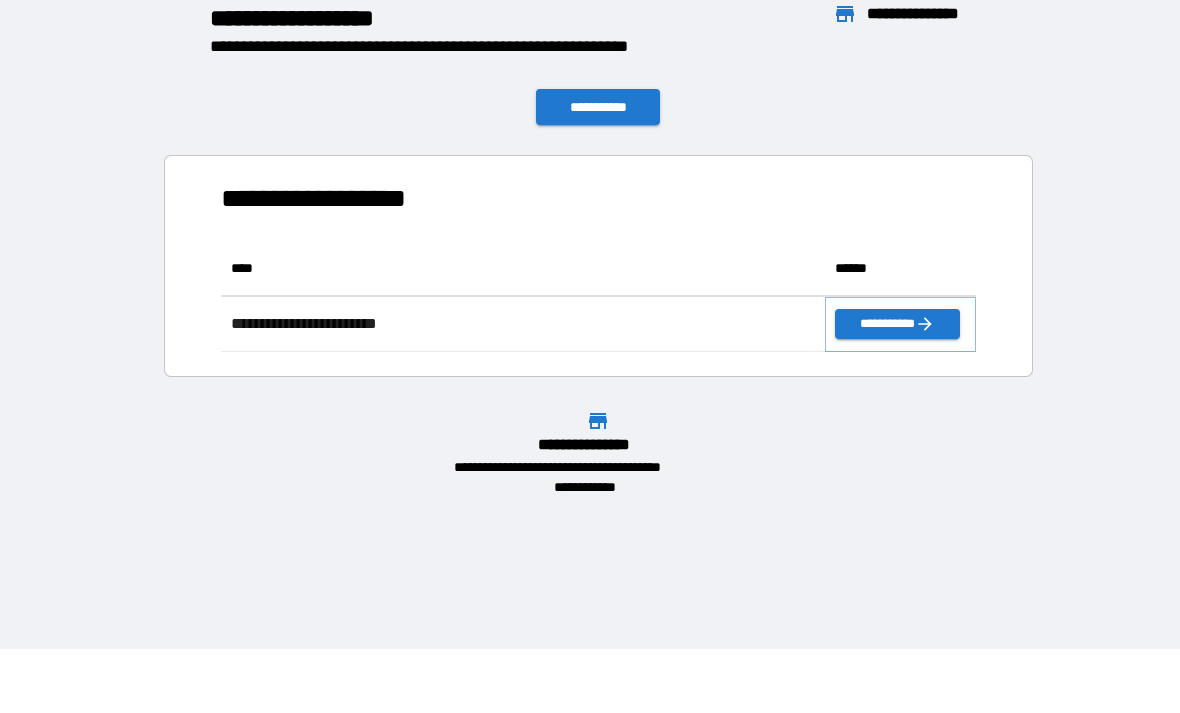 click on "**********" at bounding box center [897, 324] 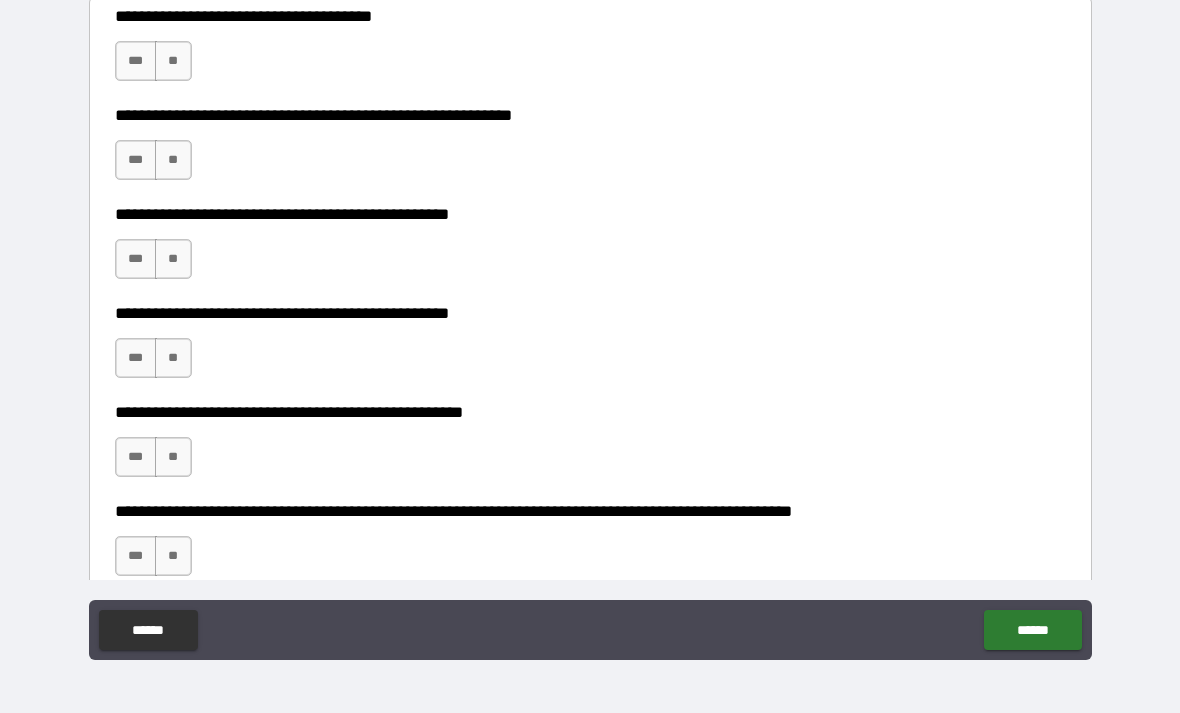 scroll, scrollTop: 459, scrollLeft: 0, axis: vertical 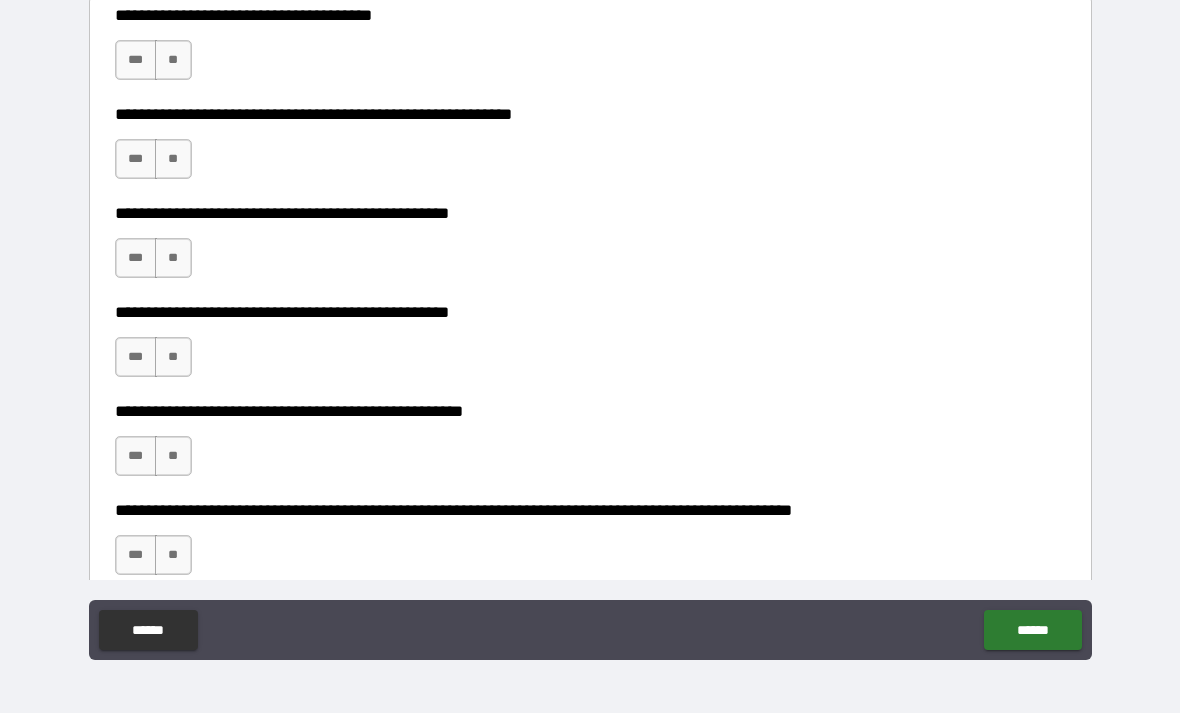 click on "**" at bounding box center [173, 60] 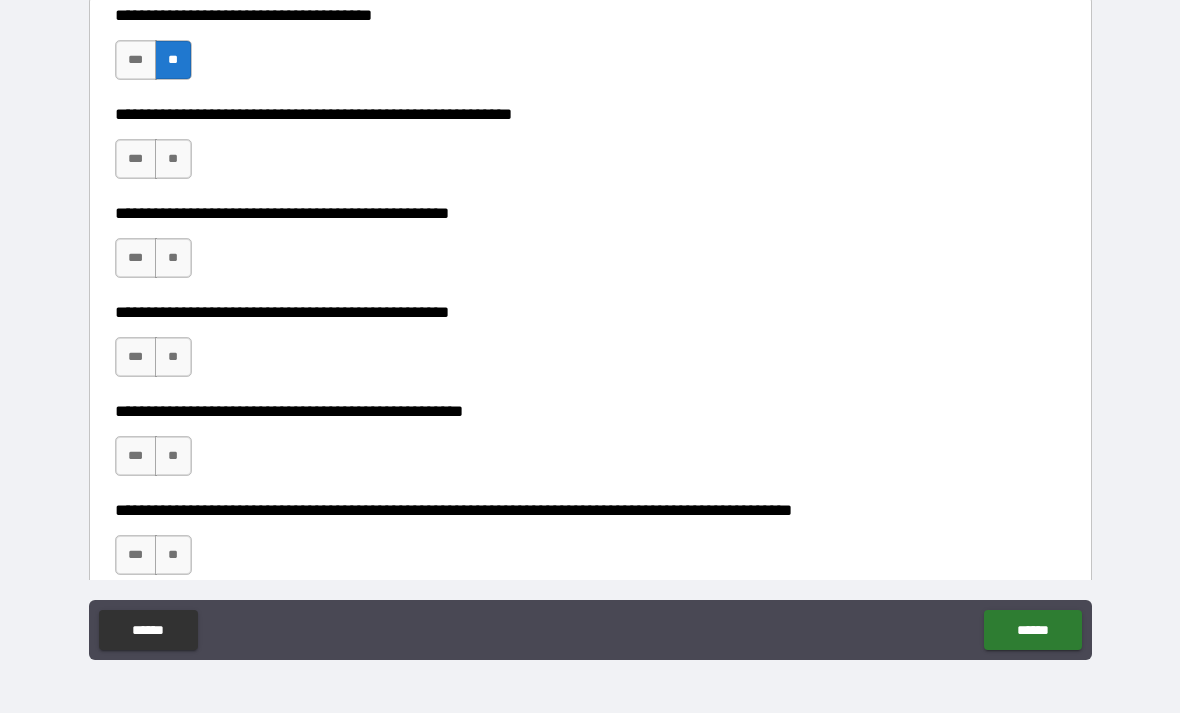 click on "**" at bounding box center (173, 159) 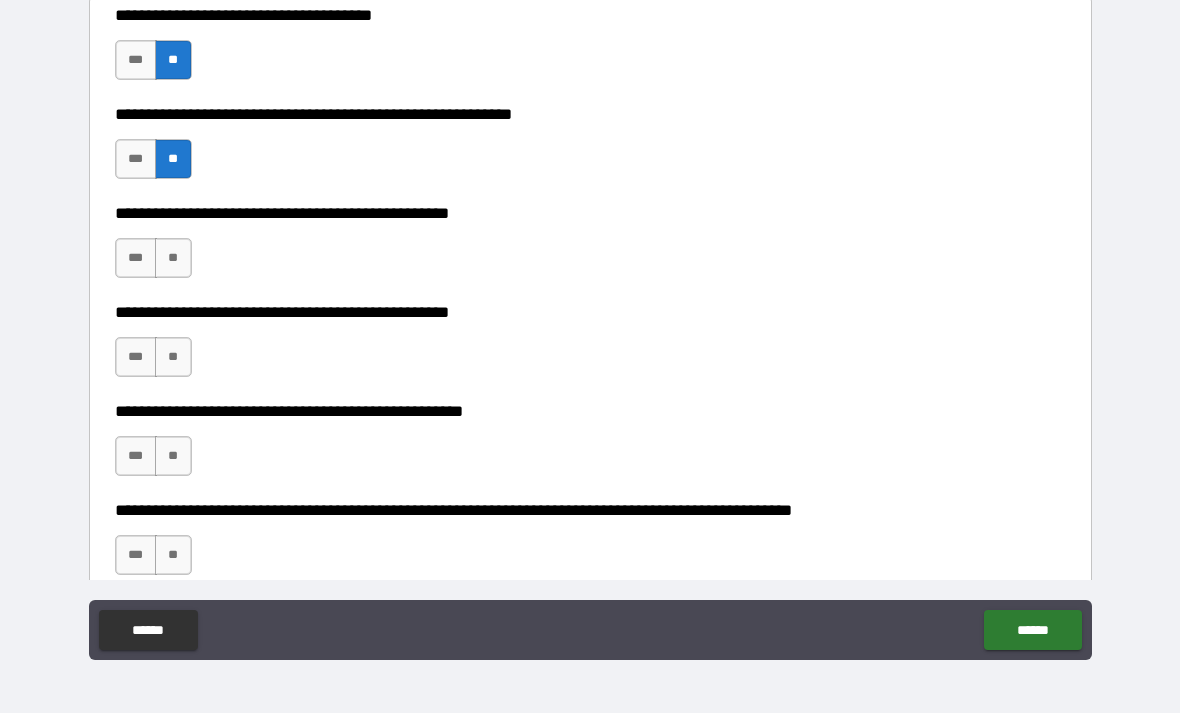 click on "**" at bounding box center (173, 258) 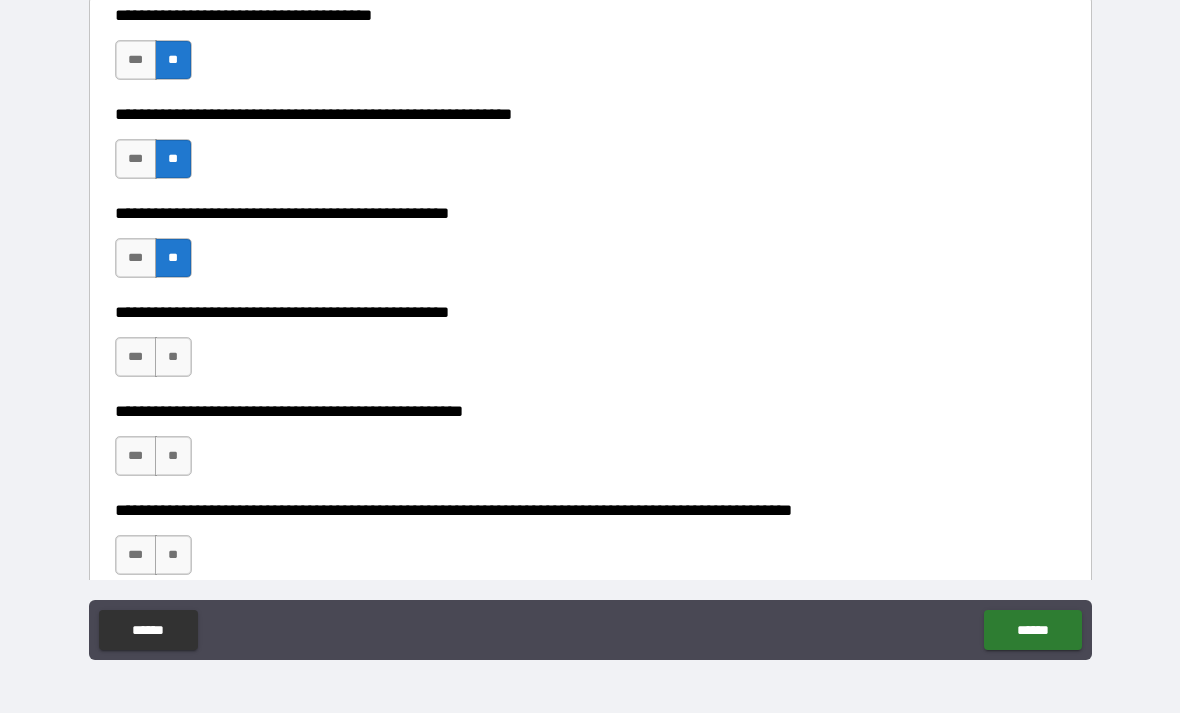 click on "**" at bounding box center [173, 357] 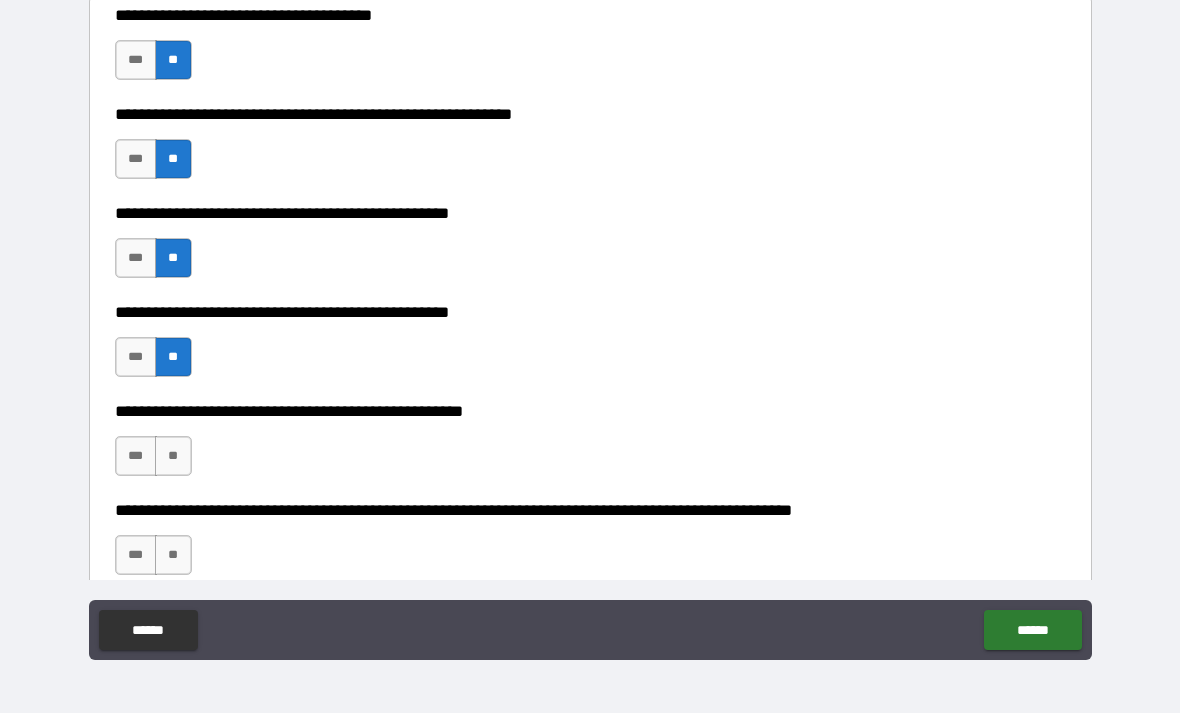 click on "**" at bounding box center (173, 456) 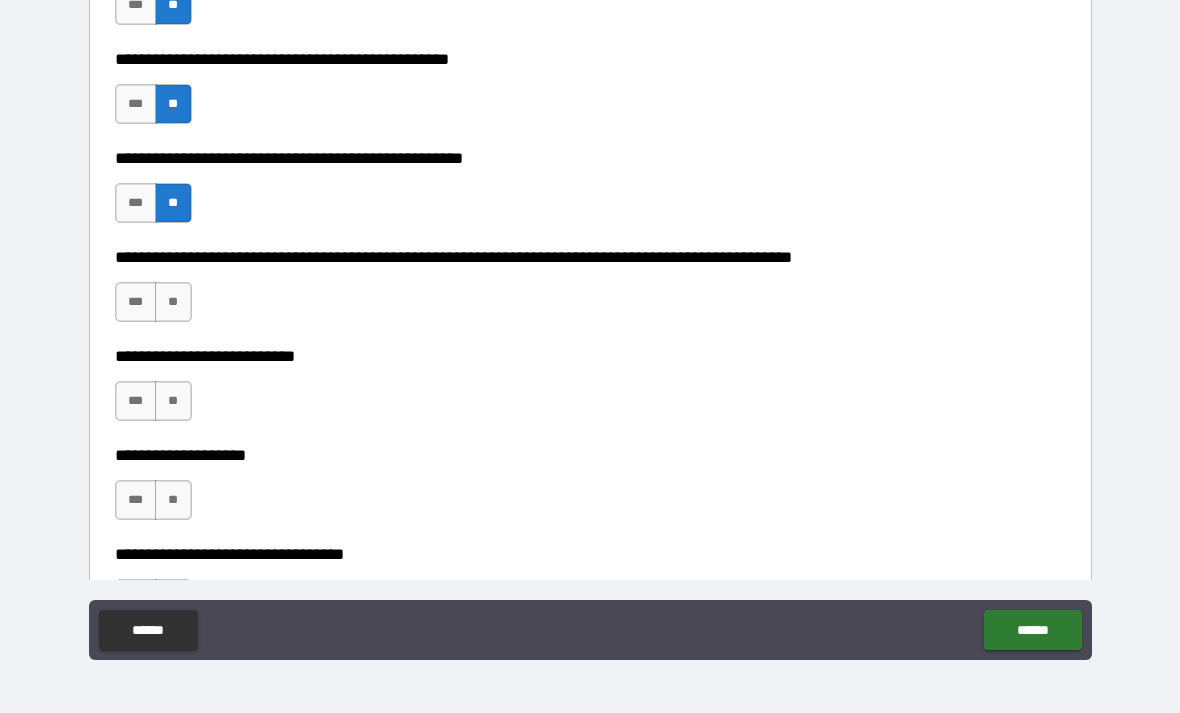 scroll, scrollTop: 720, scrollLeft: 0, axis: vertical 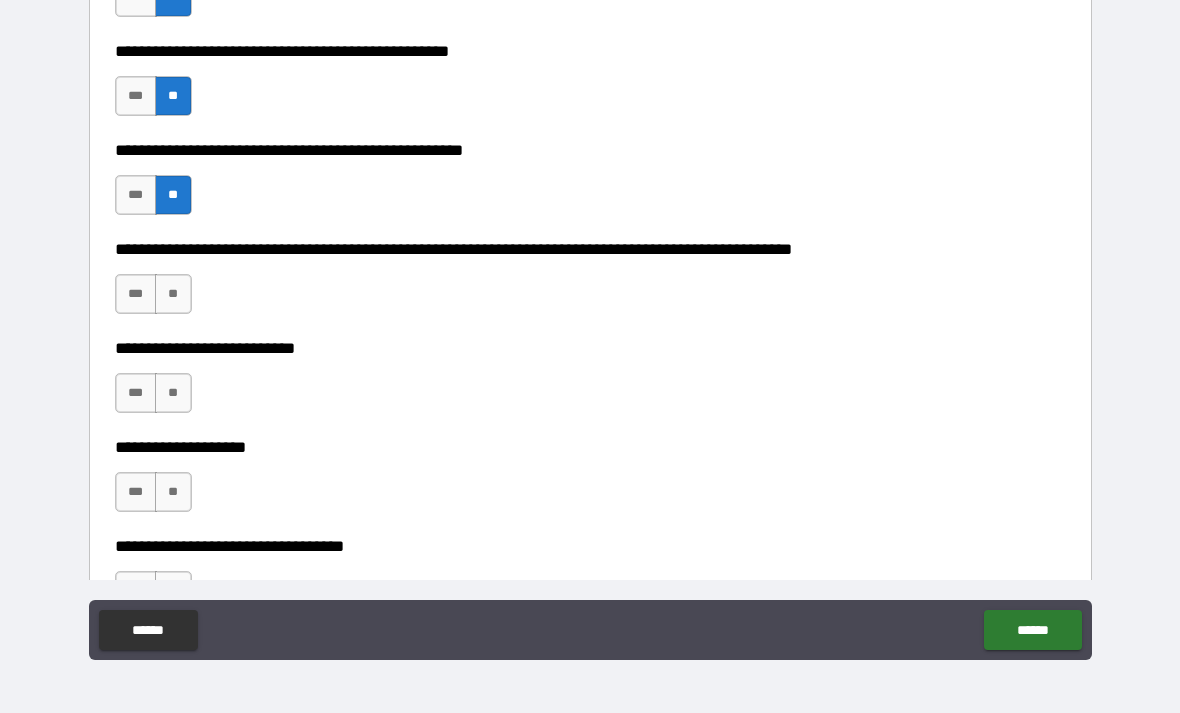 click on "**" at bounding box center (173, 393) 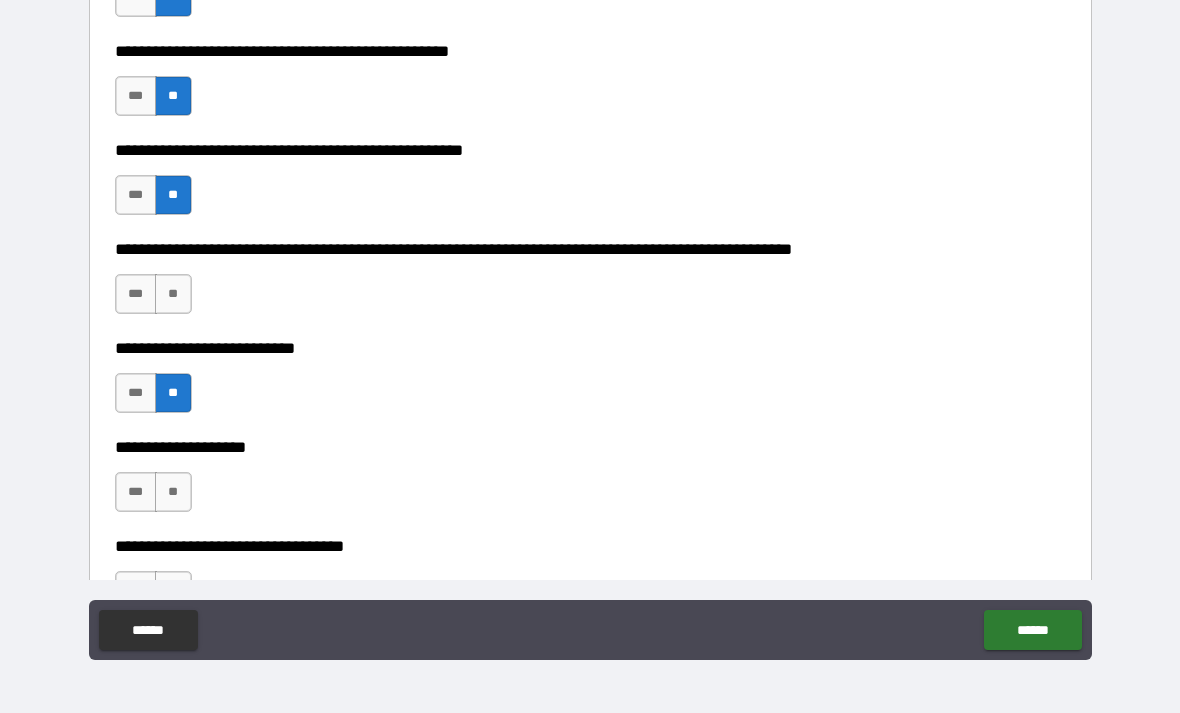 click on "**" at bounding box center (173, 294) 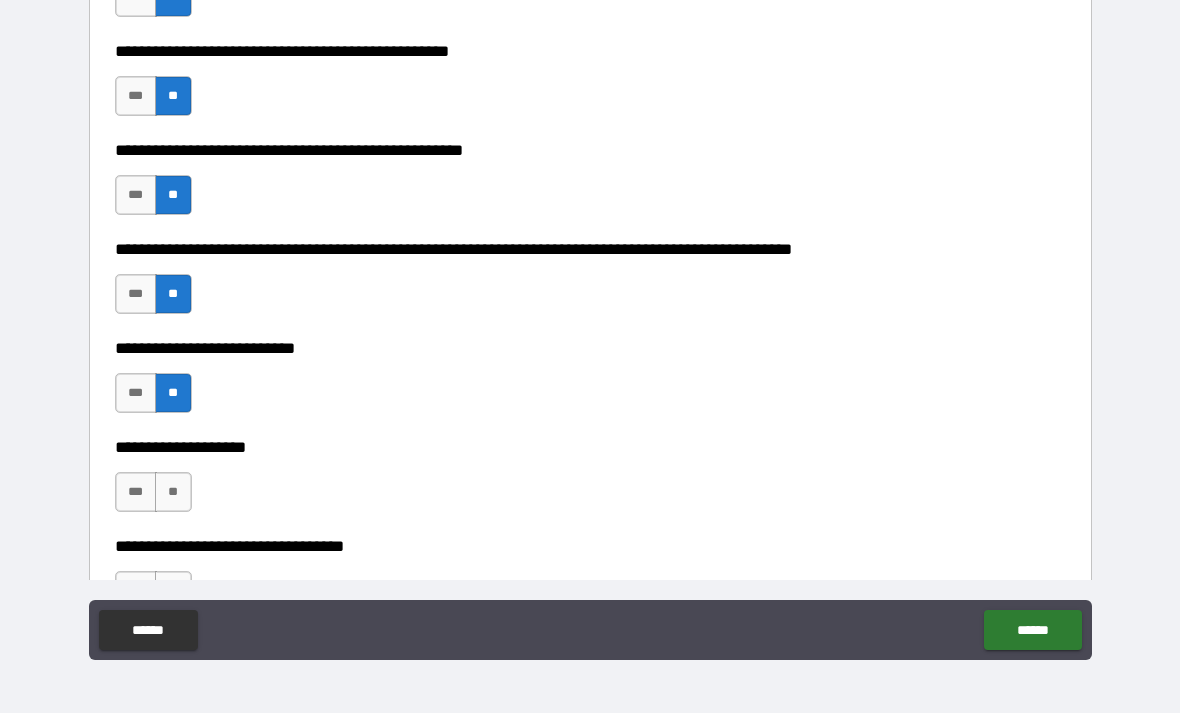 click on "**" at bounding box center (173, 492) 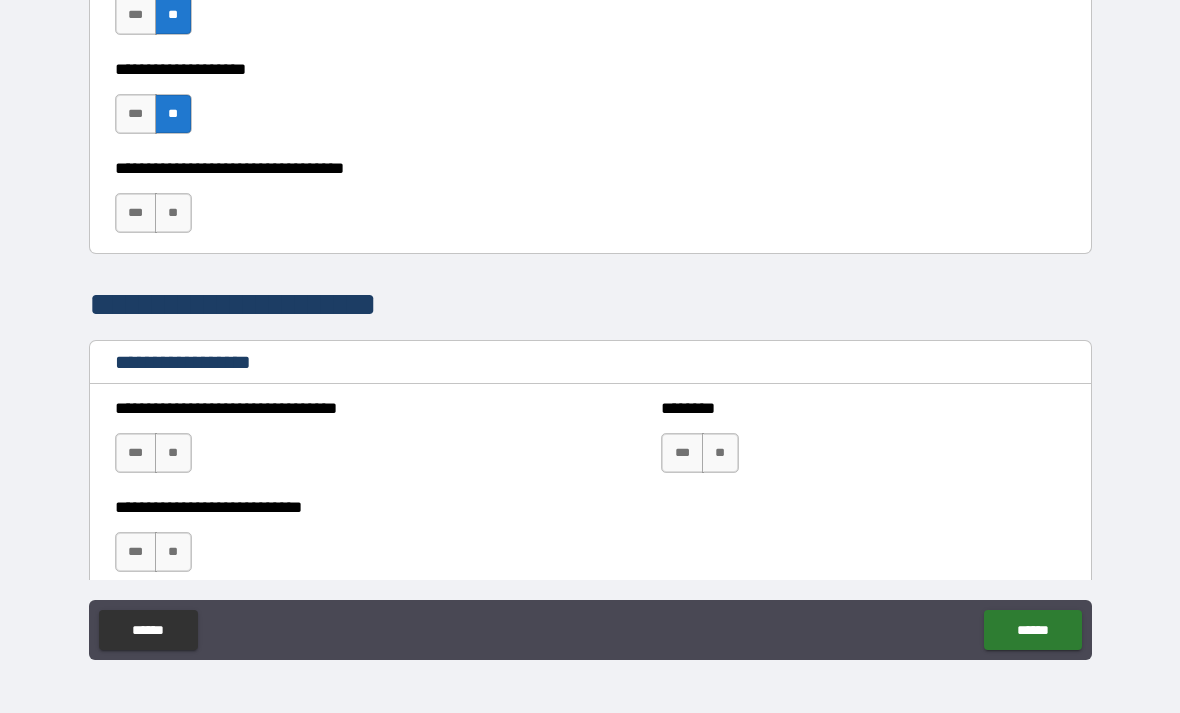 scroll, scrollTop: 1157, scrollLeft: 0, axis: vertical 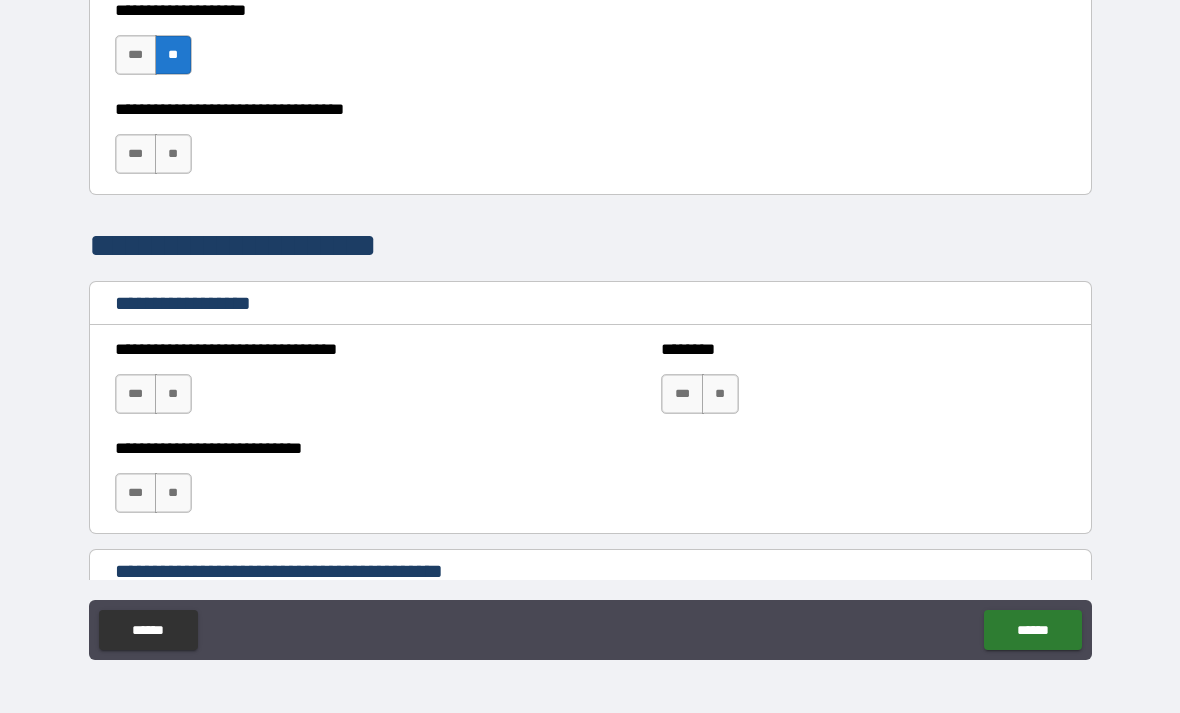 click on "**" at bounding box center [173, 154] 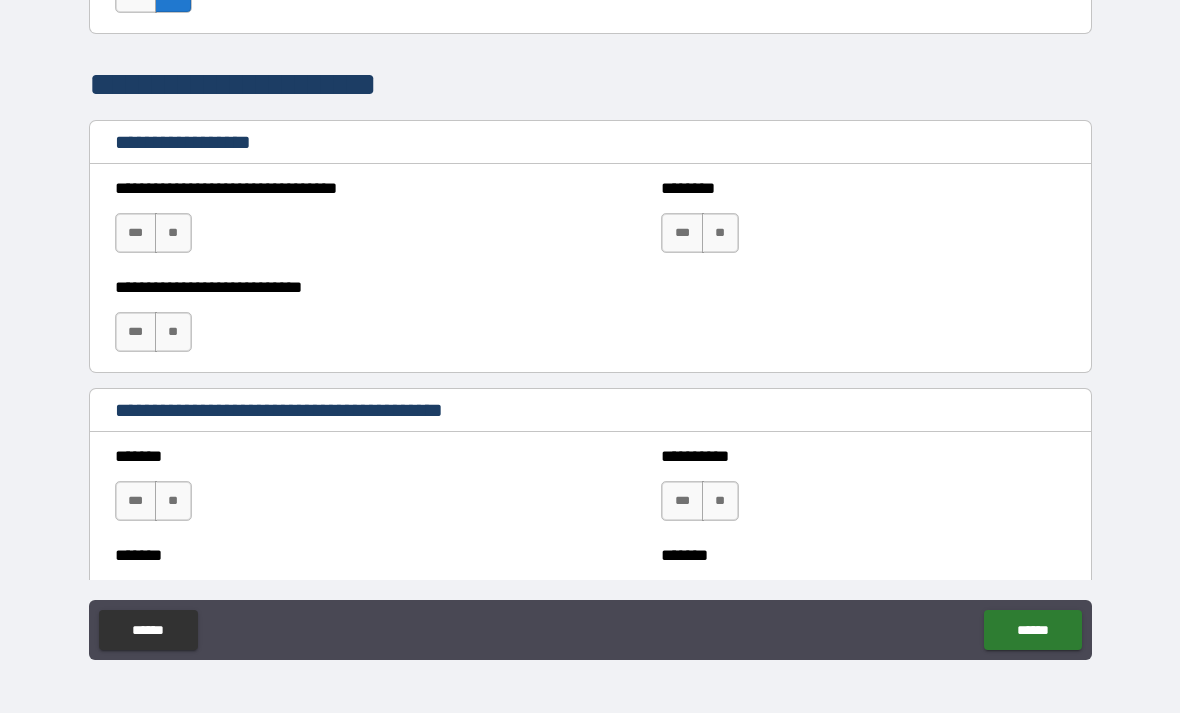 scroll, scrollTop: 1338, scrollLeft: 0, axis: vertical 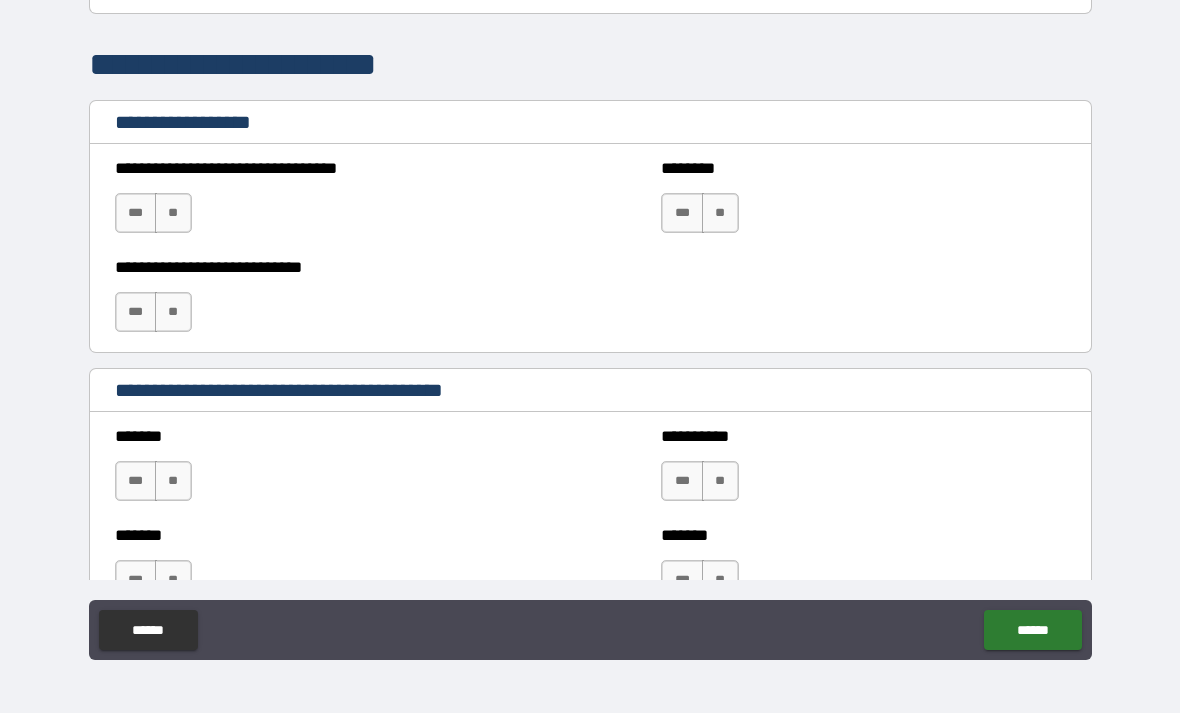 click on "**" at bounding box center (173, 312) 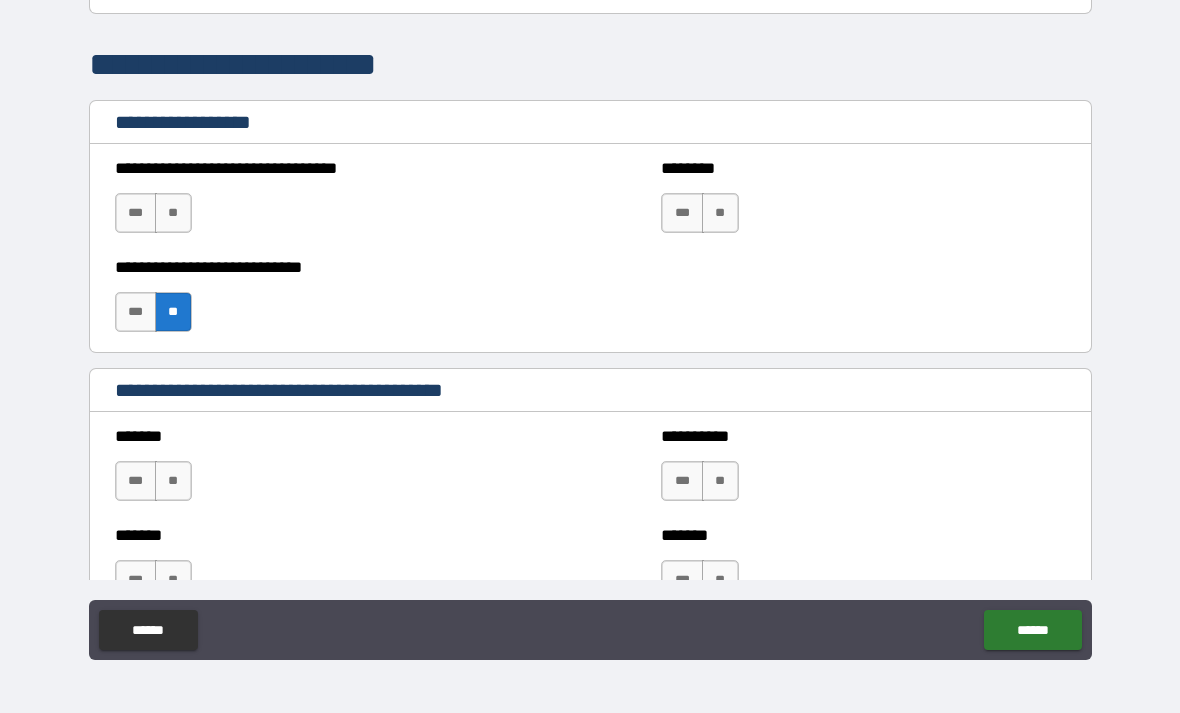 click on "**" at bounding box center [173, 213] 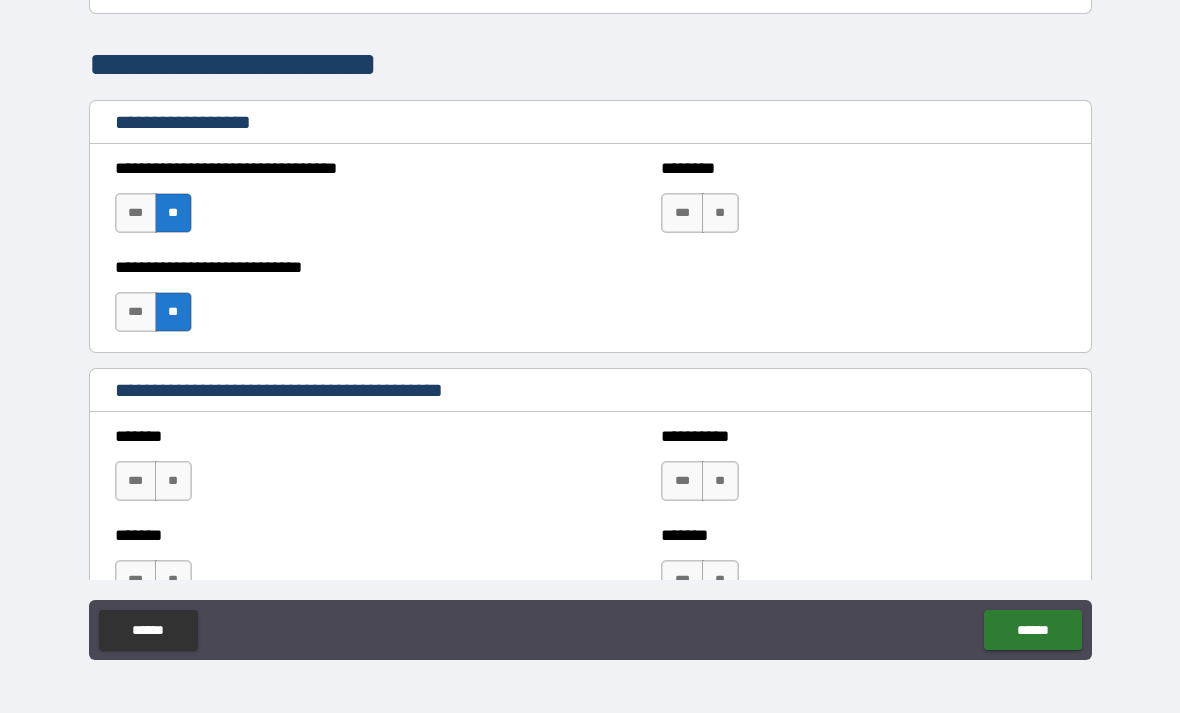 click on "**" at bounding box center [720, 213] 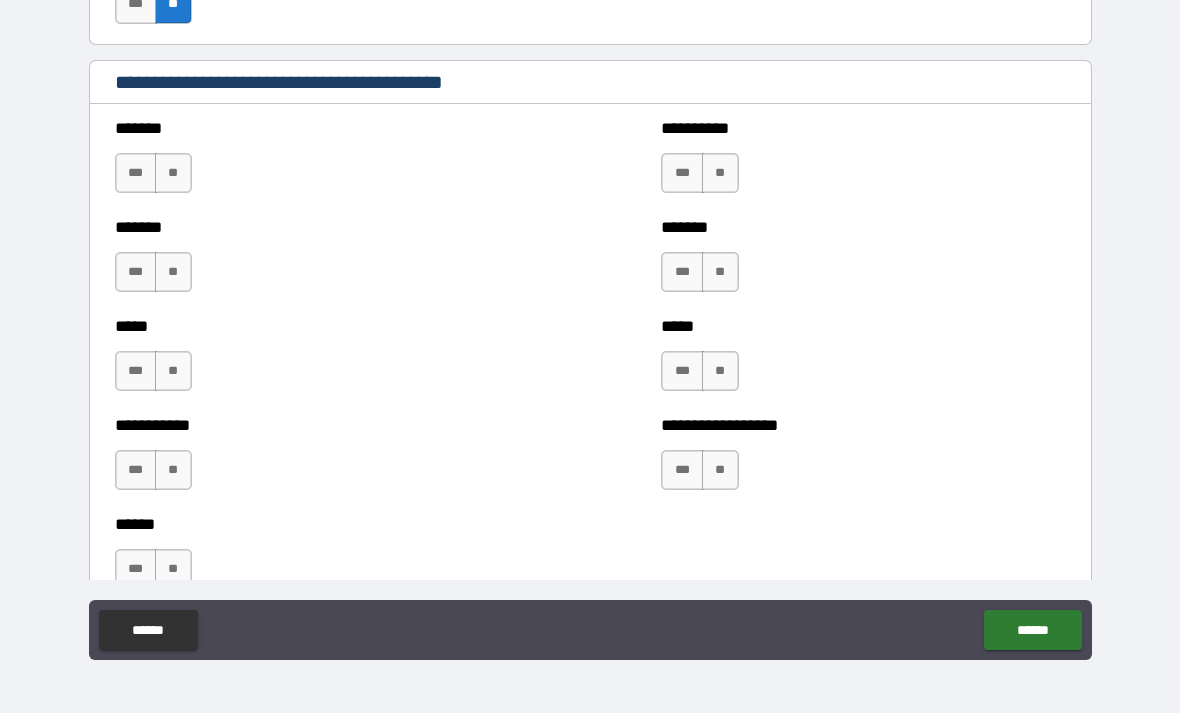 scroll, scrollTop: 1655, scrollLeft: 0, axis: vertical 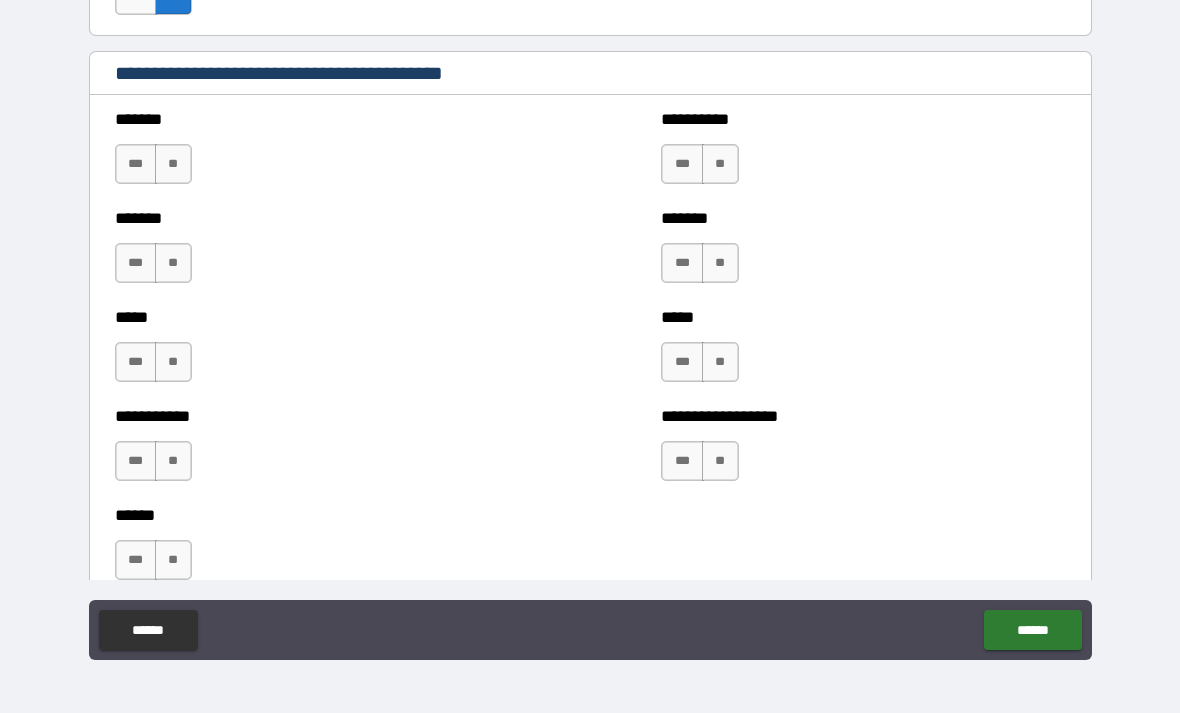 click on "**" at bounding box center [173, 263] 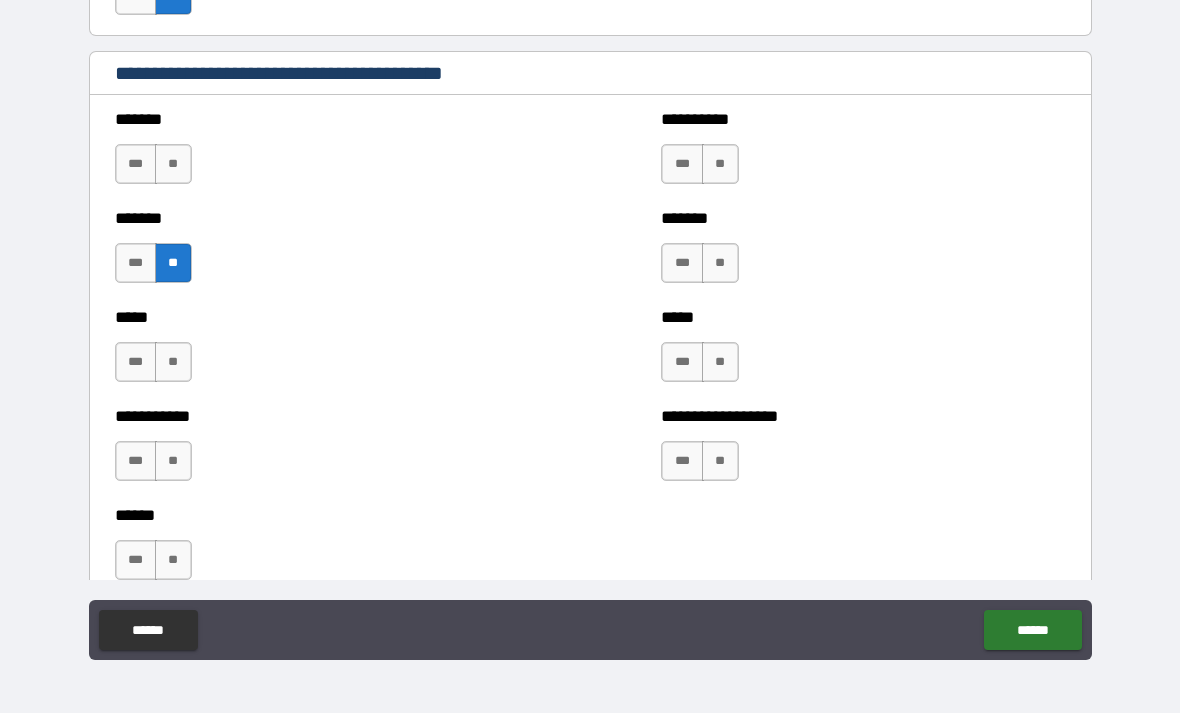 click on "**" at bounding box center (173, 164) 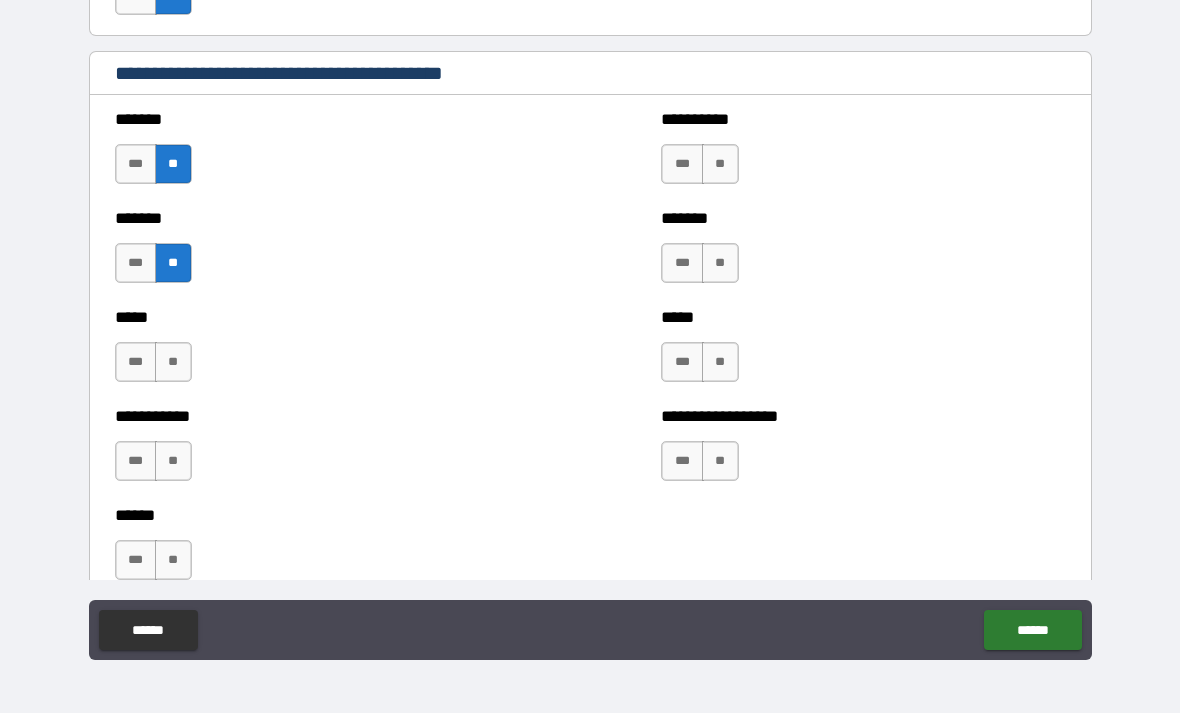 click on "**" at bounding box center [173, 362] 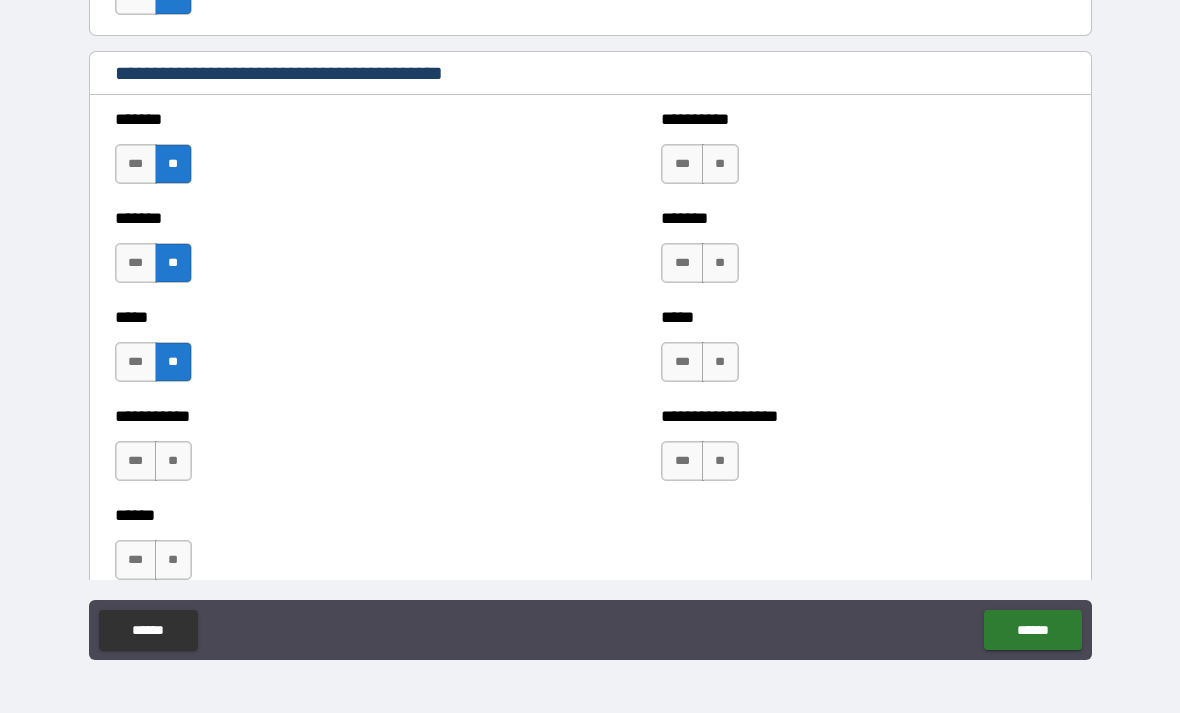 click on "**" at bounding box center [720, 164] 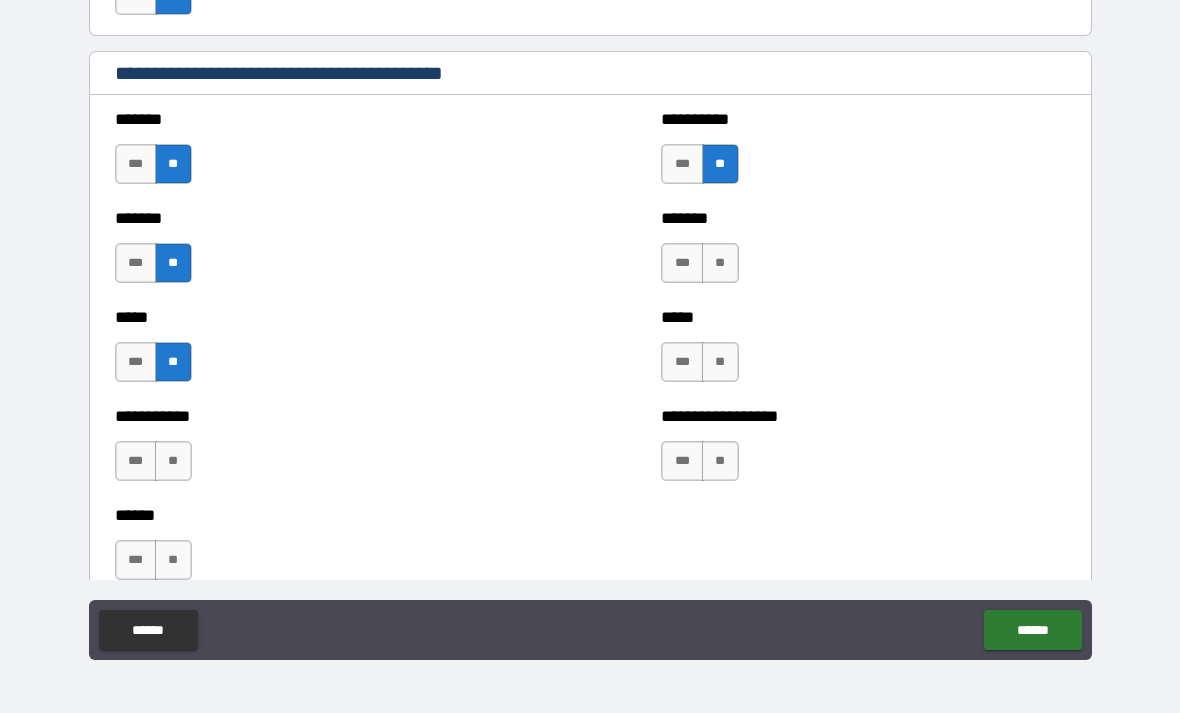 click on "**" at bounding box center [720, 263] 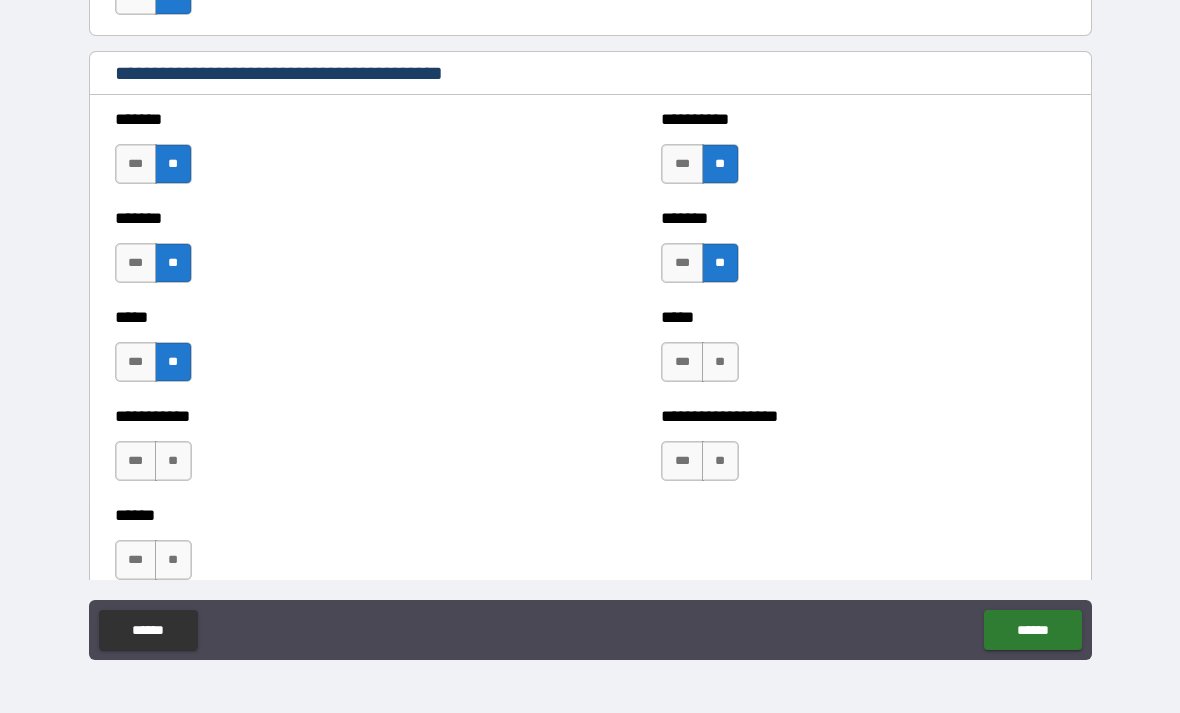 click on "**" at bounding box center [720, 362] 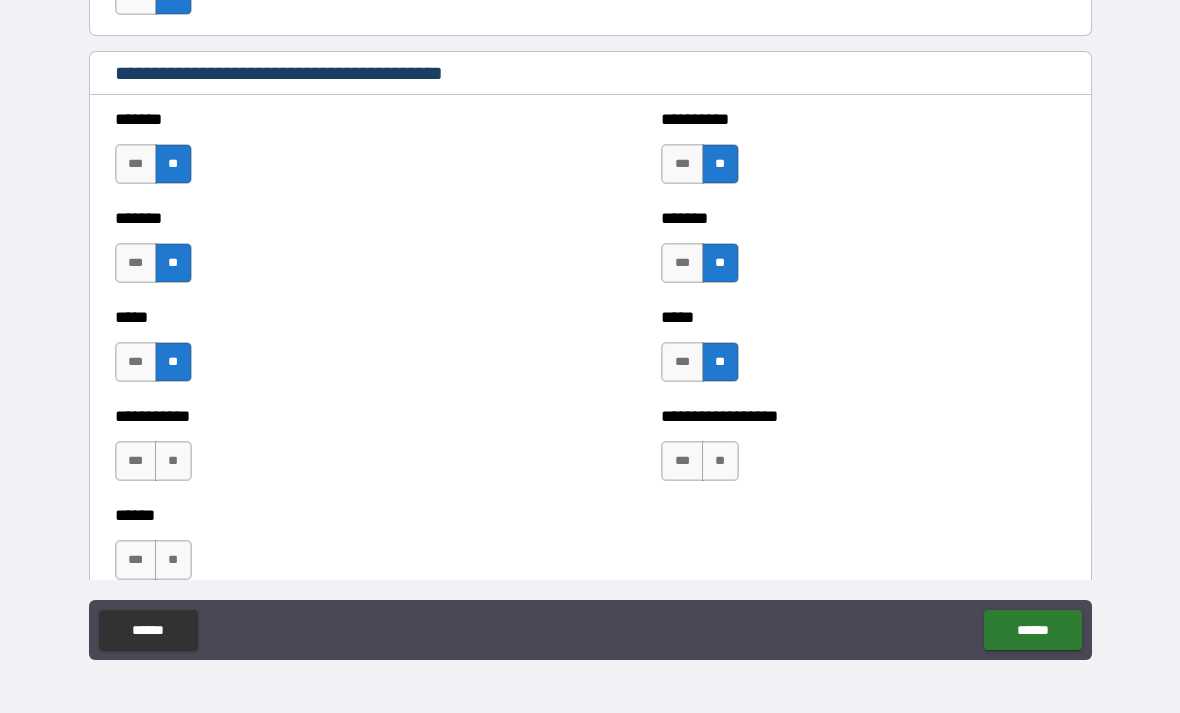 click on "**" at bounding box center [720, 461] 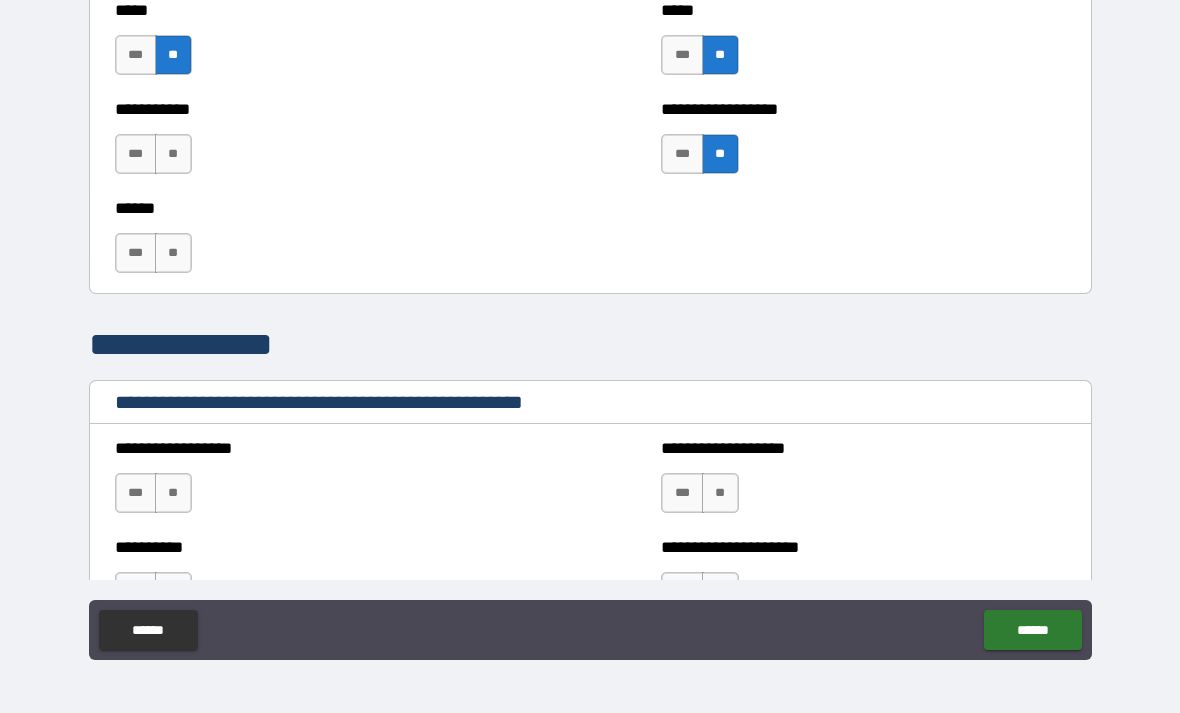 scroll, scrollTop: 1971, scrollLeft: 0, axis: vertical 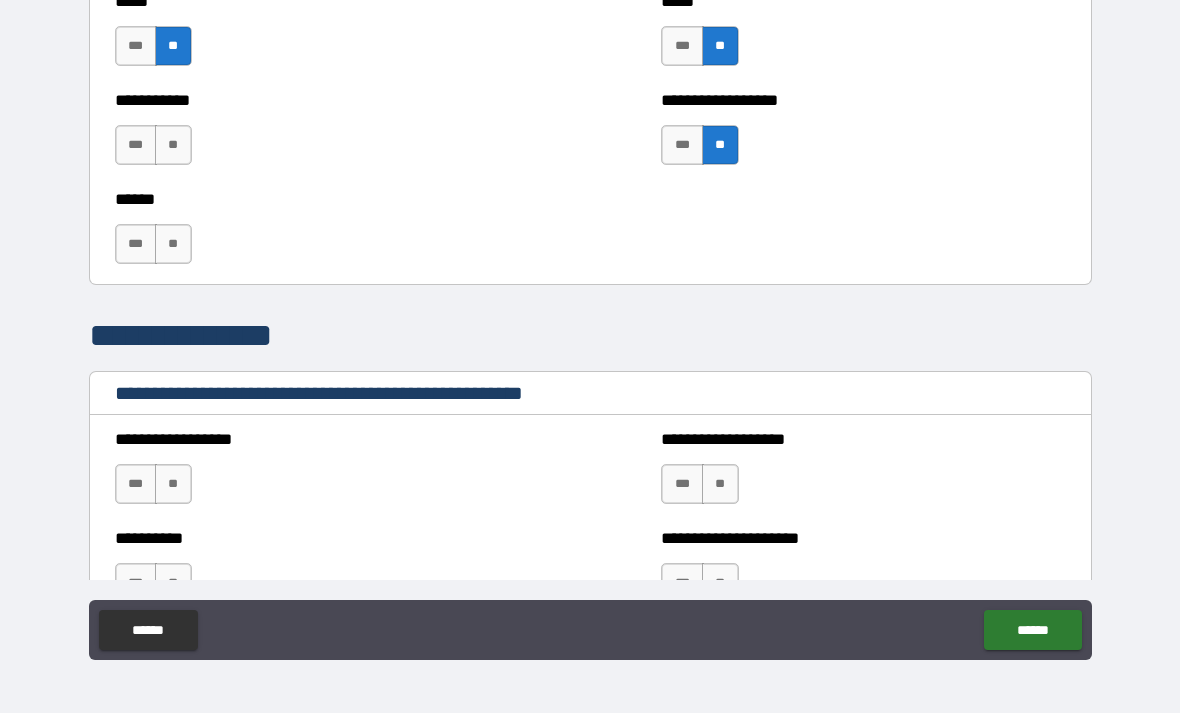 click on "**" at bounding box center (173, 145) 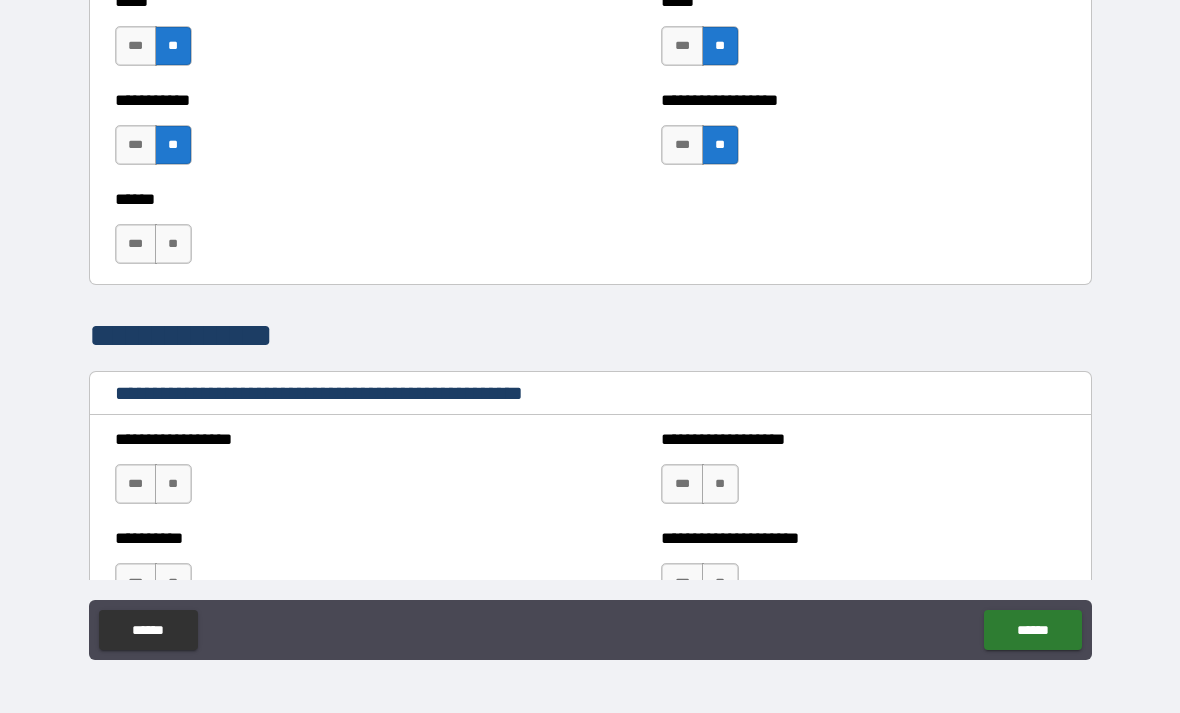 click on "**" at bounding box center [173, 244] 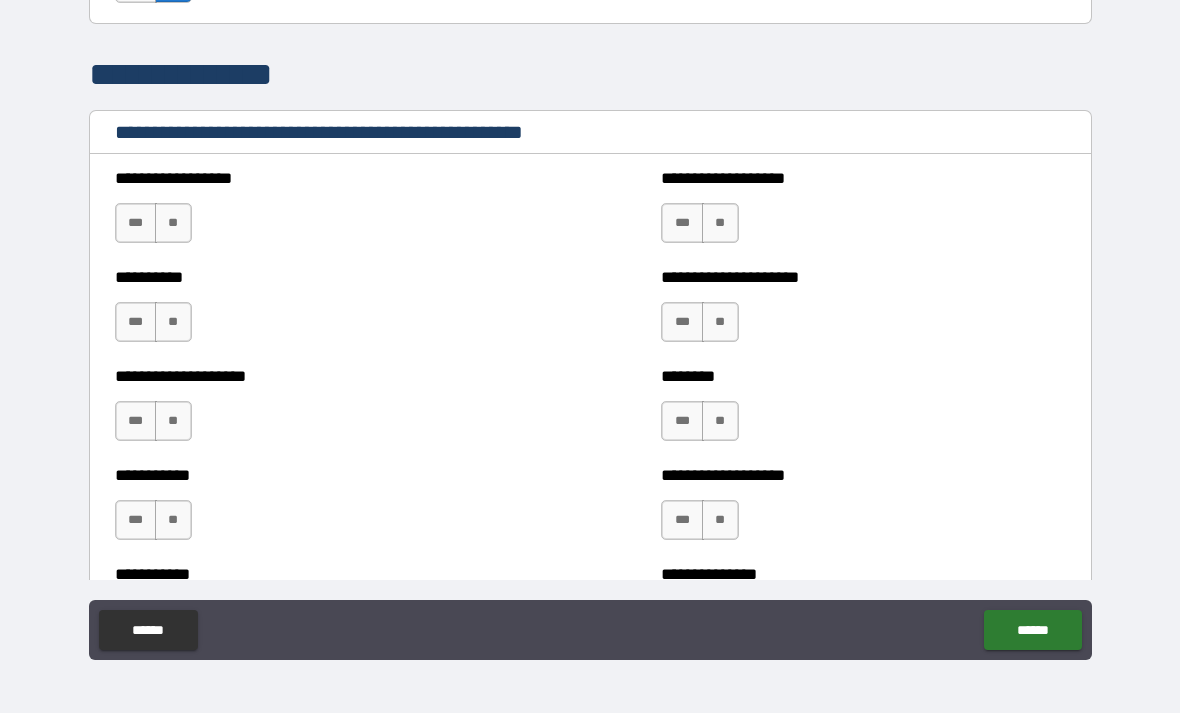 scroll, scrollTop: 2271, scrollLeft: 0, axis: vertical 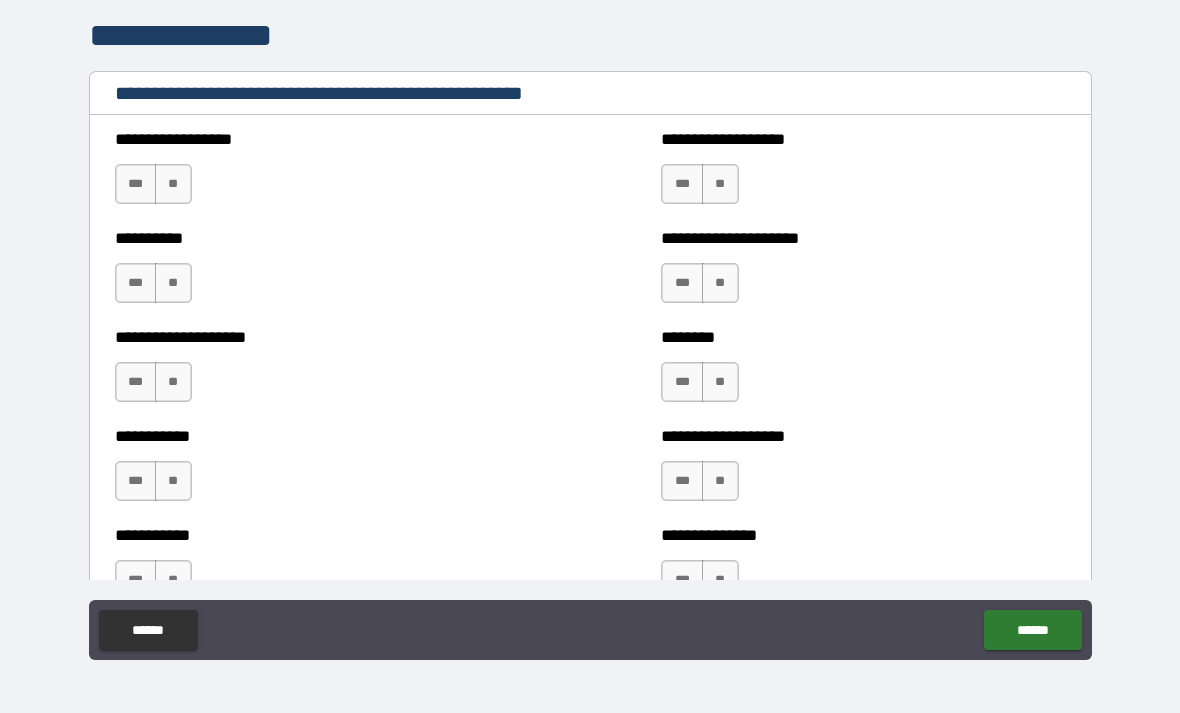 click on "**" at bounding box center (173, 184) 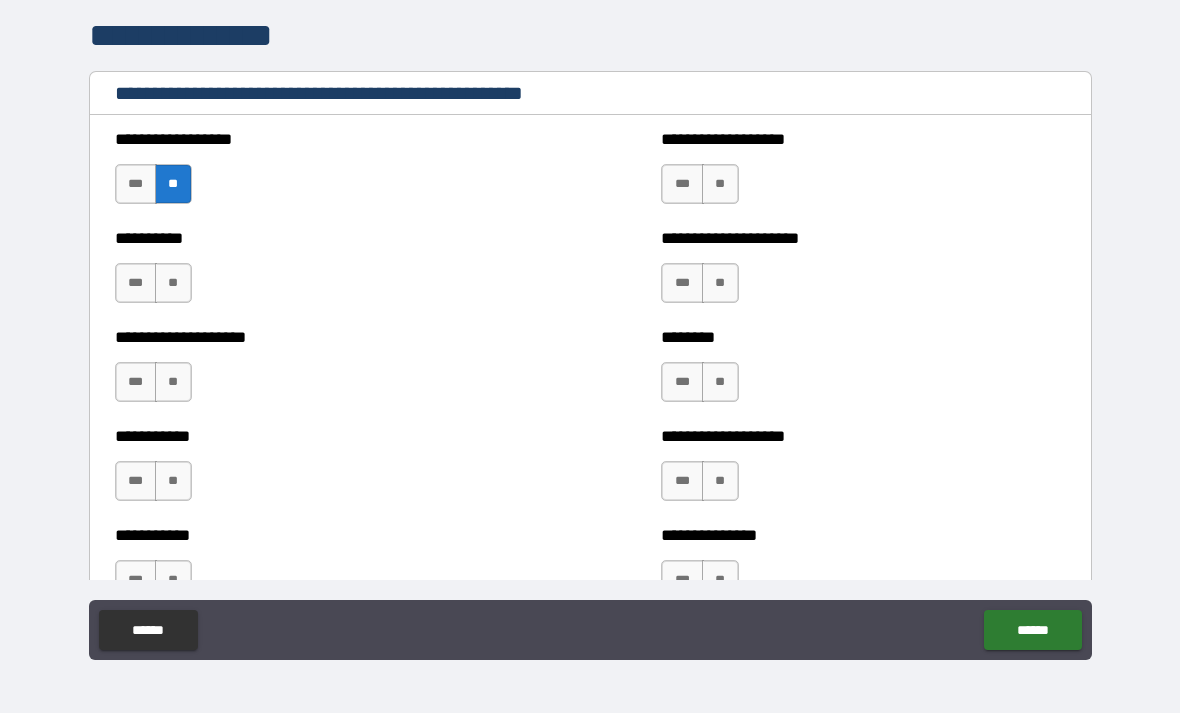 click on "**" at bounding box center (173, 283) 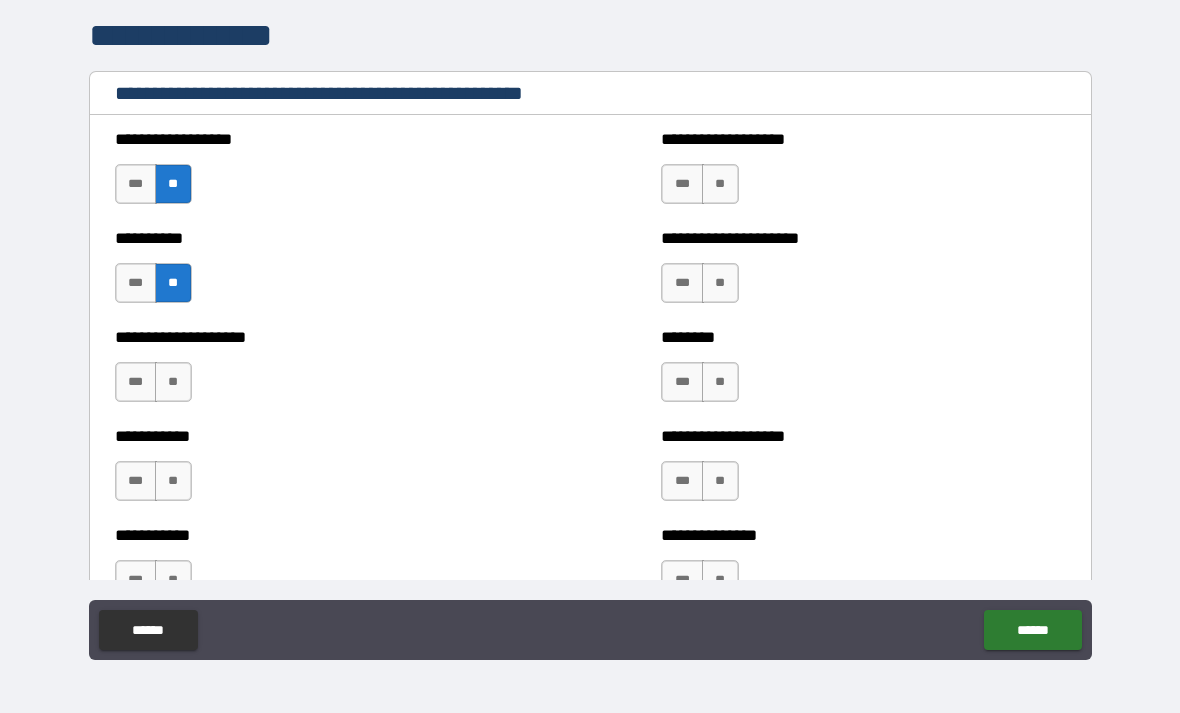 click on "**" at bounding box center (173, 382) 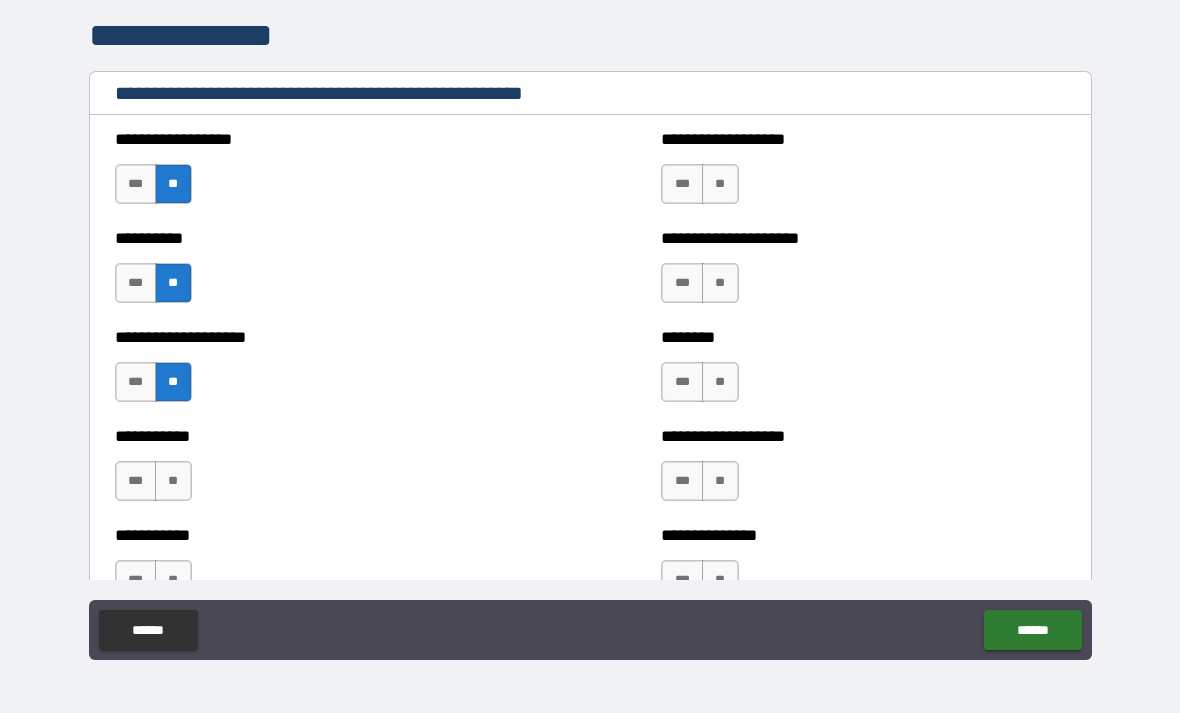 click on "**" at bounding box center [173, 481] 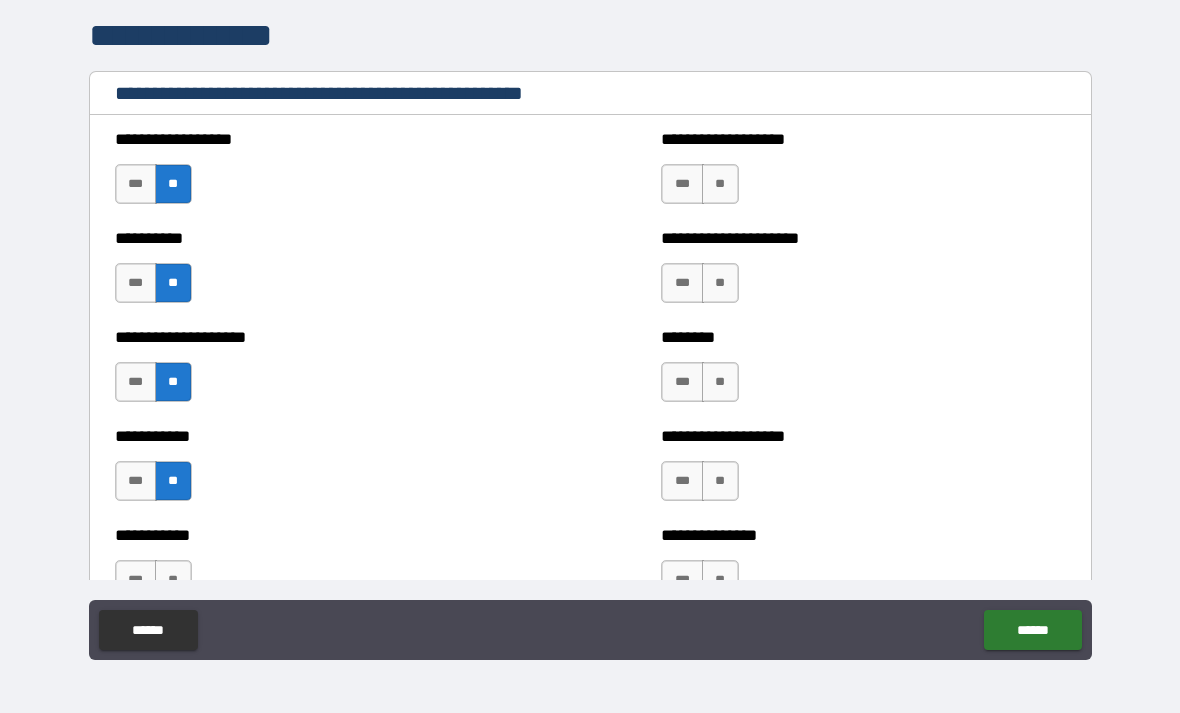 click on "**" at bounding box center (720, 184) 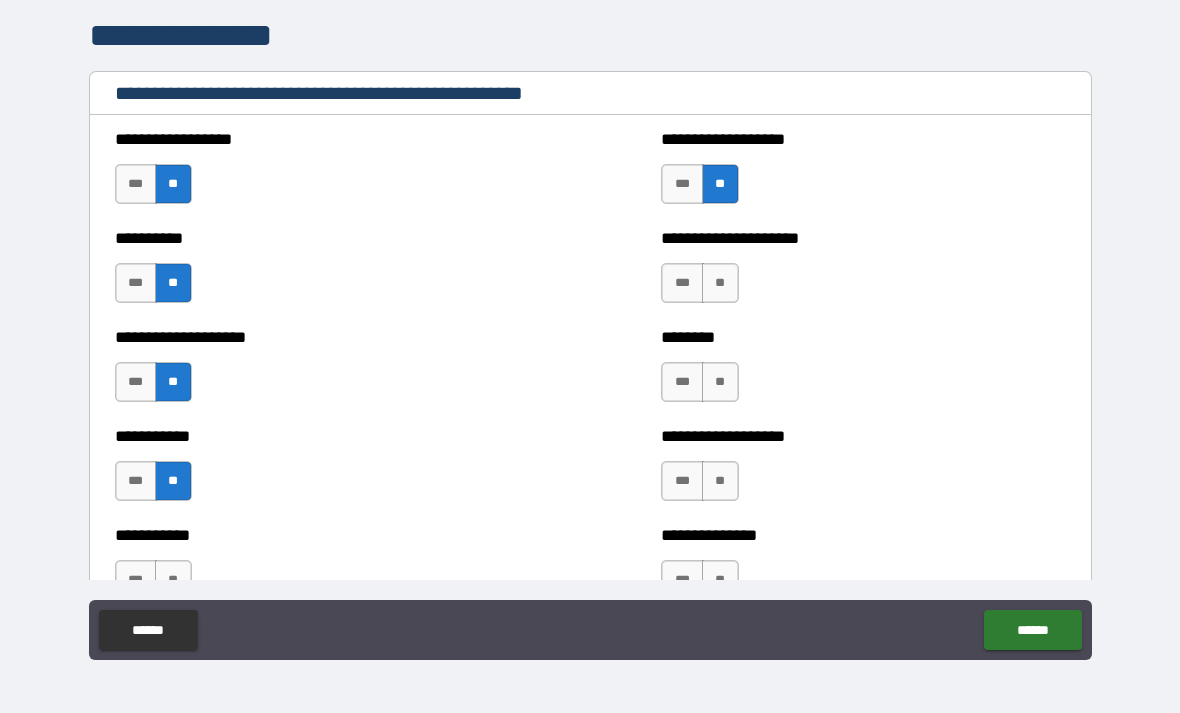 click on "**" at bounding box center [720, 283] 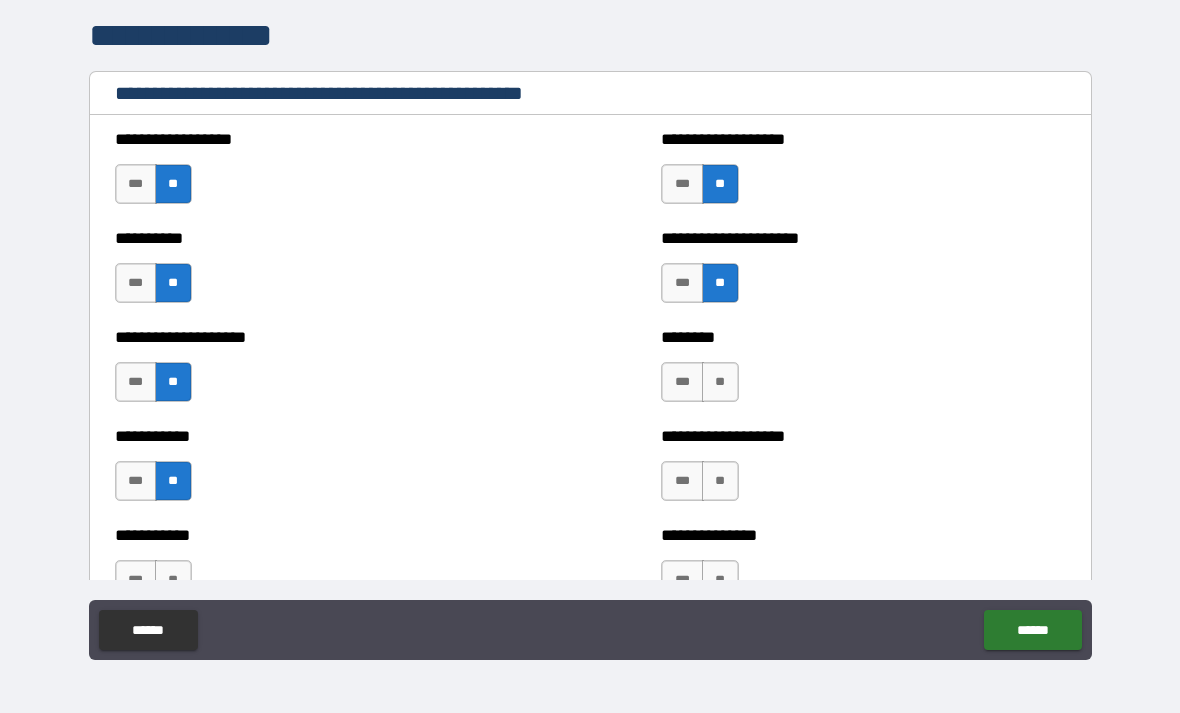 click on "**" at bounding box center (720, 382) 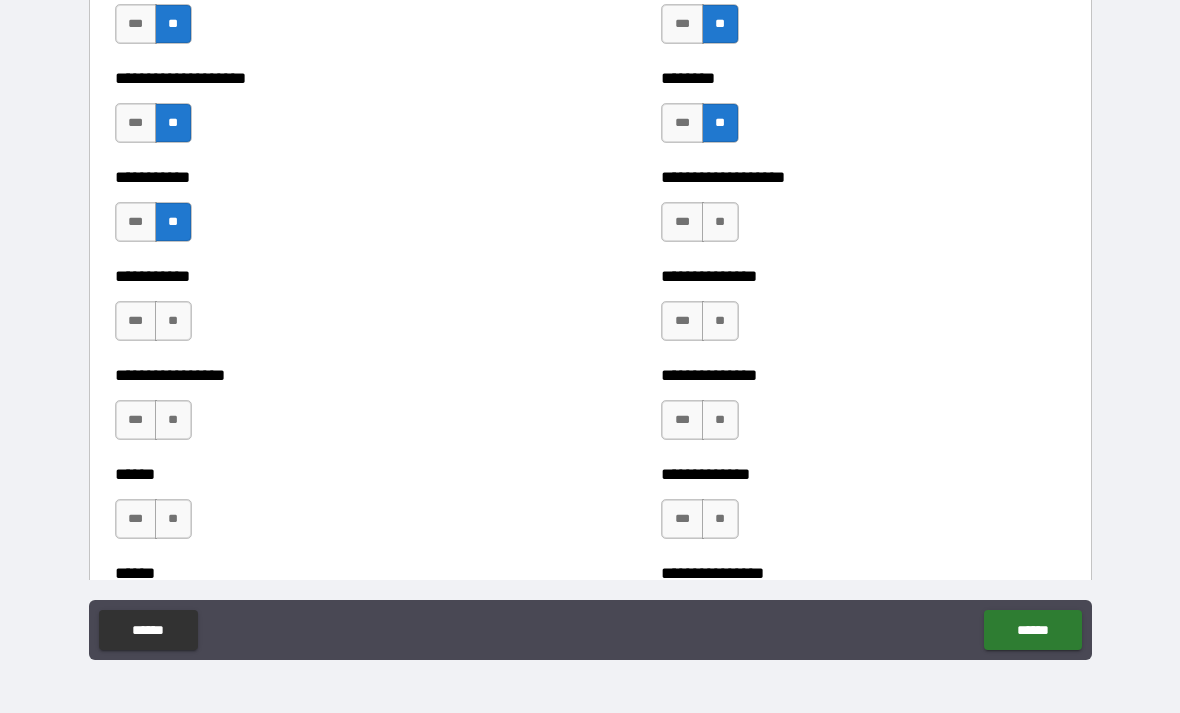scroll, scrollTop: 2544, scrollLeft: 0, axis: vertical 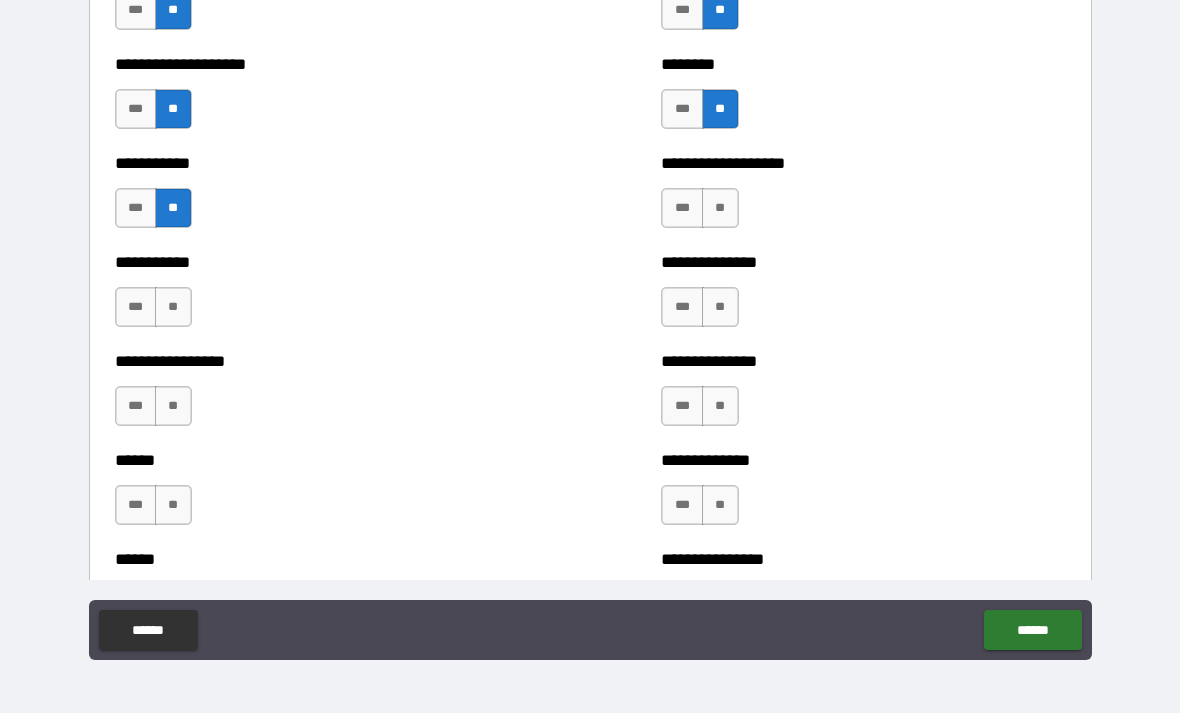 click on "**" at bounding box center (720, 208) 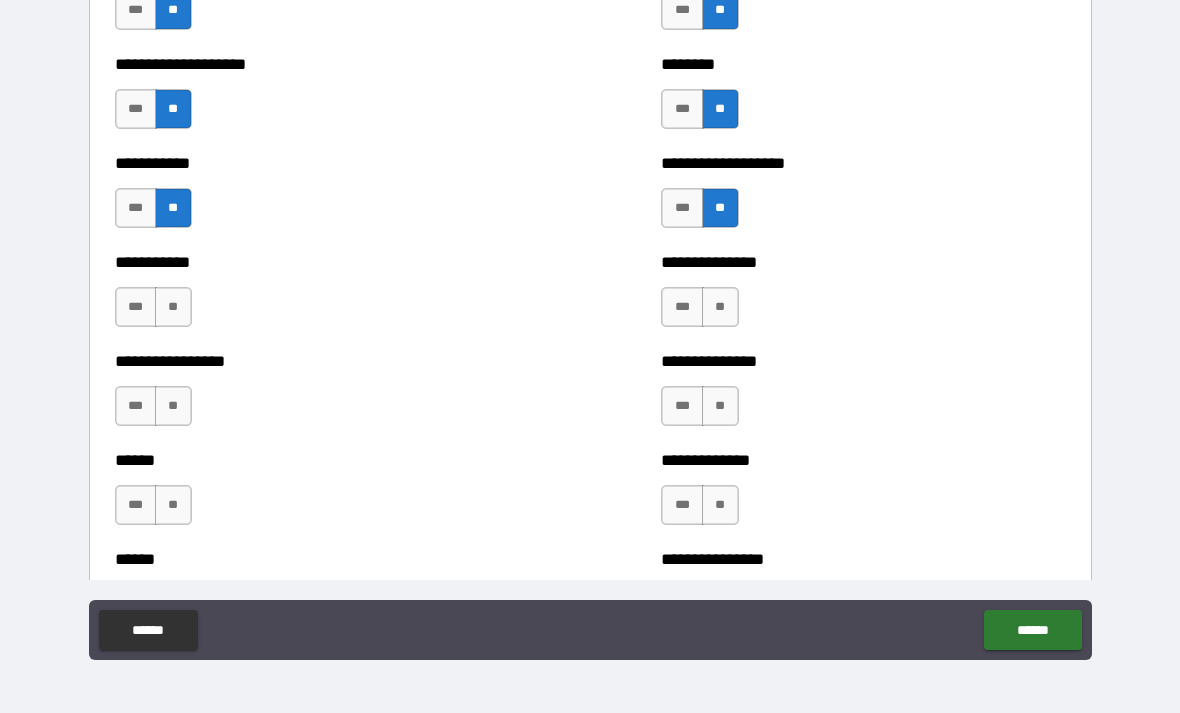 click on "**" at bounding box center [720, 307] 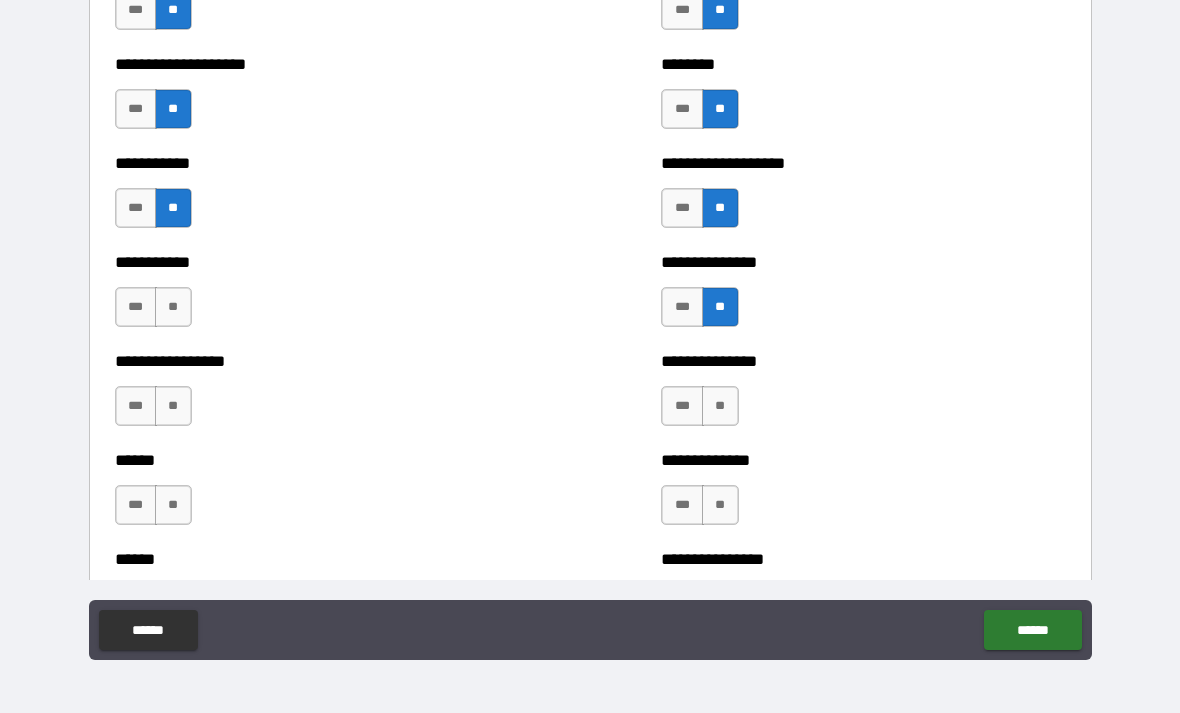 click on "**" at bounding box center (720, 406) 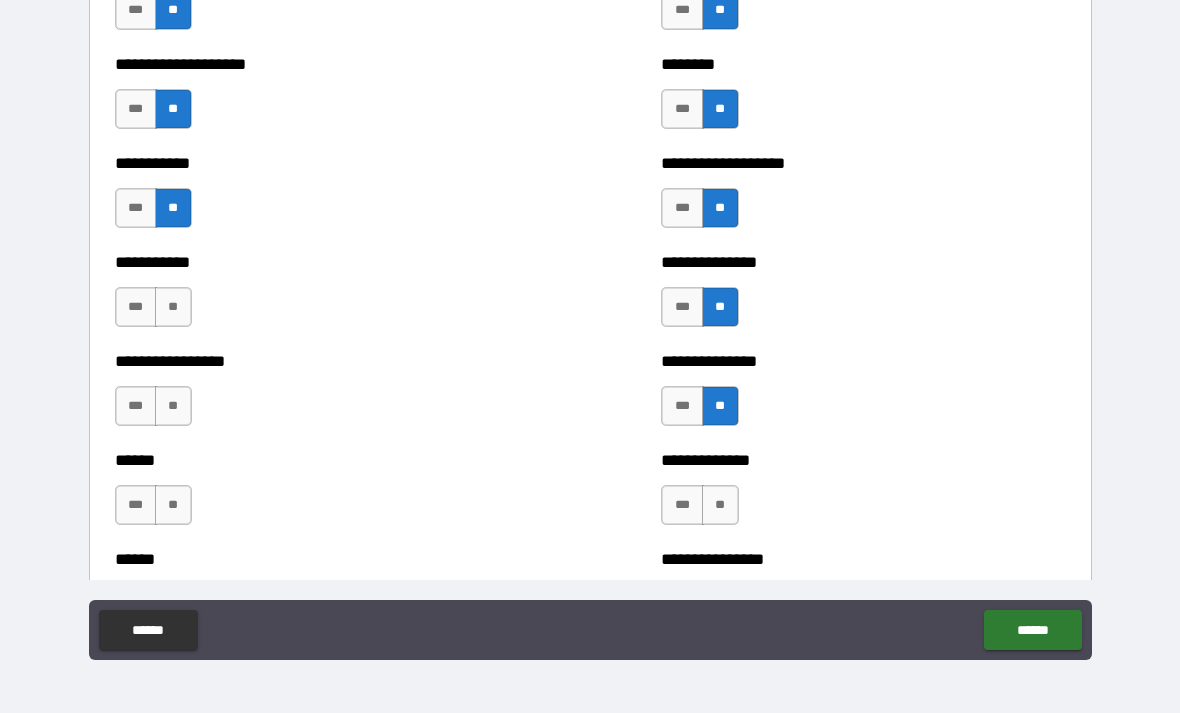 click on "**" at bounding box center (720, 505) 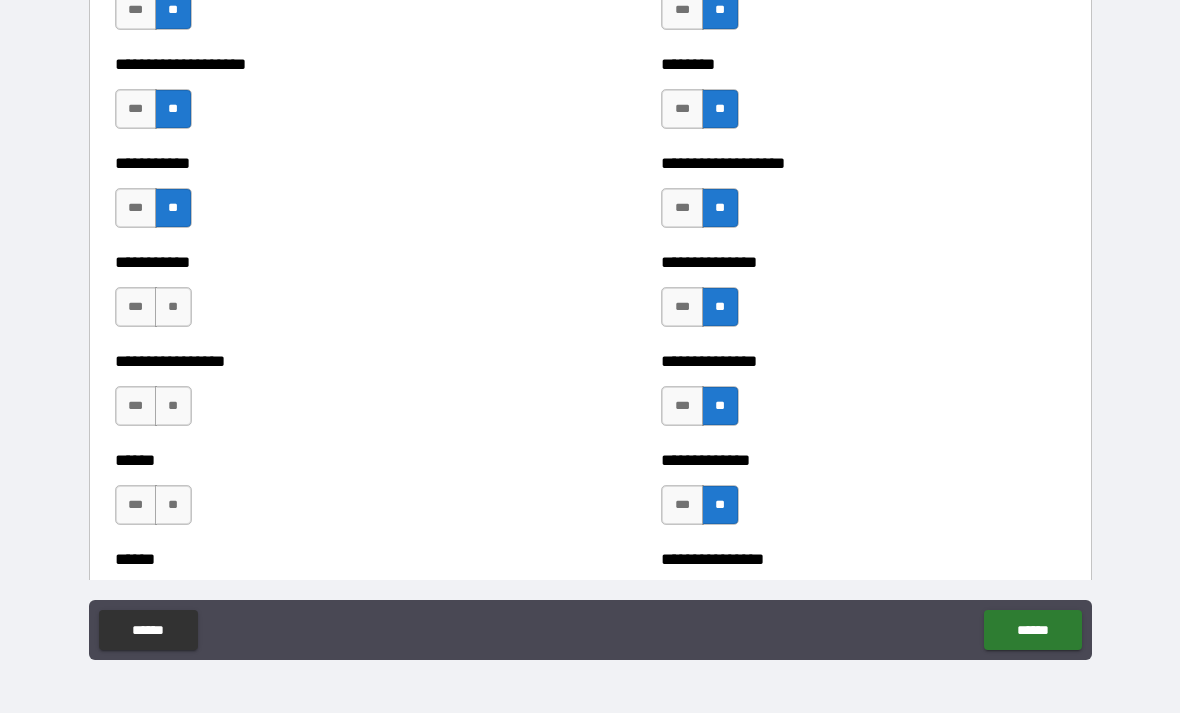 click on "**" at bounding box center [173, 307] 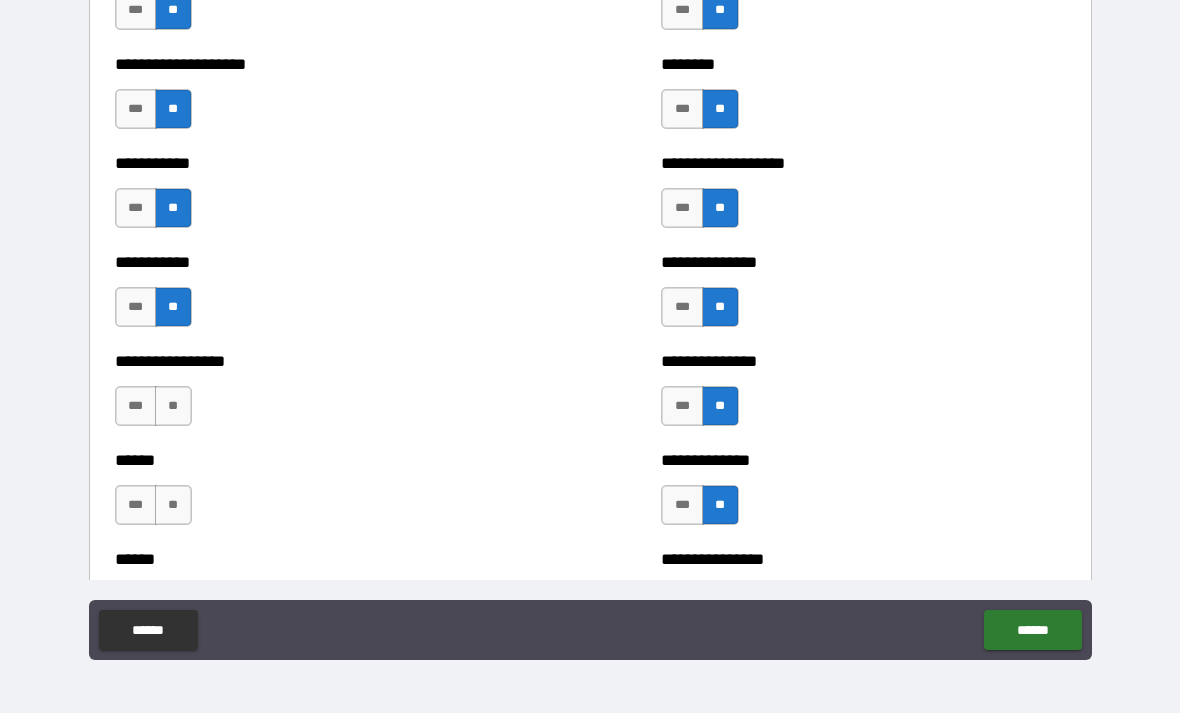 click on "**" at bounding box center (173, 406) 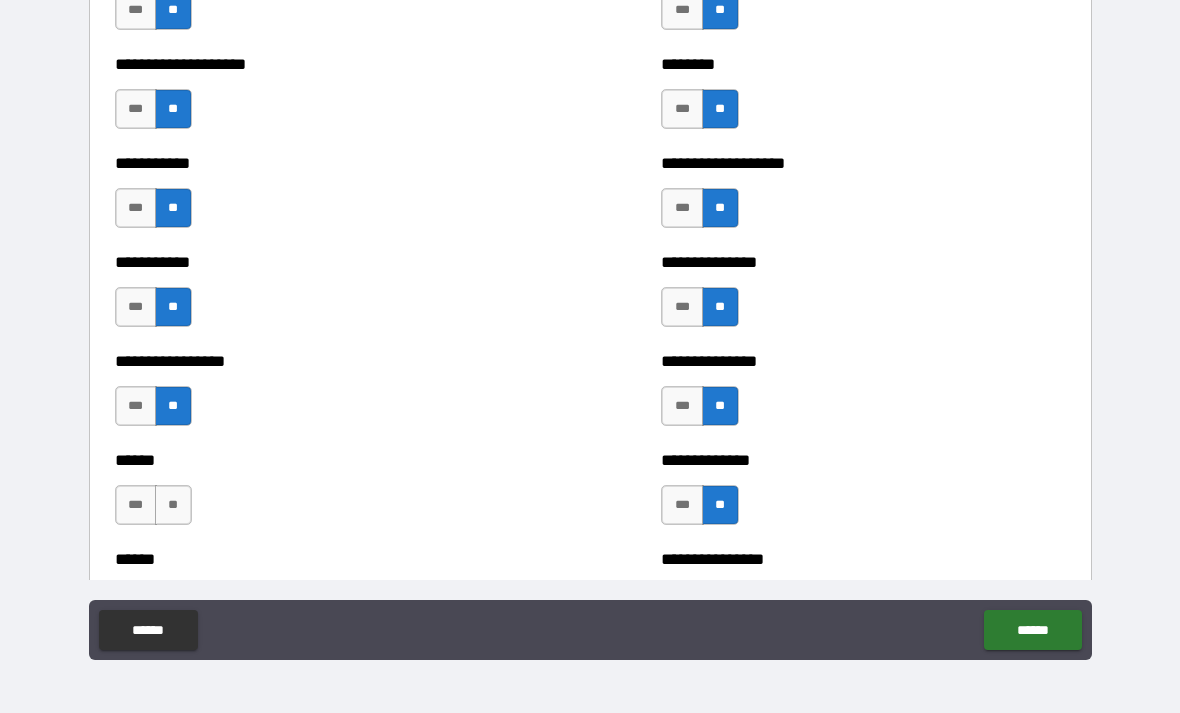 click on "**" at bounding box center (173, 505) 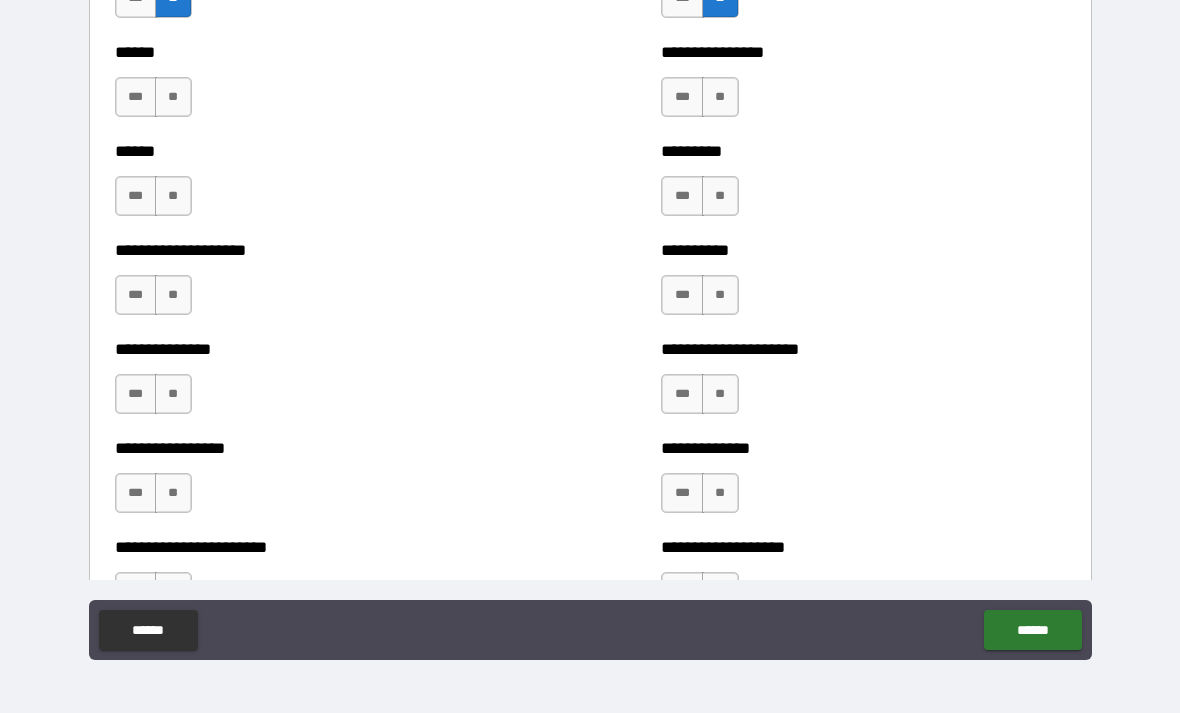 scroll, scrollTop: 3074, scrollLeft: 0, axis: vertical 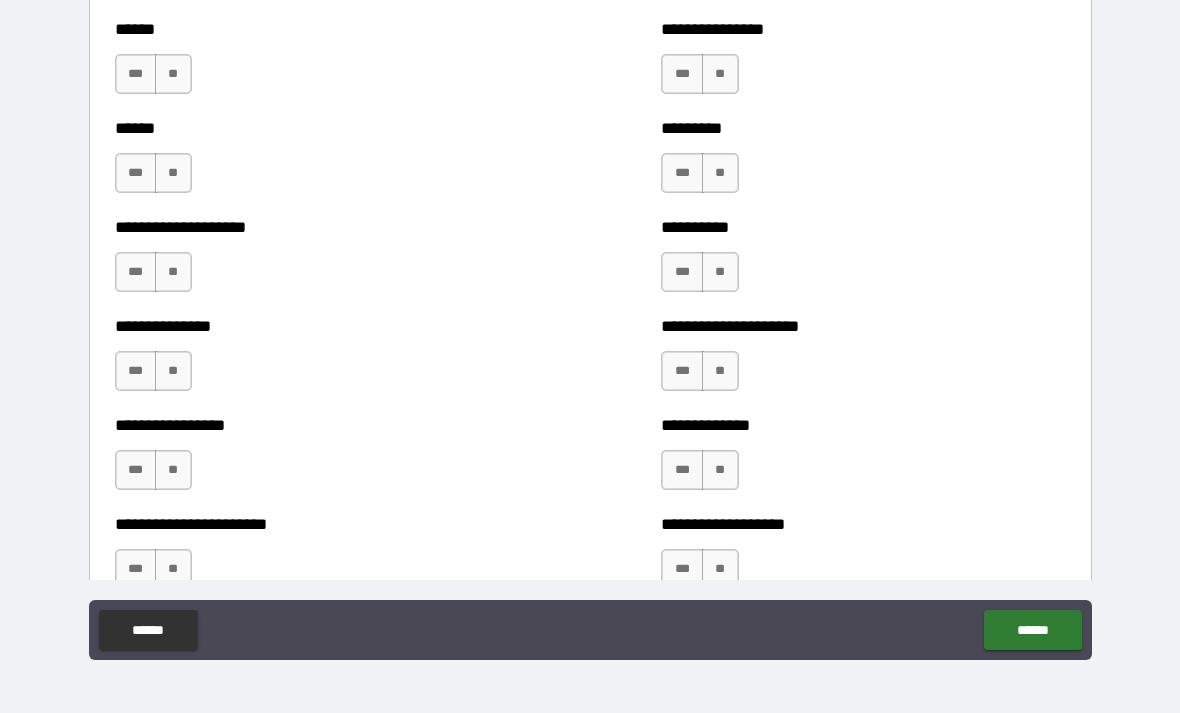 click on "**" at bounding box center [173, 74] 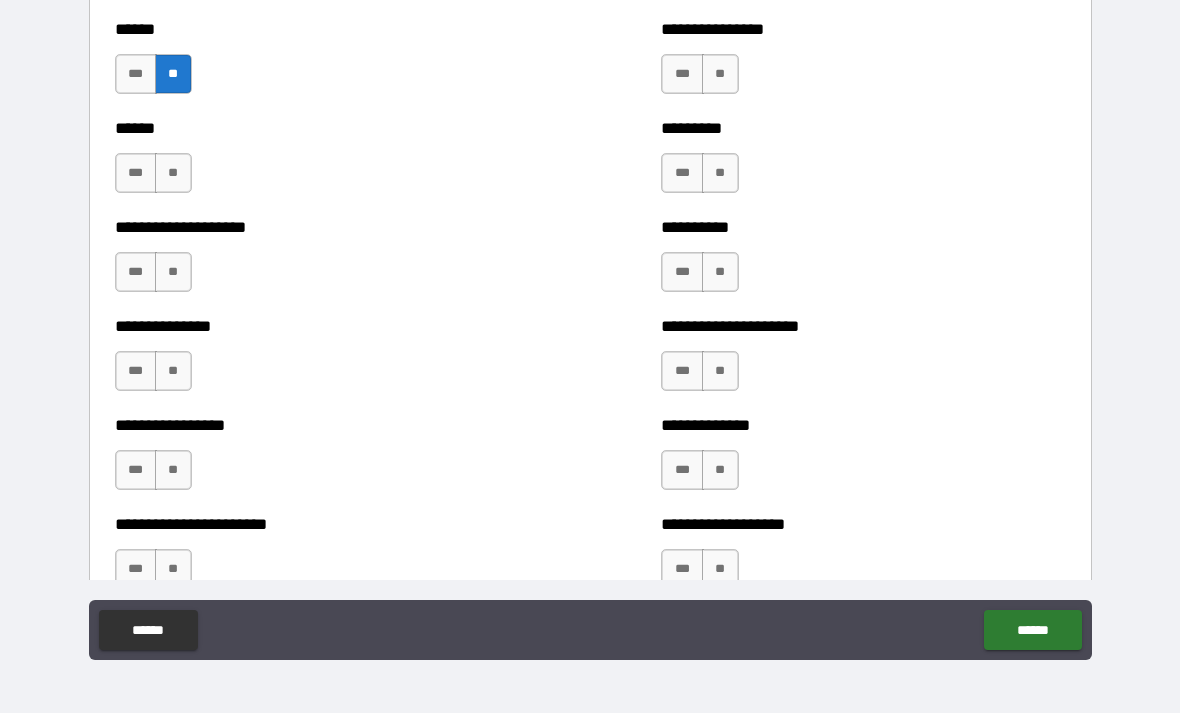click on "**" at bounding box center [173, 173] 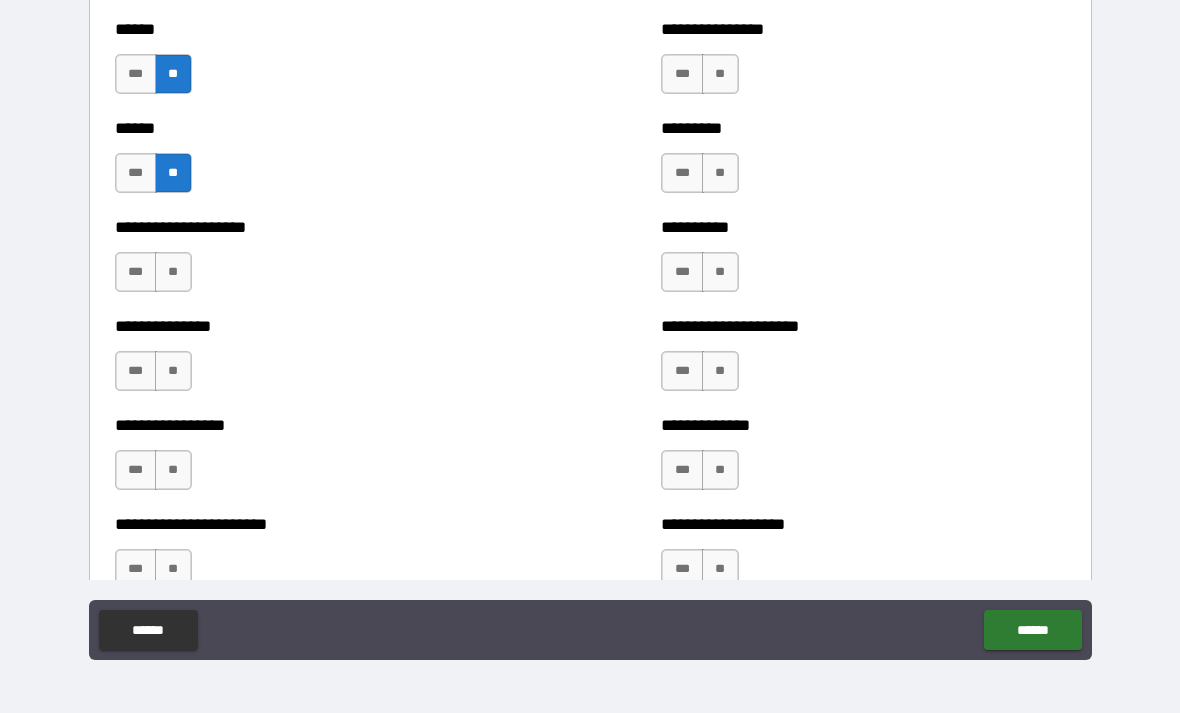 click on "**" at bounding box center (173, 272) 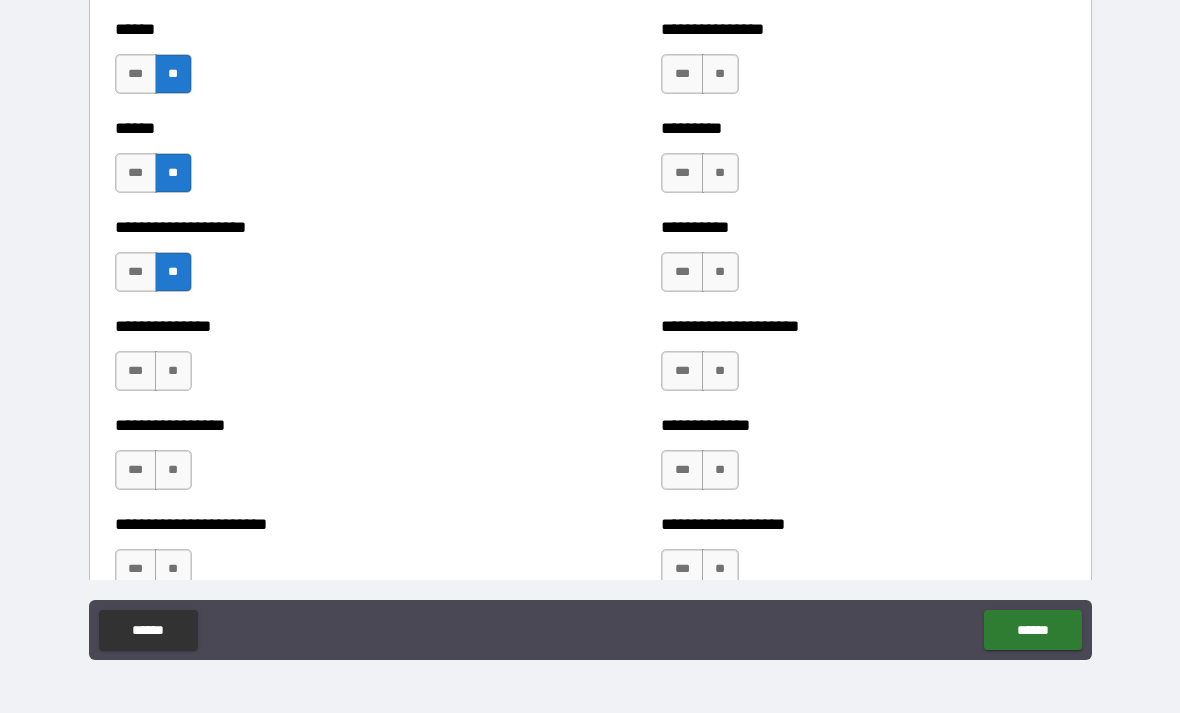 click on "**" at bounding box center [173, 371] 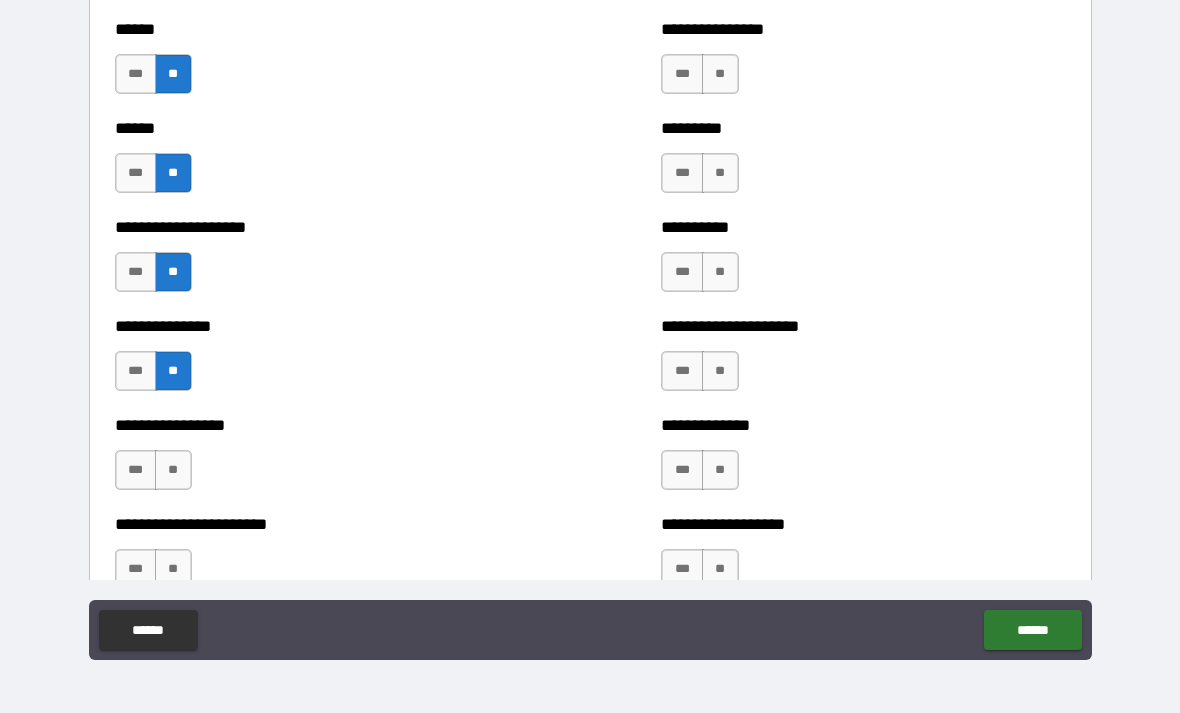 click on "**" at bounding box center (173, 470) 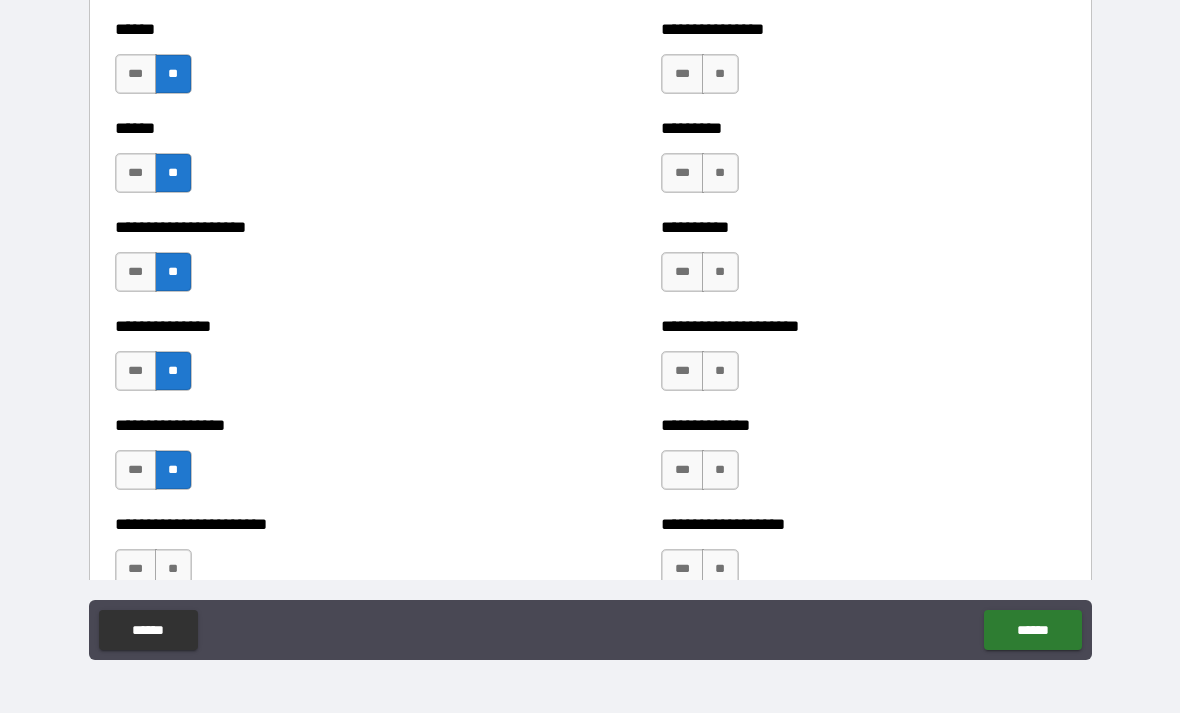 click on "**" at bounding box center (720, 74) 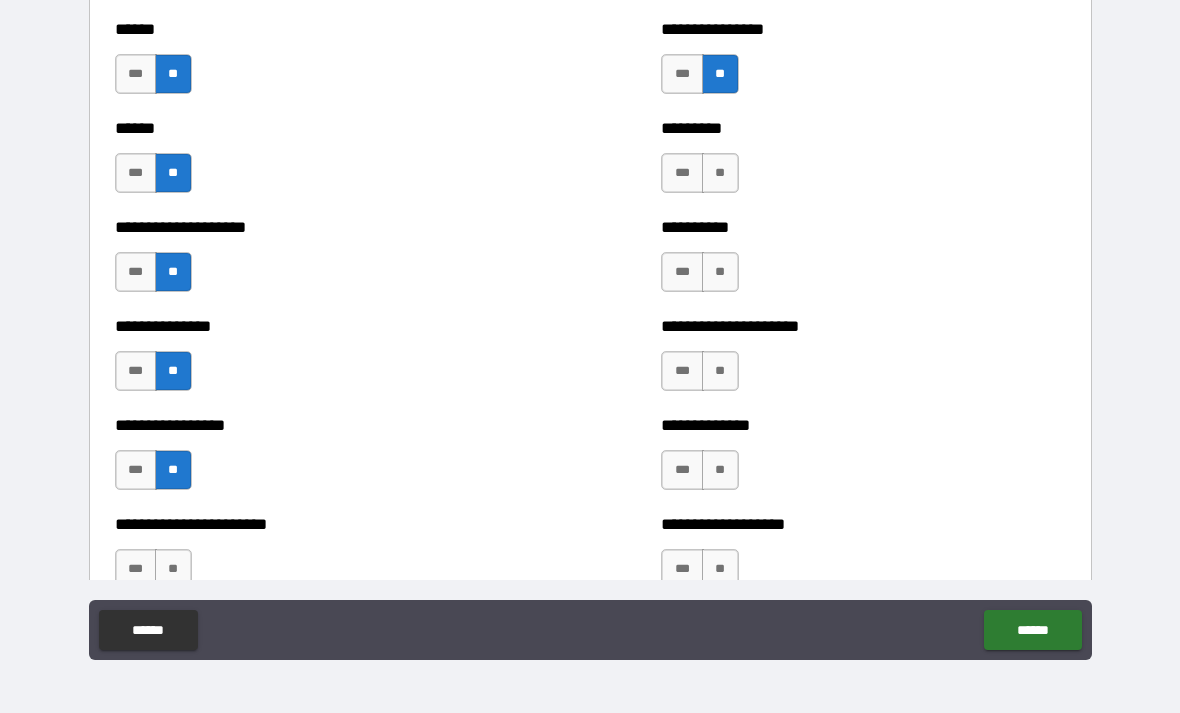 click on "**" at bounding box center [720, 173] 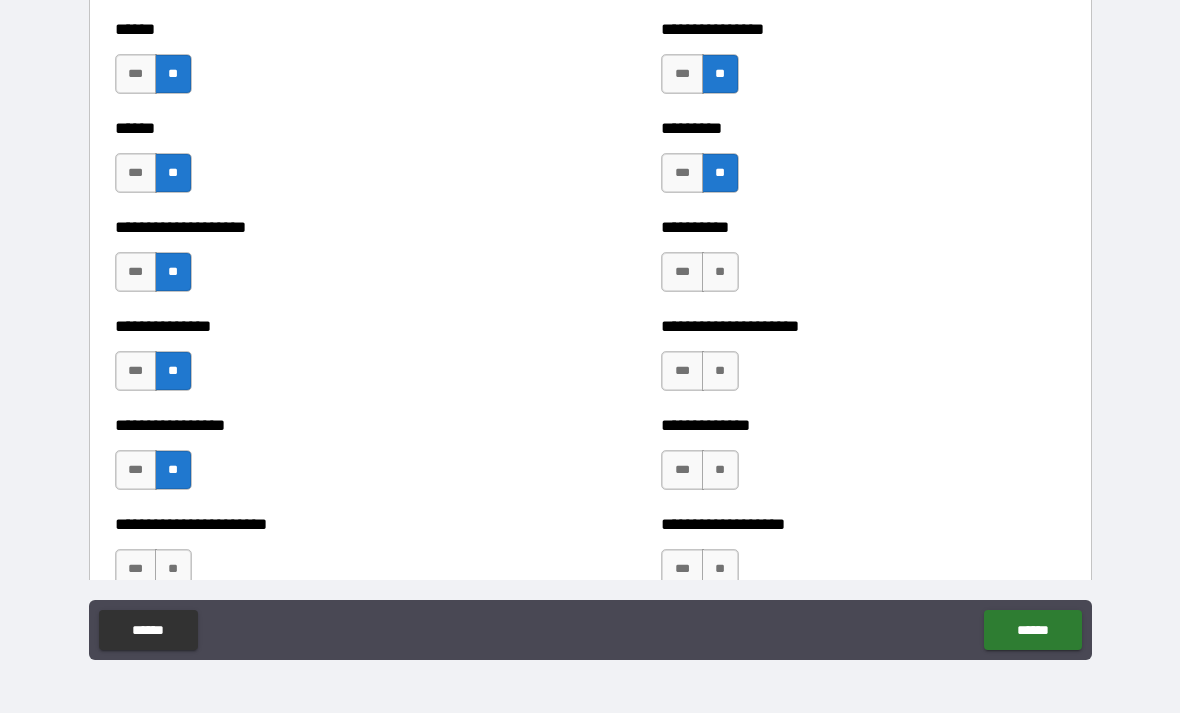 click on "**" at bounding box center (720, 272) 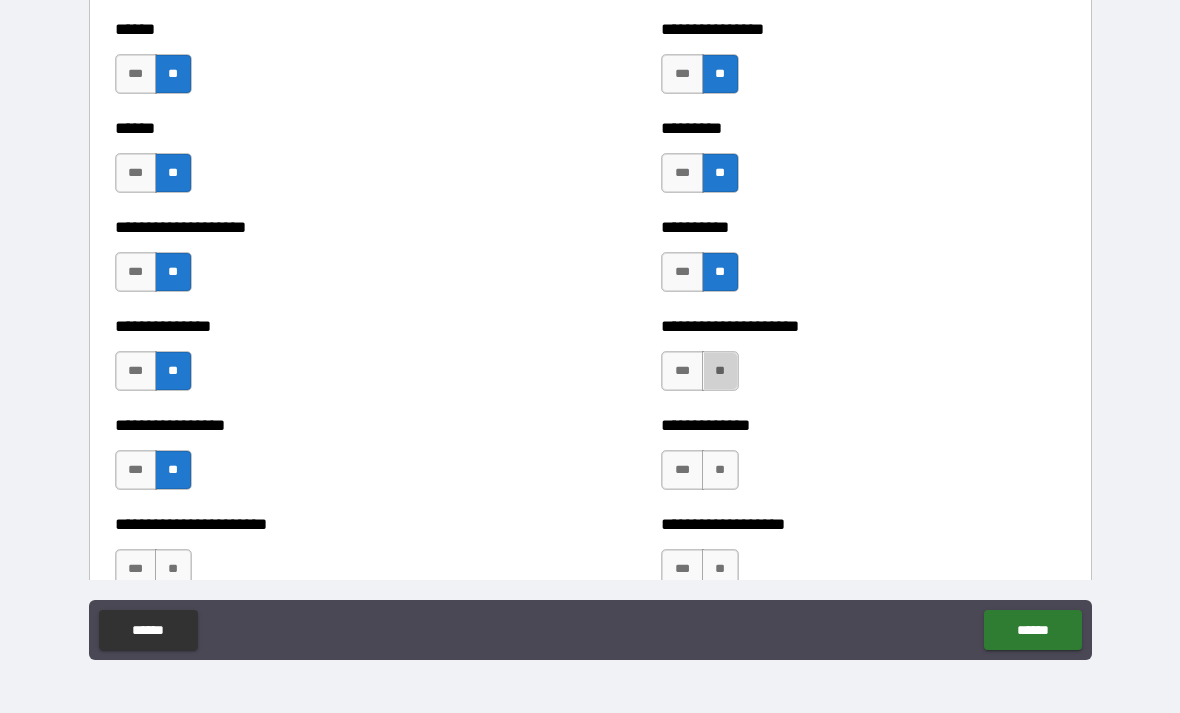 click on "**" at bounding box center [720, 371] 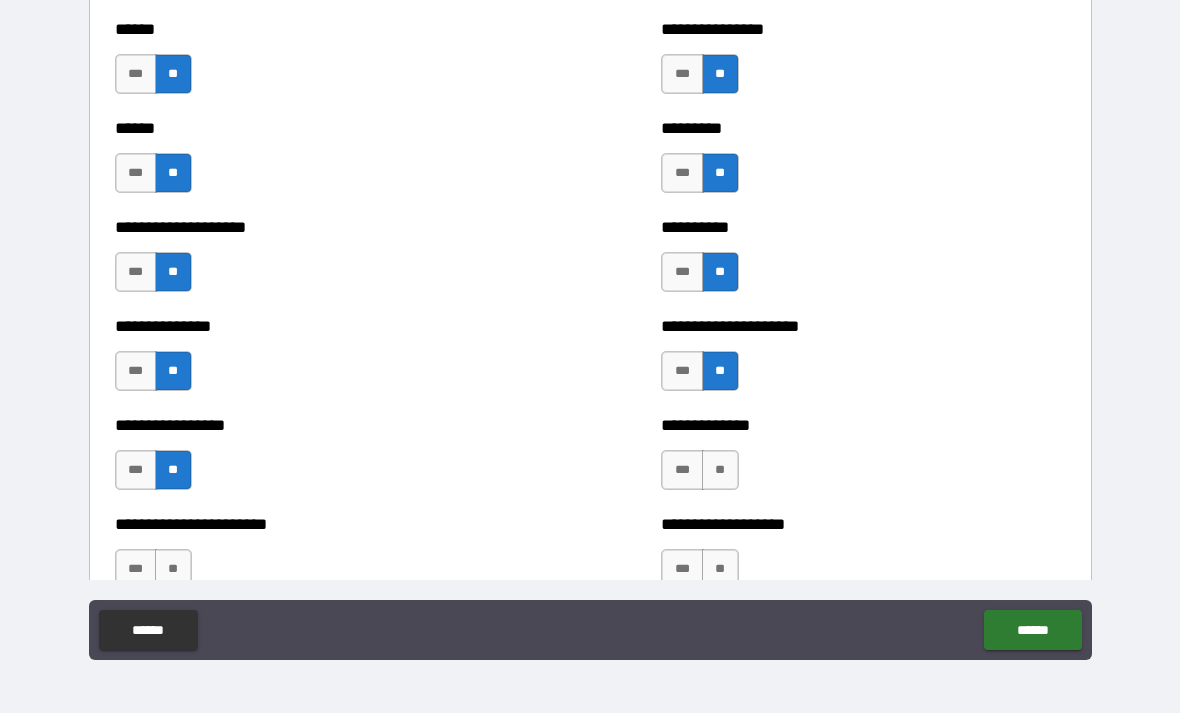 click on "**" at bounding box center [720, 470] 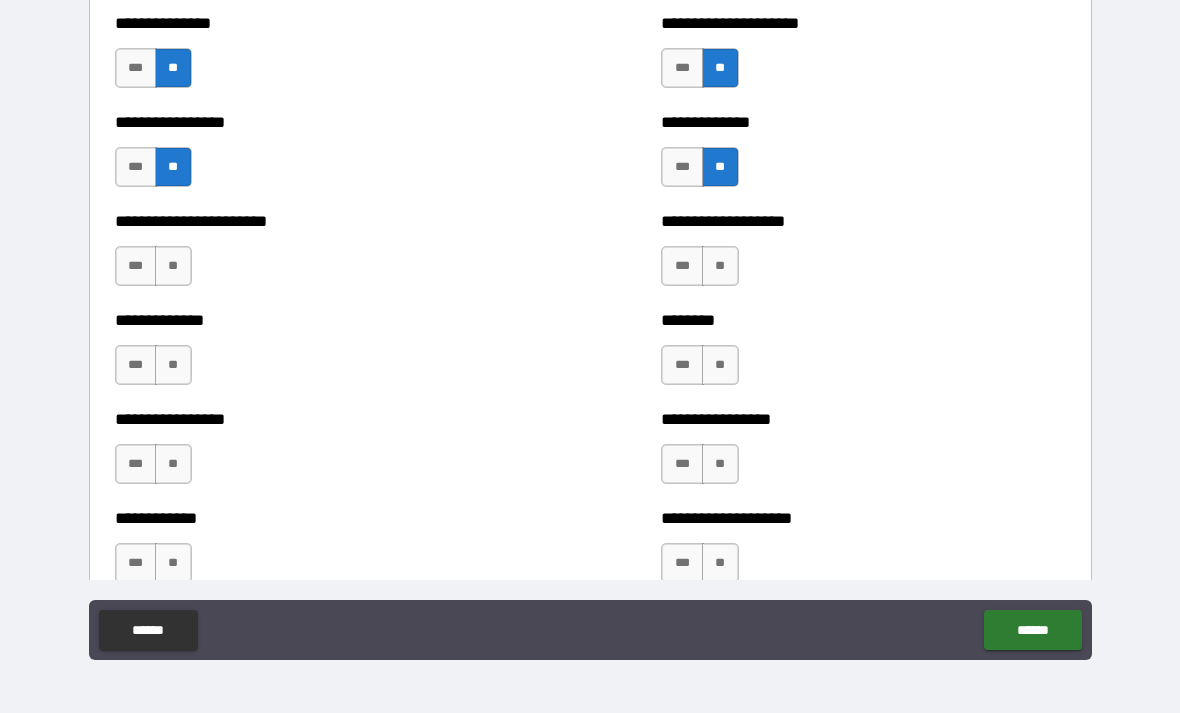 scroll, scrollTop: 3381, scrollLeft: 0, axis: vertical 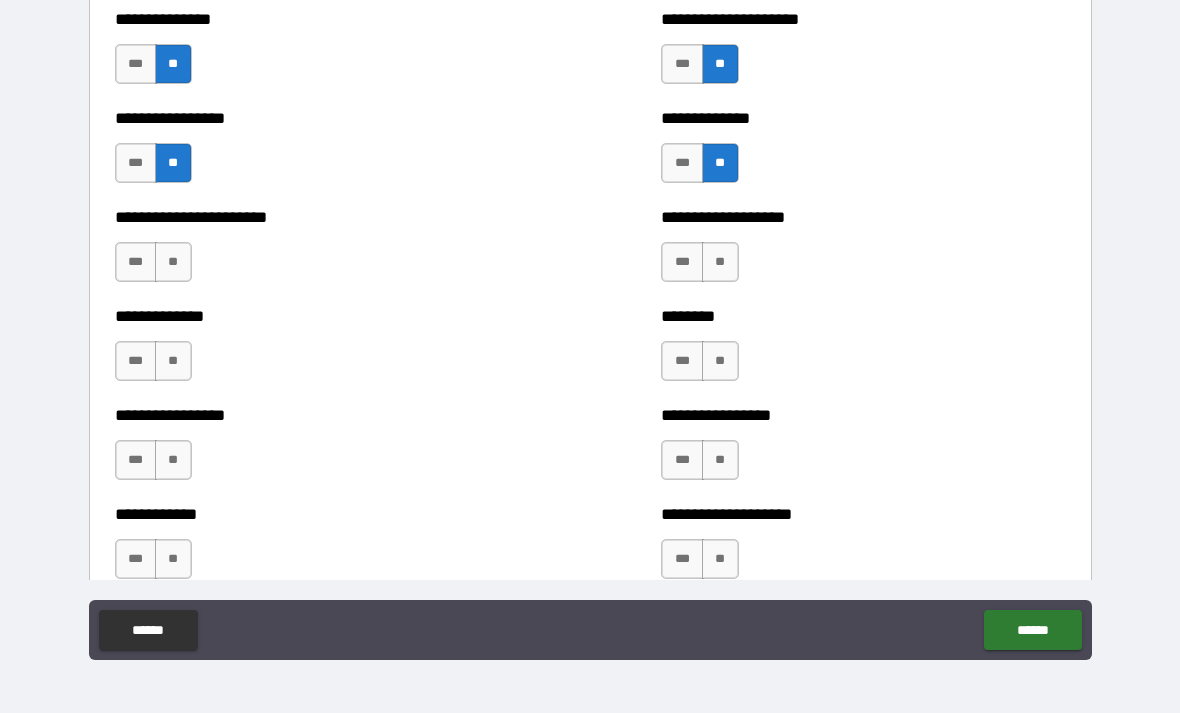 click on "**" at bounding box center [720, 262] 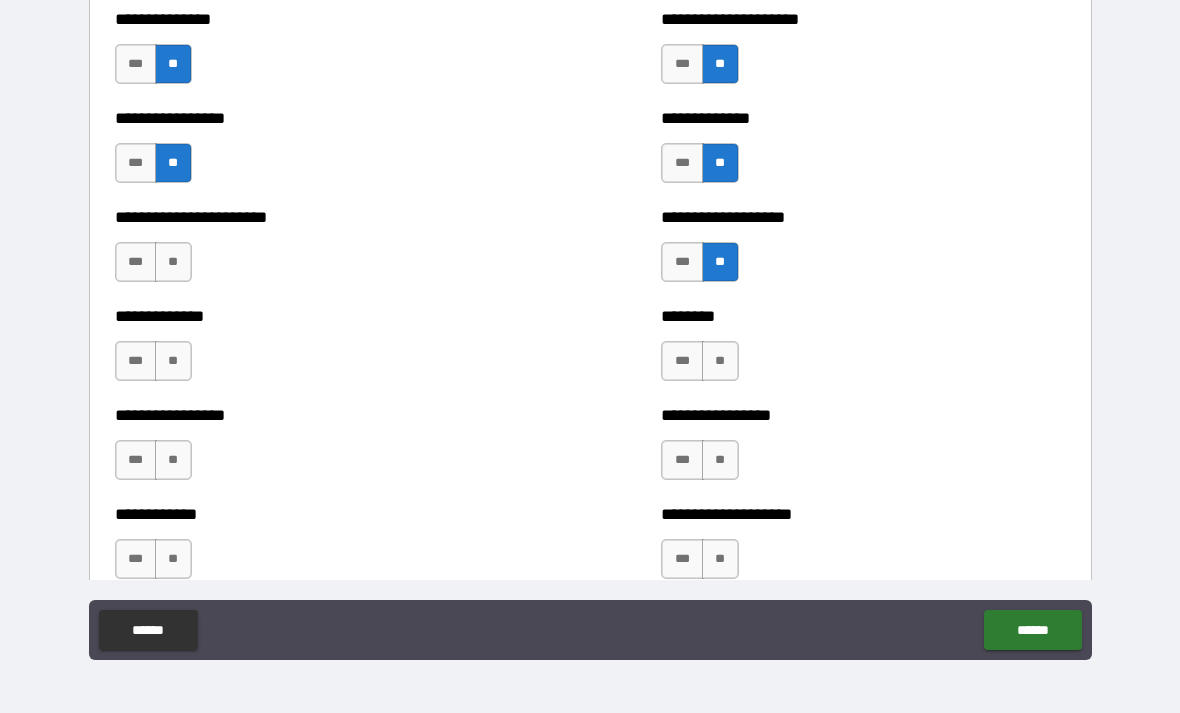 click on "**" at bounding box center [173, 262] 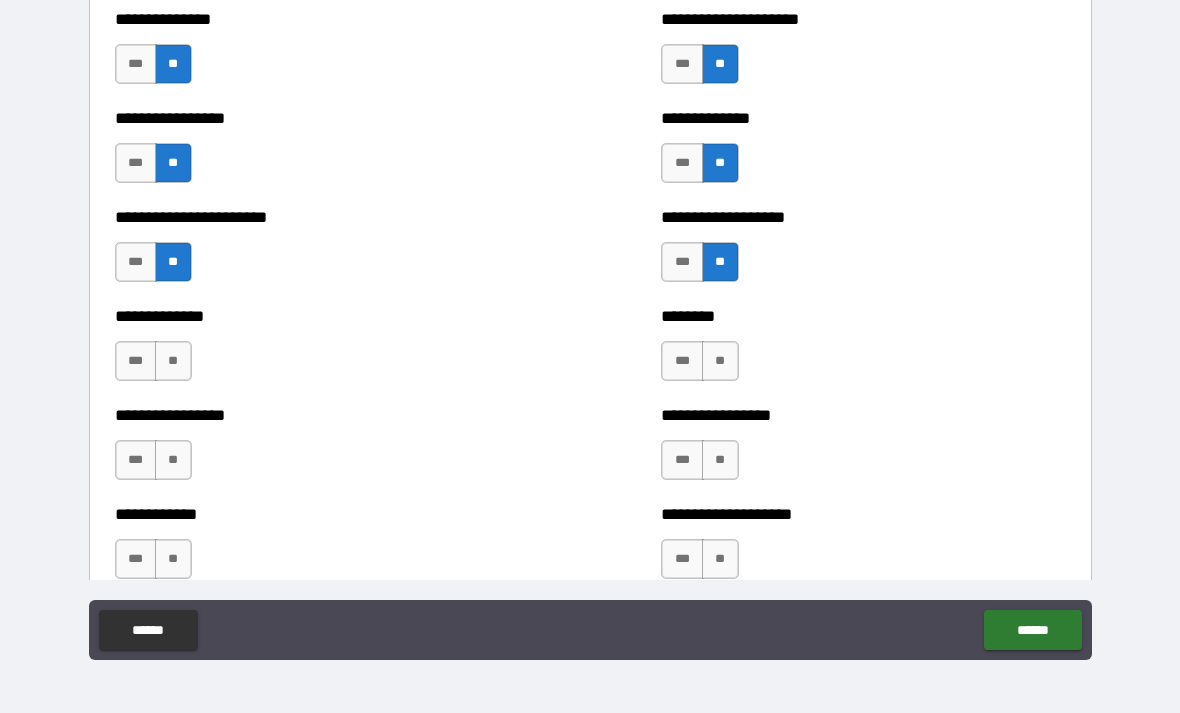 click on "**" at bounding box center (173, 361) 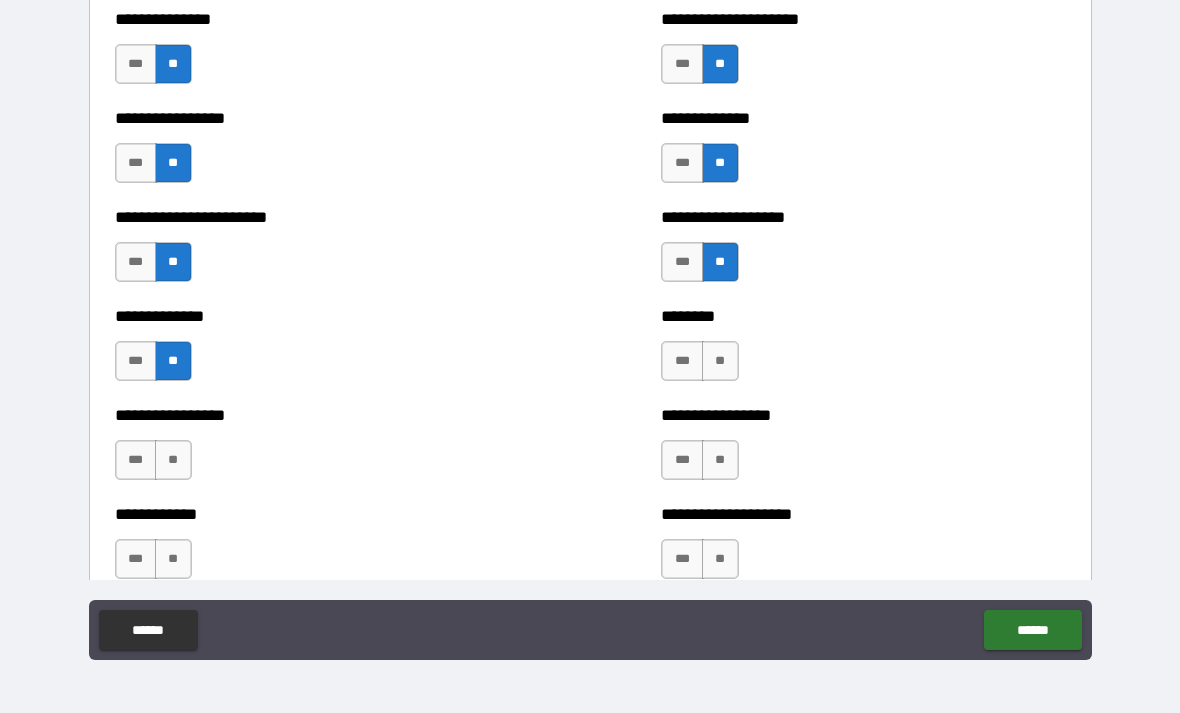 click on "**" at bounding box center [173, 460] 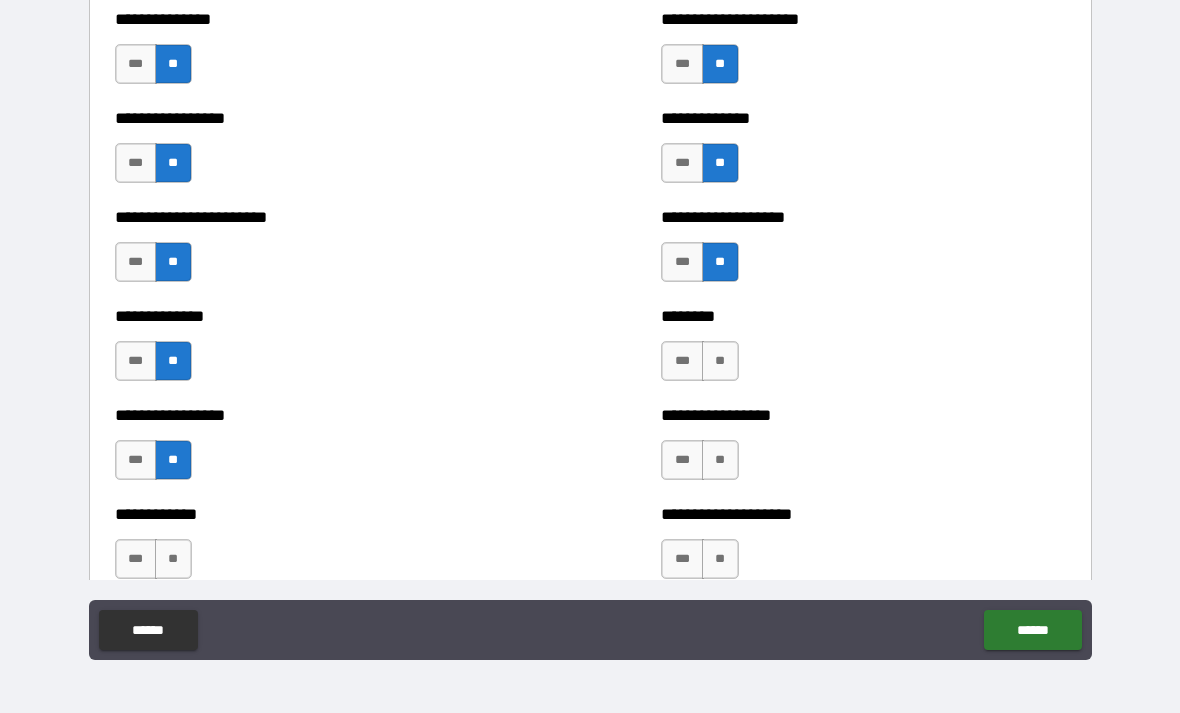 click on "**" at bounding box center (173, 559) 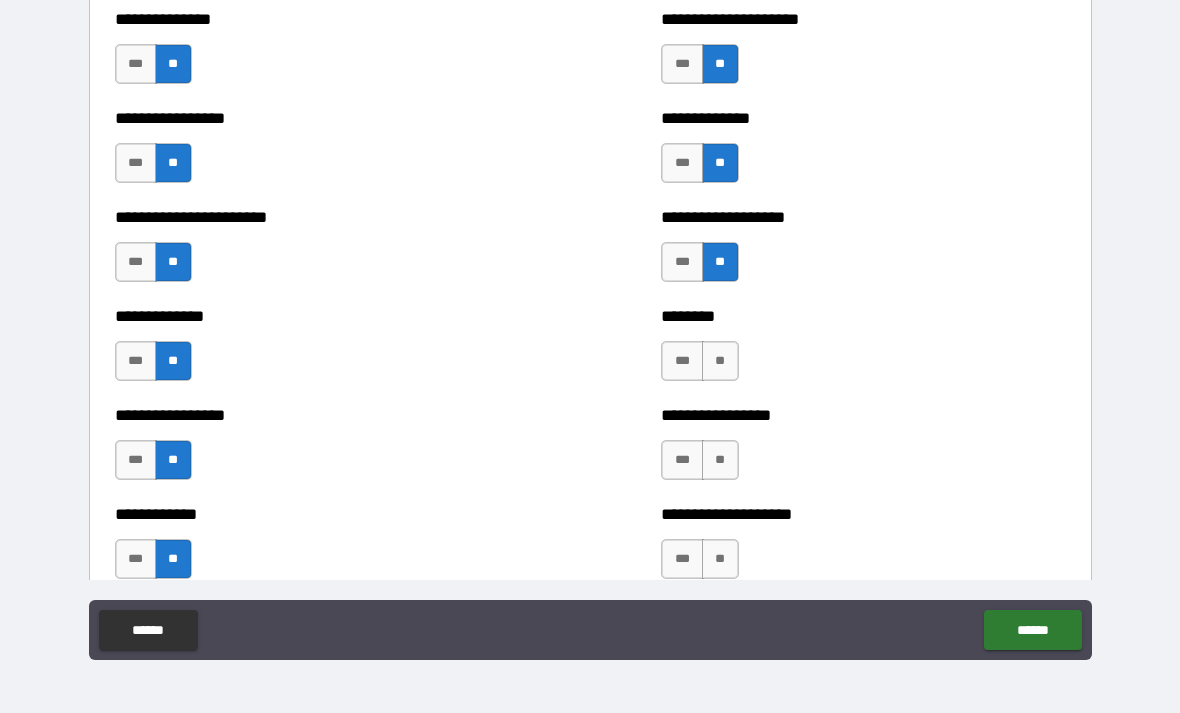 click on "**" at bounding box center (720, 361) 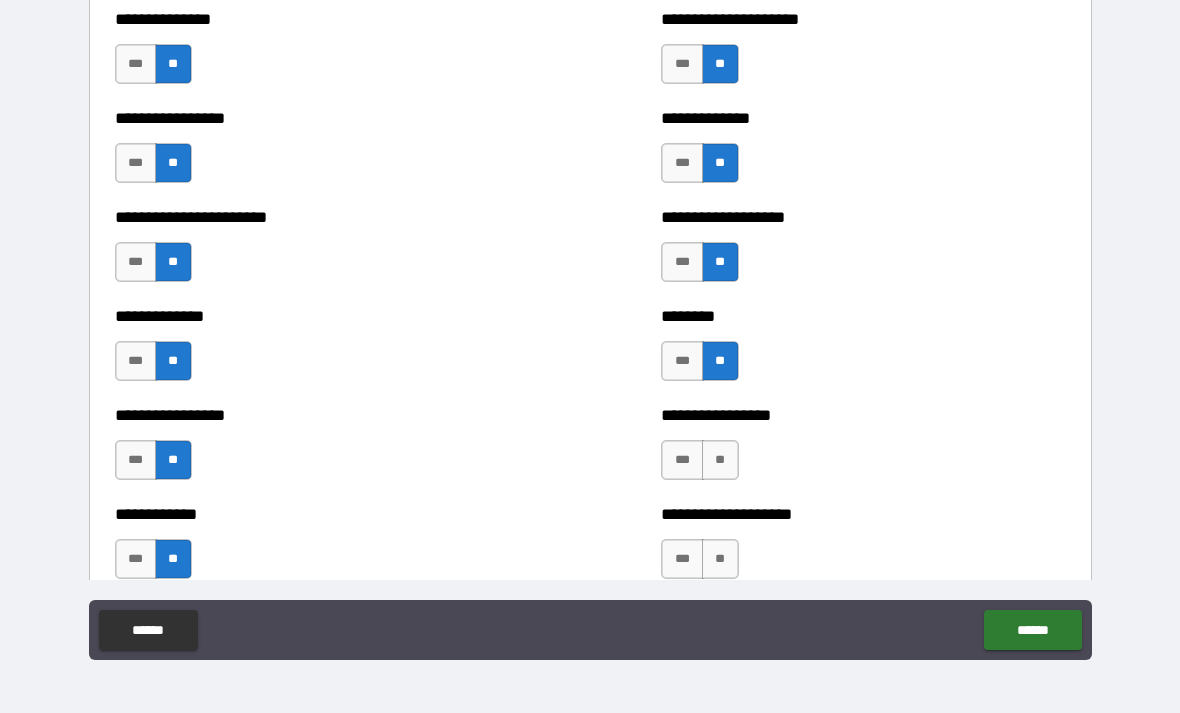click on "**" at bounding box center (720, 460) 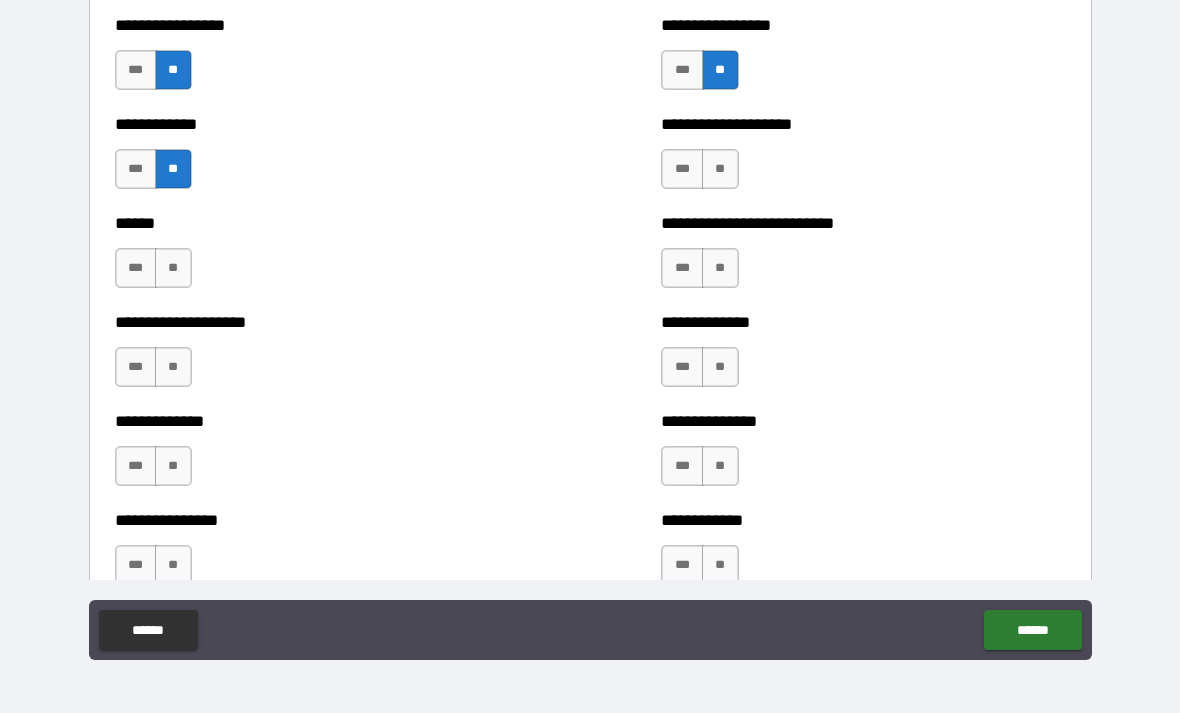 scroll, scrollTop: 3774, scrollLeft: 0, axis: vertical 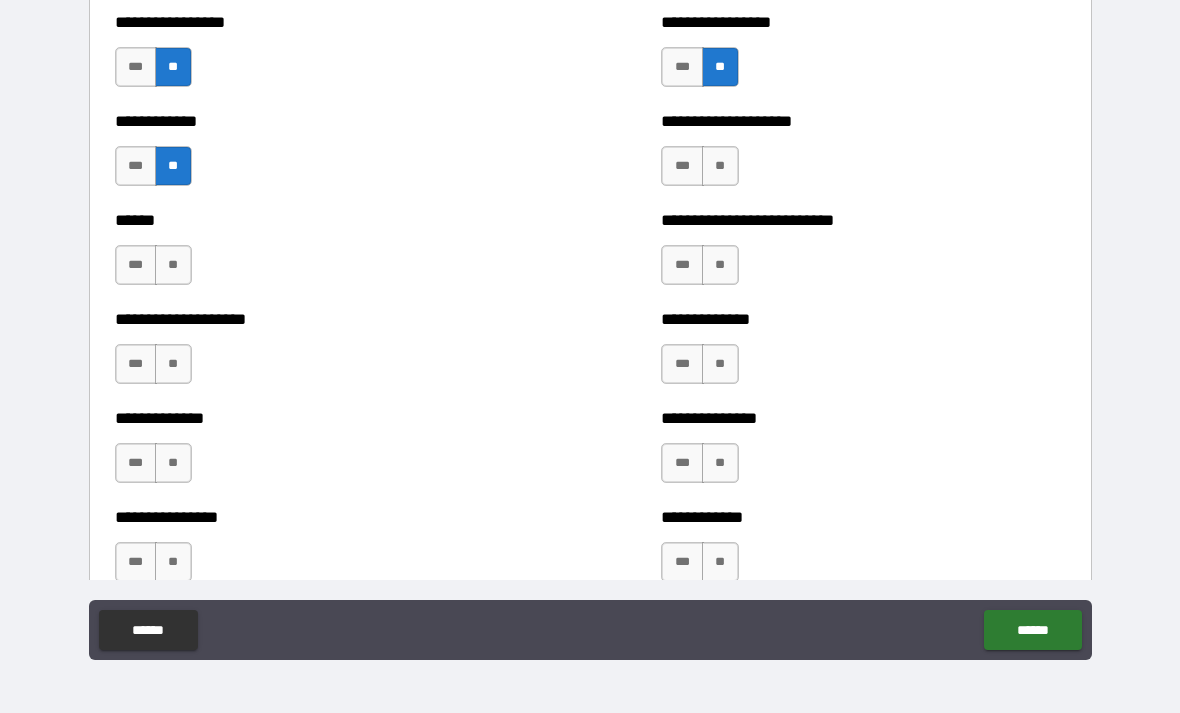 click on "**" at bounding box center [720, 166] 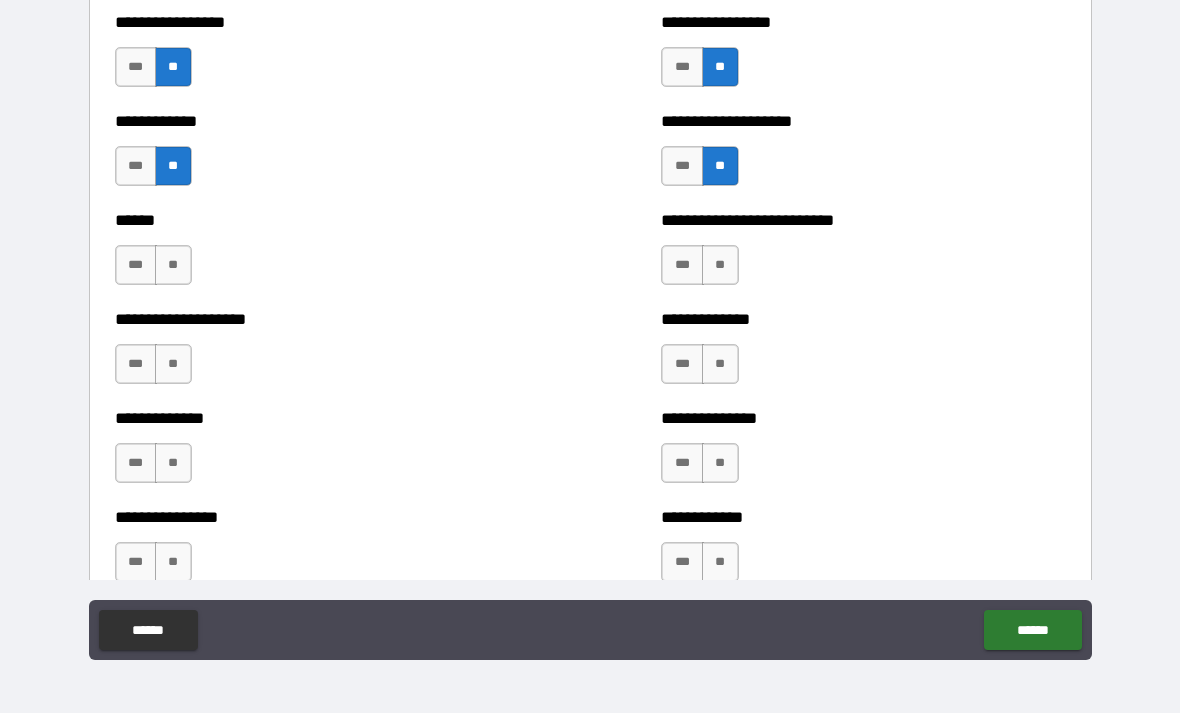 click on "**" at bounding box center (720, 265) 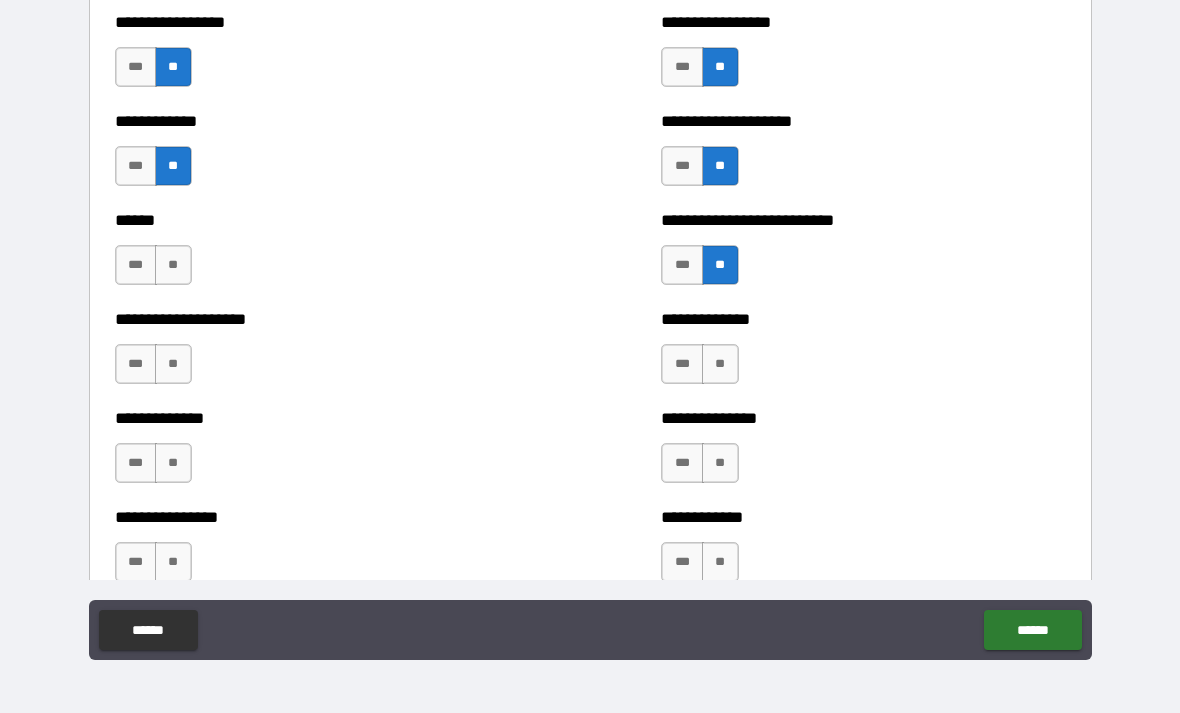 click on "**" at bounding box center [720, 364] 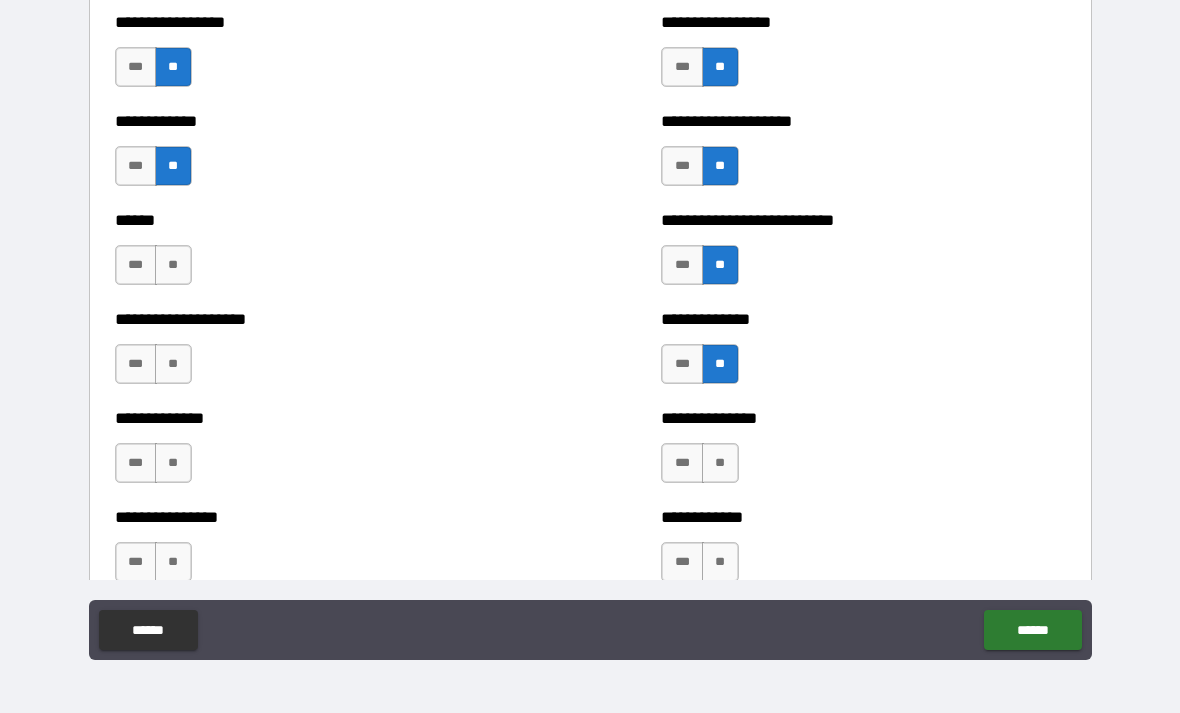 click on "**" at bounding box center [720, 463] 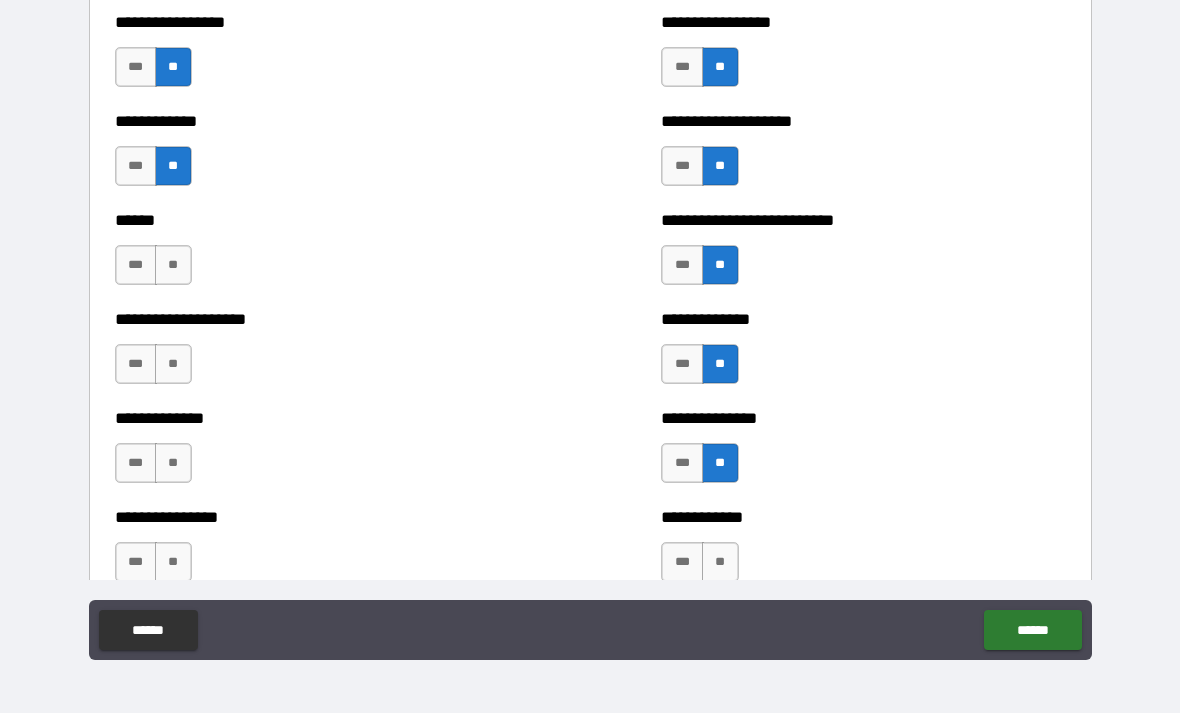 click on "**" at bounding box center [720, 562] 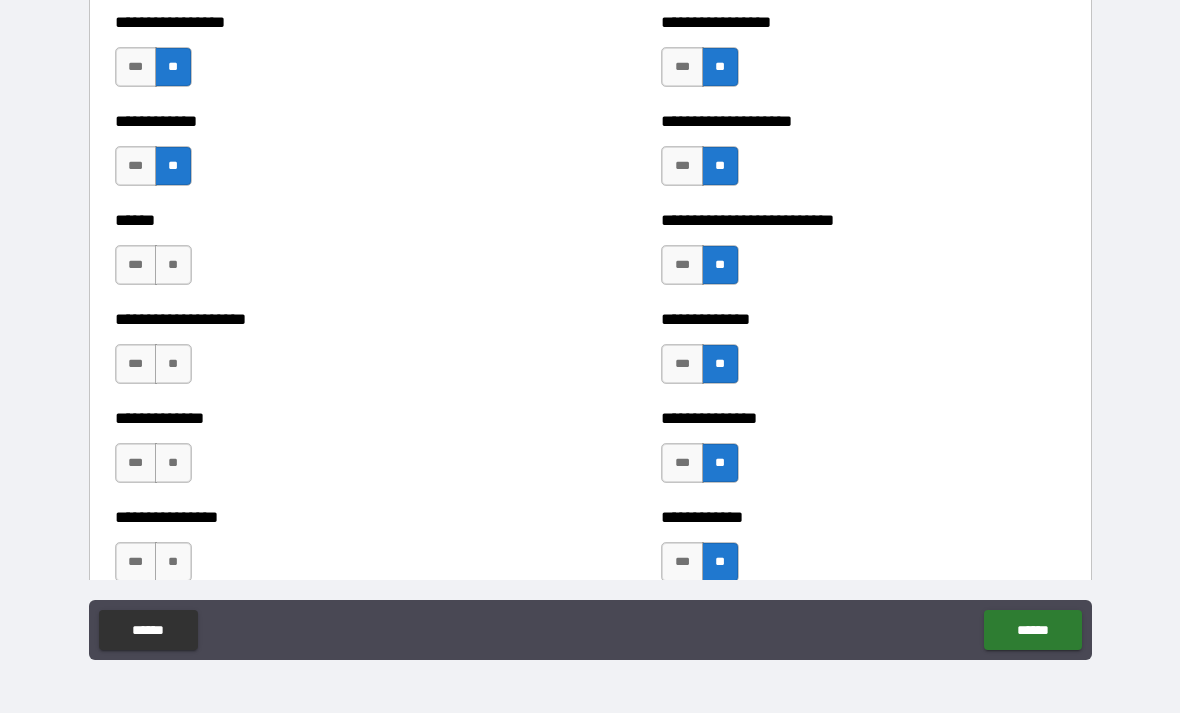 click on "**" at bounding box center (173, 265) 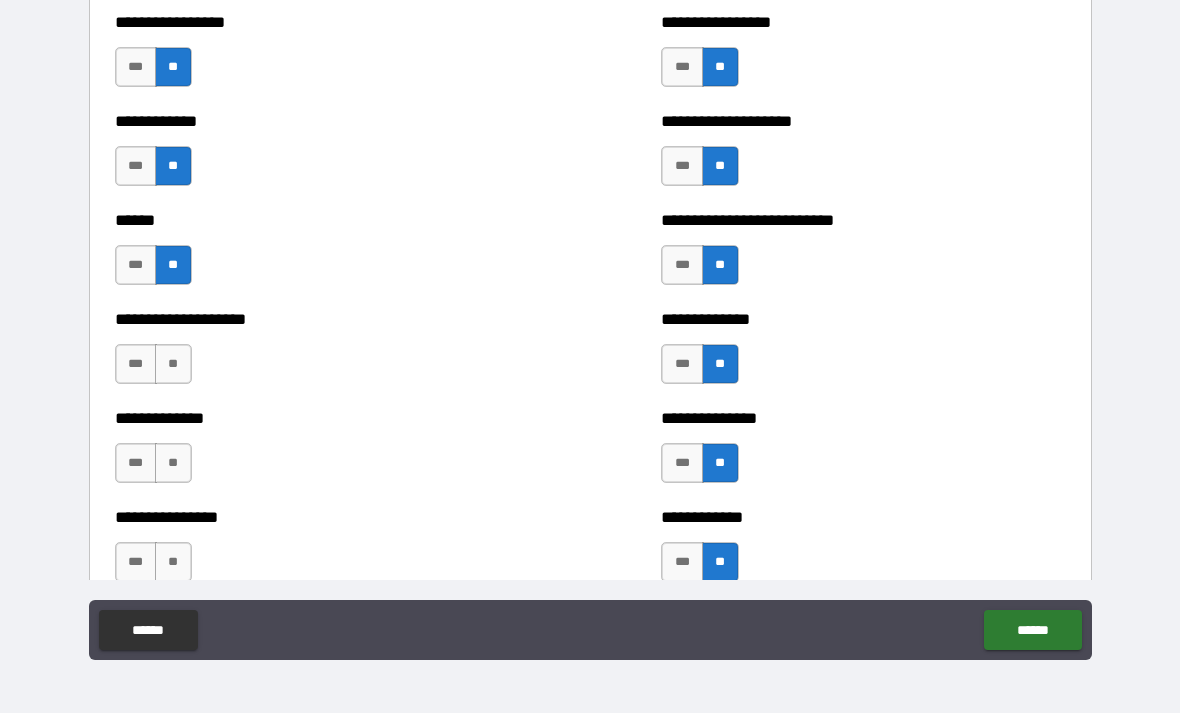 click on "**" at bounding box center [173, 364] 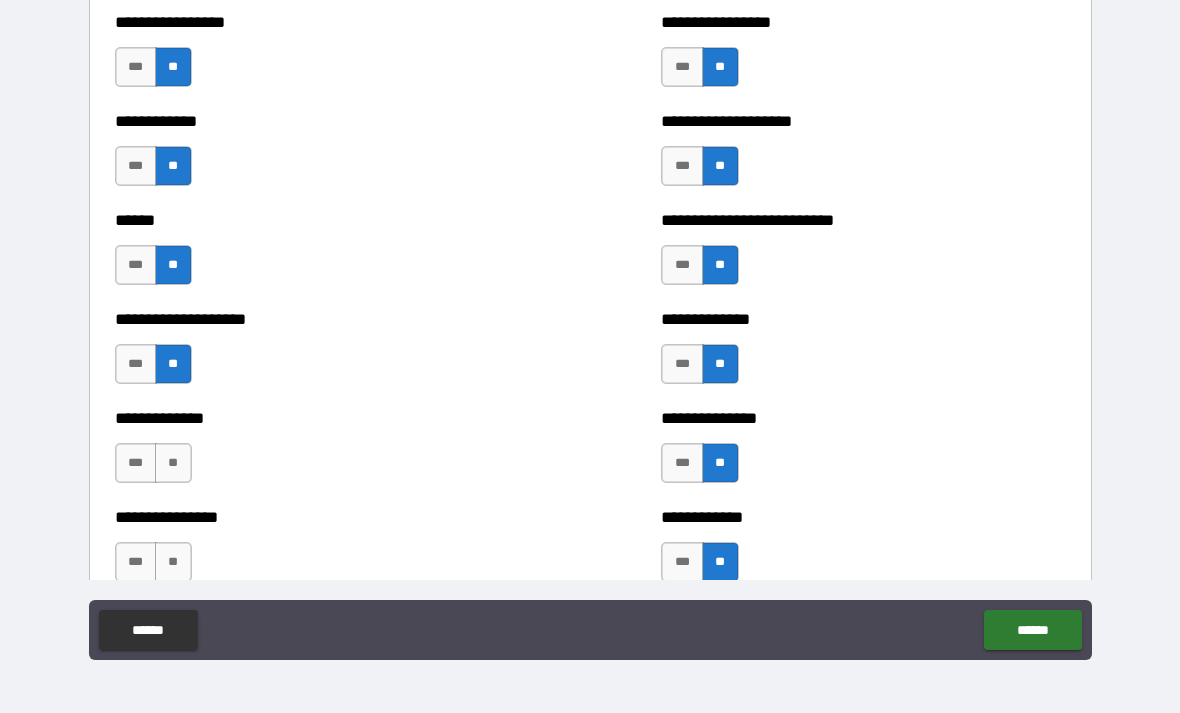 click on "**" at bounding box center (173, 463) 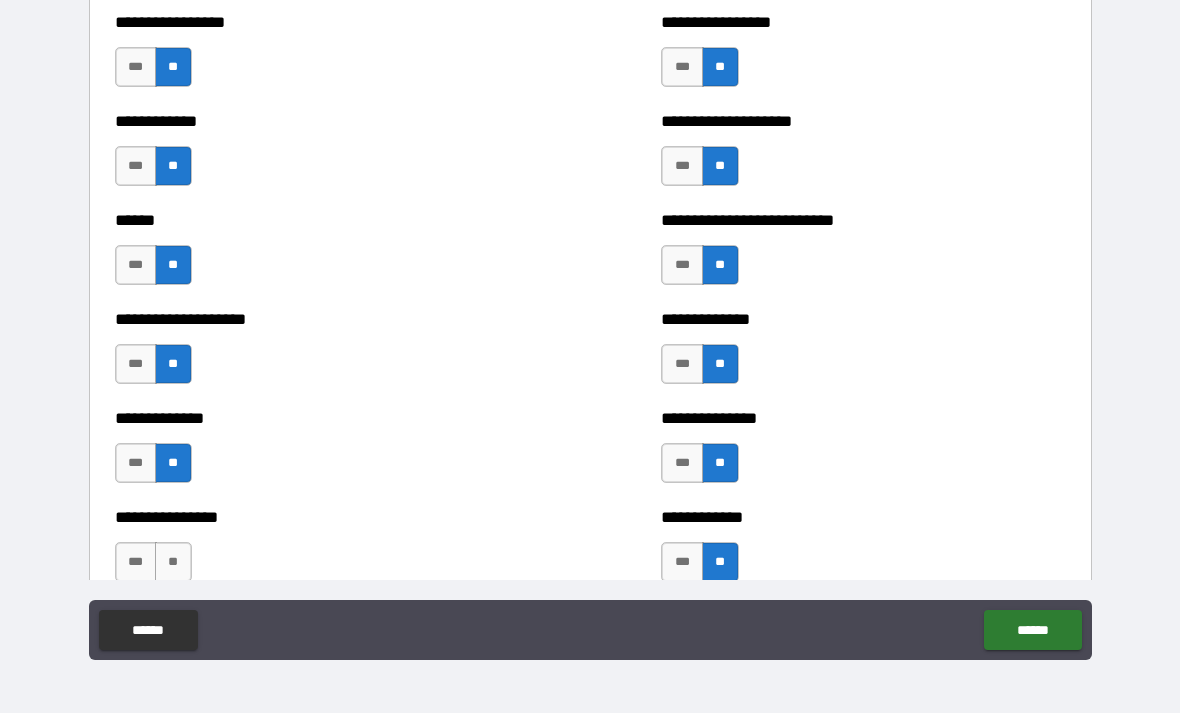 click on "**" at bounding box center (173, 562) 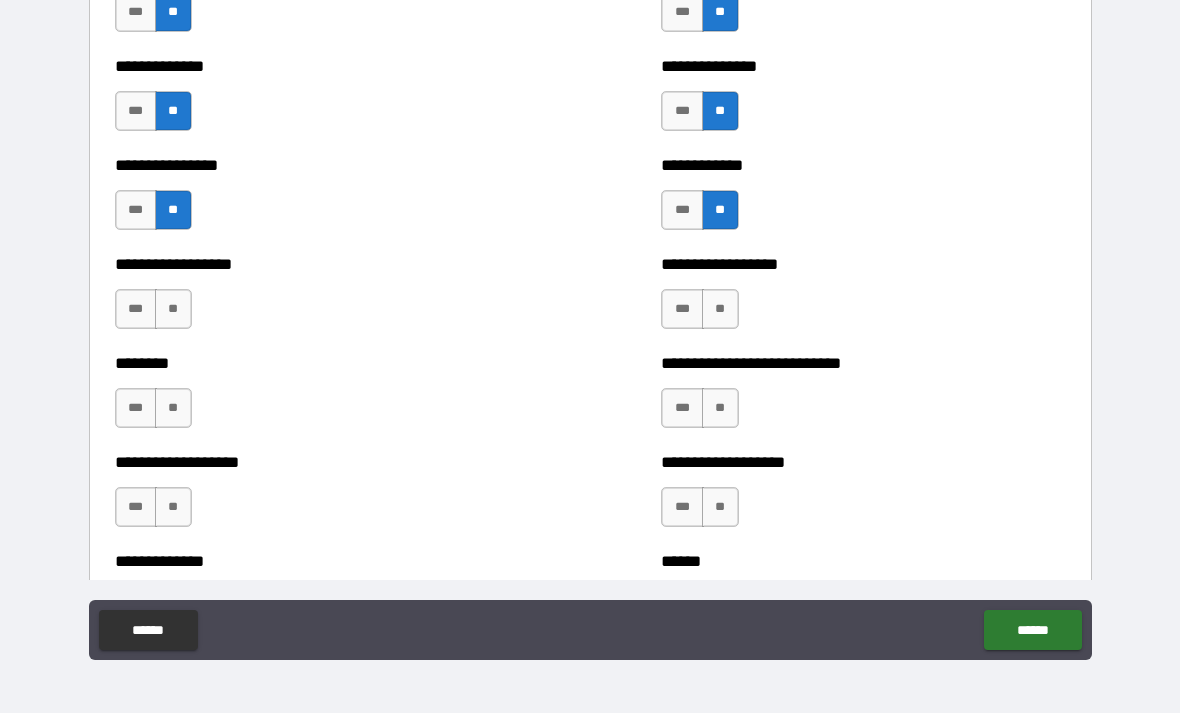 scroll, scrollTop: 4141, scrollLeft: 0, axis: vertical 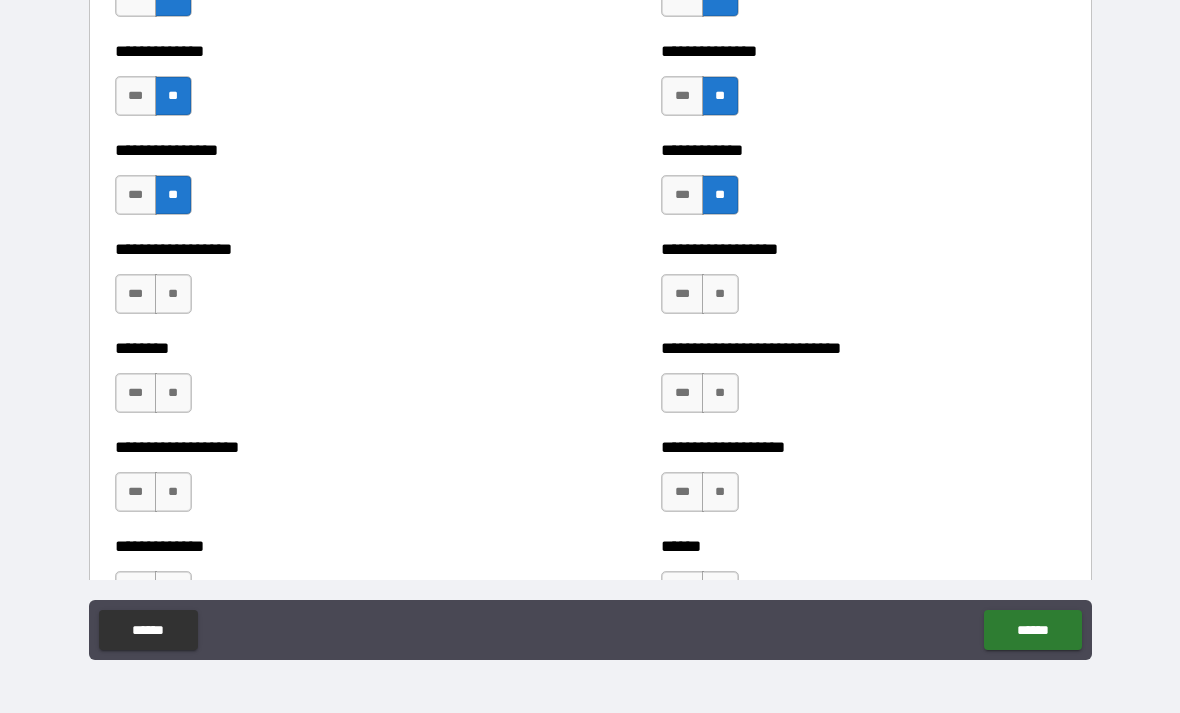 click on "**" at bounding box center [173, 294] 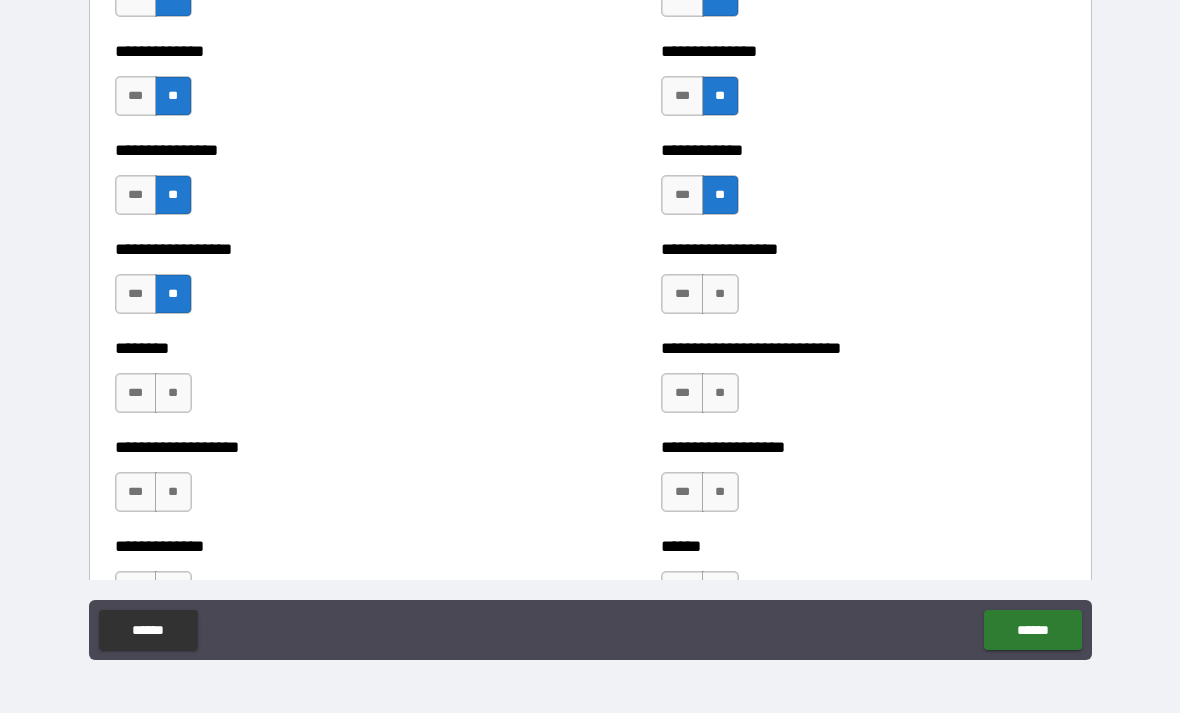 click on "**" at bounding box center [173, 393] 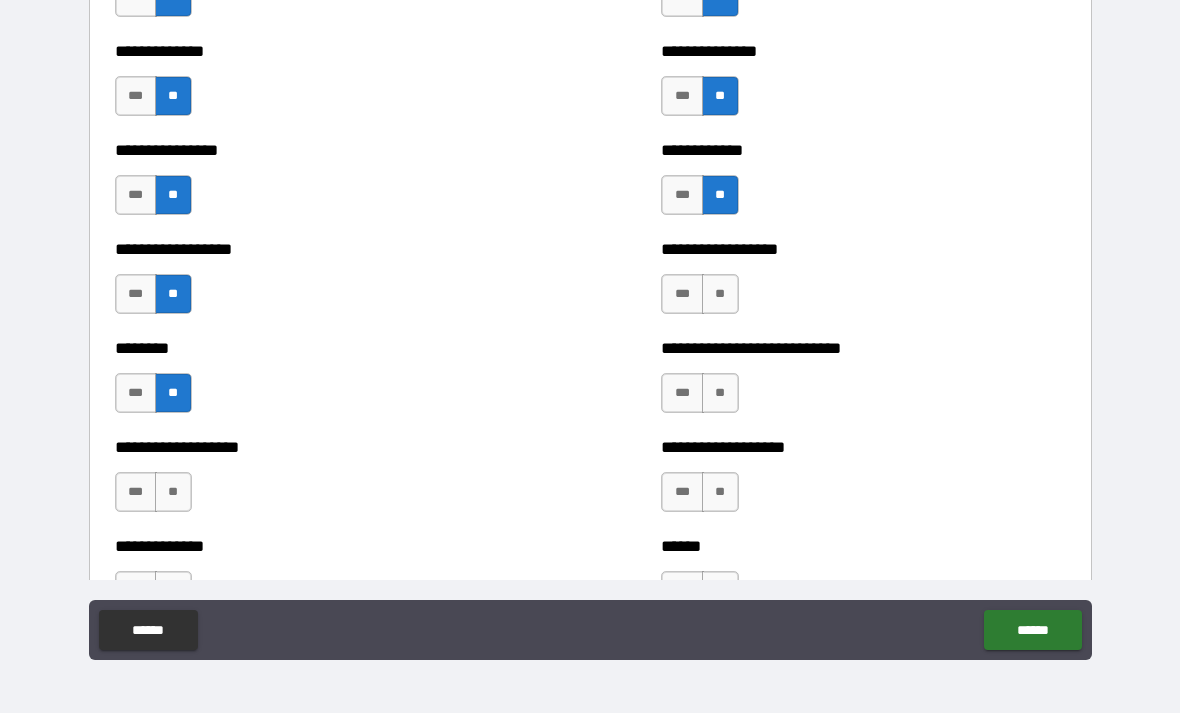 click on "**" at bounding box center [173, 492] 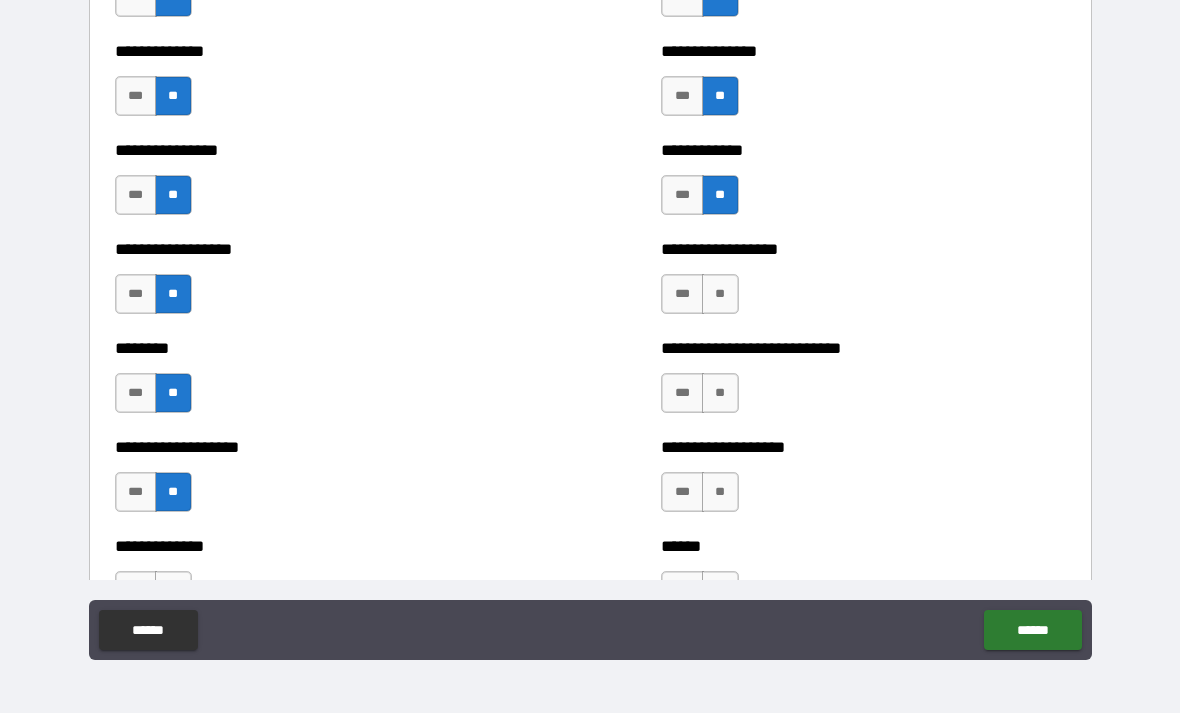 click on "**" at bounding box center [720, 294] 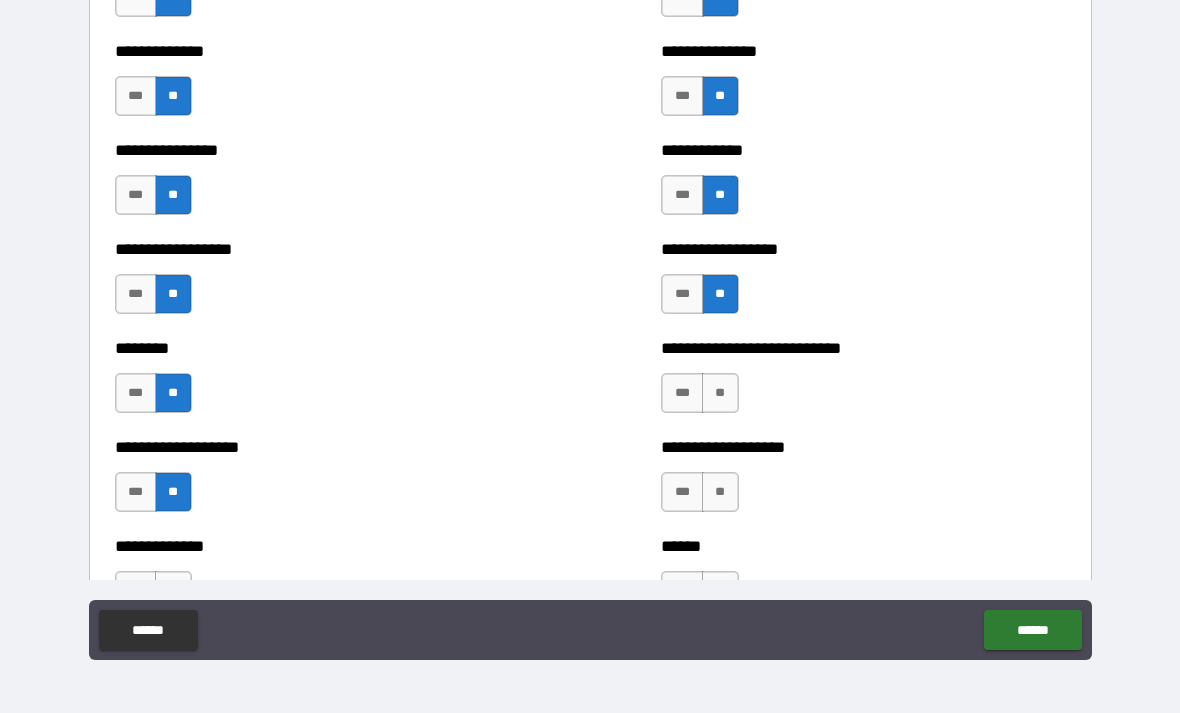 click on "**" at bounding box center [720, 393] 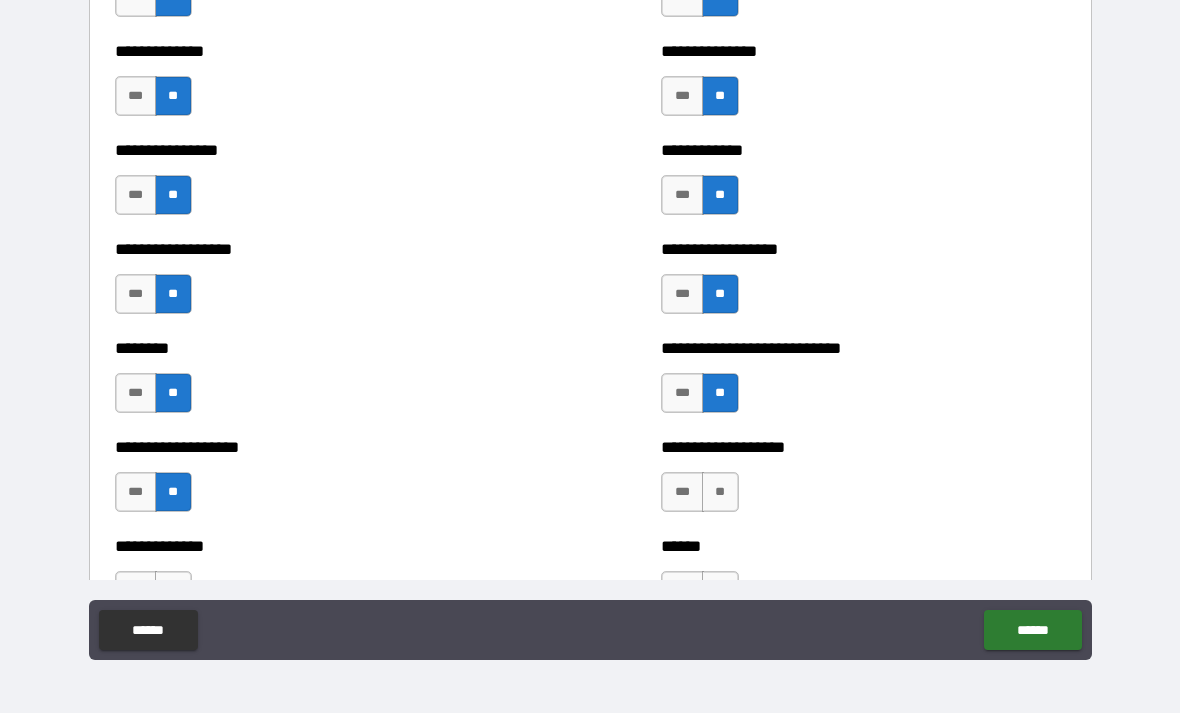 click on "**" at bounding box center [720, 492] 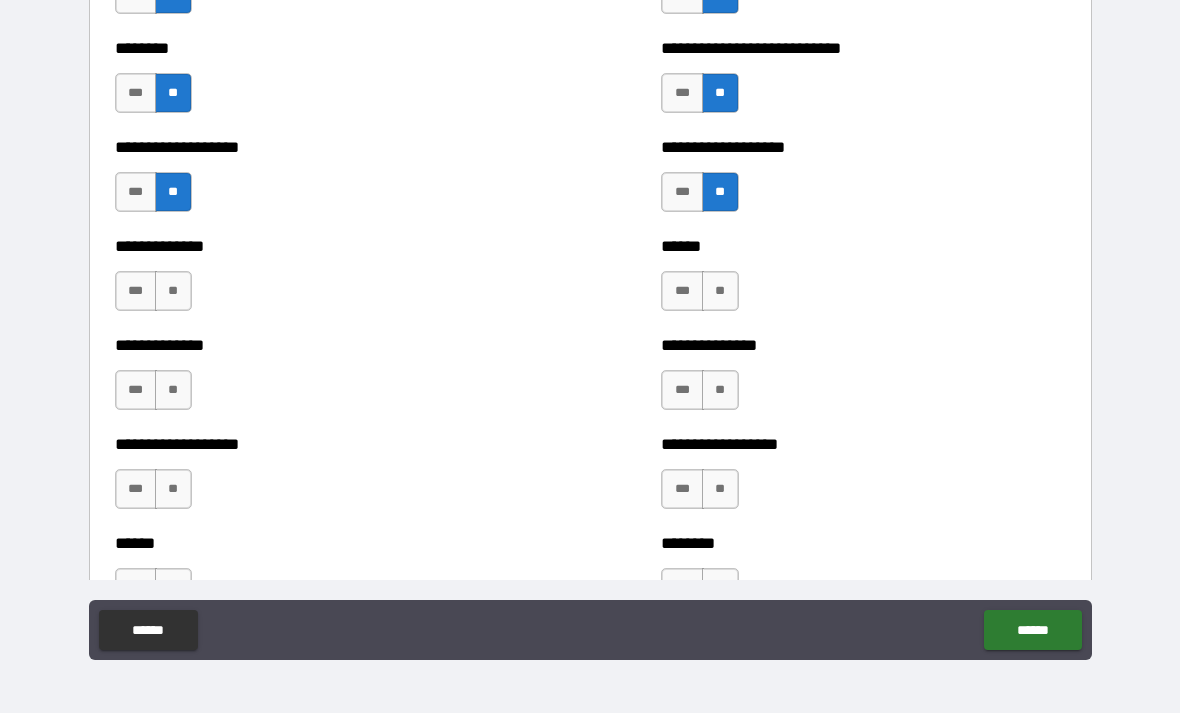 scroll, scrollTop: 4450, scrollLeft: 0, axis: vertical 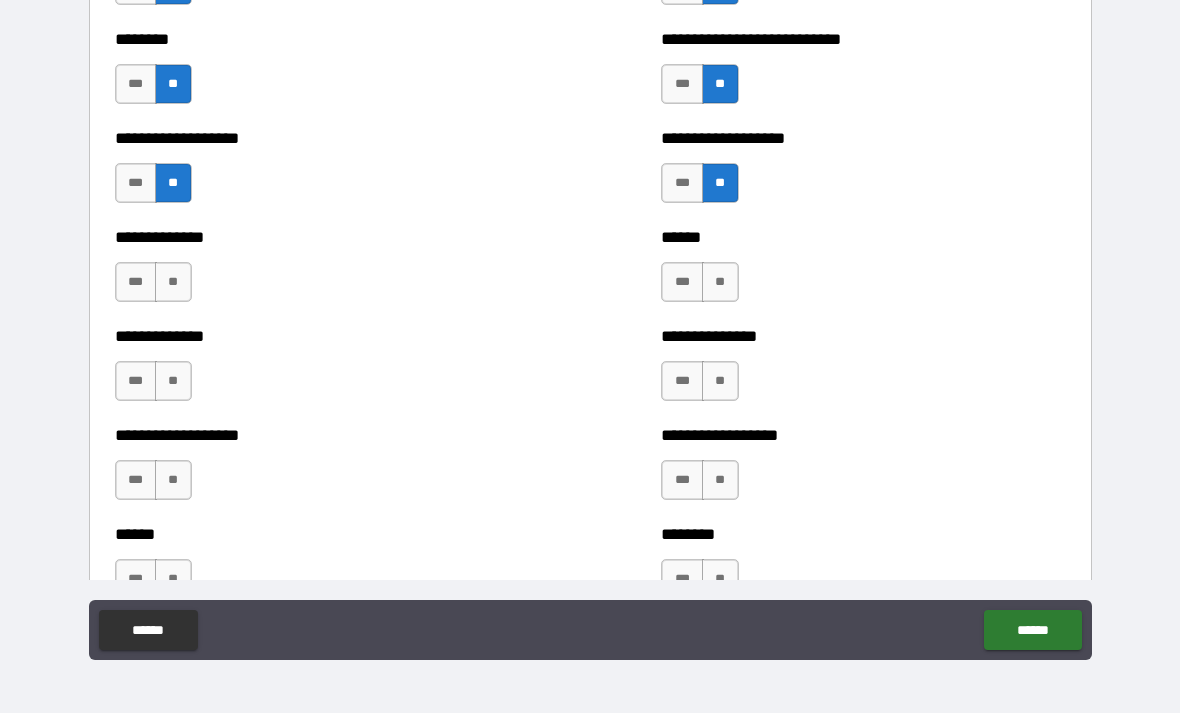 click on "**" at bounding box center [720, 282] 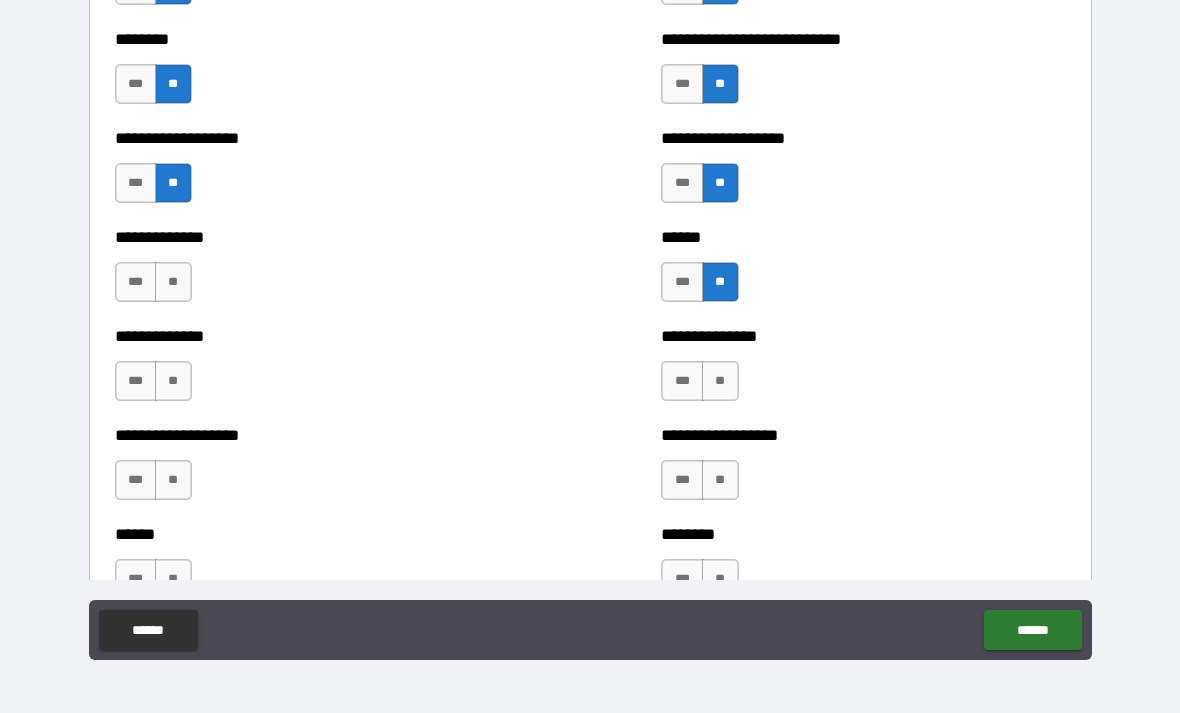 click on "**" at bounding box center (720, 381) 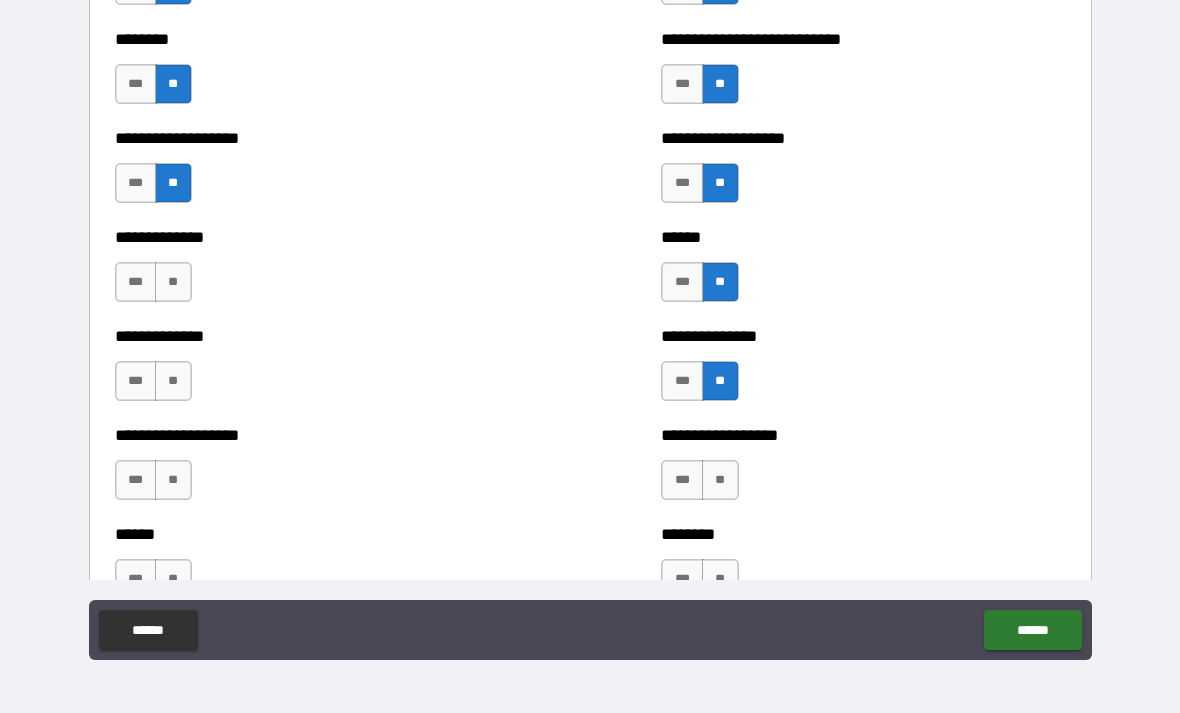 click on "**" at bounding box center [720, 480] 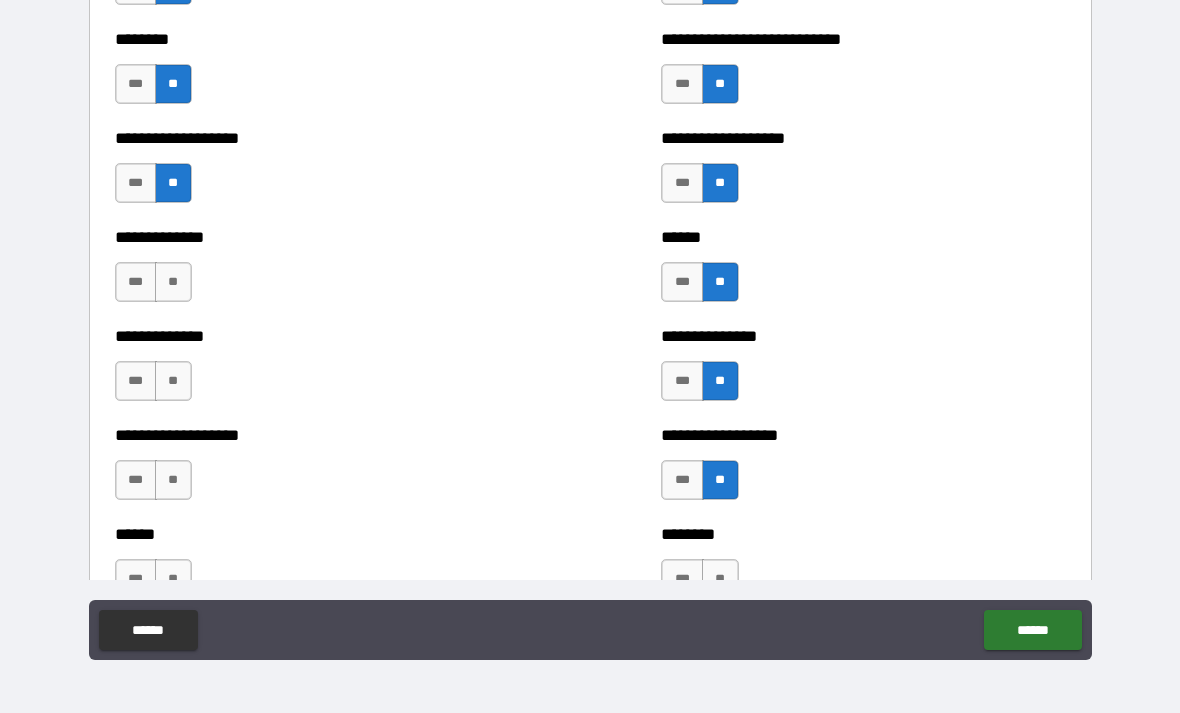 click on "**" at bounding box center [173, 282] 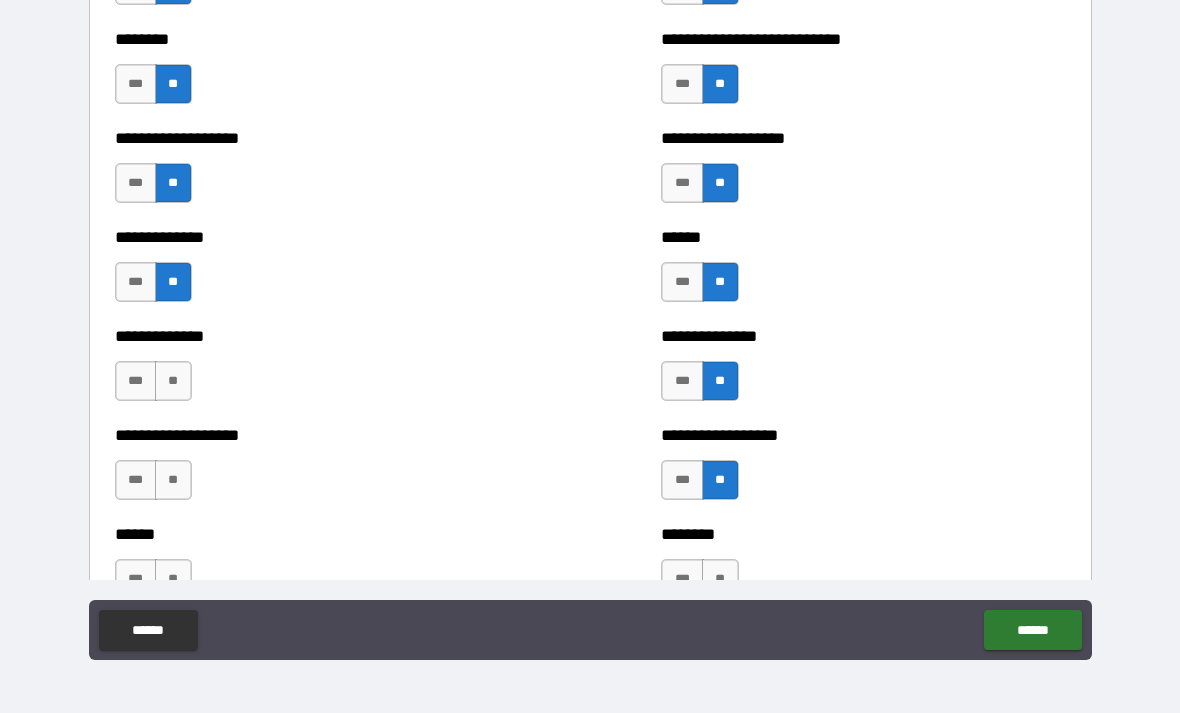 click on "**" at bounding box center (173, 381) 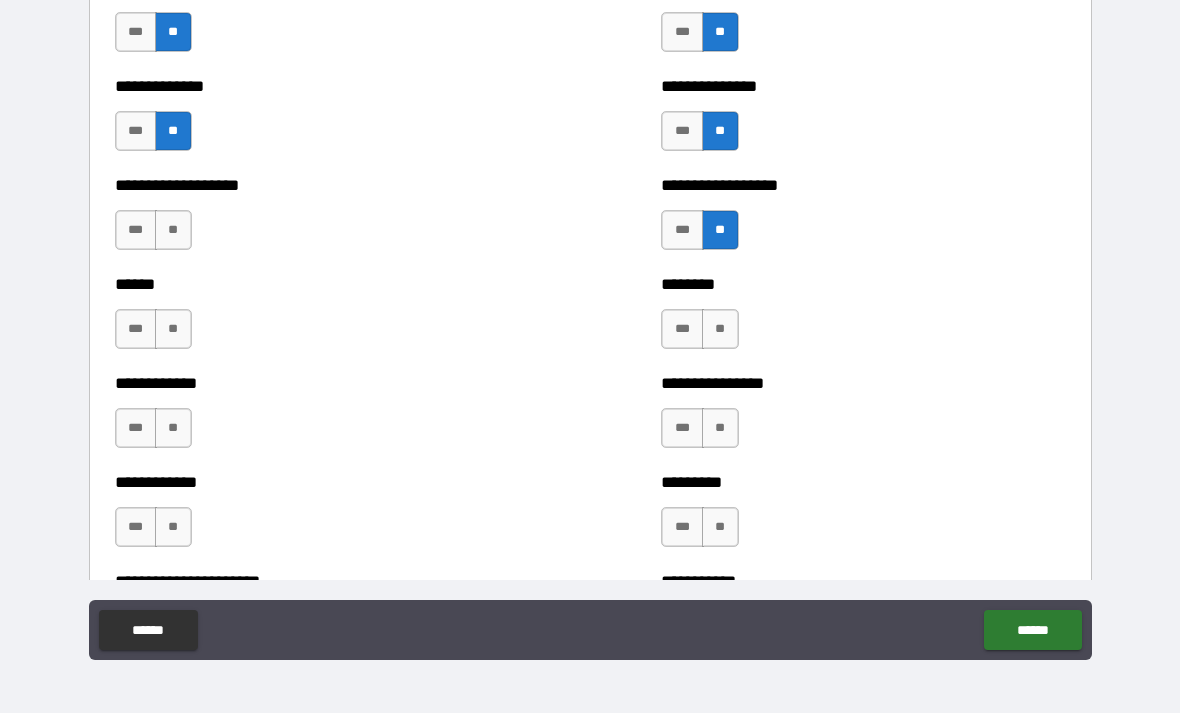 scroll, scrollTop: 4712, scrollLeft: 0, axis: vertical 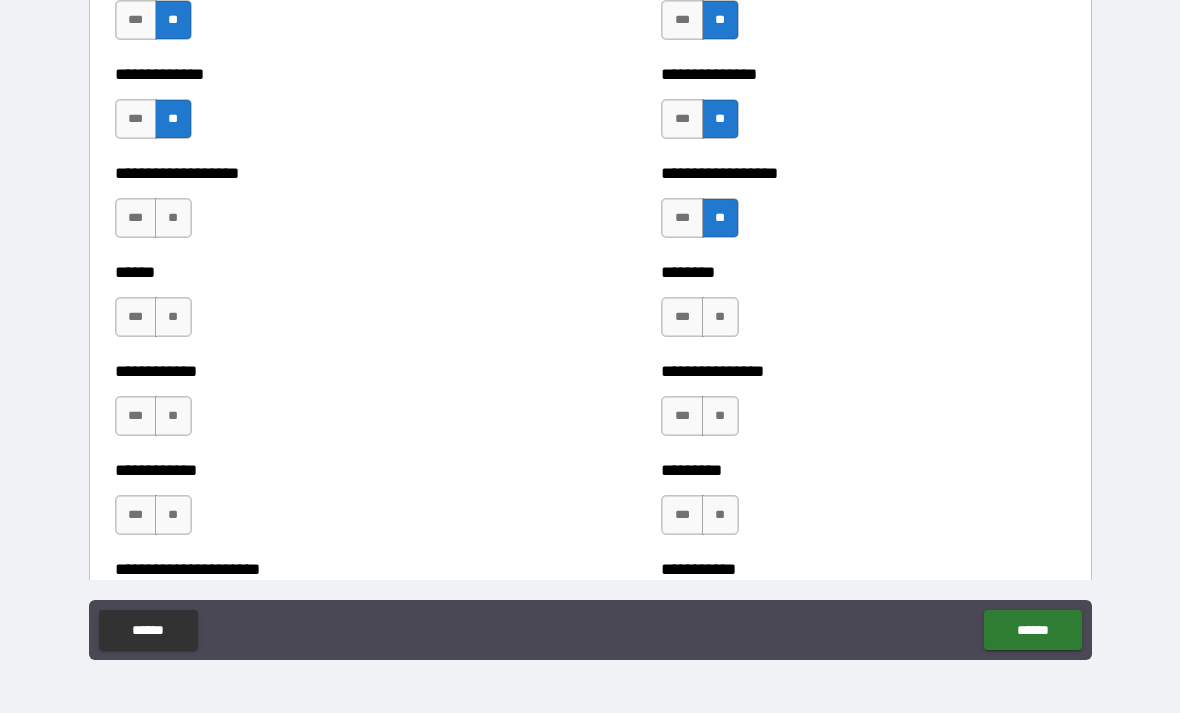 click on "**" at bounding box center [173, 218] 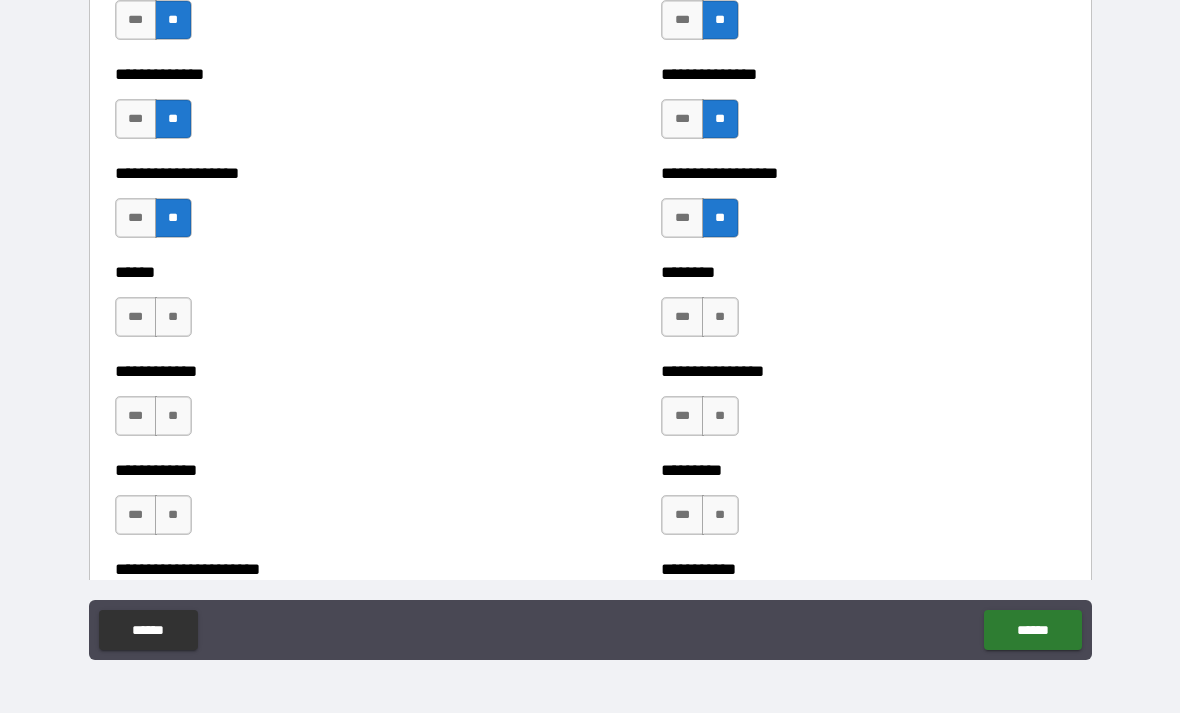 click on "**" at bounding box center (173, 317) 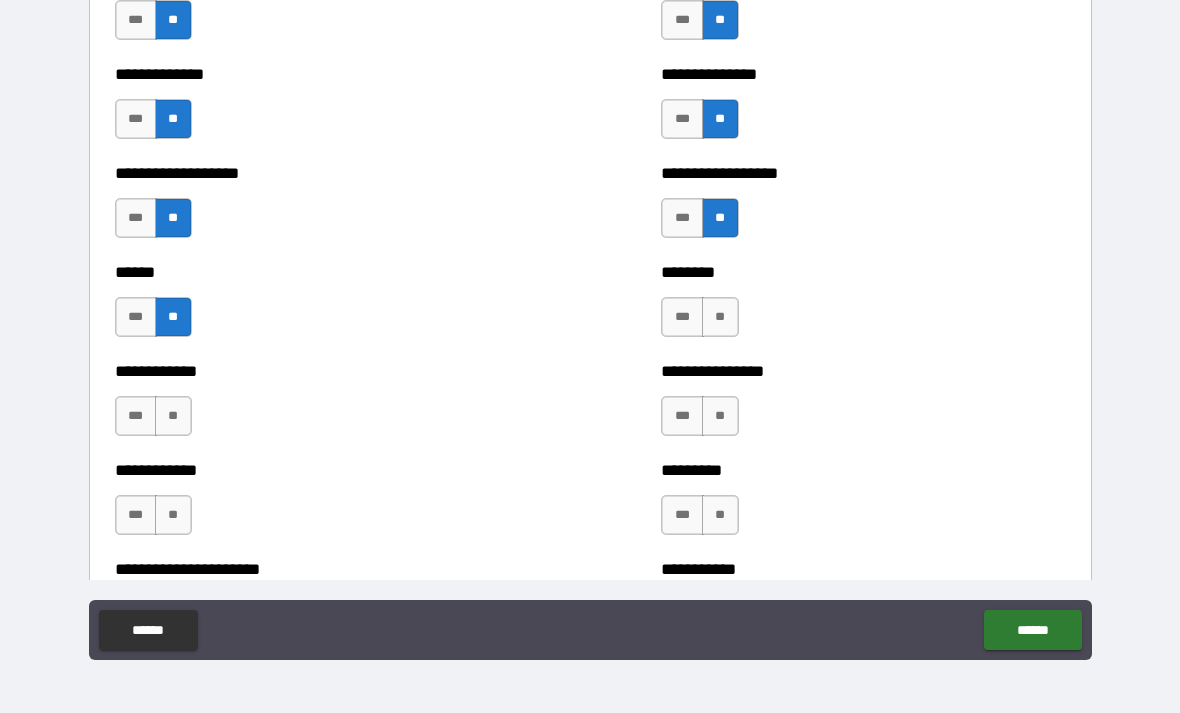 click on "**" at bounding box center (173, 416) 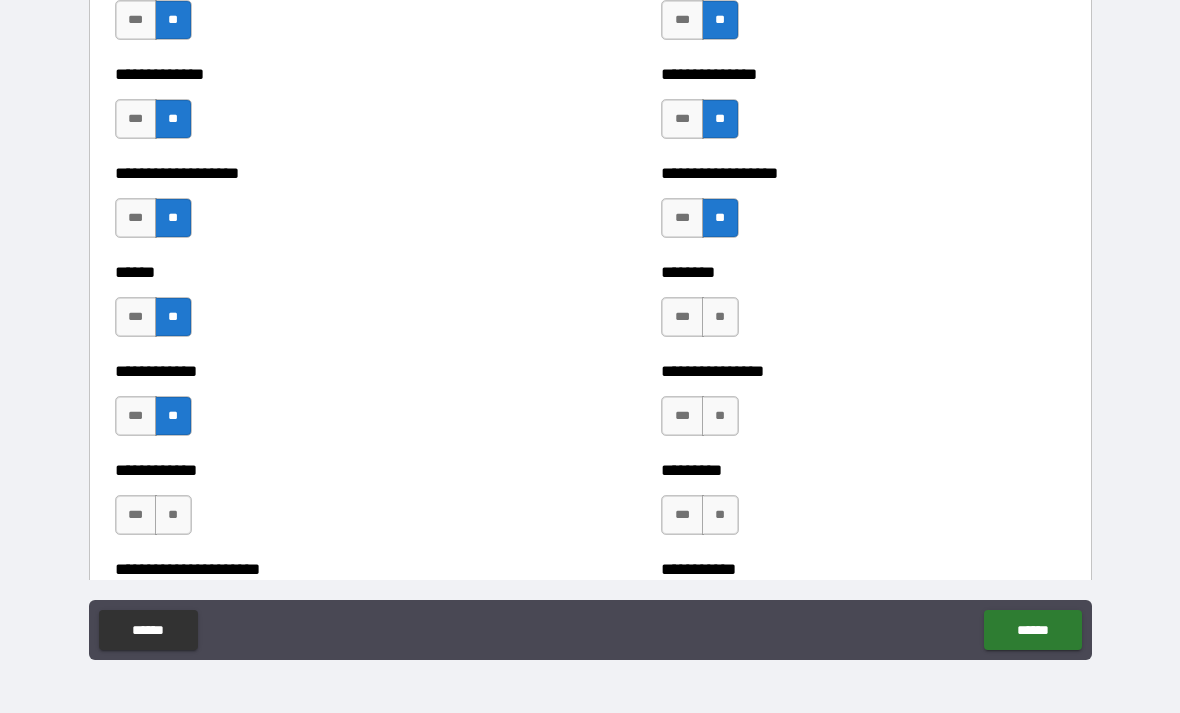 click on "**********" at bounding box center [317, 505] 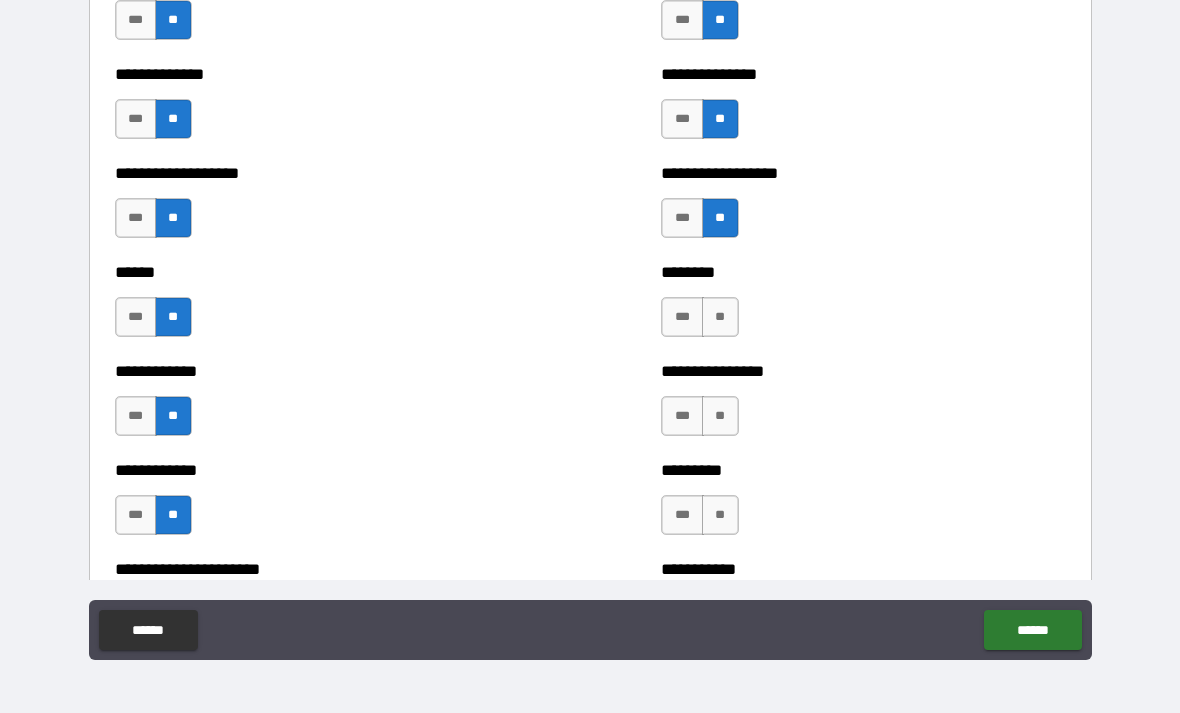 click on "**" at bounding box center (720, 317) 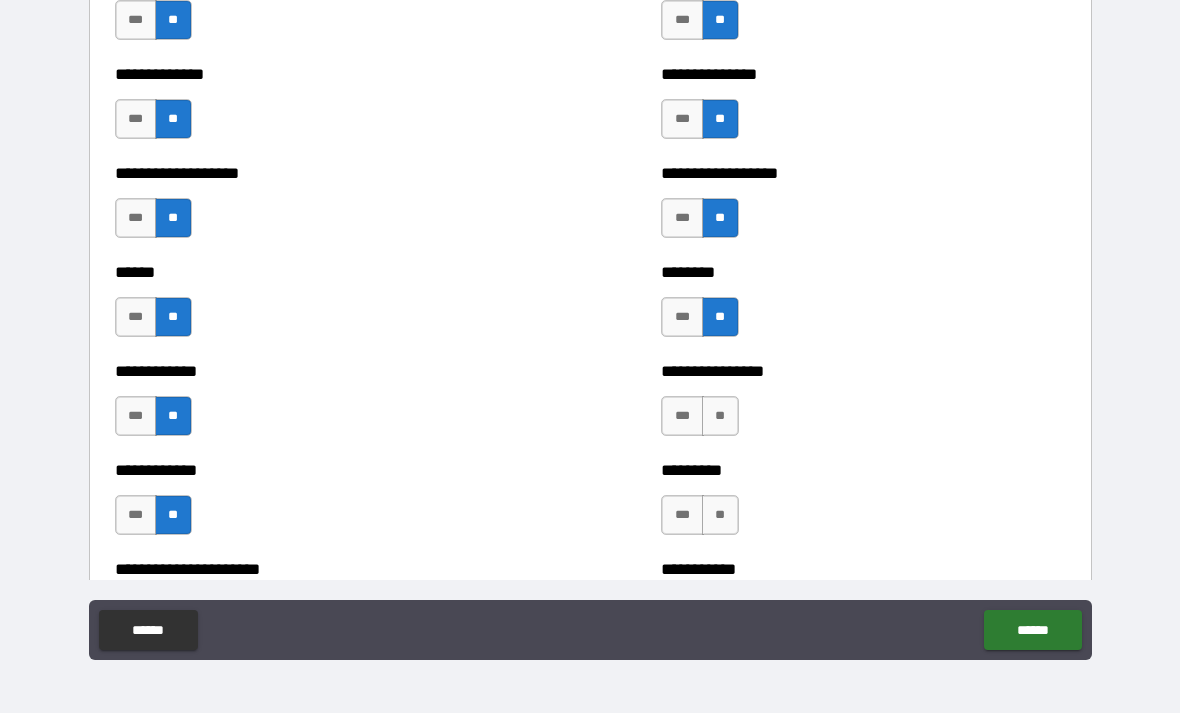 click on "**" at bounding box center (720, 416) 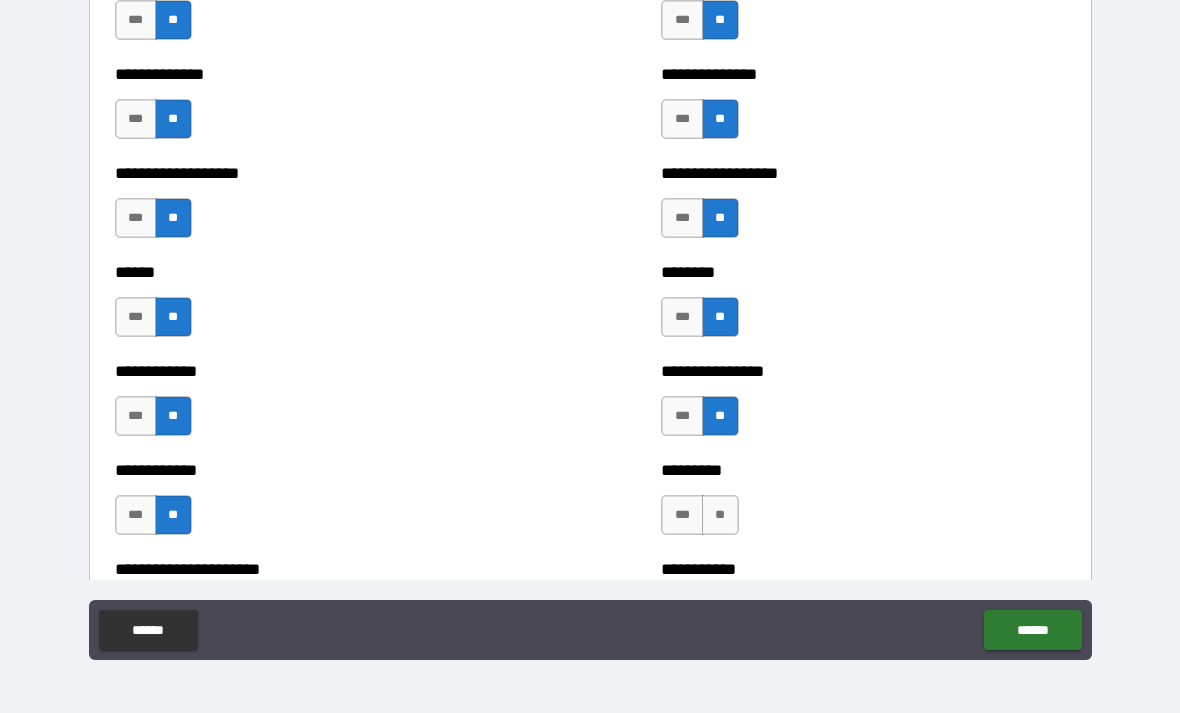 click on "**" at bounding box center (720, 515) 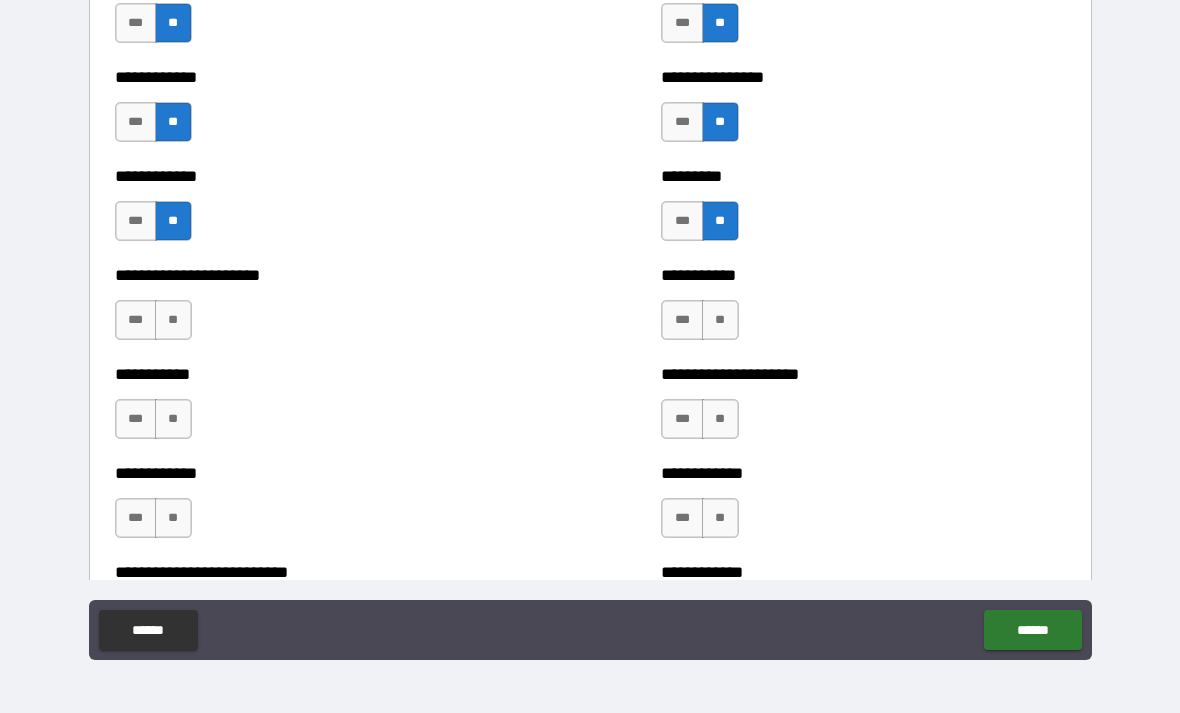 scroll, scrollTop: 5062, scrollLeft: 0, axis: vertical 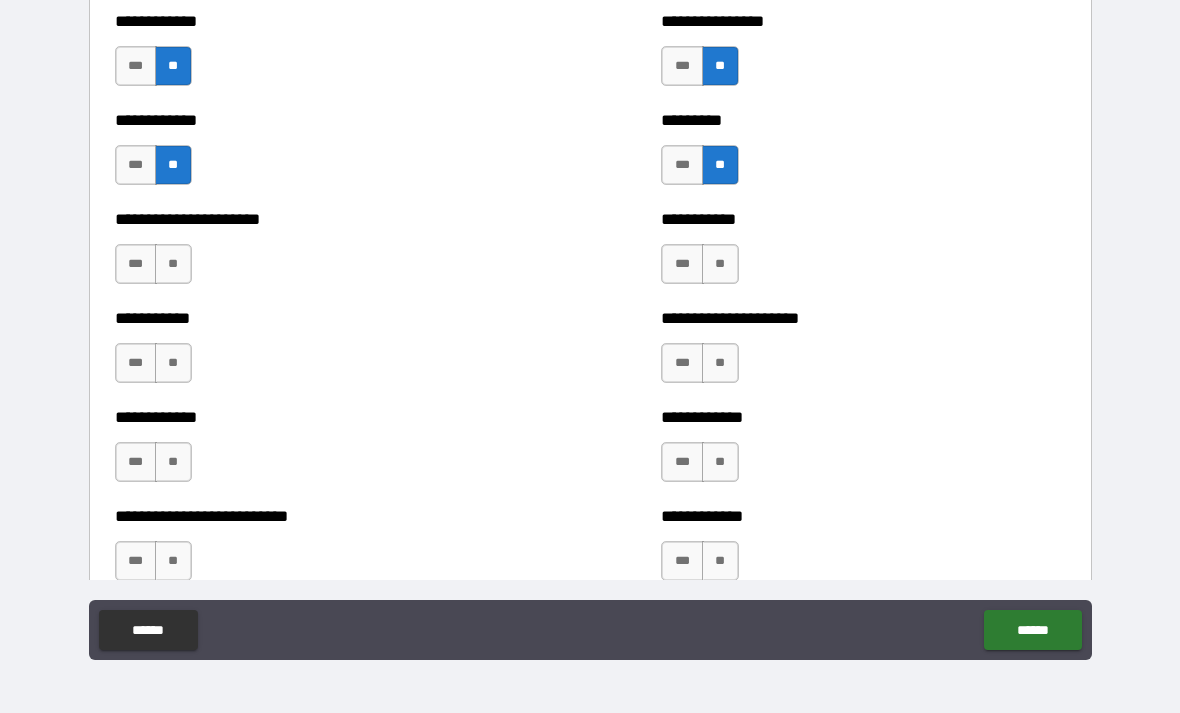 click on "**" at bounding box center (720, 264) 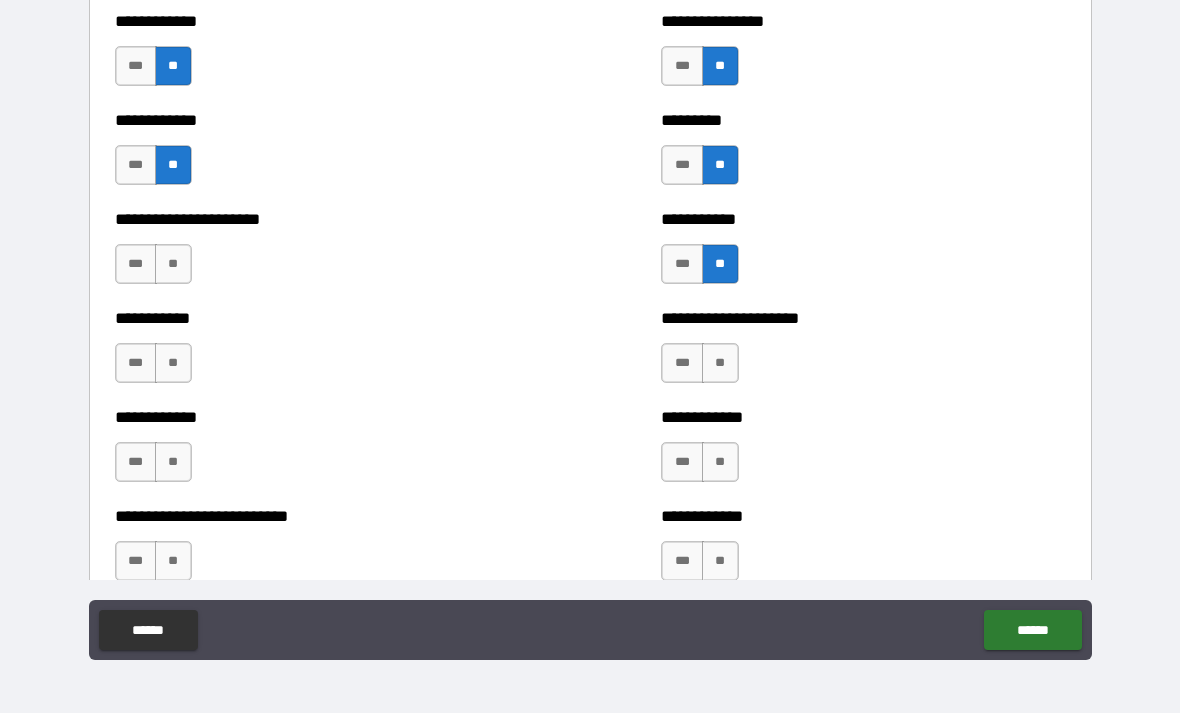 click on "**" at bounding box center (720, 363) 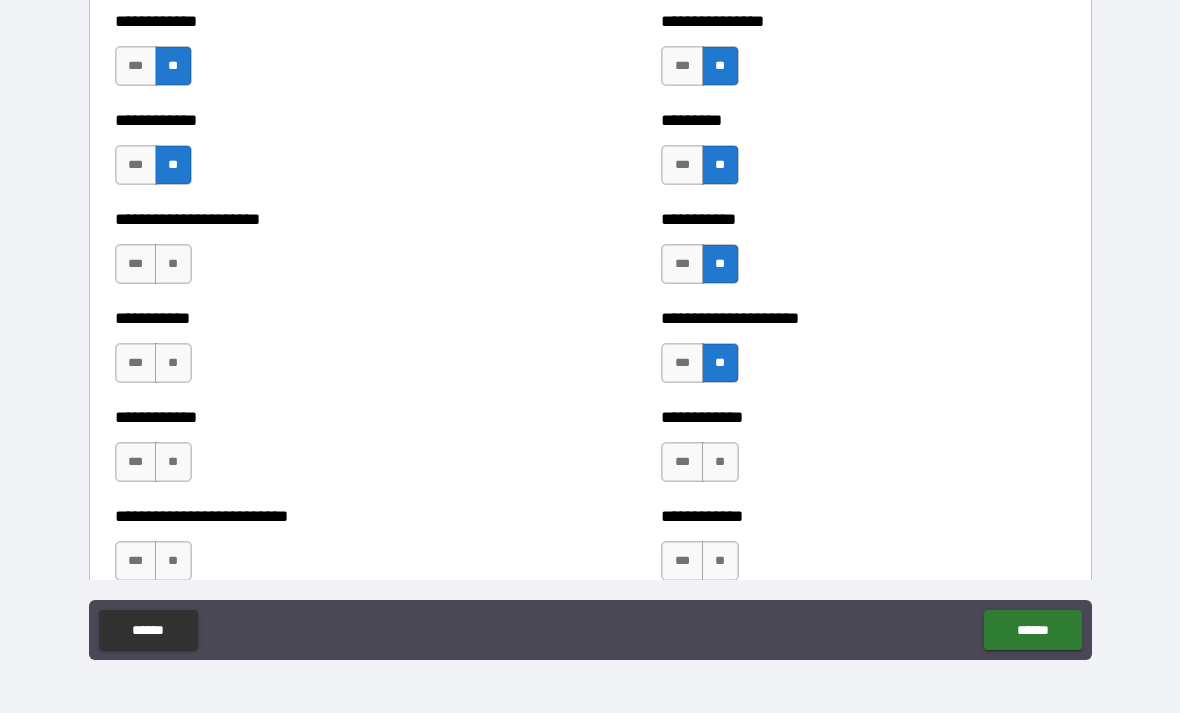 click on "**" at bounding box center [720, 462] 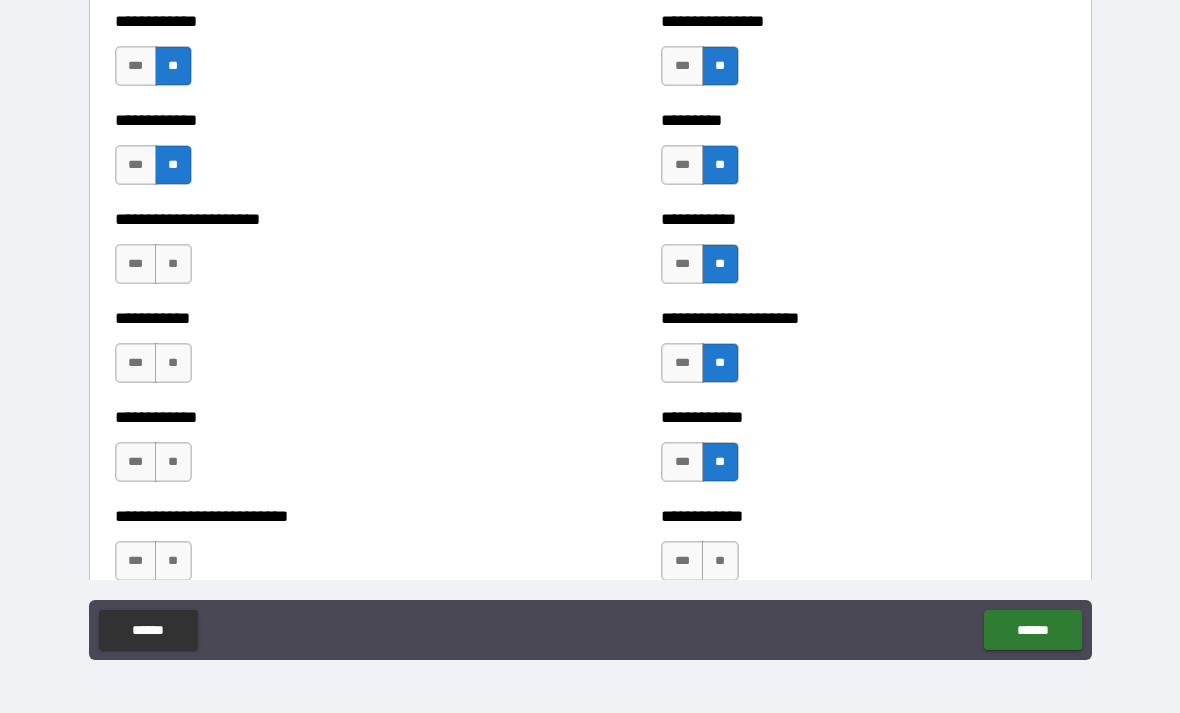 click on "**" at bounding box center [720, 561] 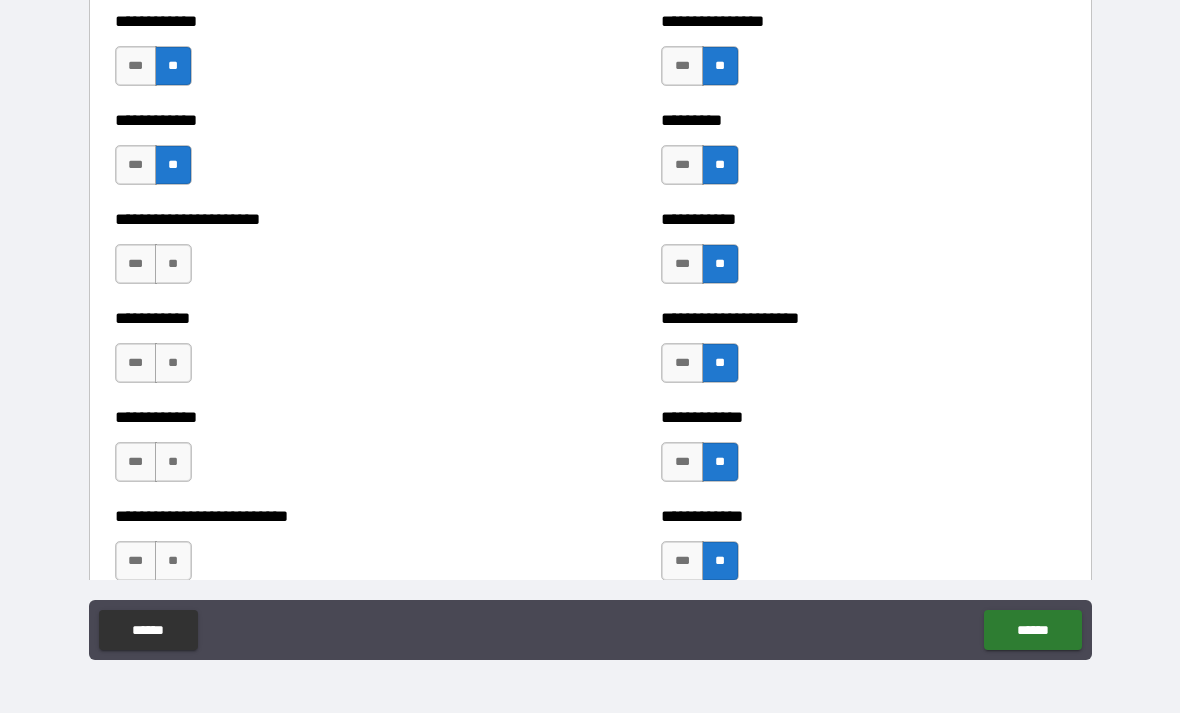 click on "**" at bounding box center (173, 363) 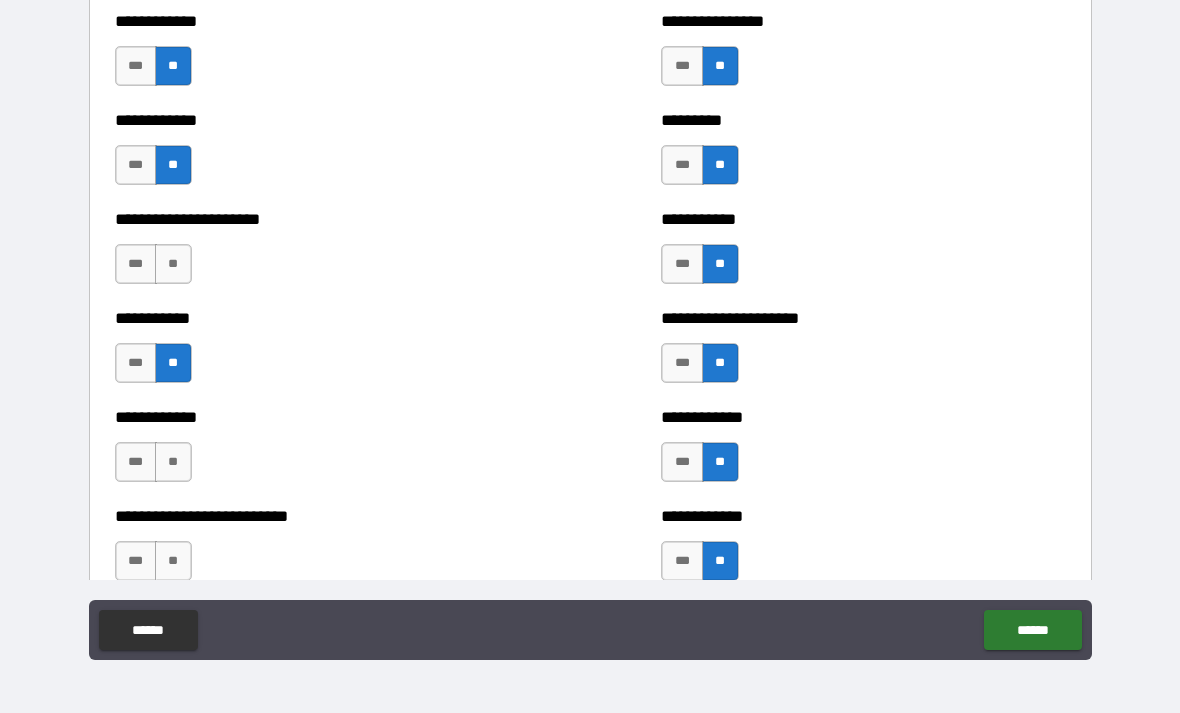 click on "**" at bounding box center [173, 264] 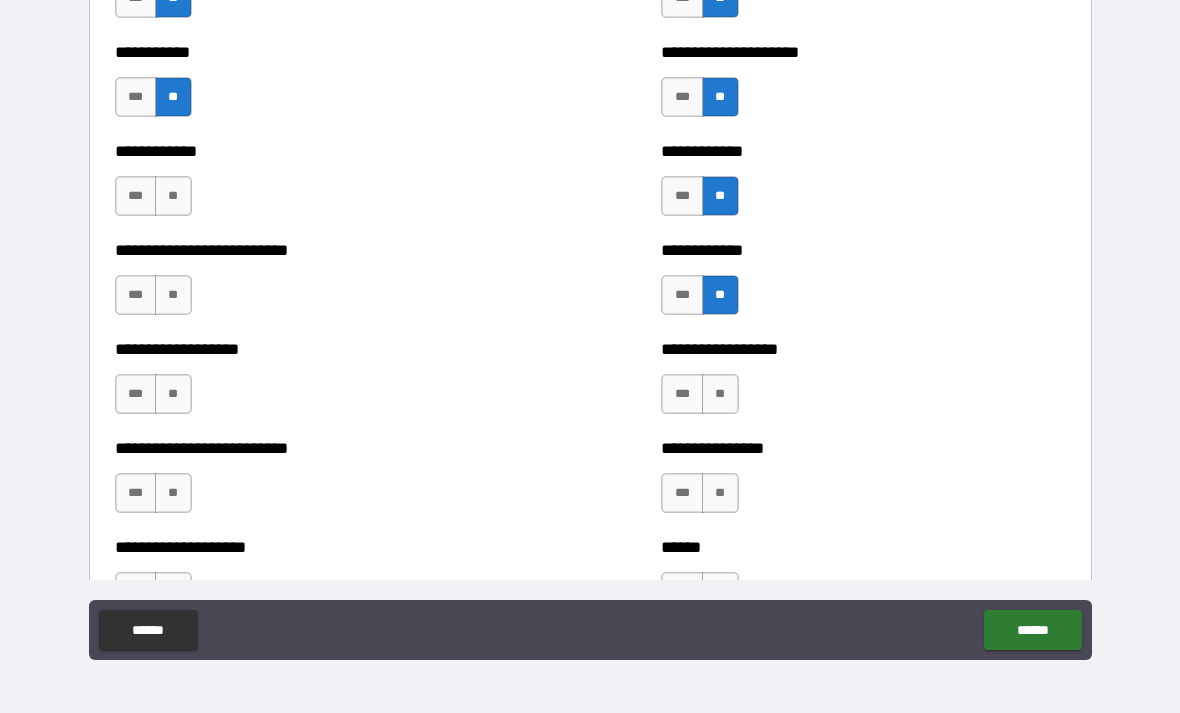 scroll, scrollTop: 5332, scrollLeft: 0, axis: vertical 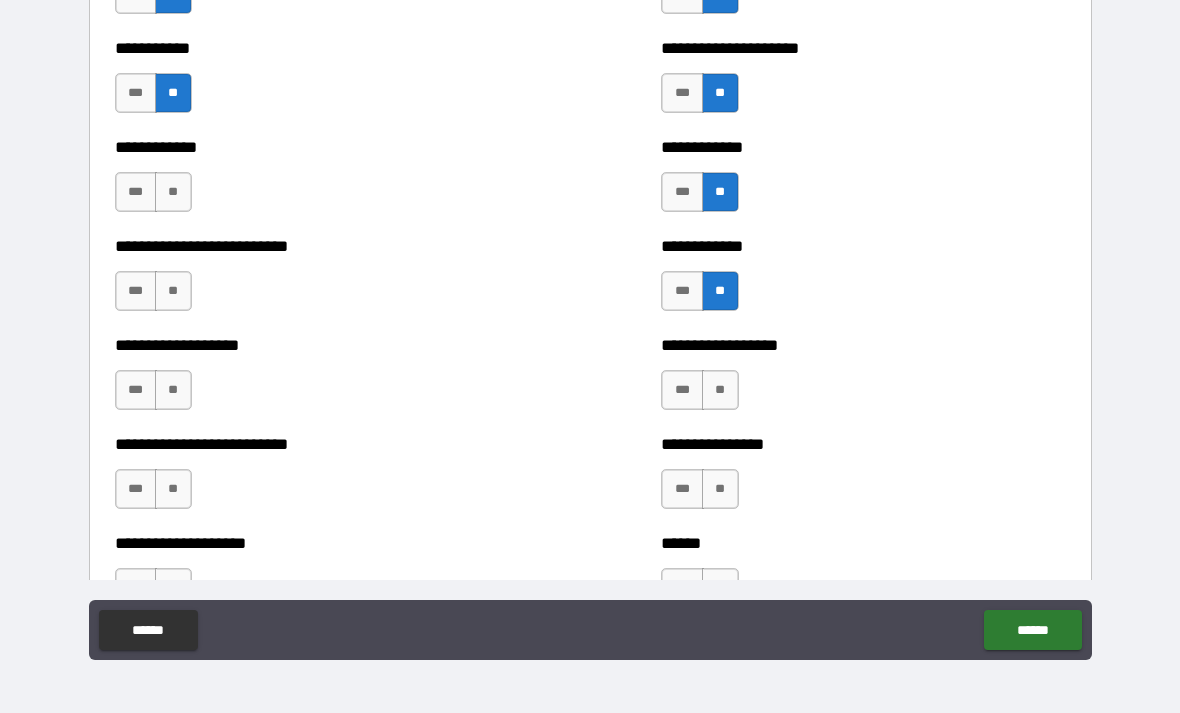 click on "**" at bounding box center [173, 192] 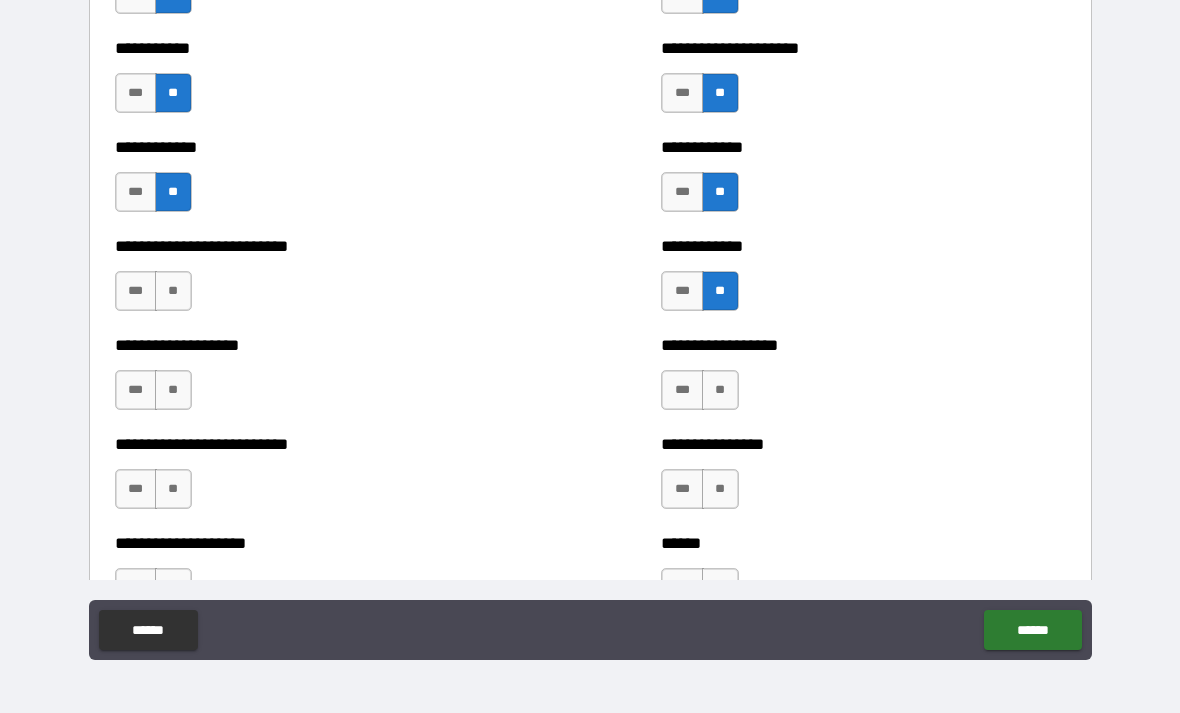 click on "**" at bounding box center (173, 291) 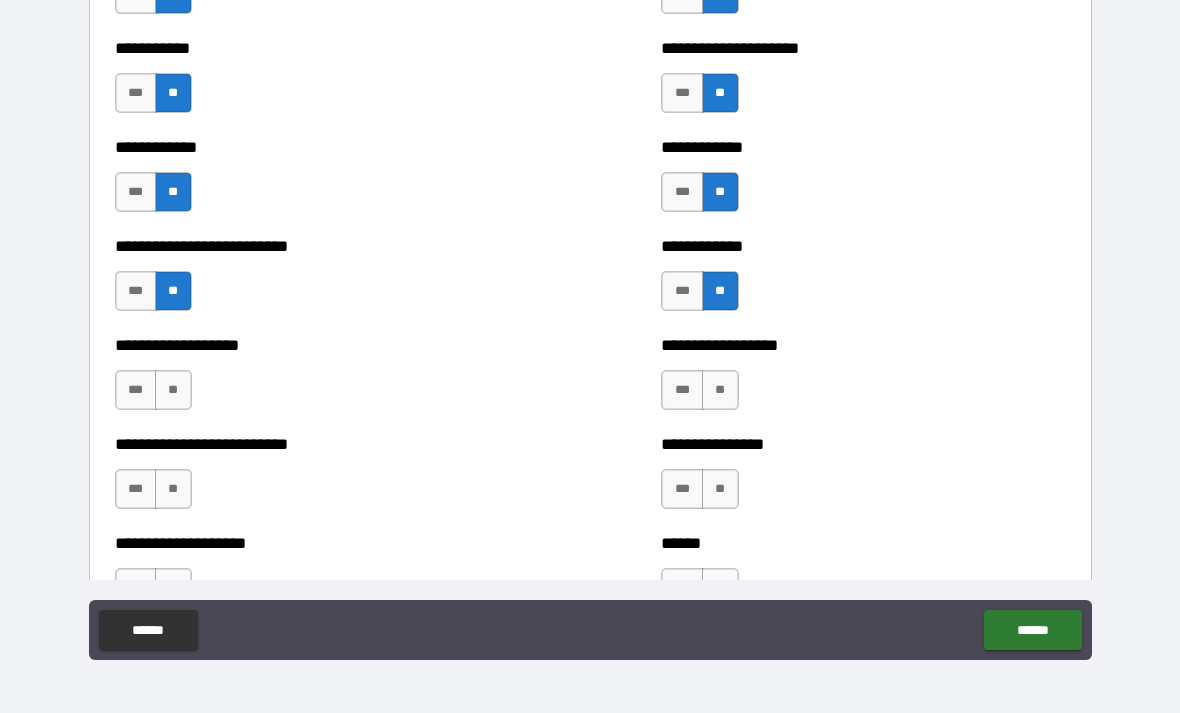 click on "**" at bounding box center (173, 390) 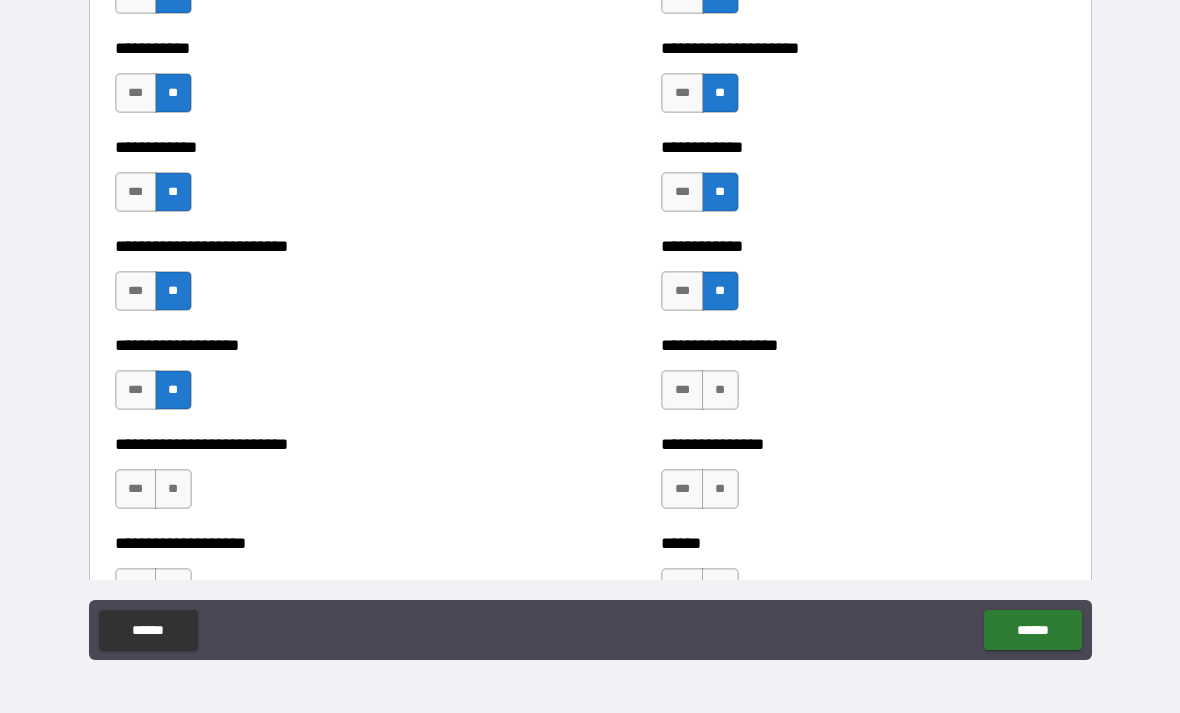 click on "**" at bounding box center [173, 489] 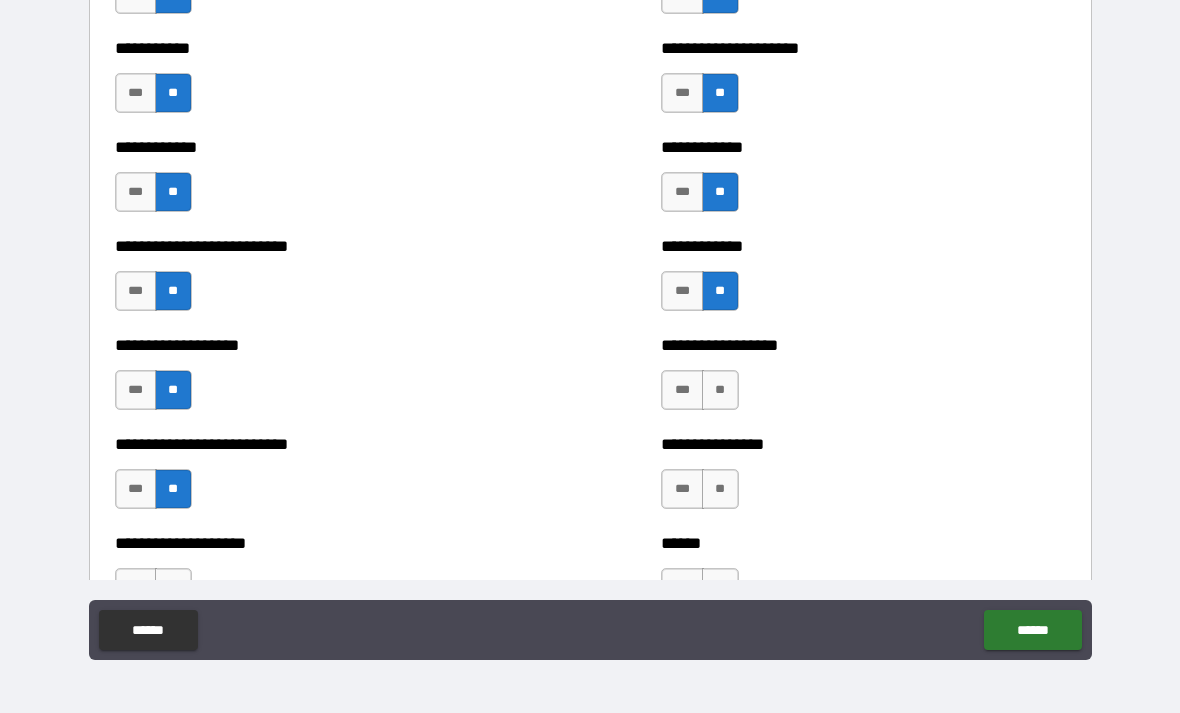 click on "**" at bounding box center [720, 390] 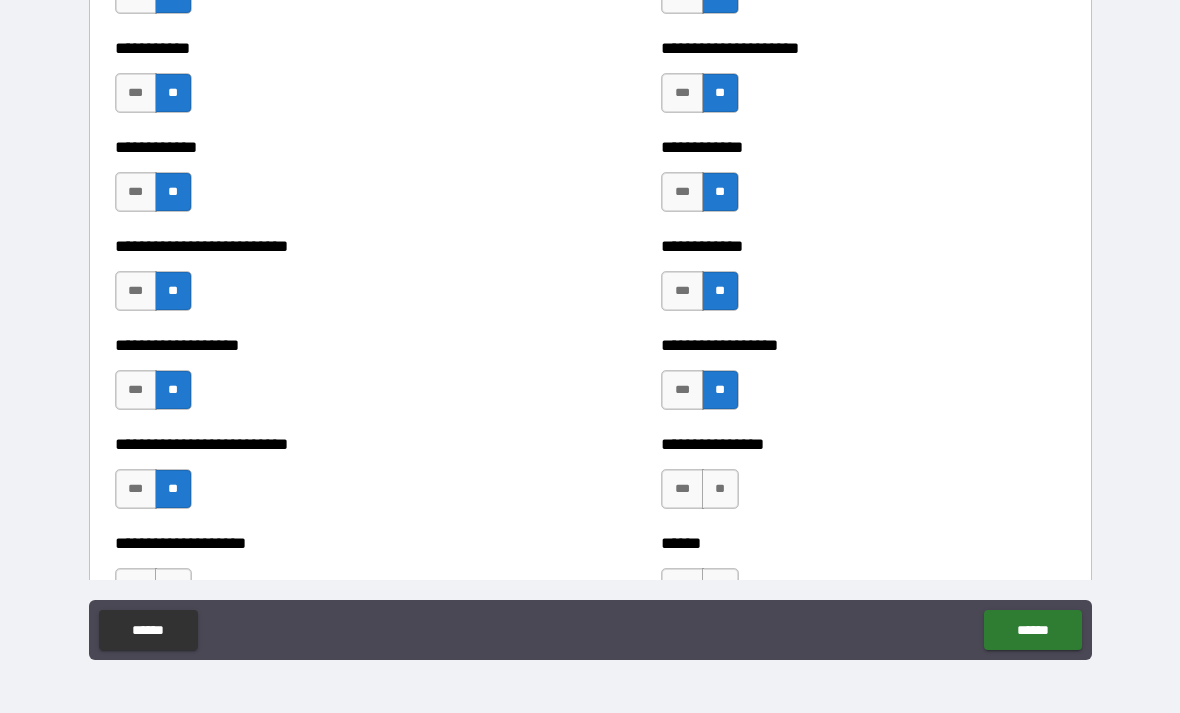 click on "**" at bounding box center (720, 489) 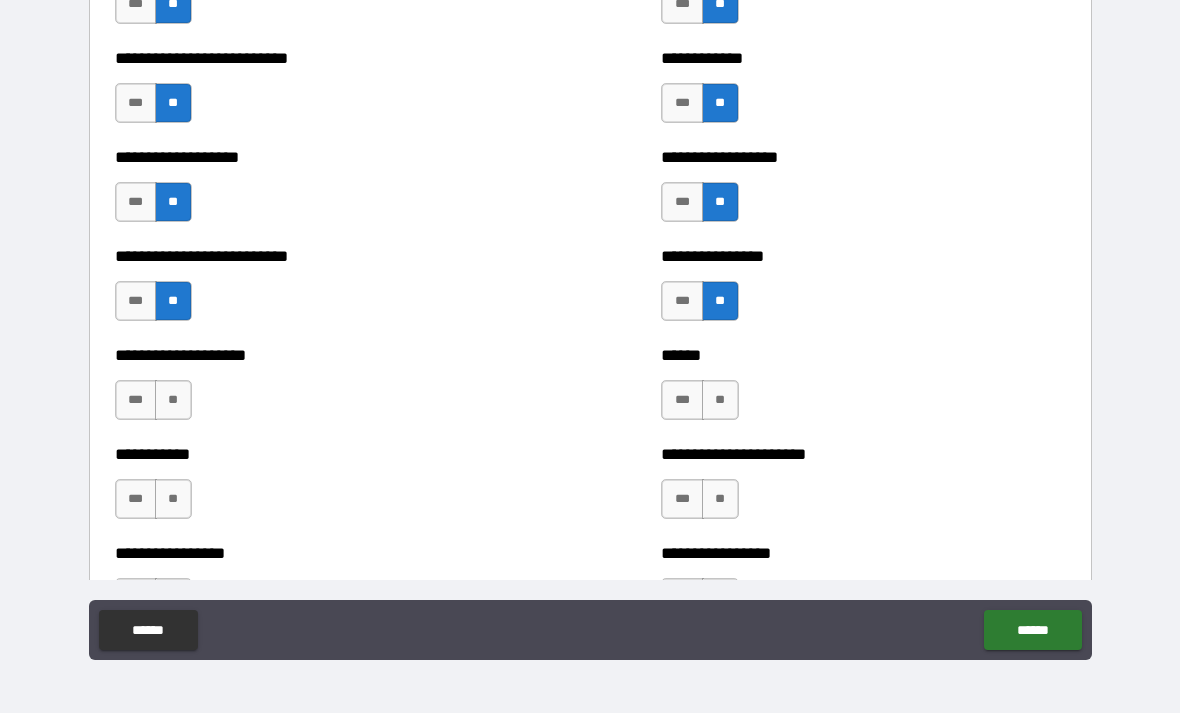 scroll, scrollTop: 5572, scrollLeft: 0, axis: vertical 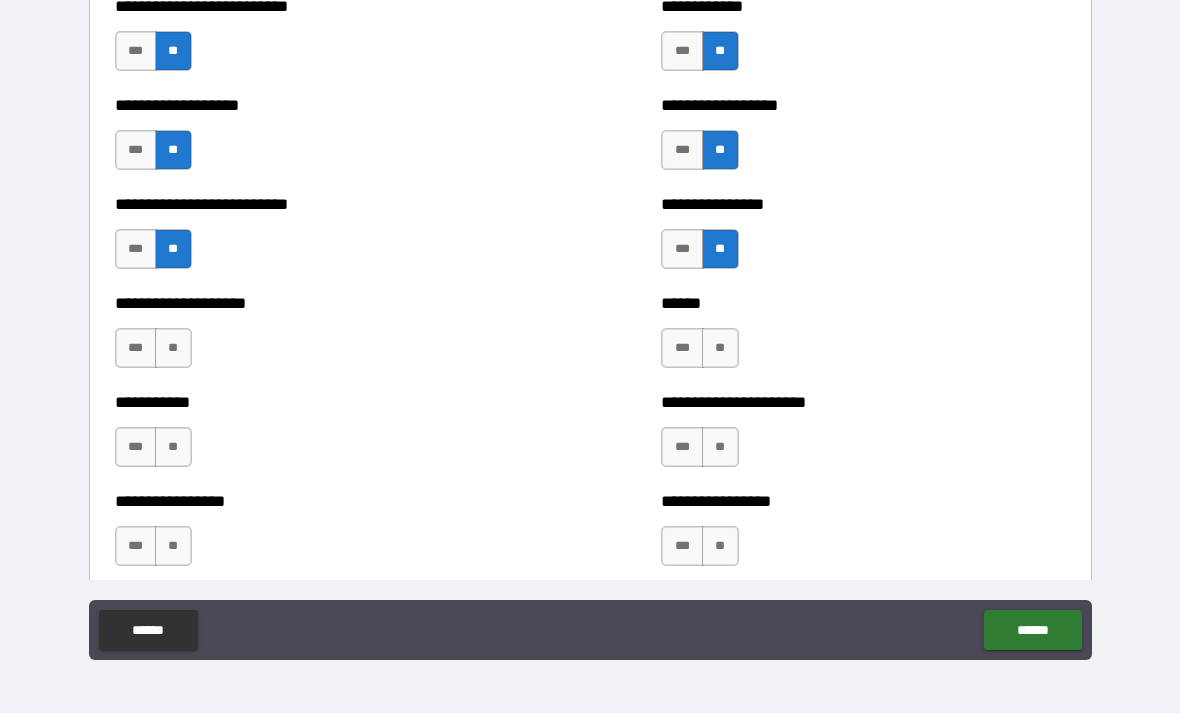 click on "**" at bounding box center [720, 348] 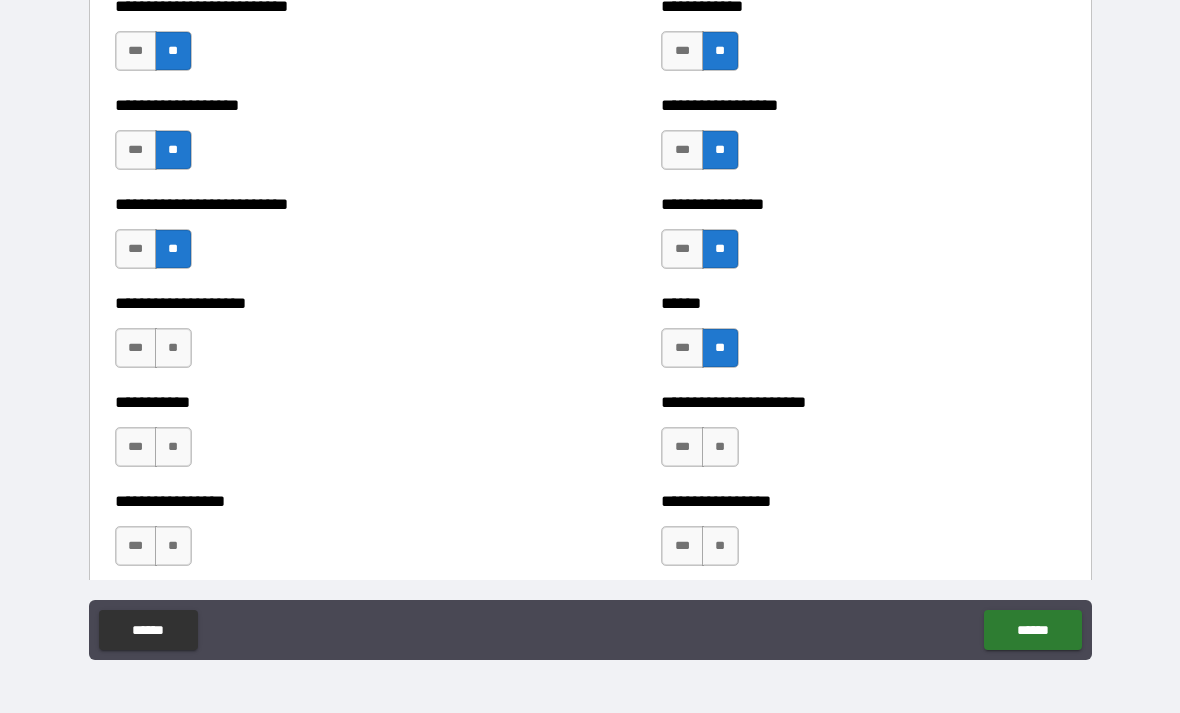 click on "**" at bounding box center [173, 348] 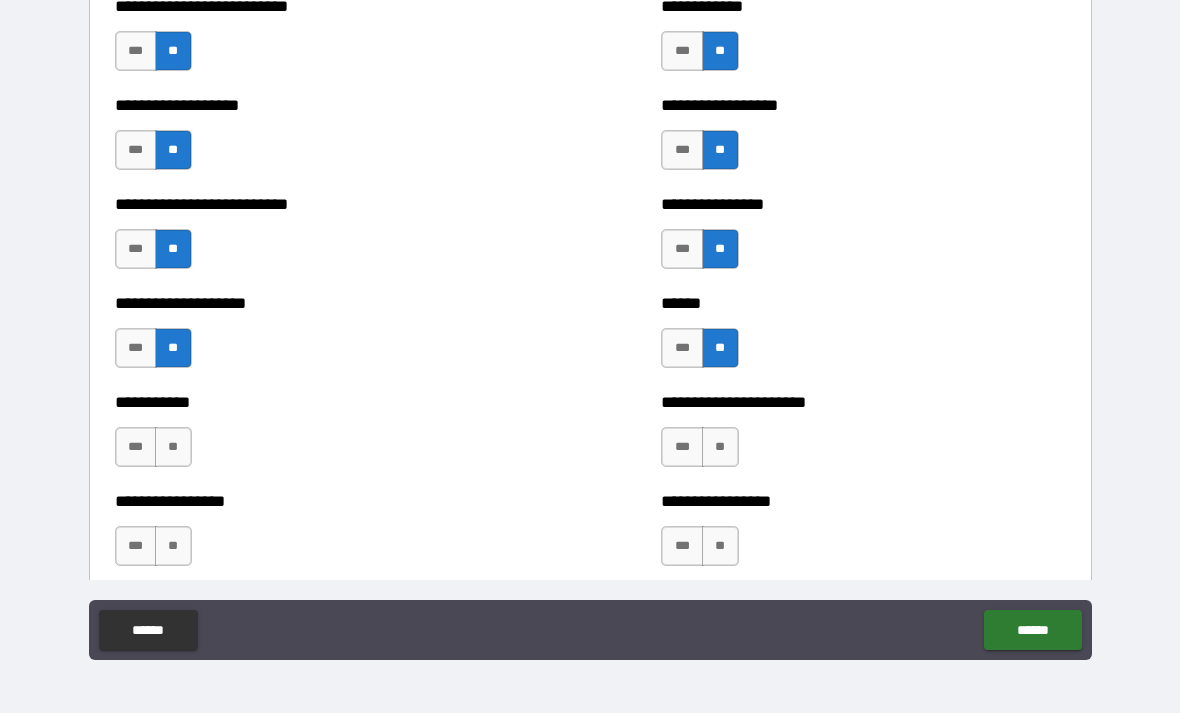 click on "**" at bounding box center (173, 447) 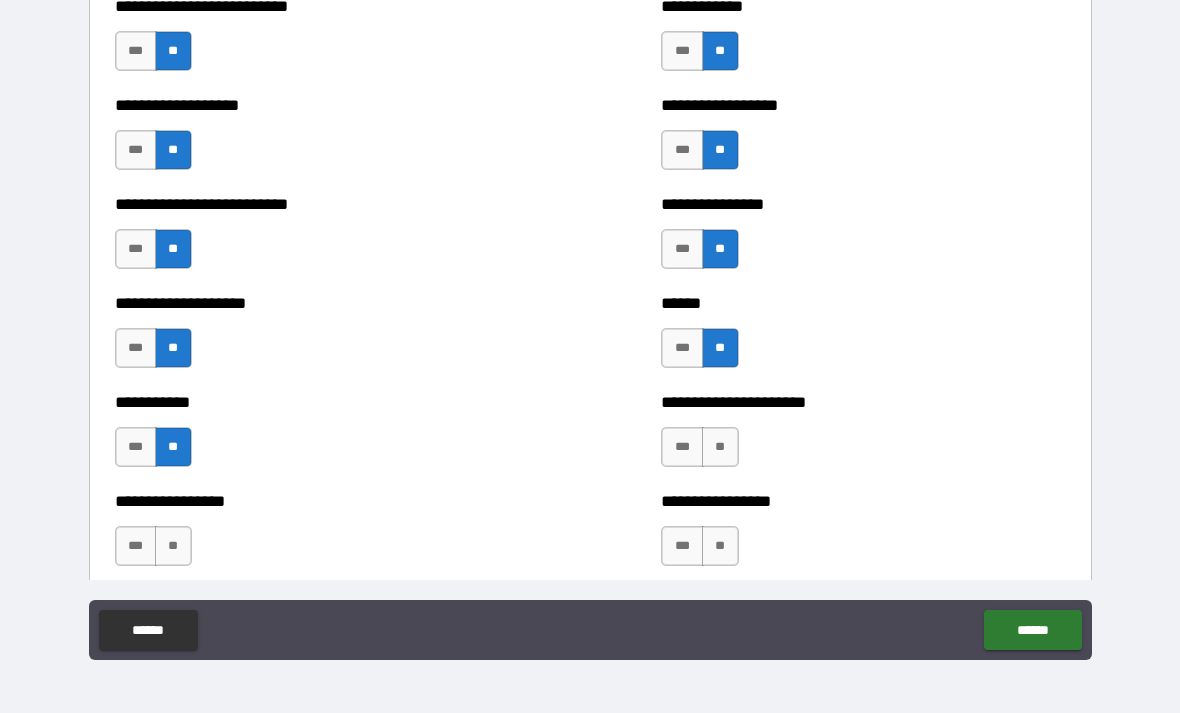 click on "**" at bounding box center [173, 546] 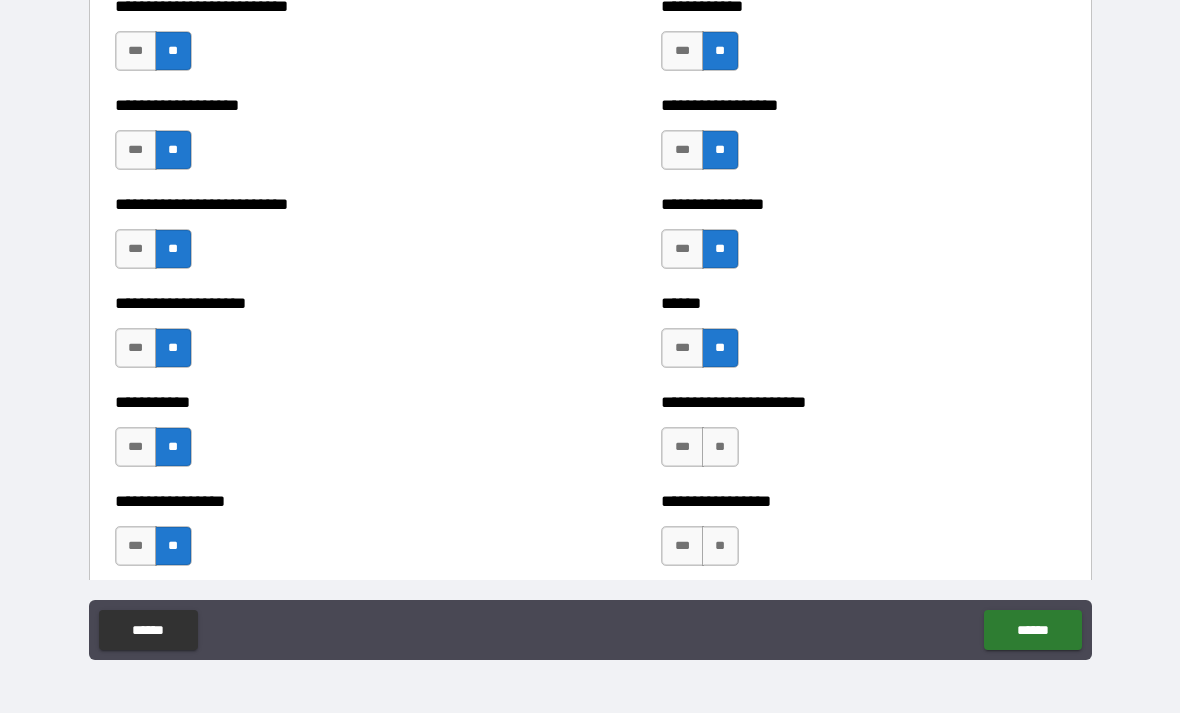 click on "**" at bounding box center (720, 447) 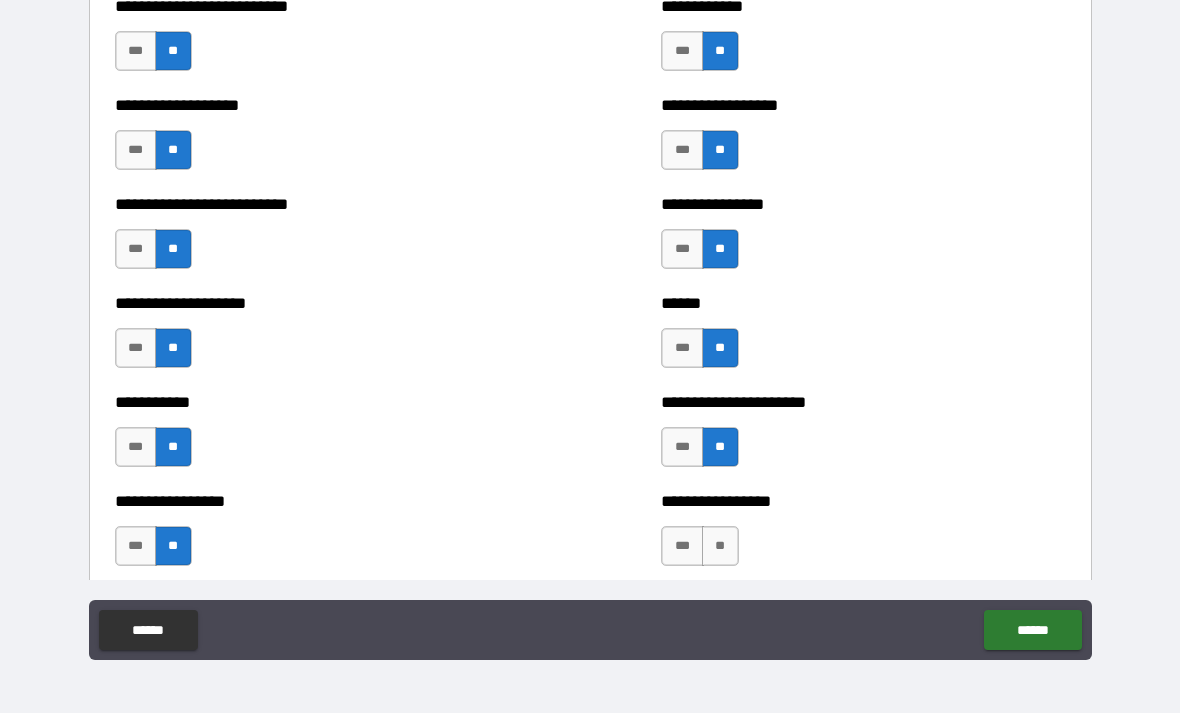 click on "**" at bounding box center (720, 546) 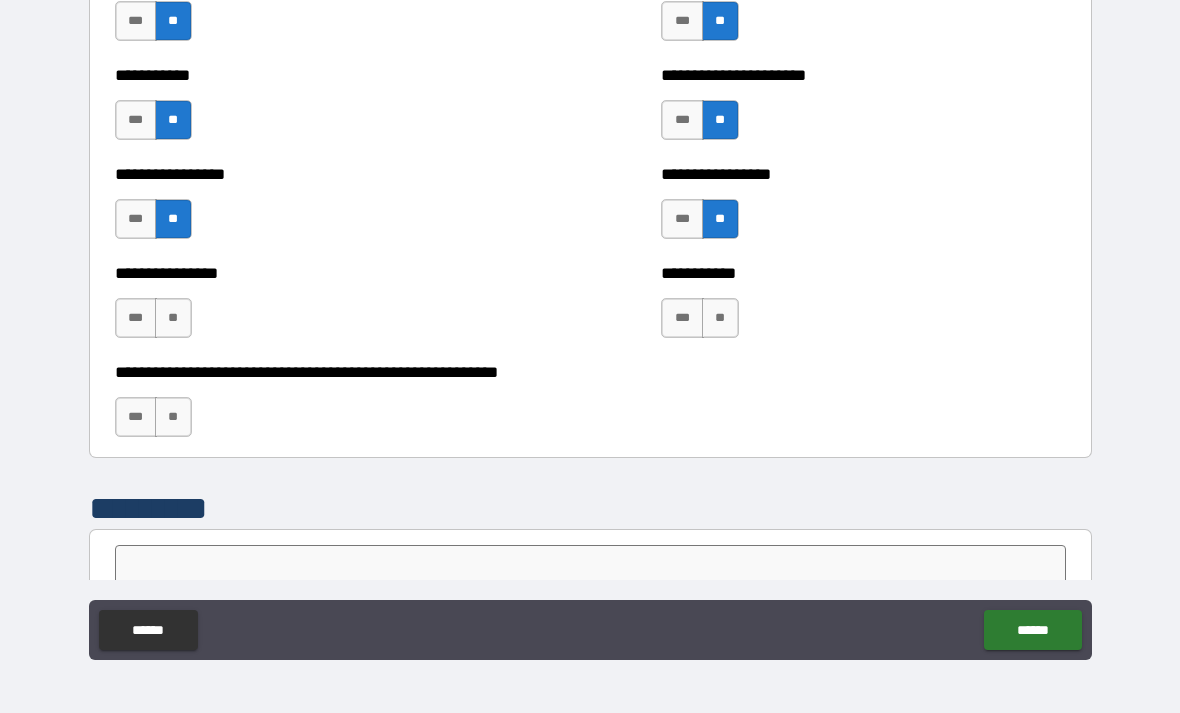 scroll, scrollTop: 5904, scrollLeft: 0, axis: vertical 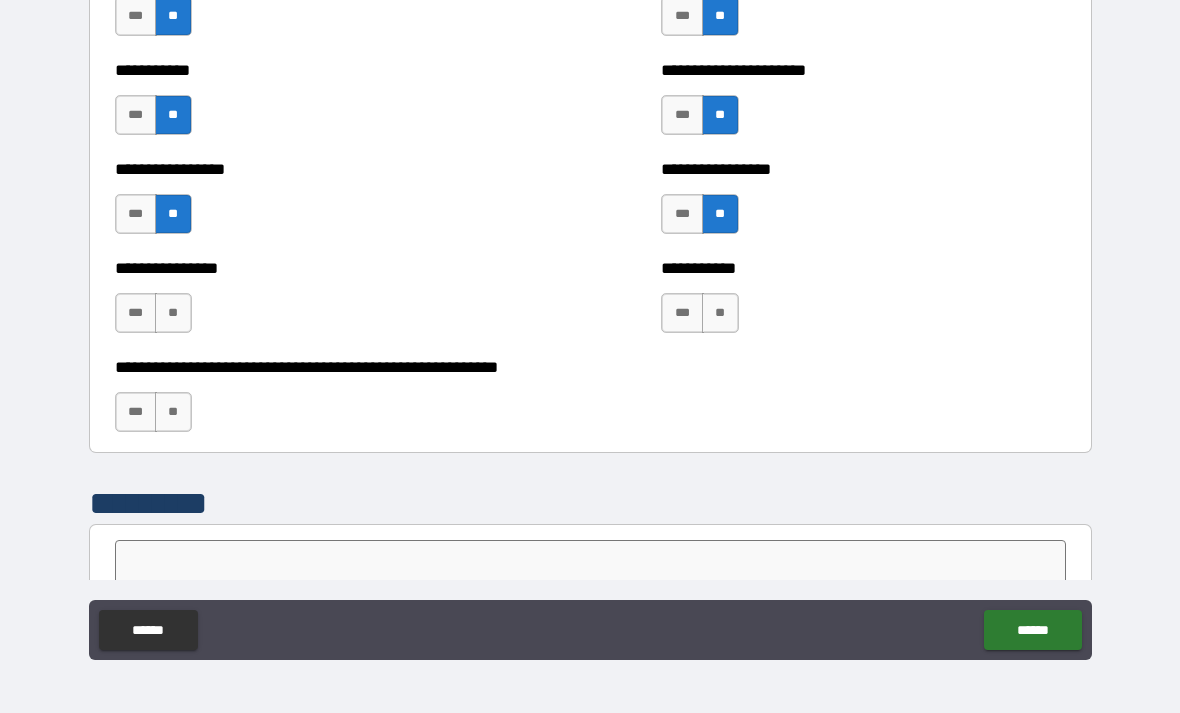 click on "**" at bounding box center (720, 313) 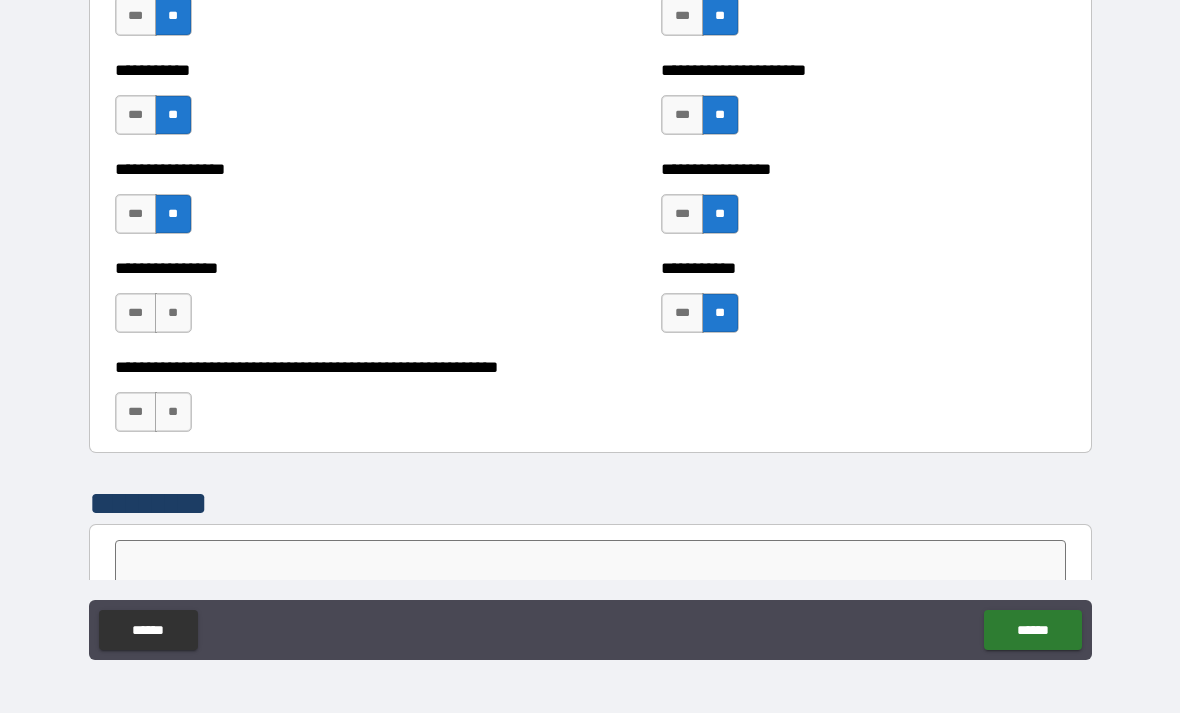 click on "**" at bounding box center (173, 313) 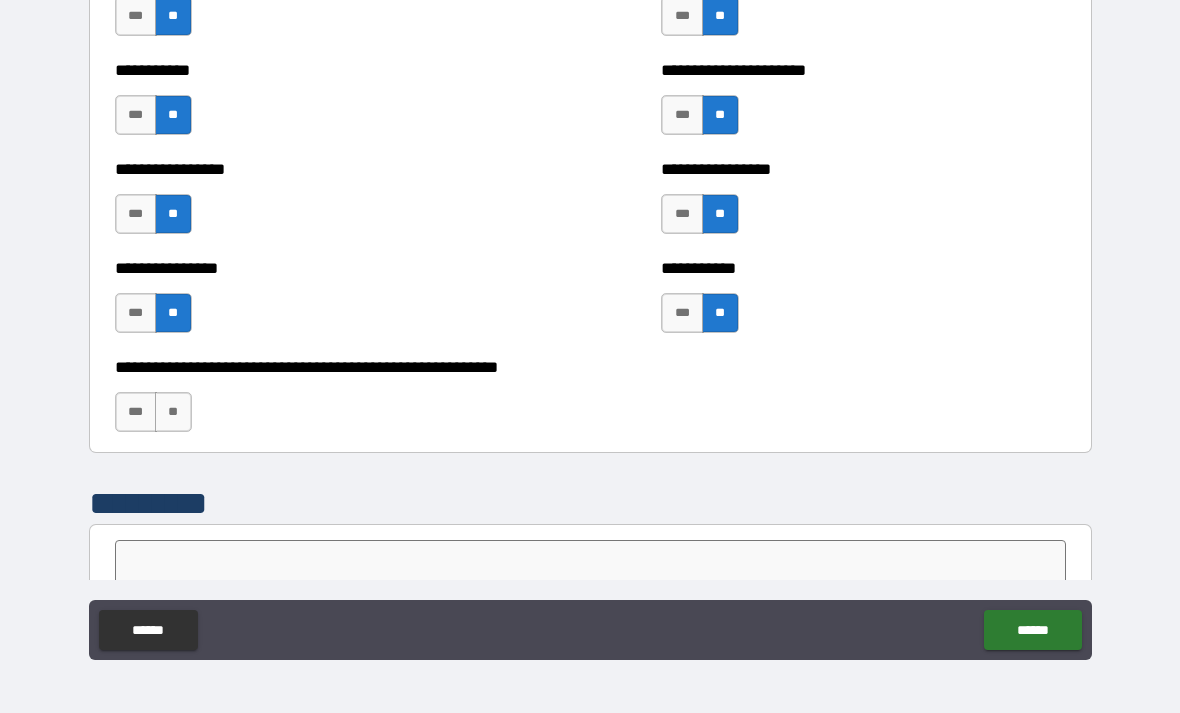 click on "**" at bounding box center [173, 412] 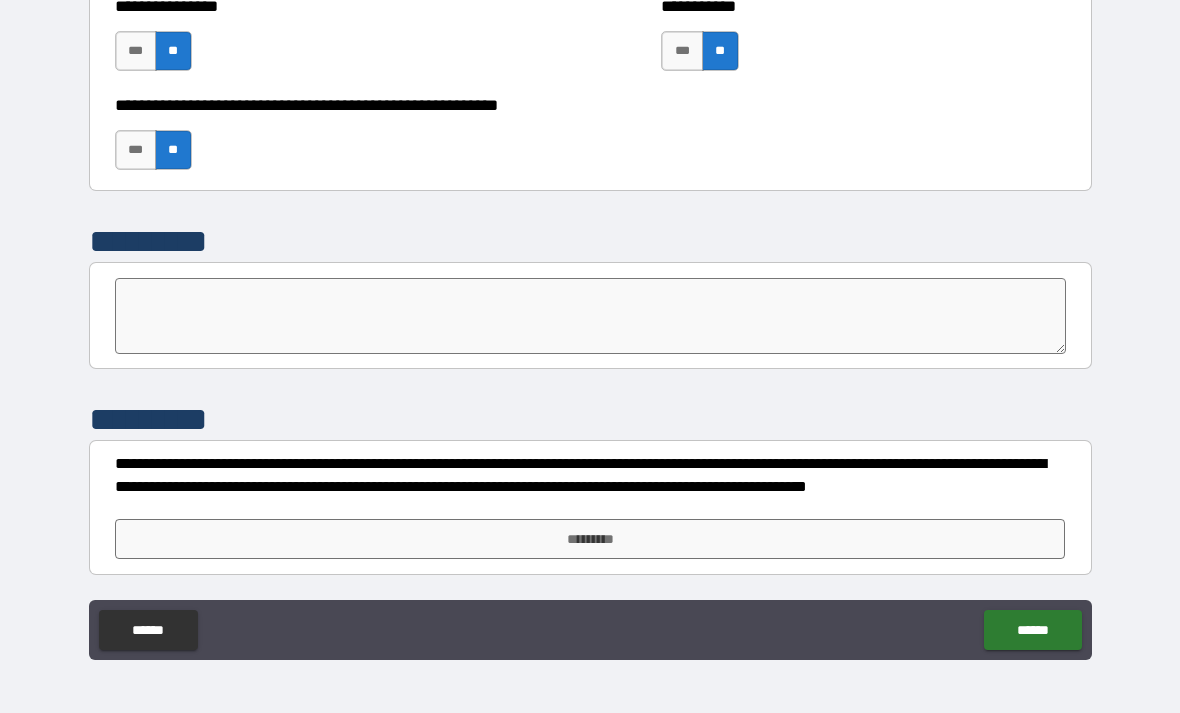 scroll, scrollTop: 6166, scrollLeft: 0, axis: vertical 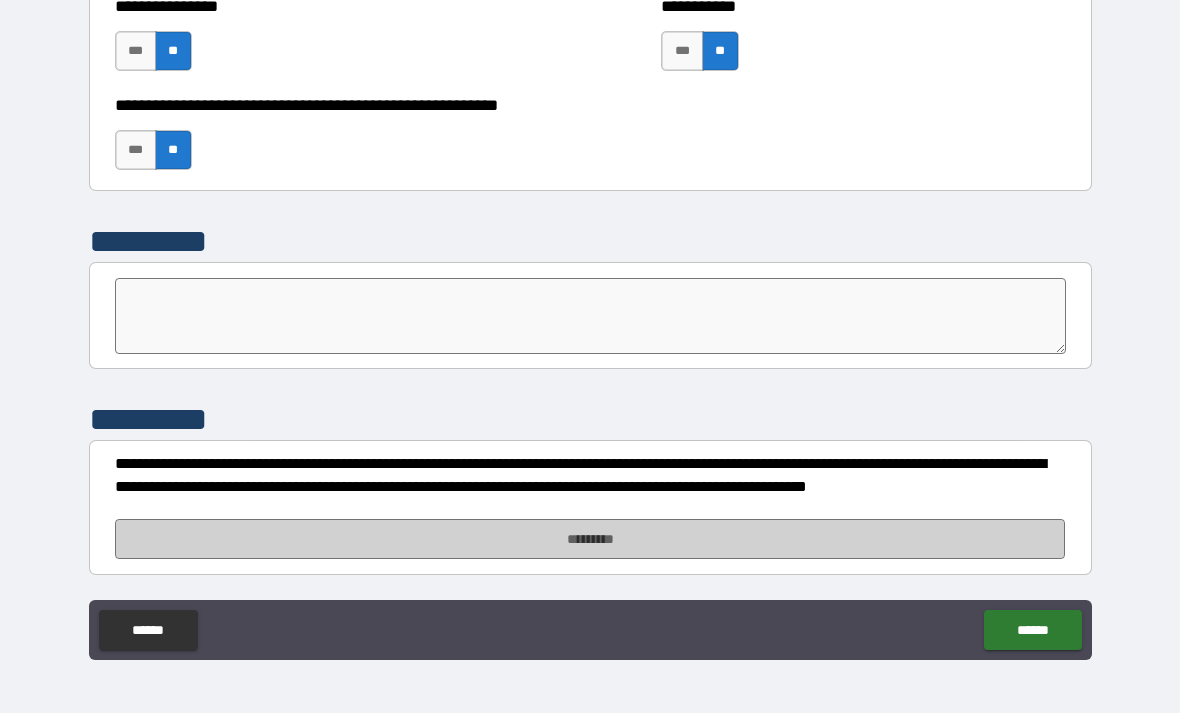 click on "*********" at bounding box center (590, 539) 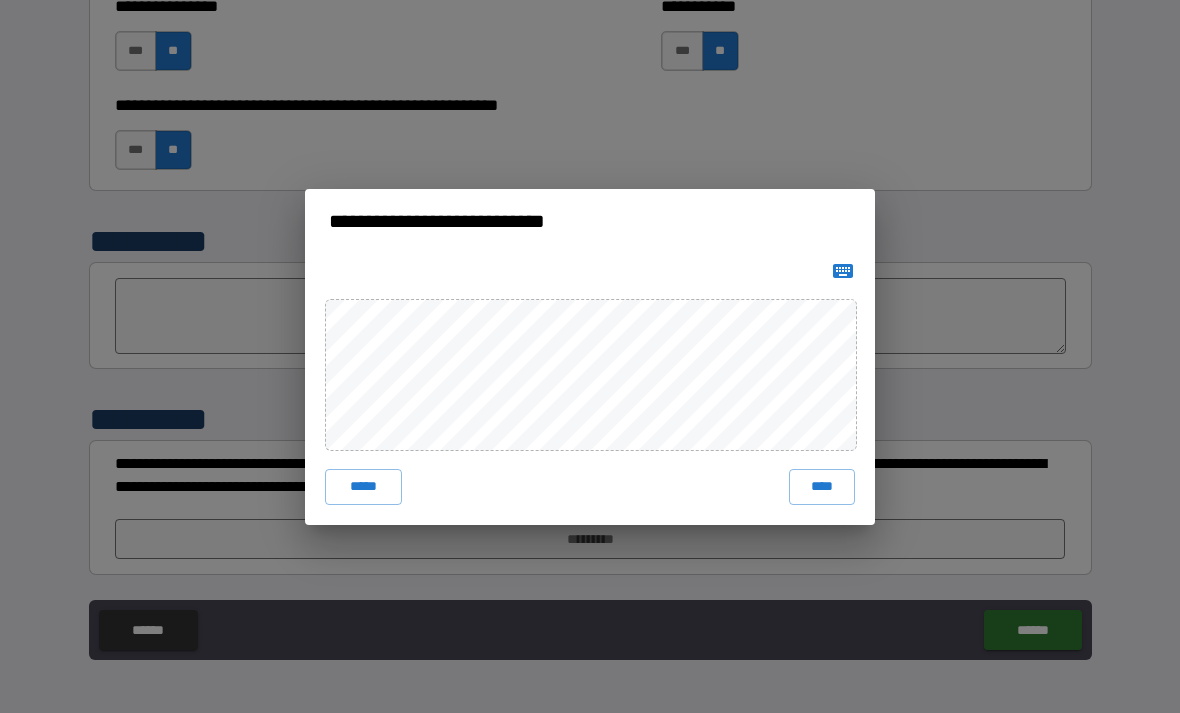 click on "****" at bounding box center (822, 487) 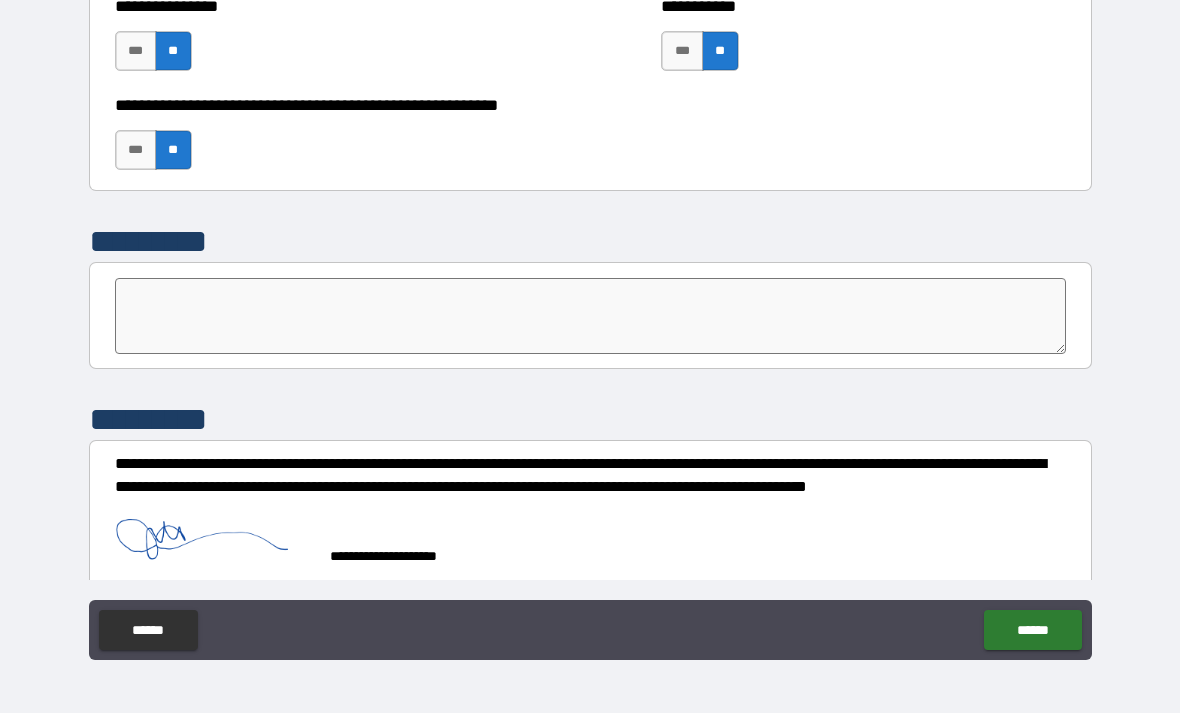 click on "******" at bounding box center [1032, 630] 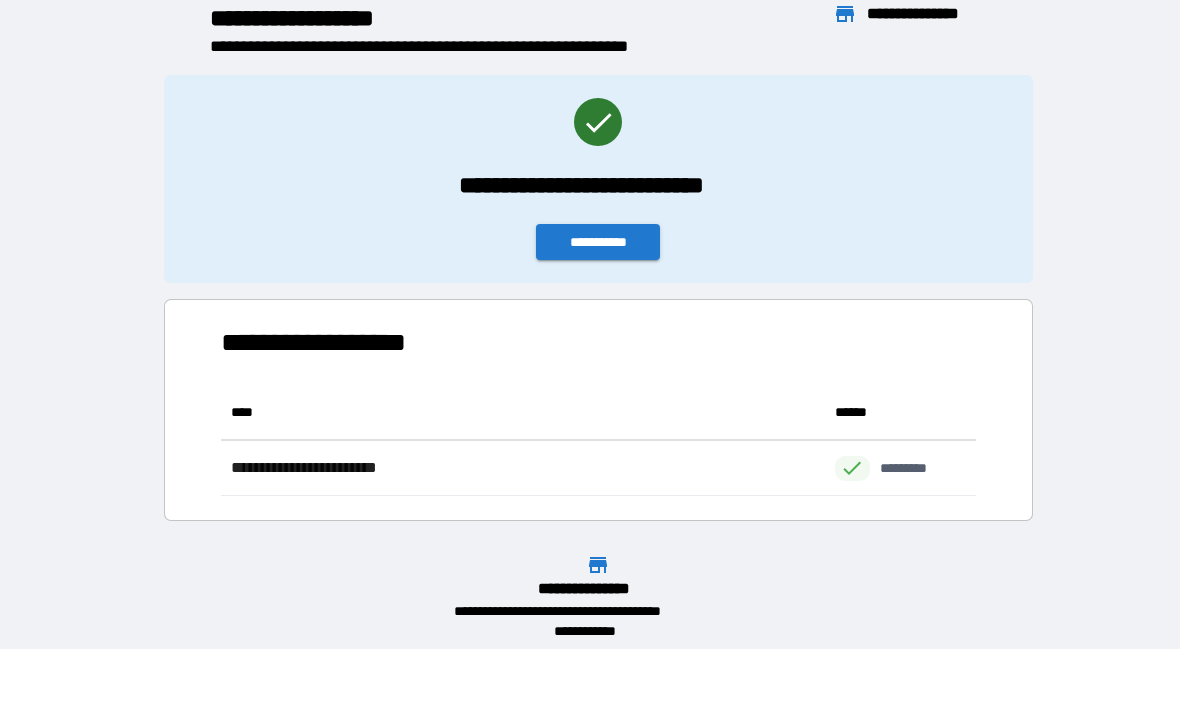 scroll, scrollTop: 1, scrollLeft: 1, axis: both 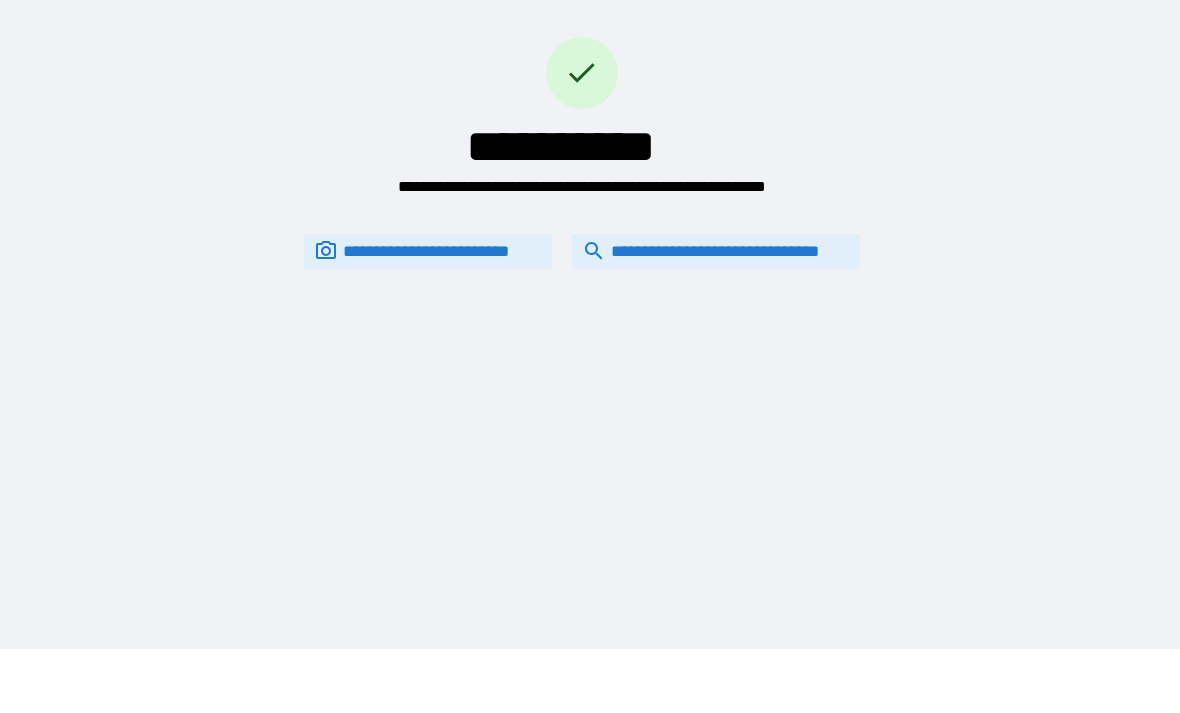 click on "**********" at bounding box center [716, 251] 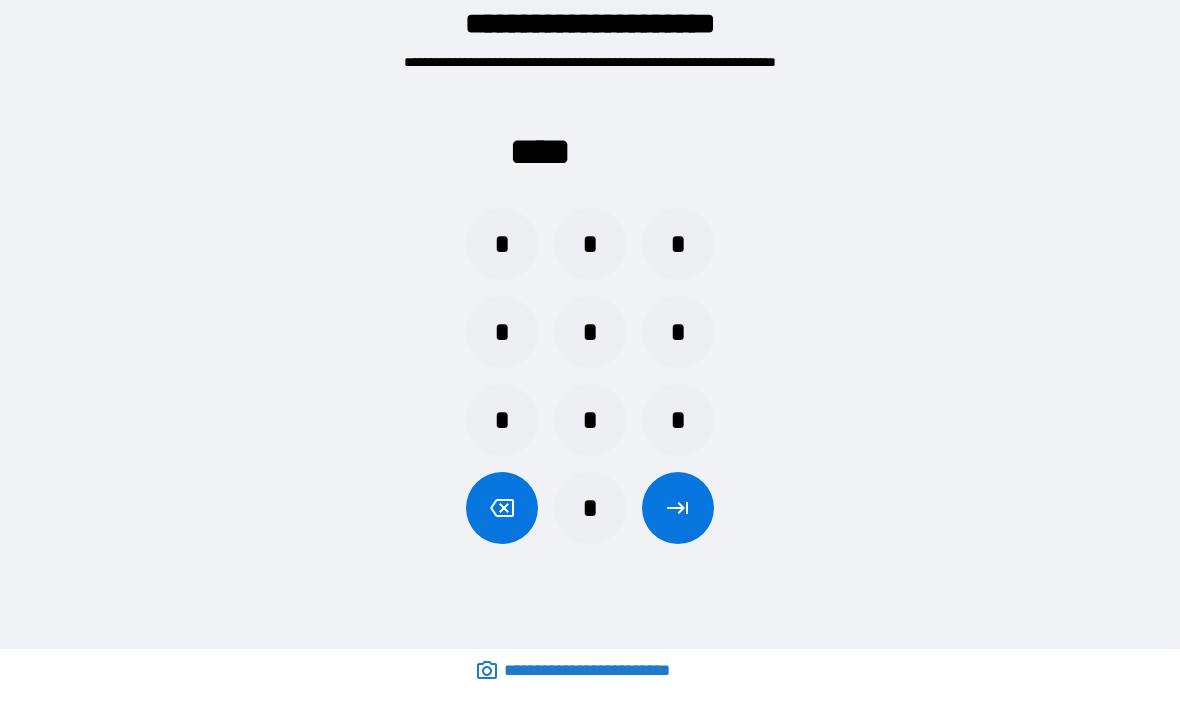 click on "*" at bounding box center (590, 244) 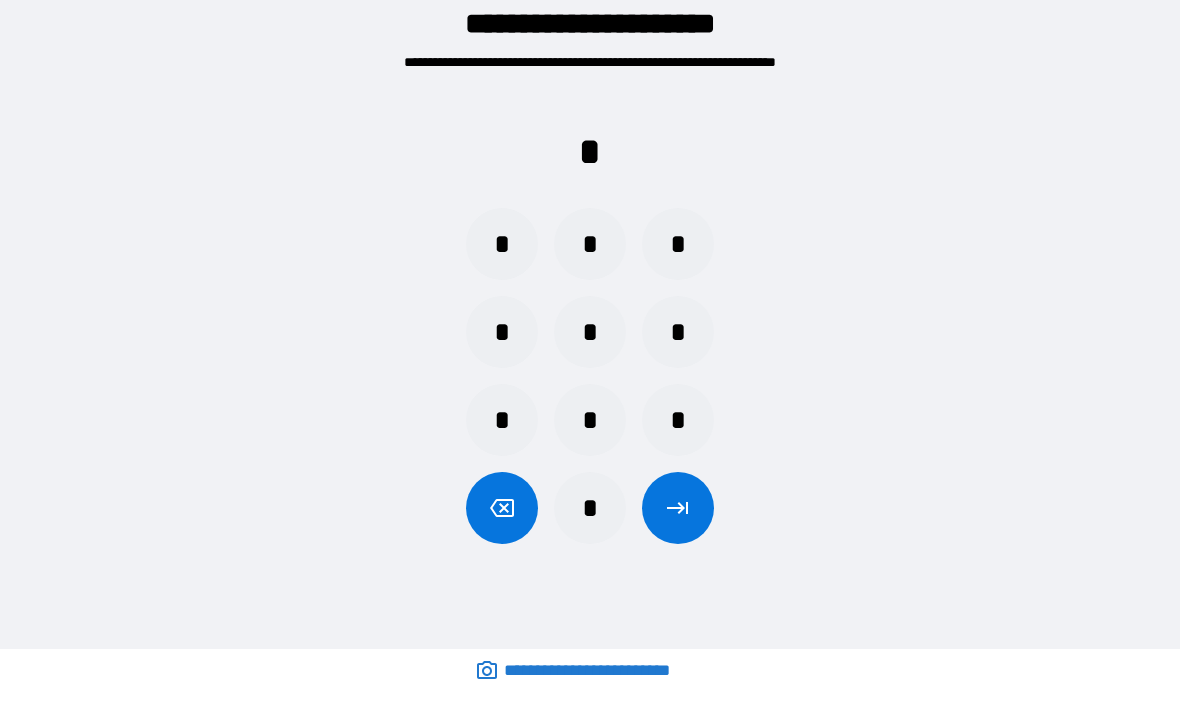 click on "*" at bounding box center (590, 332) 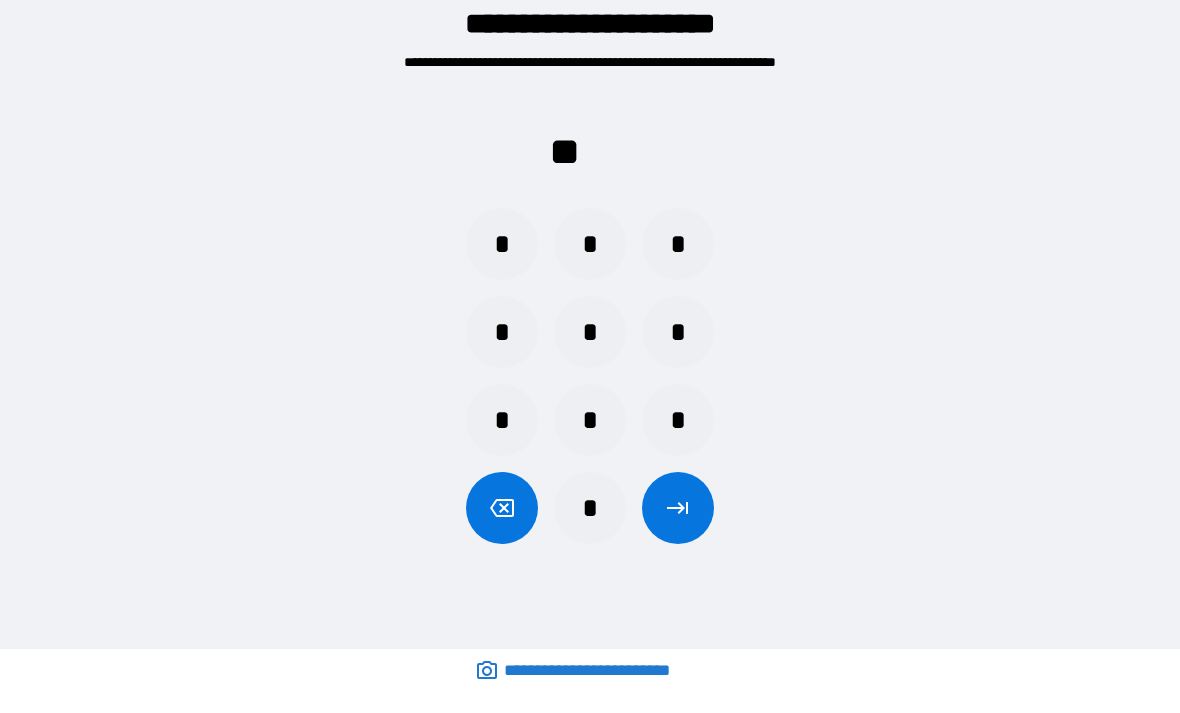 click on "*" at bounding box center [502, 244] 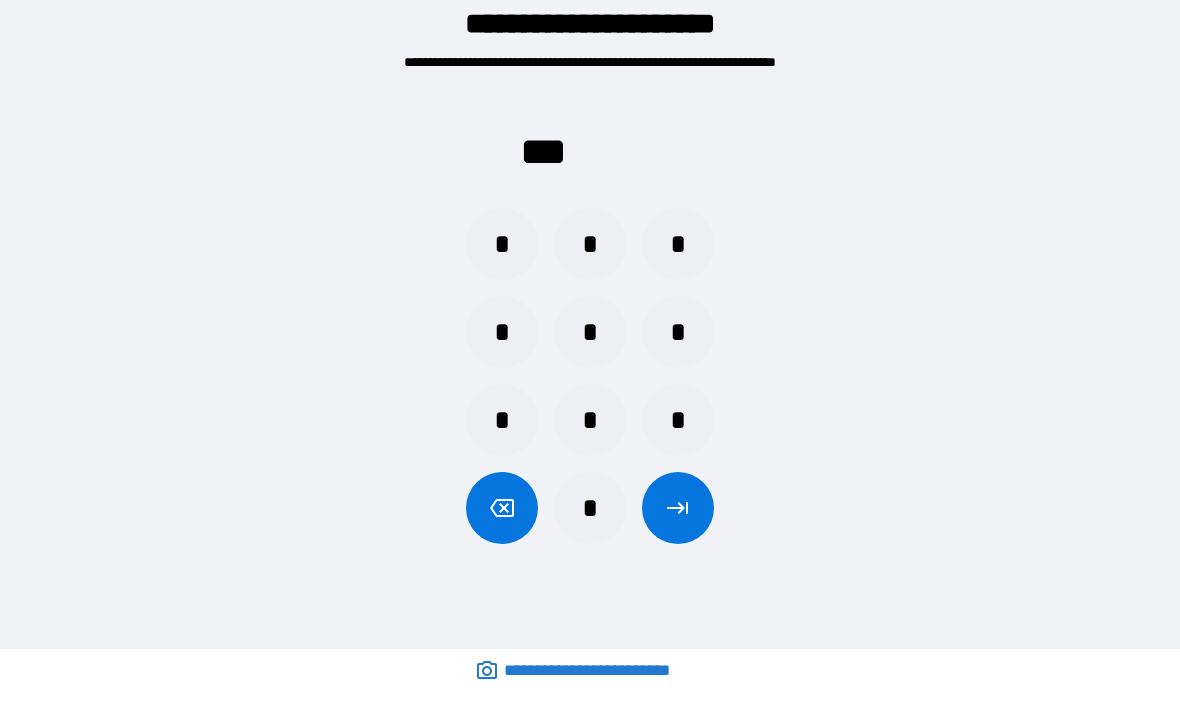 click on "*" at bounding box center [678, 420] 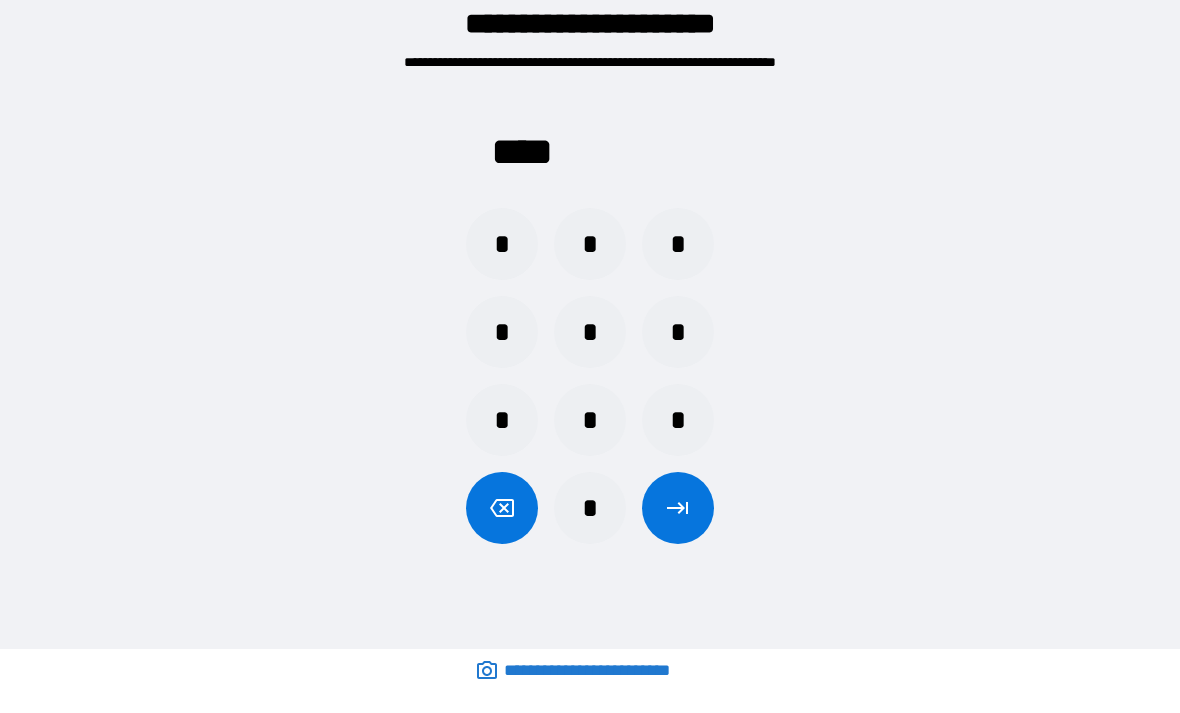 click at bounding box center [678, 508] 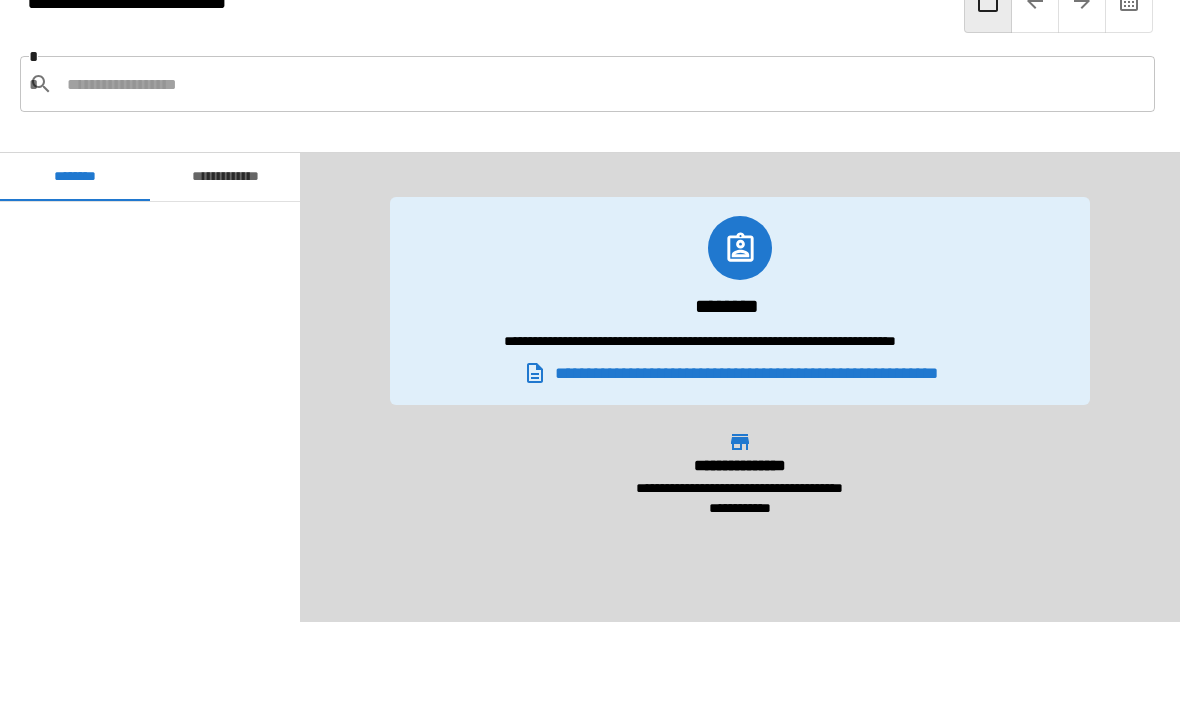scroll, scrollTop: 540, scrollLeft: 0, axis: vertical 